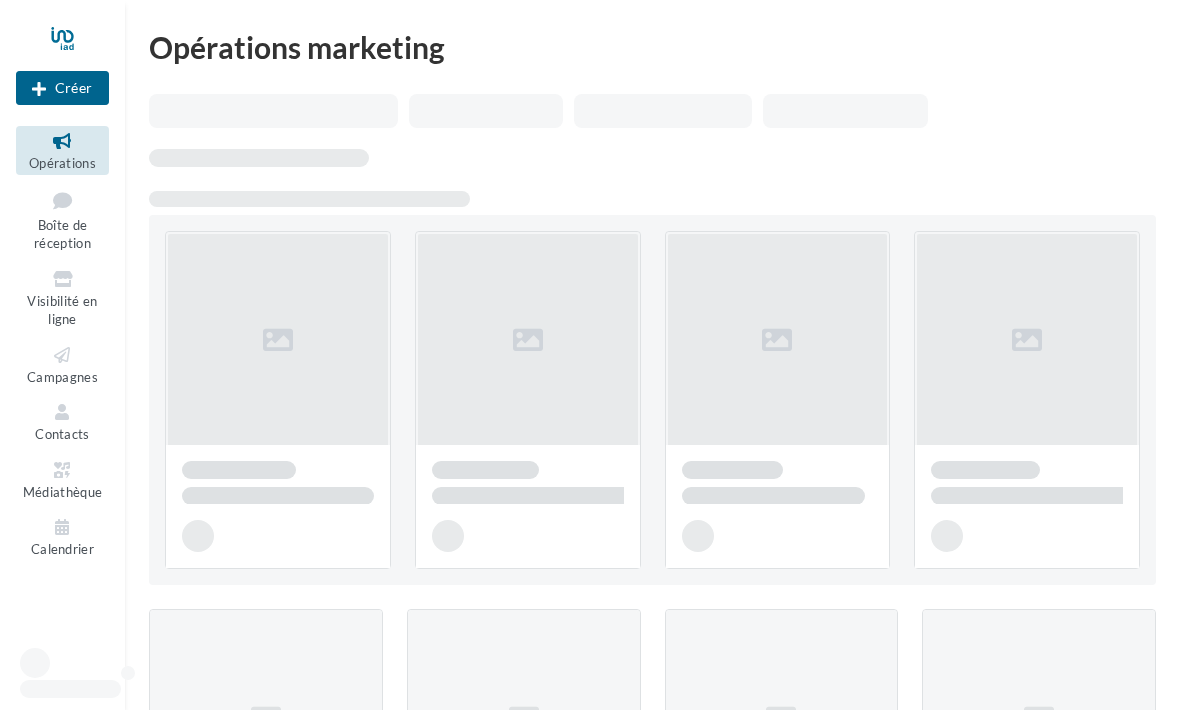 scroll, scrollTop: 0, scrollLeft: 0, axis: both 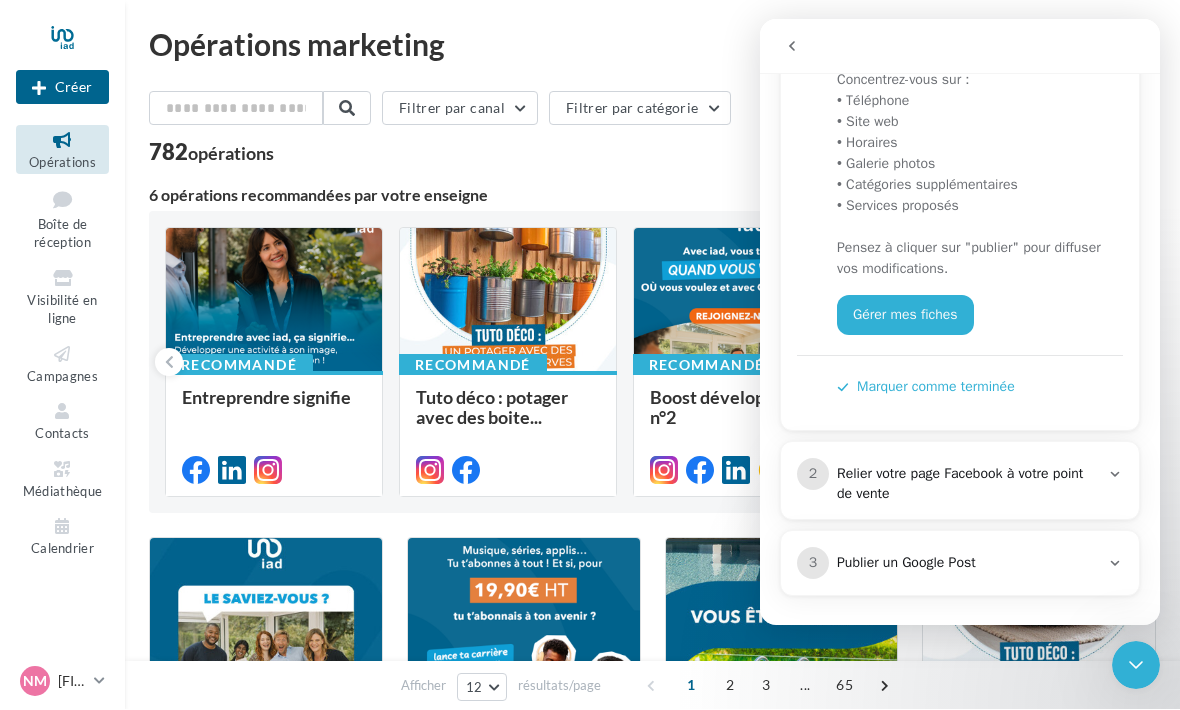 click at bounding box center [792, 46] 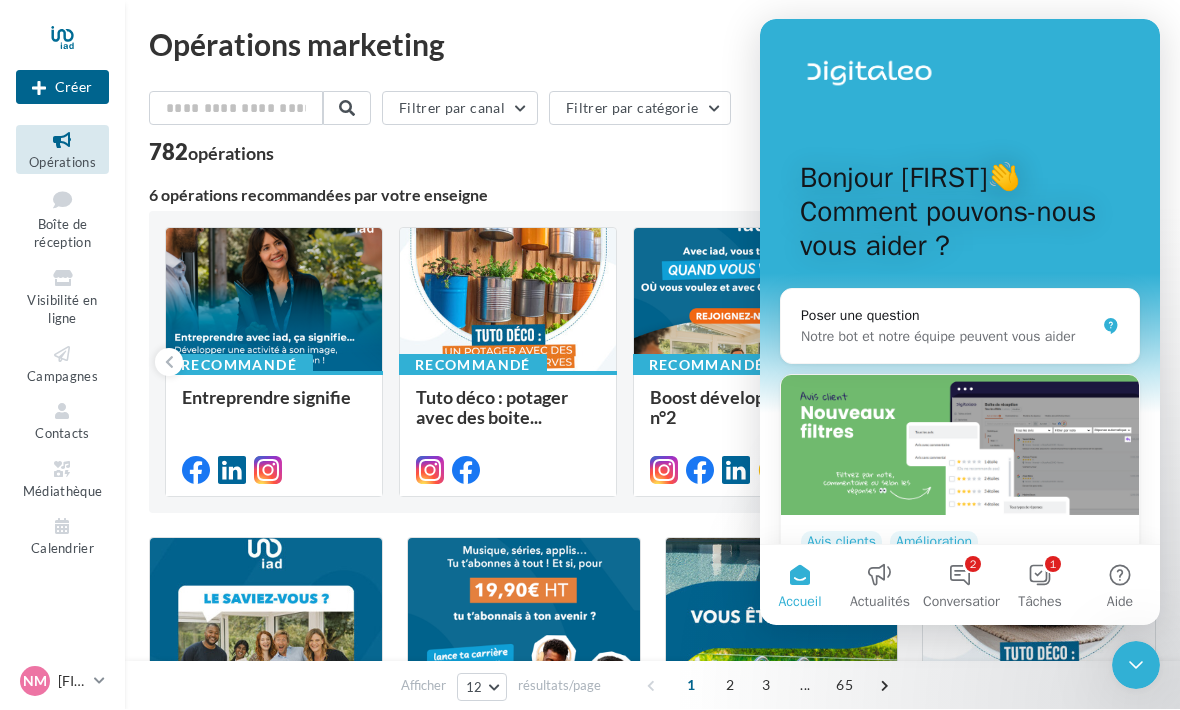 click on "Nouvelle campagne
Créer
Opérations
Boîte de réception
Visibilité en ligne
Campagnes
Contacts
Médiathèque
Calendrier" at bounding box center [62, 355] 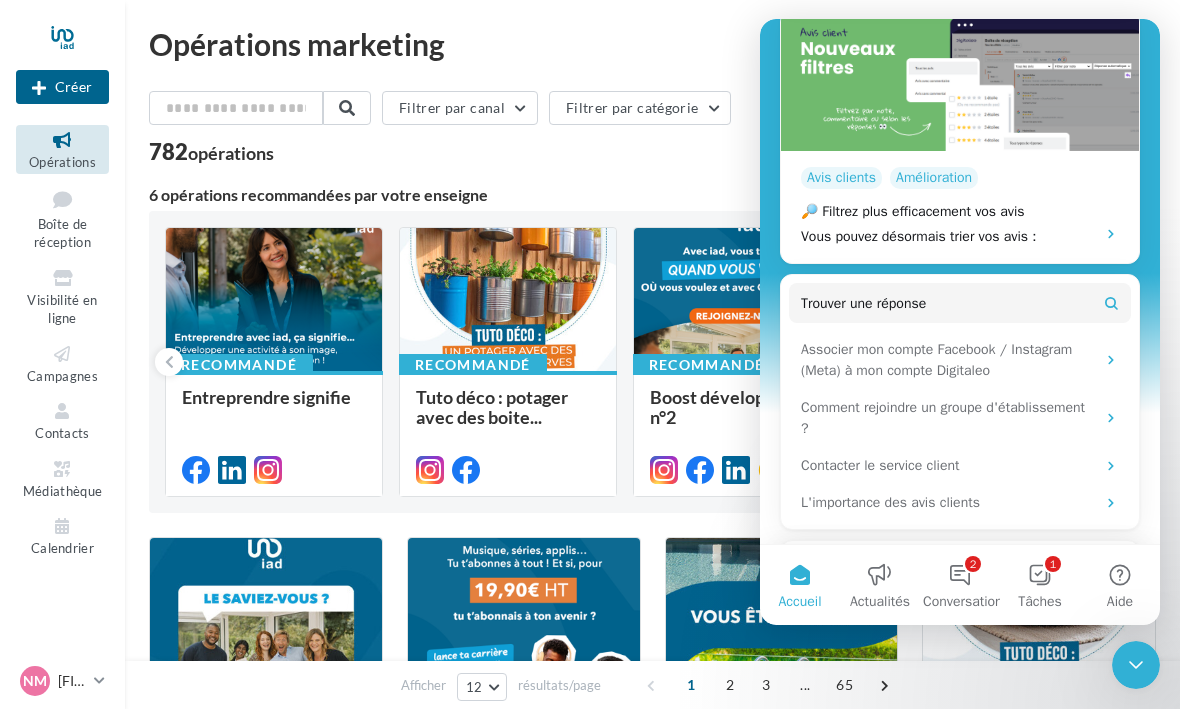 scroll, scrollTop: 370, scrollLeft: 0, axis: vertical 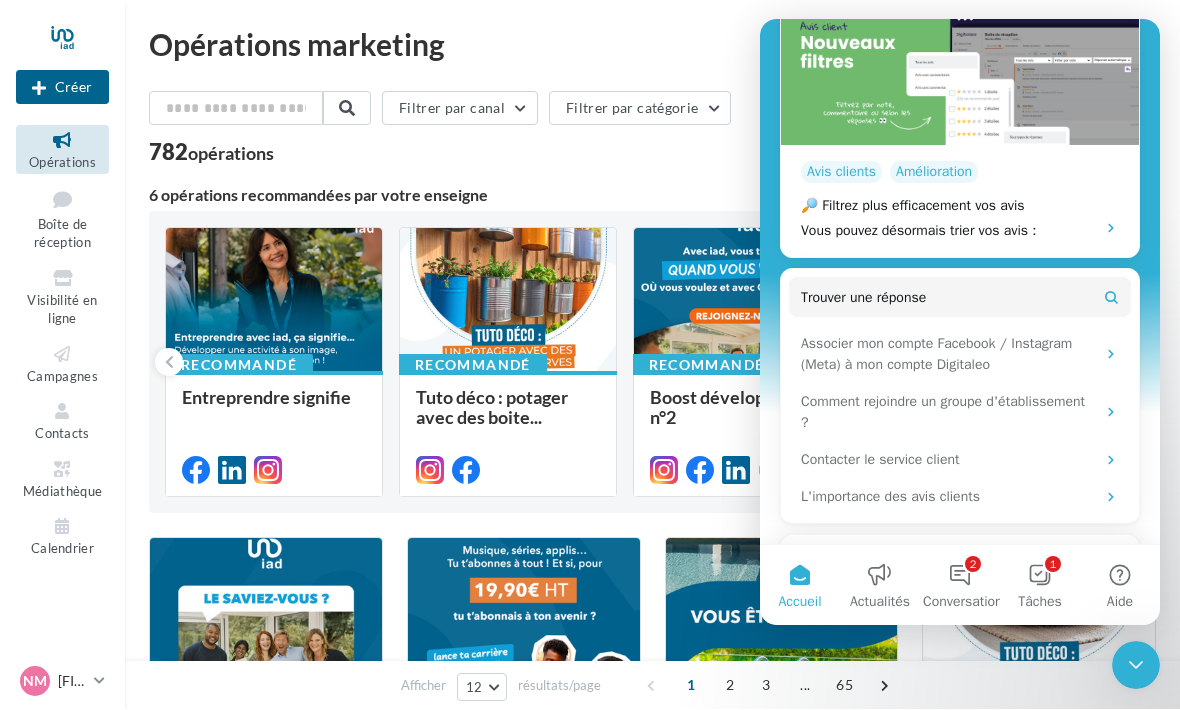 click on "Accueil" at bounding box center [800, 585] 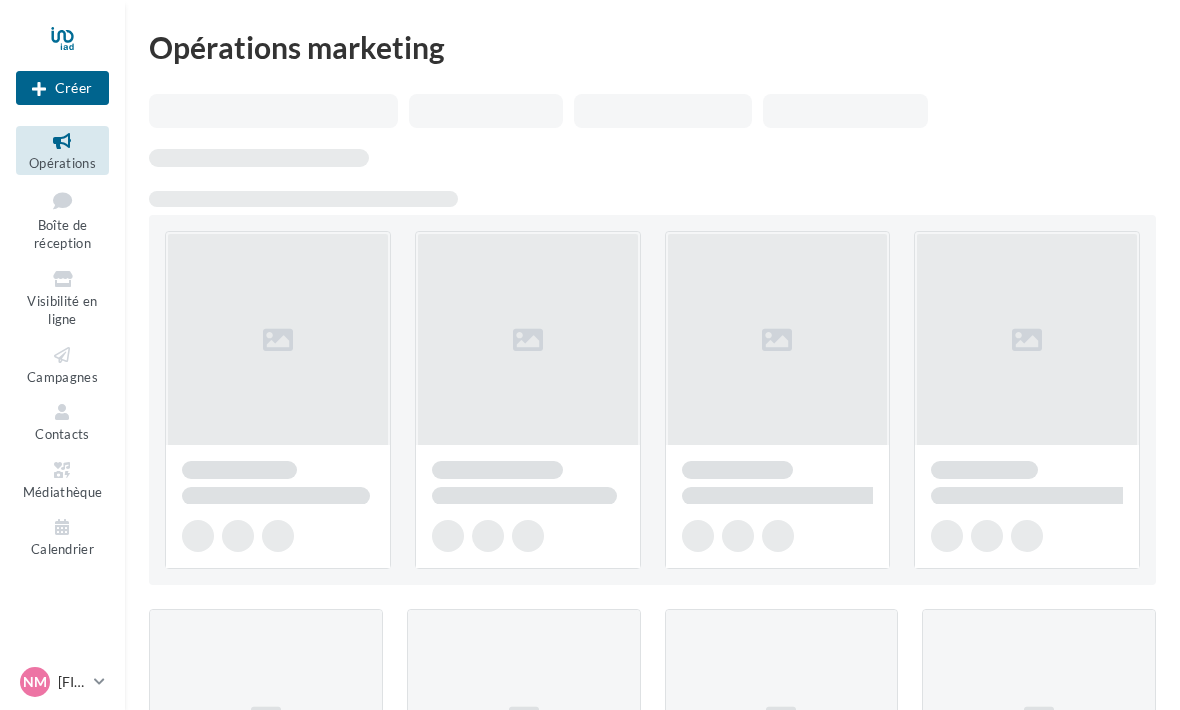 scroll, scrollTop: 0, scrollLeft: 0, axis: both 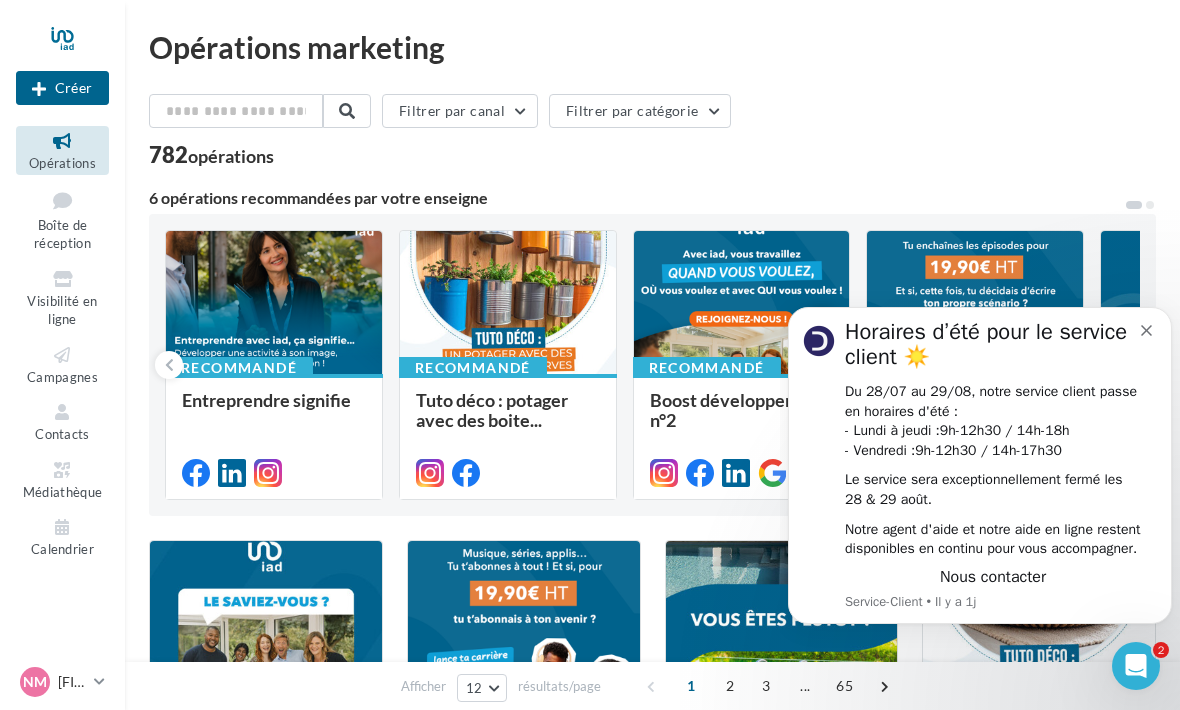 click on "Visibilité en ligne" at bounding box center (62, 310) 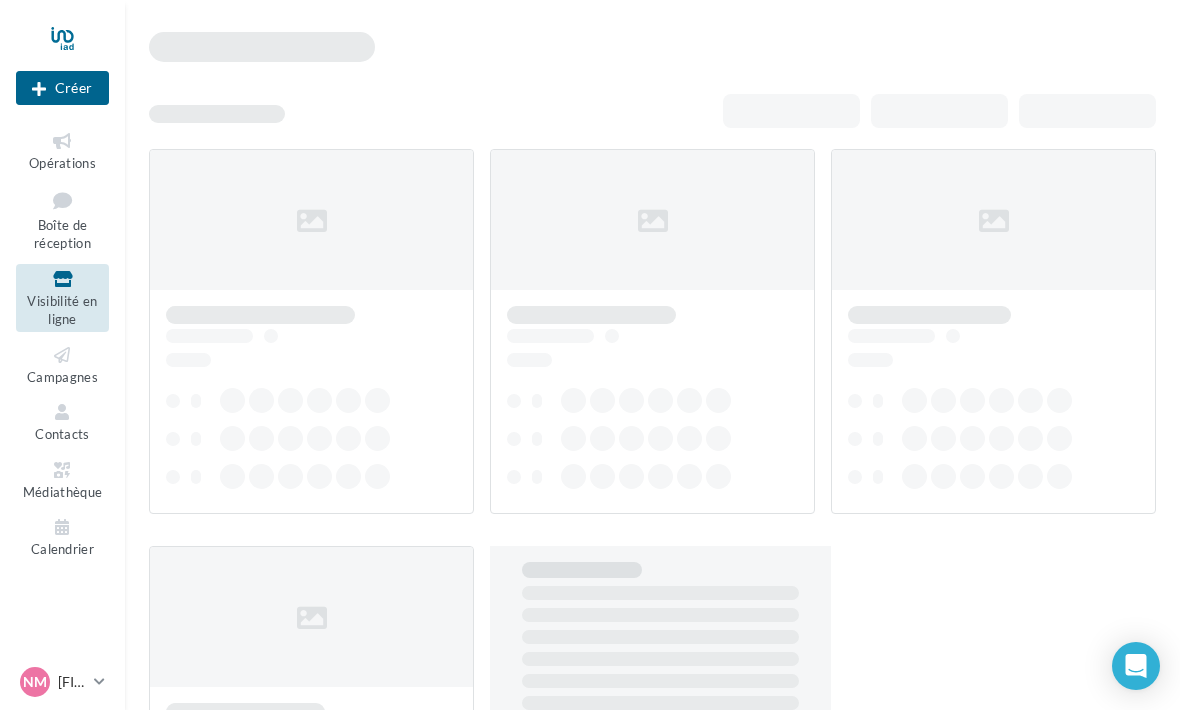 scroll, scrollTop: 0, scrollLeft: 0, axis: both 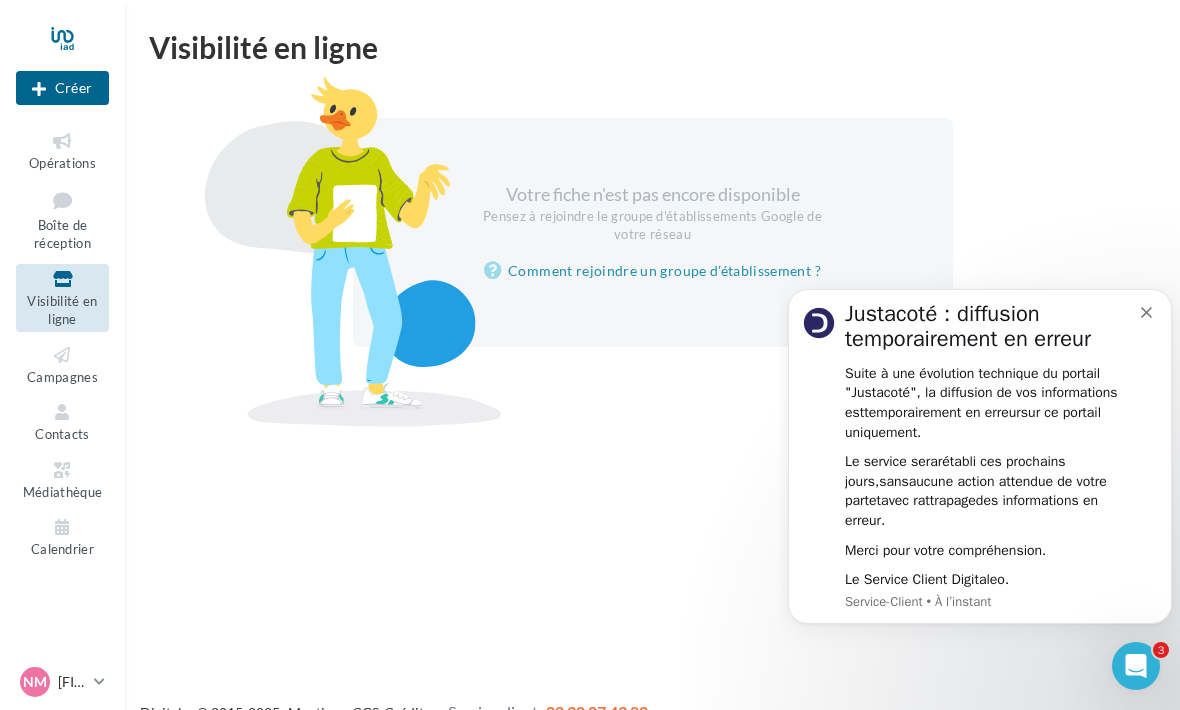 click on "Justacoté : diffusion temporairement en erreur" at bounding box center [993, 333] 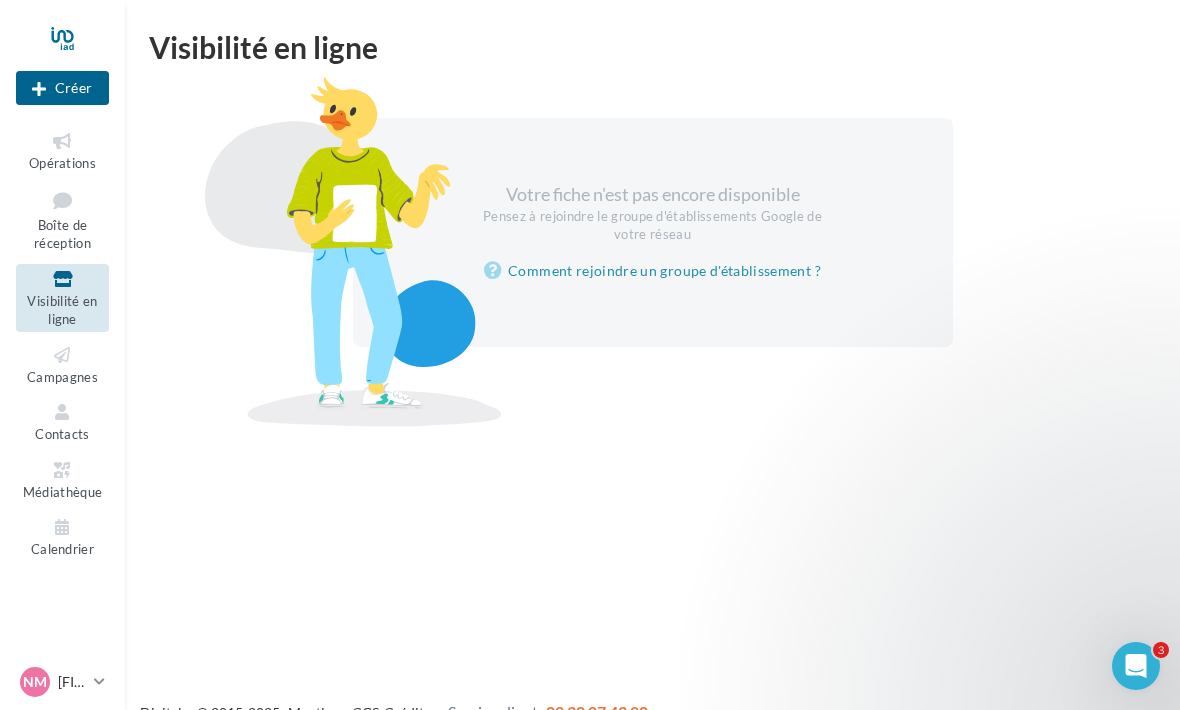scroll, scrollTop: 0, scrollLeft: 0, axis: both 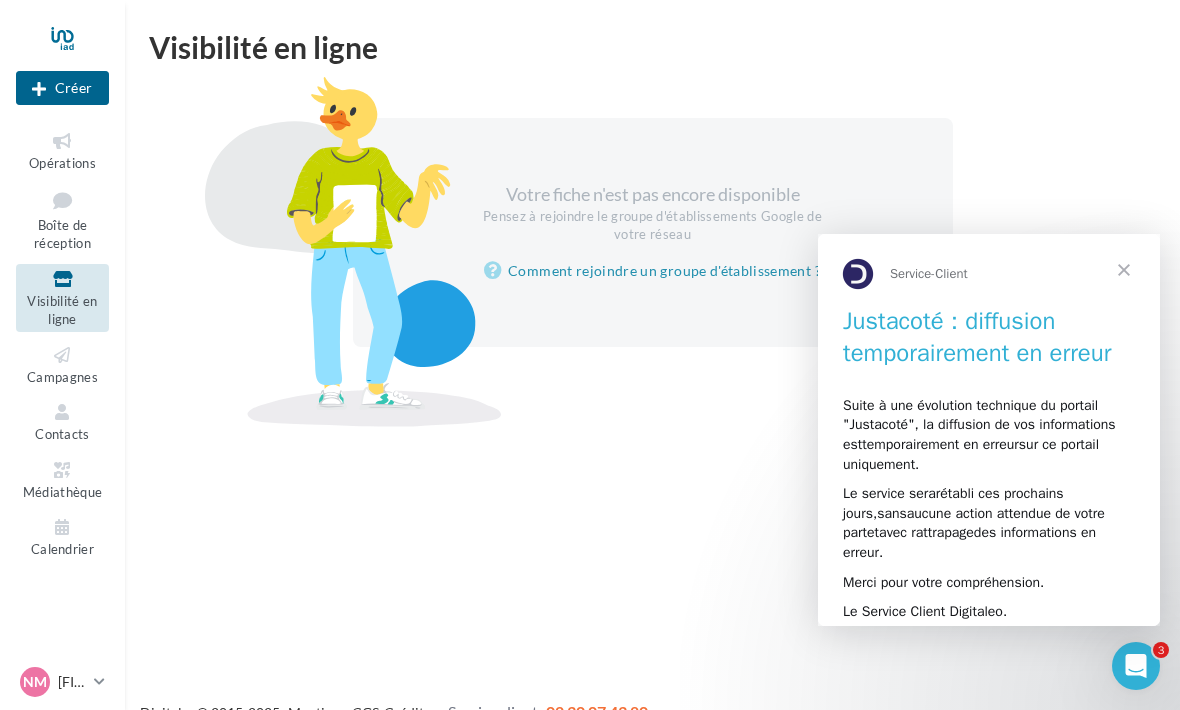 click at bounding box center (1124, 270) 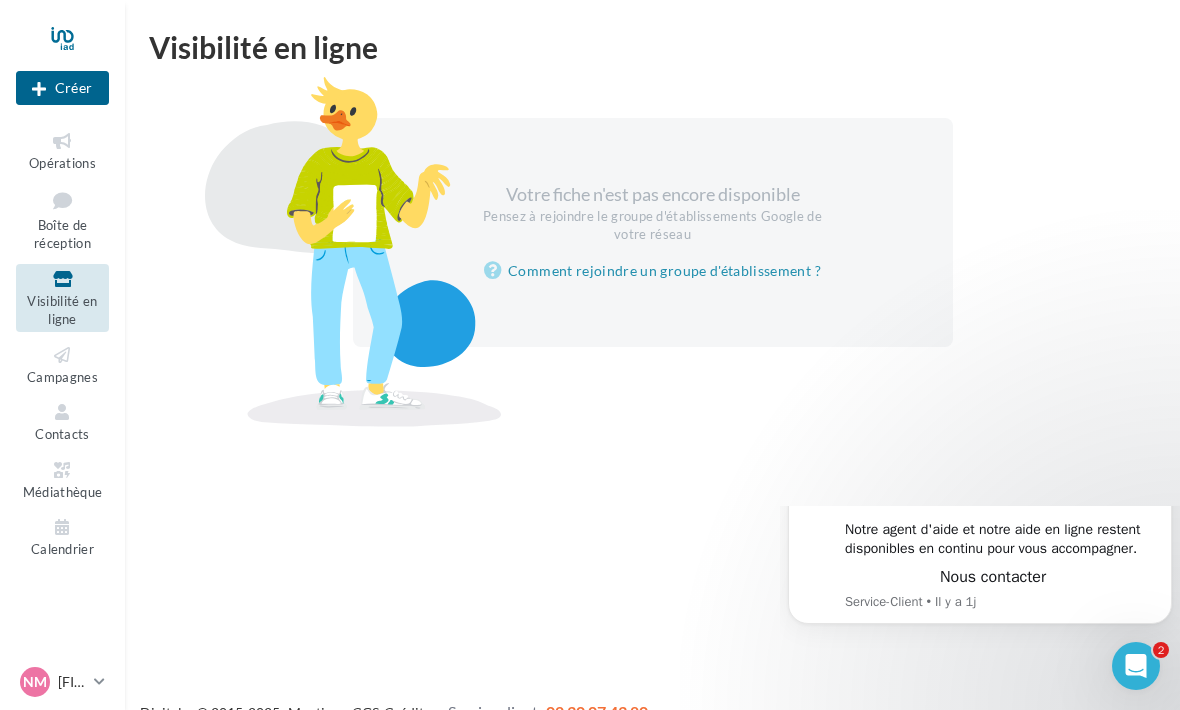 scroll, scrollTop: 0, scrollLeft: 0, axis: both 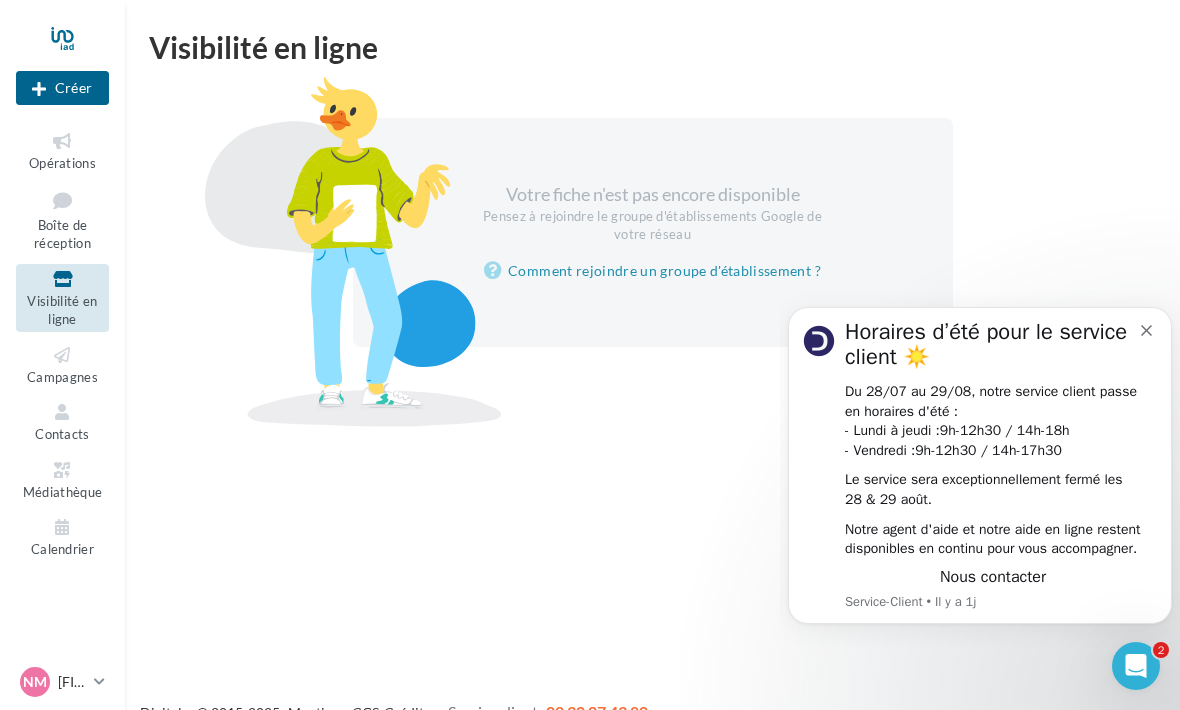 click on "Horaires d’été pour le service client ☀️" at bounding box center (993, 351) 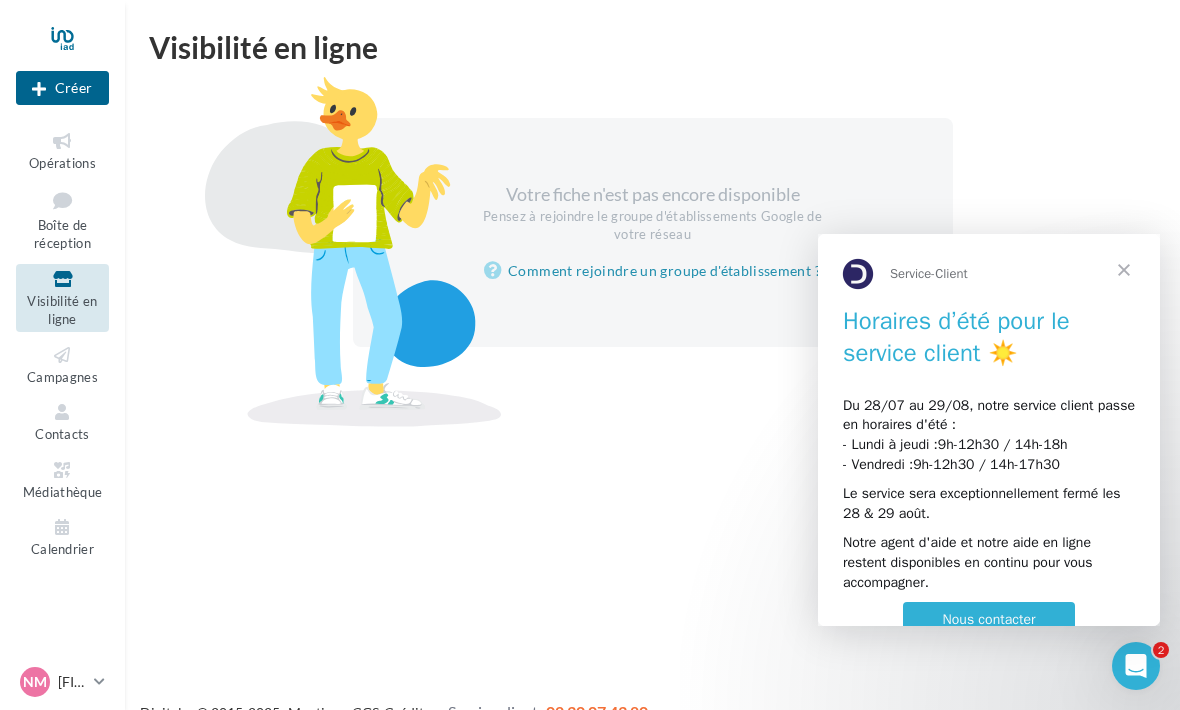 scroll, scrollTop: 0, scrollLeft: 0, axis: both 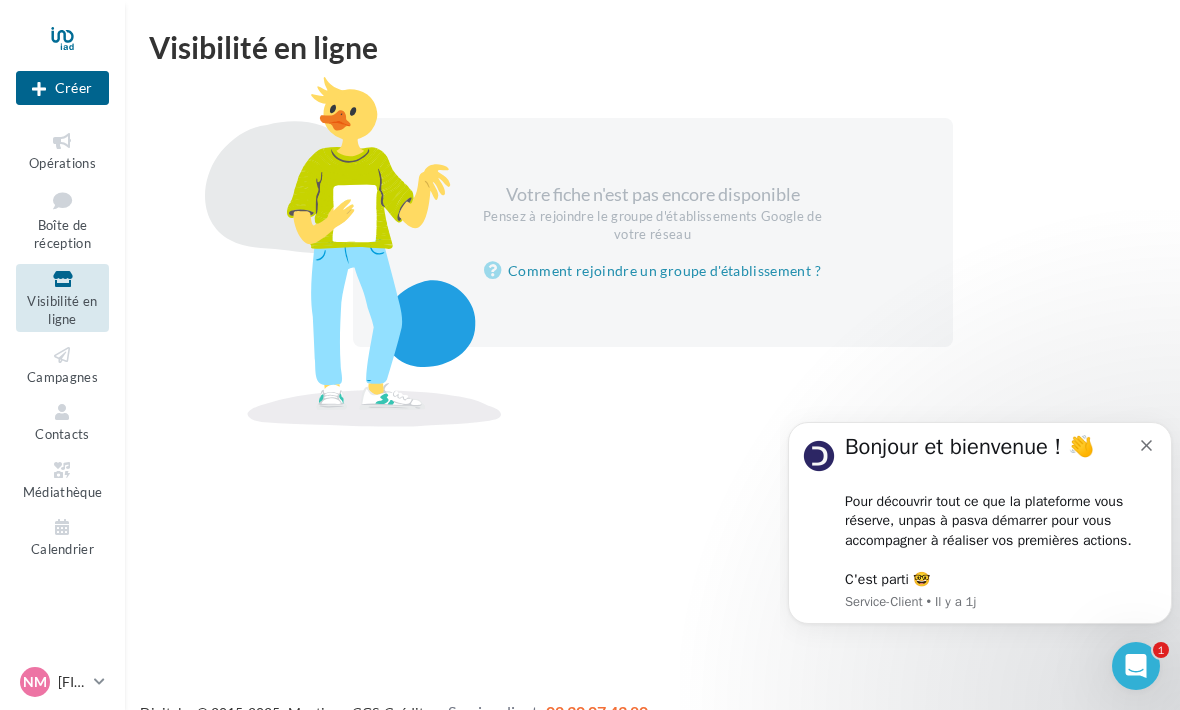 click on "Comment rejoindre un groupe d'établissement ?" at bounding box center [652, 271] 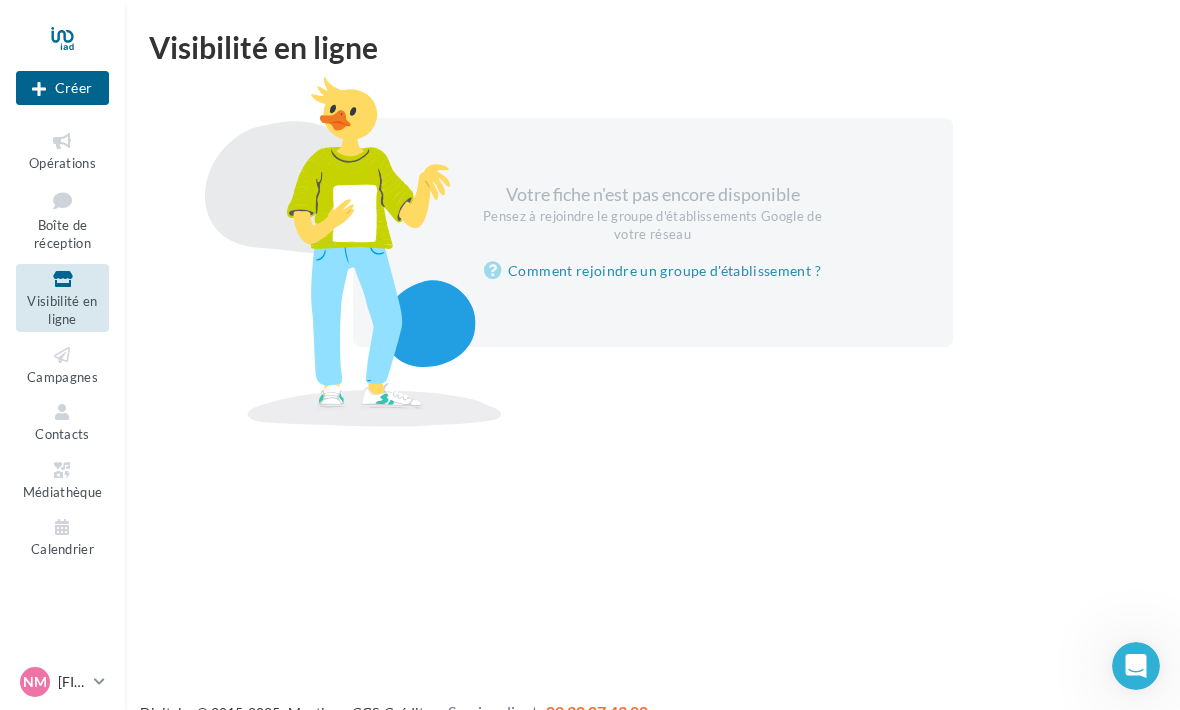 click on "Opérations" at bounding box center [62, 163] 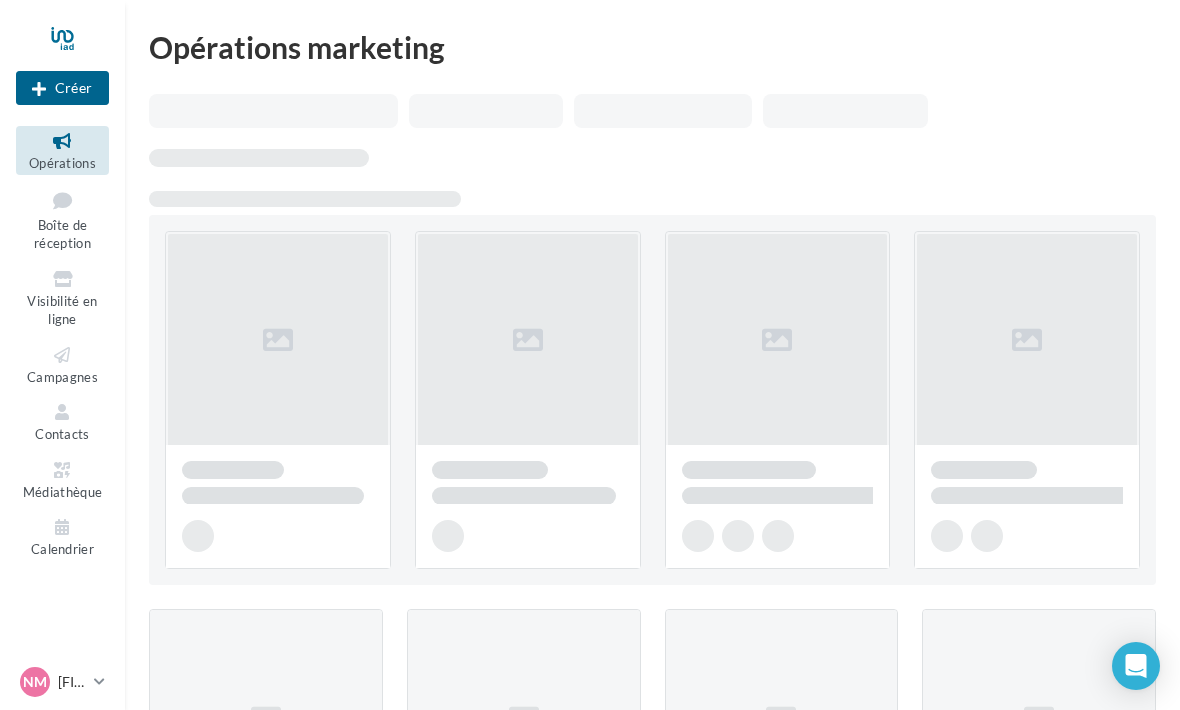 scroll, scrollTop: 0, scrollLeft: 0, axis: both 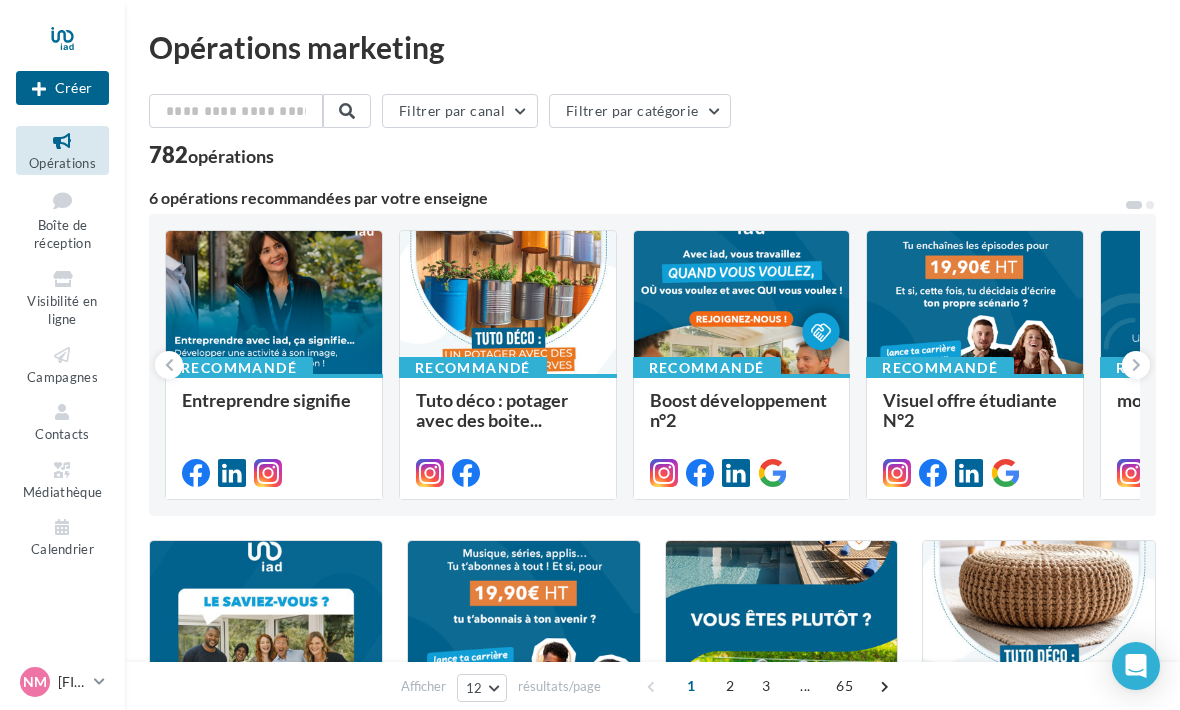 click at bounding box center [1136, 365] 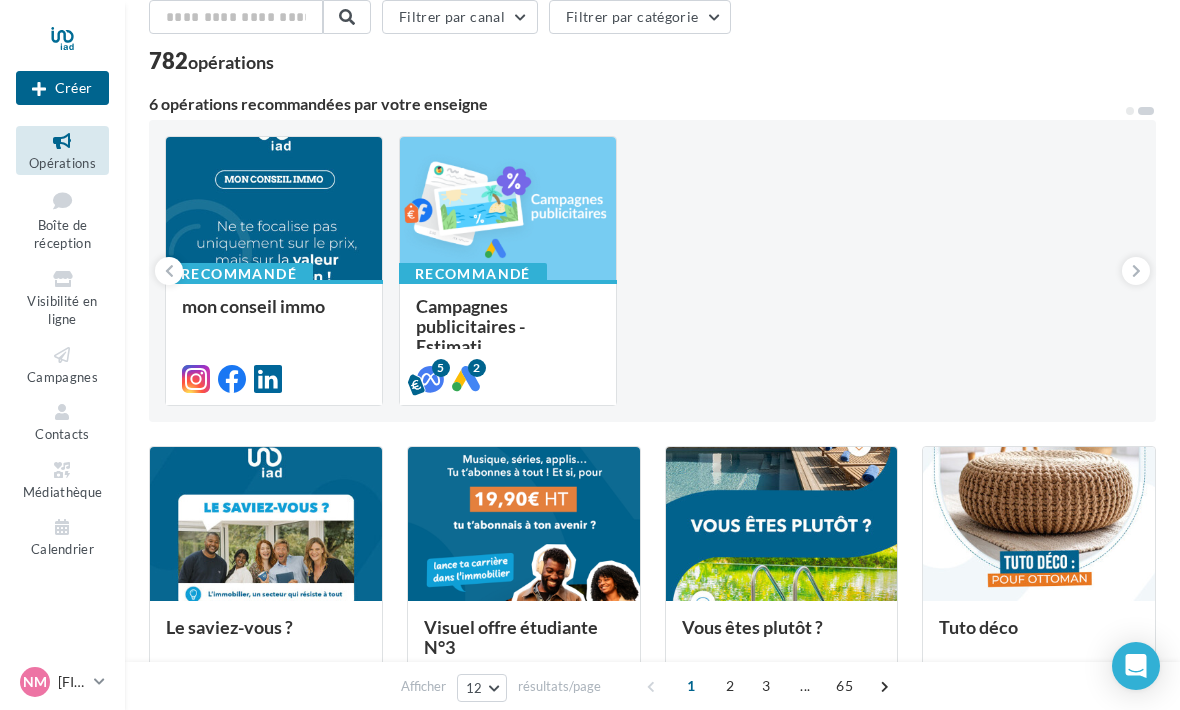 scroll, scrollTop: 0, scrollLeft: 0, axis: both 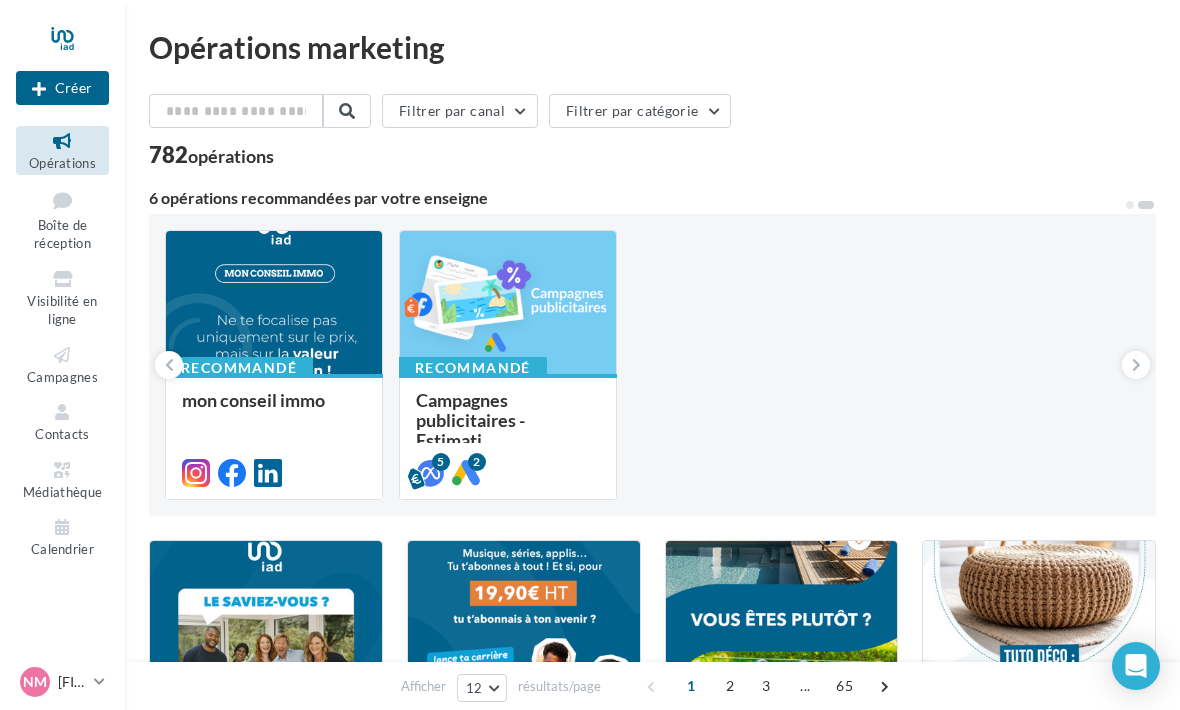 click at bounding box center (169, 365) 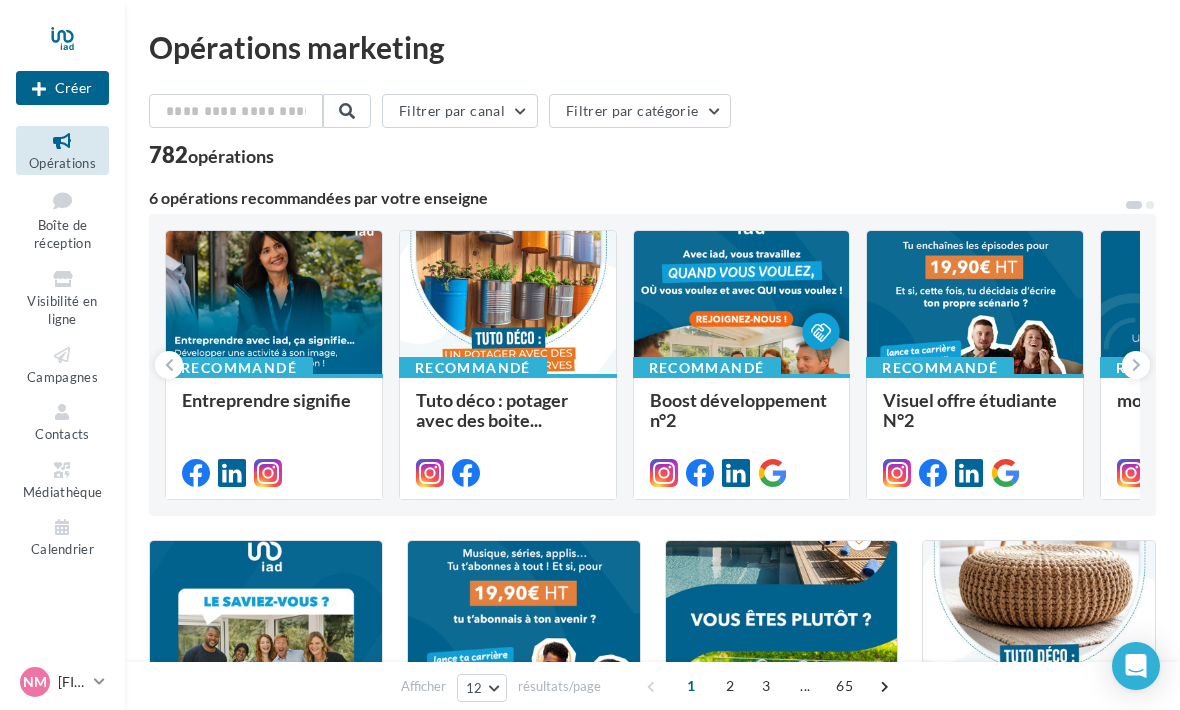 click on "Visuel offre étudiante N°2" at bounding box center (970, 410) 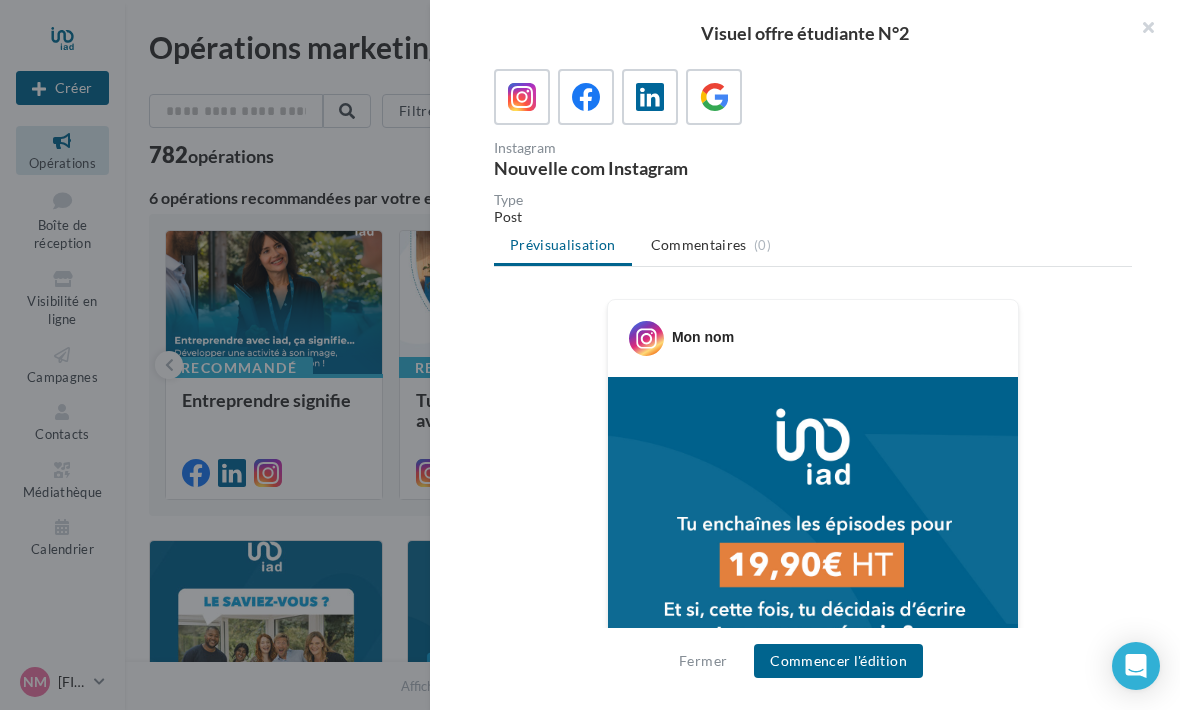 scroll, scrollTop: 120, scrollLeft: 0, axis: vertical 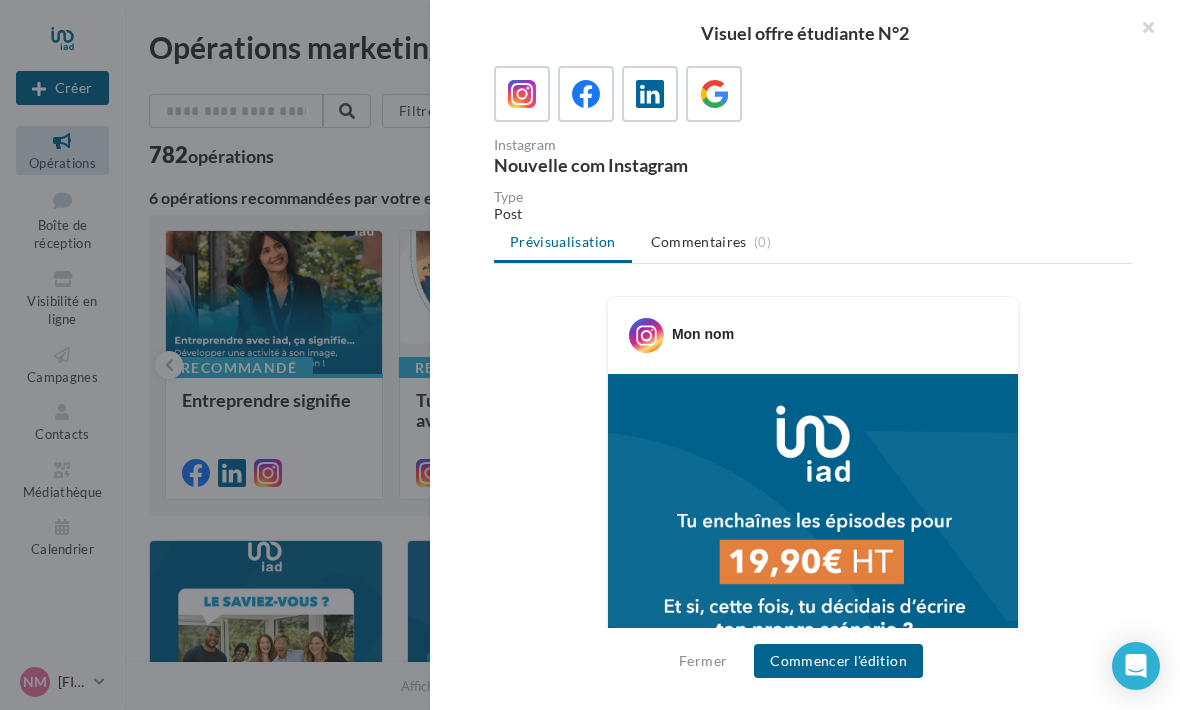 click on "Mon nom" at bounding box center (813, 327) 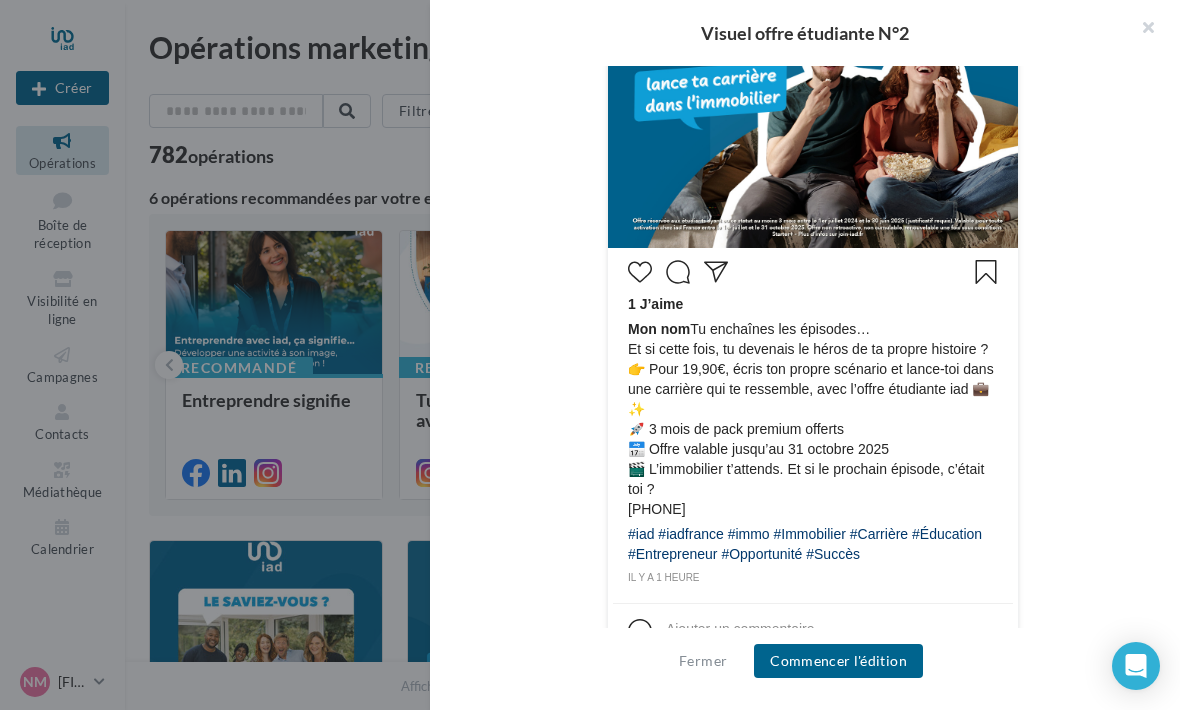scroll, scrollTop: 757, scrollLeft: 0, axis: vertical 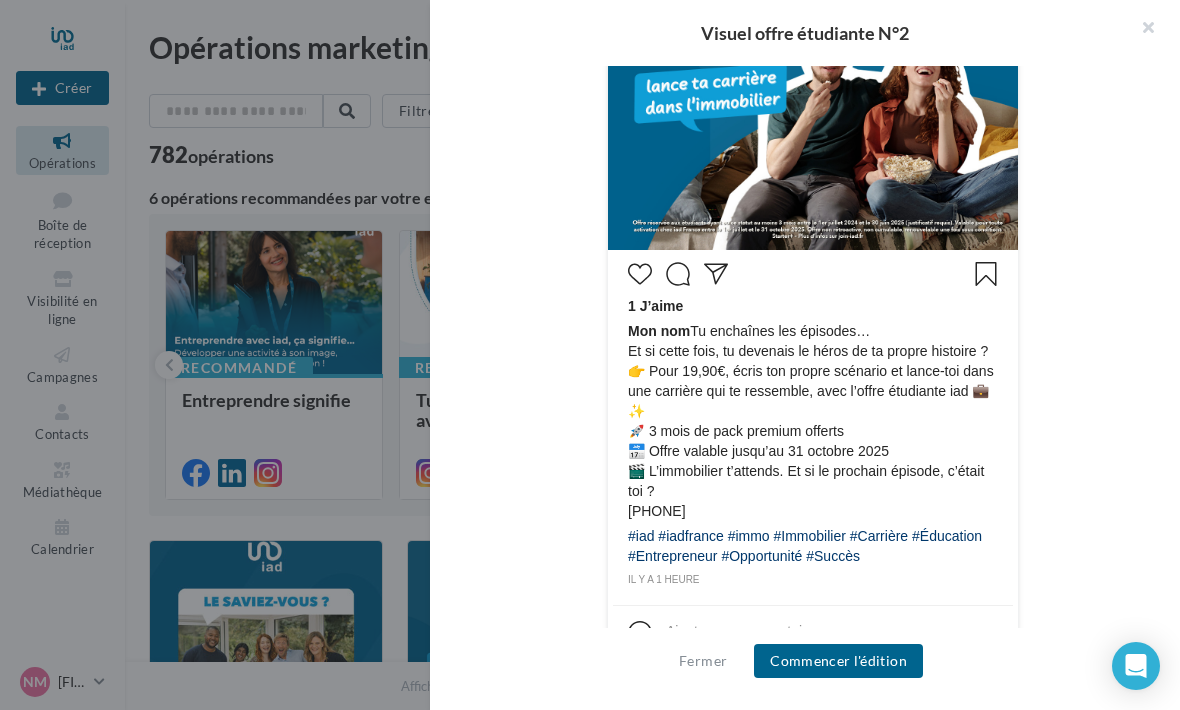 click on "Commencer l'édition" at bounding box center (838, 661) 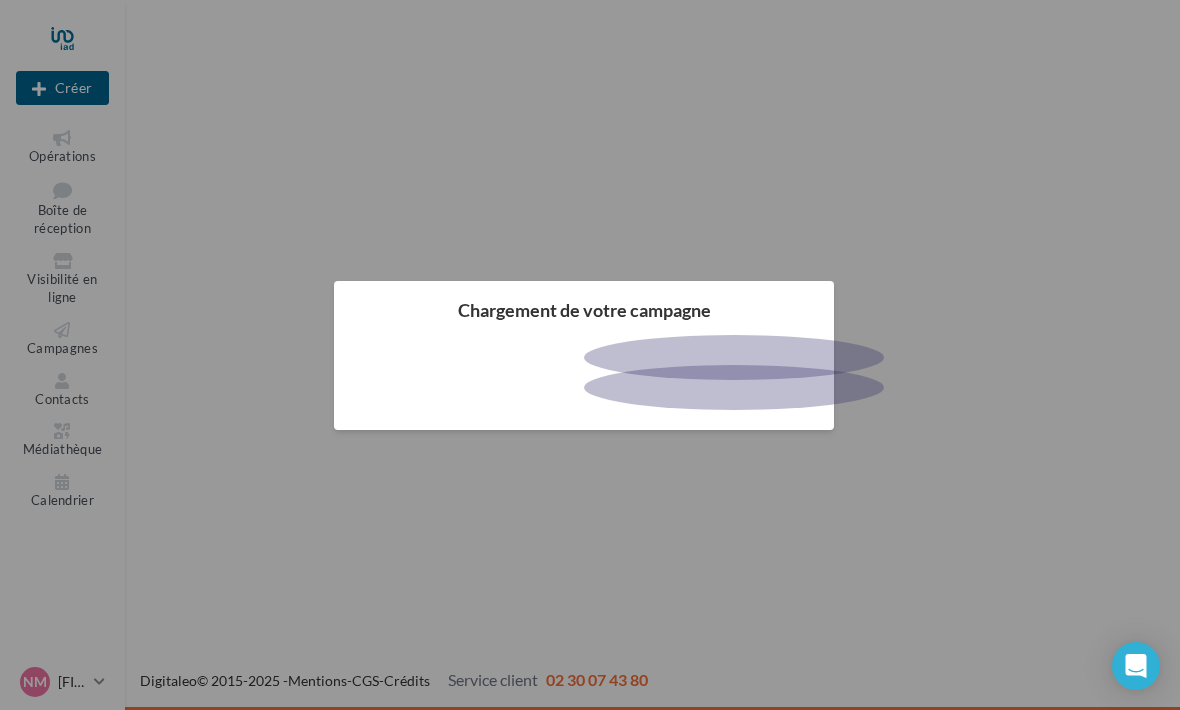 scroll, scrollTop: 3, scrollLeft: 0, axis: vertical 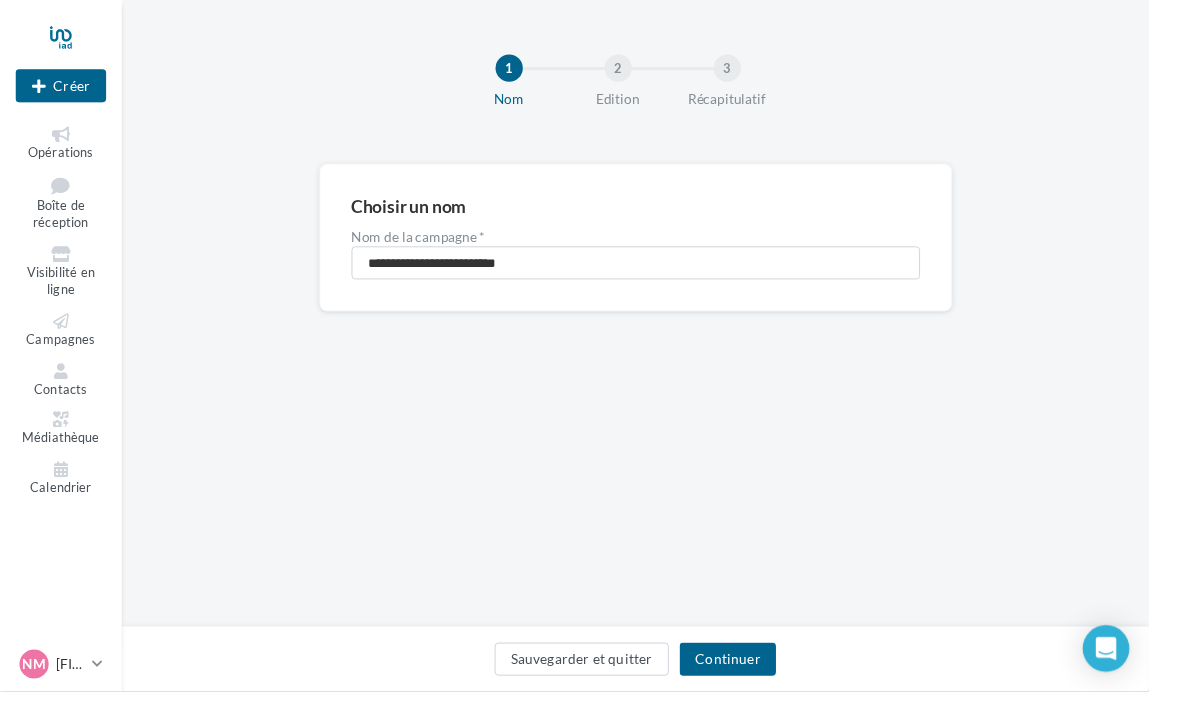 click on "Continuer" at bounding box center [747, 677] 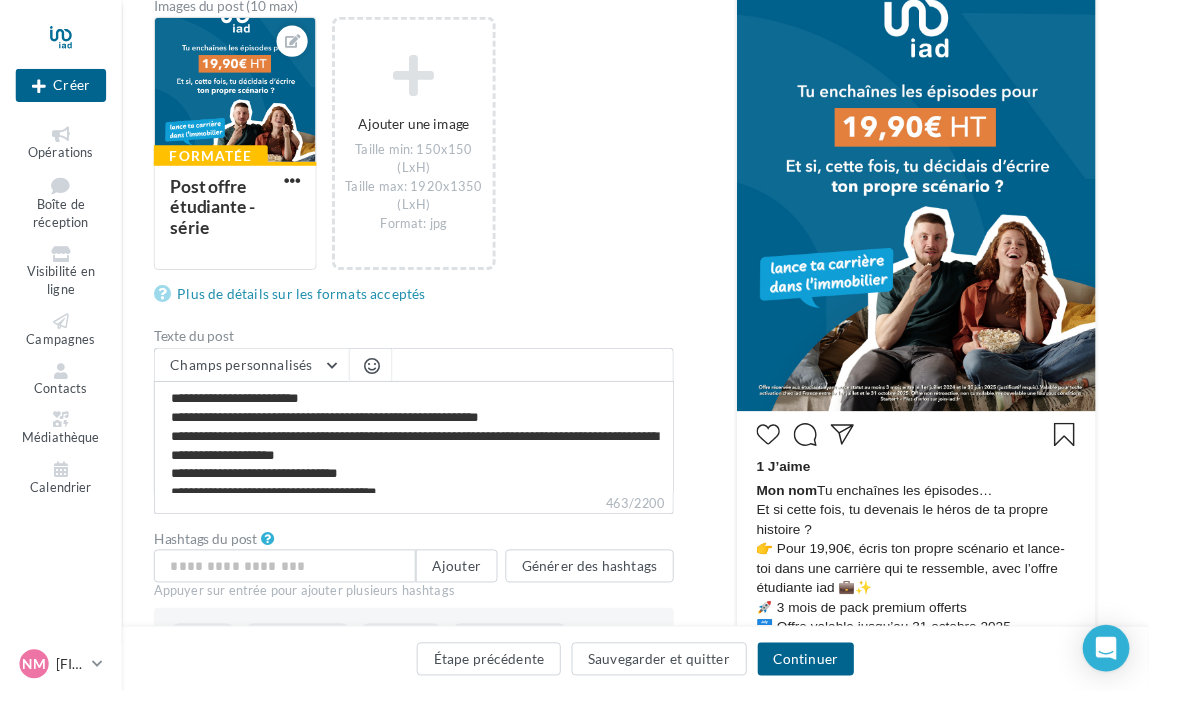 scroll, scrollTop: 369, scrollLeft: 0, axis: vertical 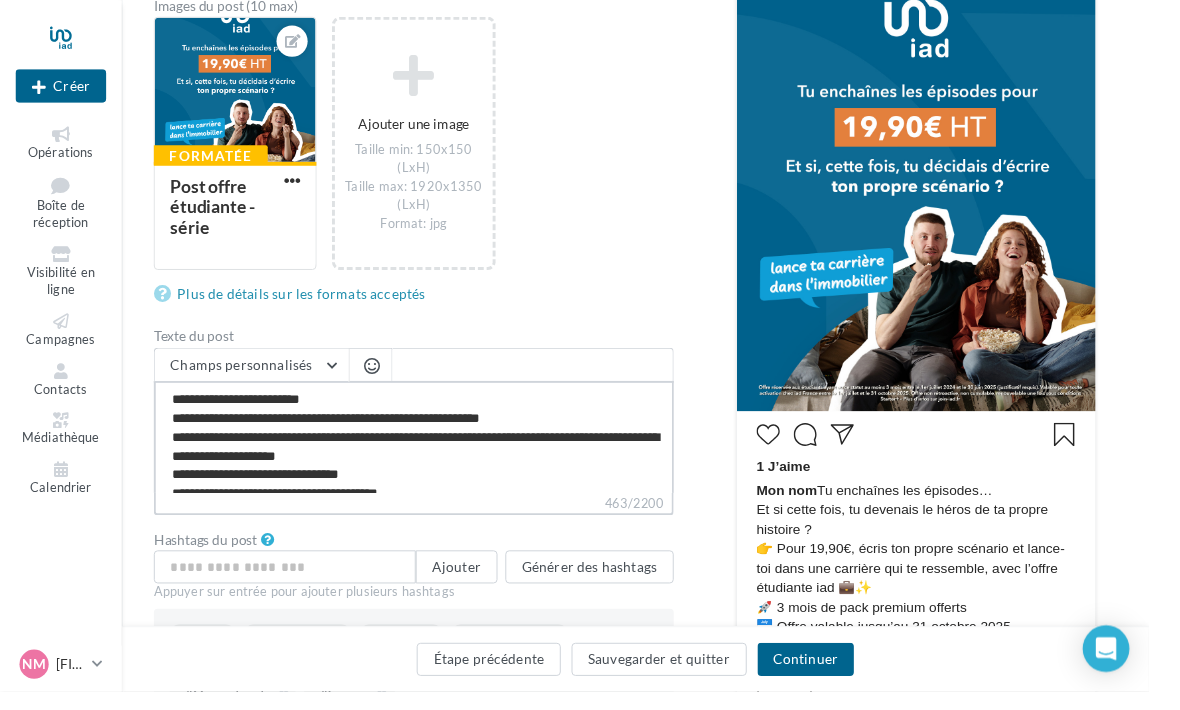click on "**********" at bounding box center [425, 448] 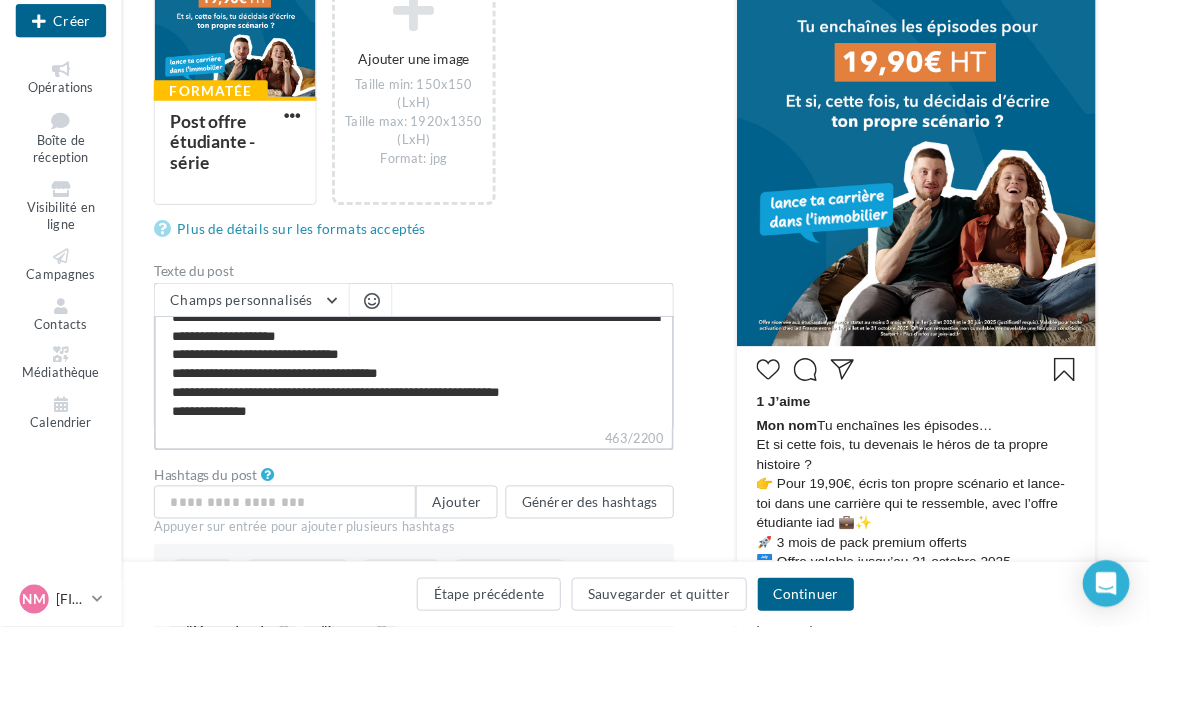 scroll, scrollTop: 55, scrollLeft: 0, axis: vertical 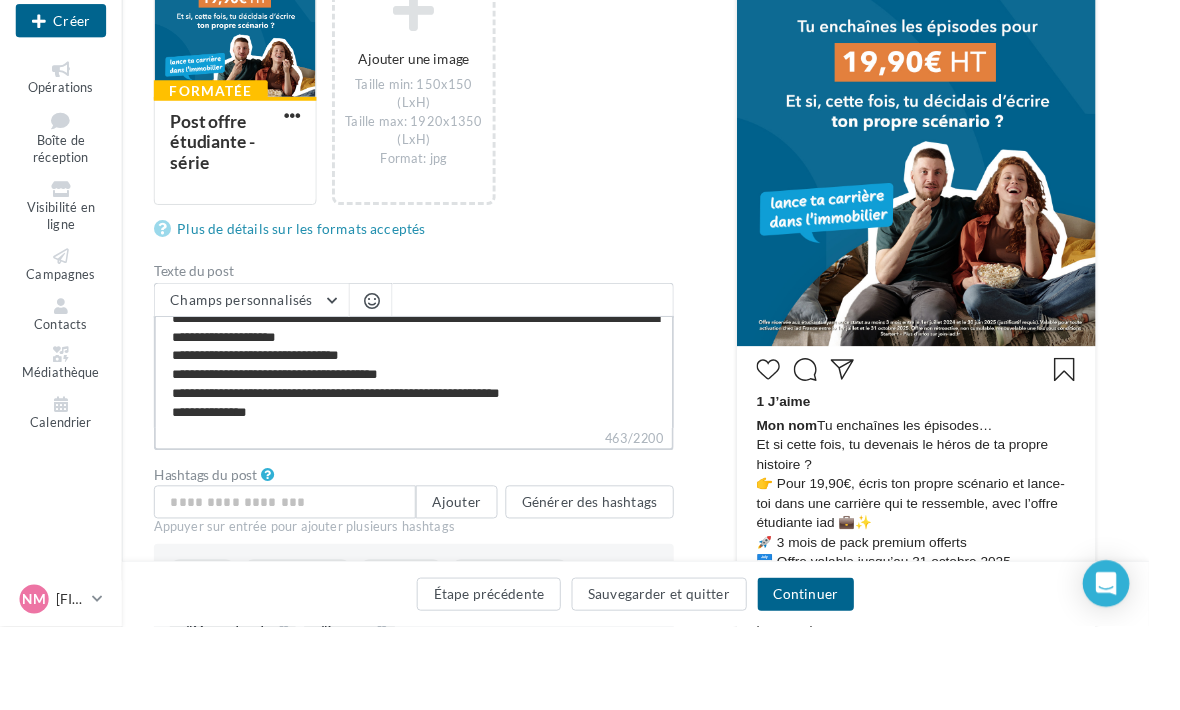 click on "**********" at bounding box center [425, 448] 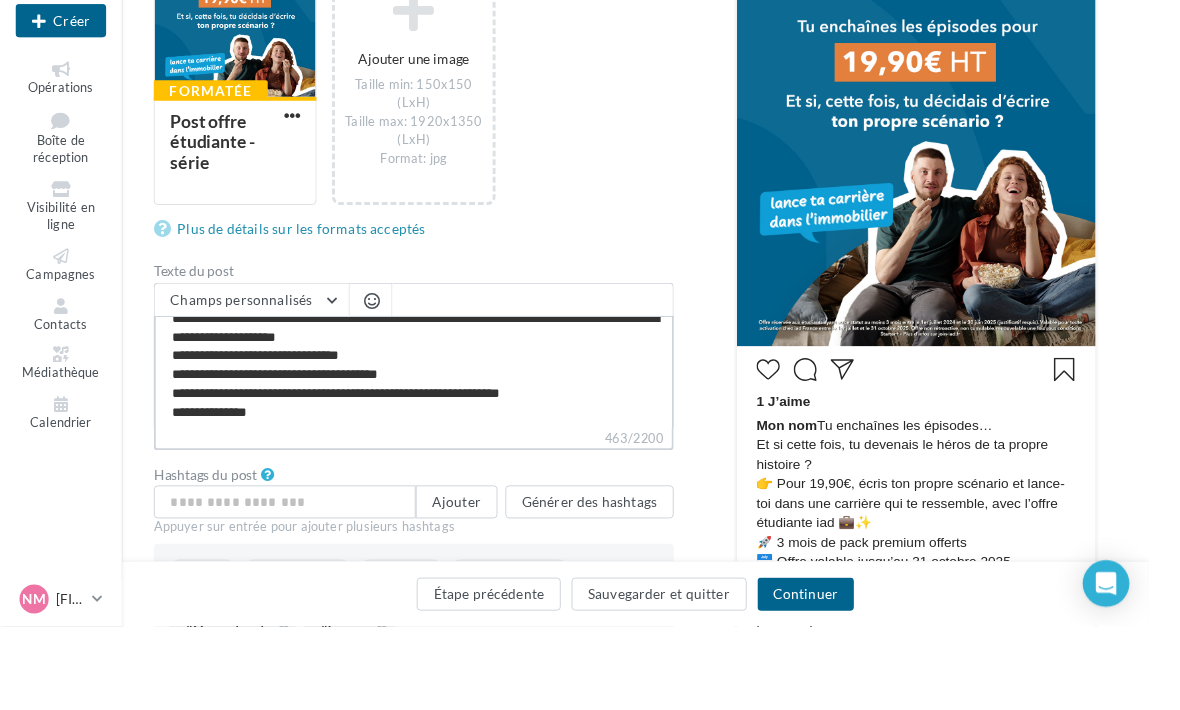 type on "**********" 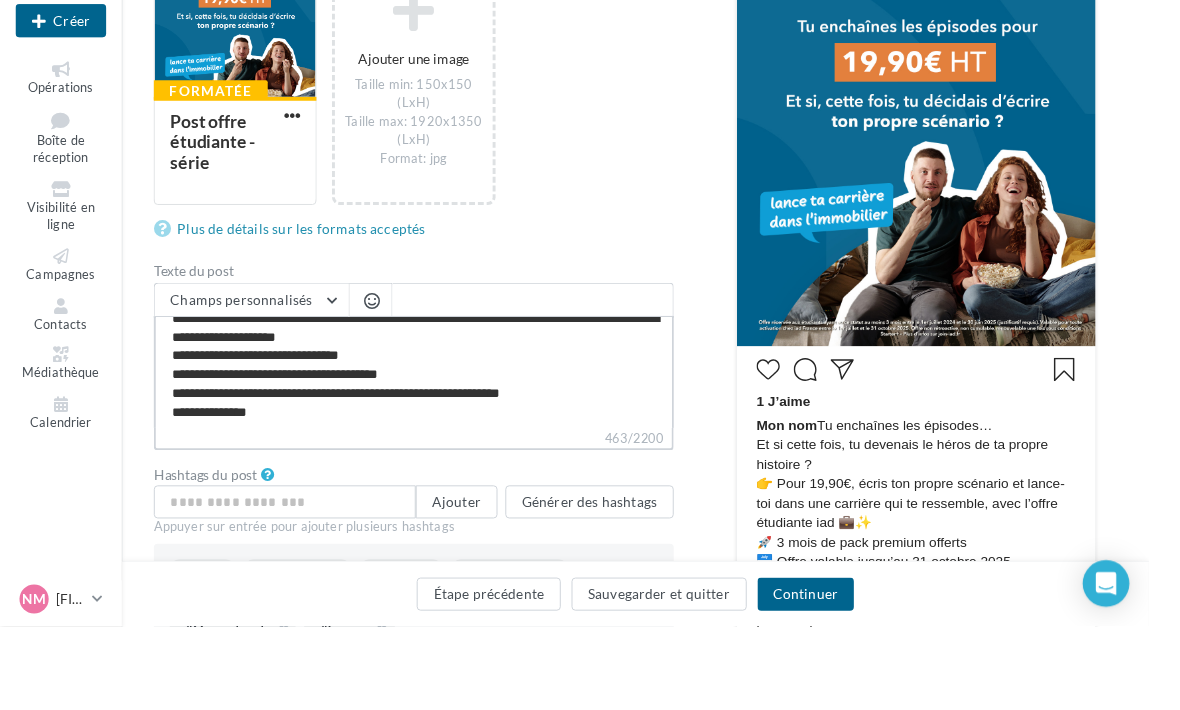 type on "**********" 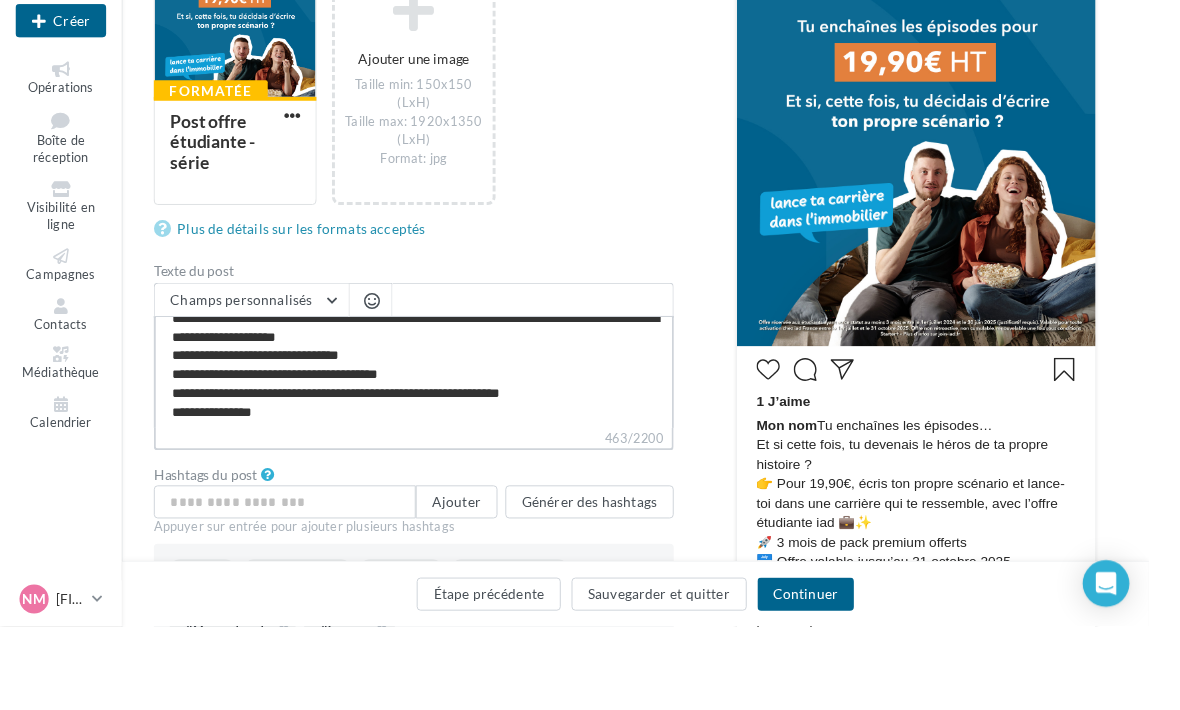 type on "**********" 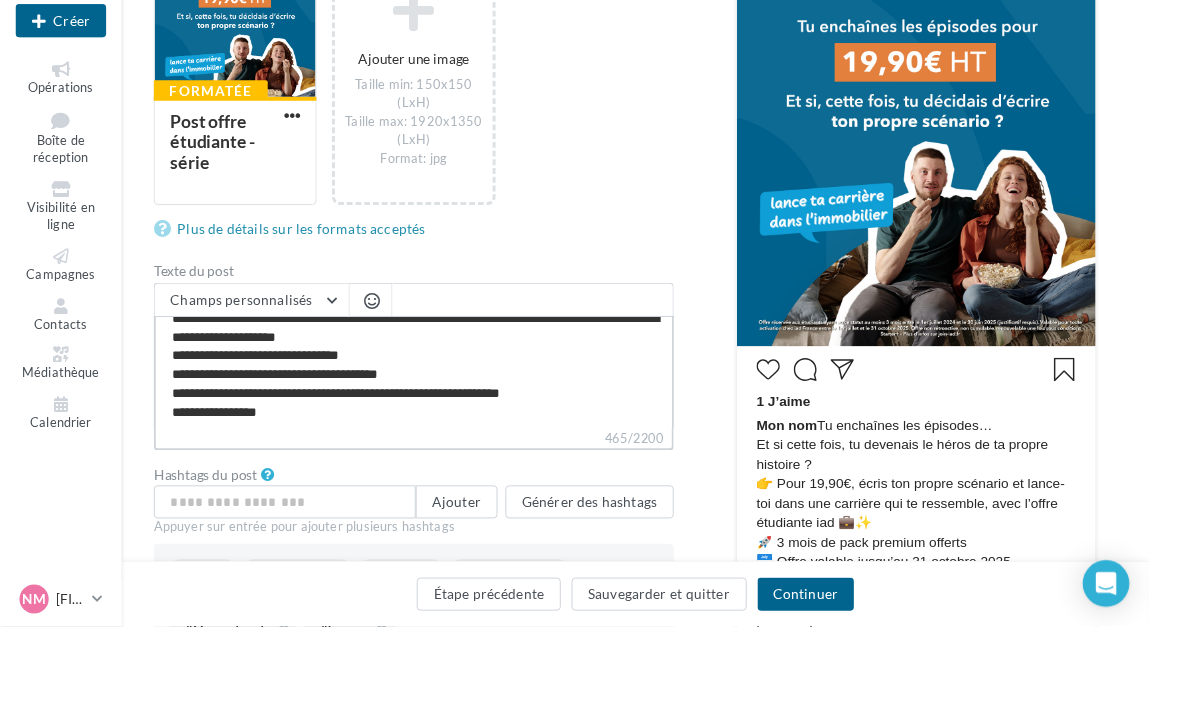 type on "**********" 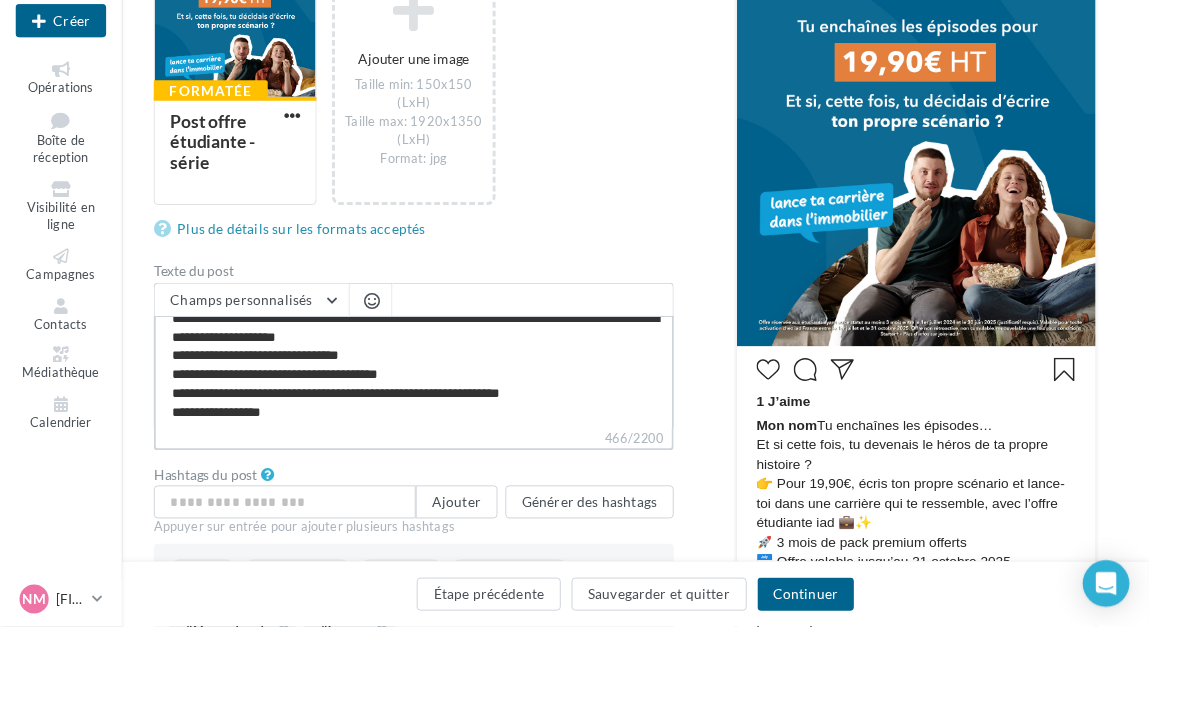type on "**********" 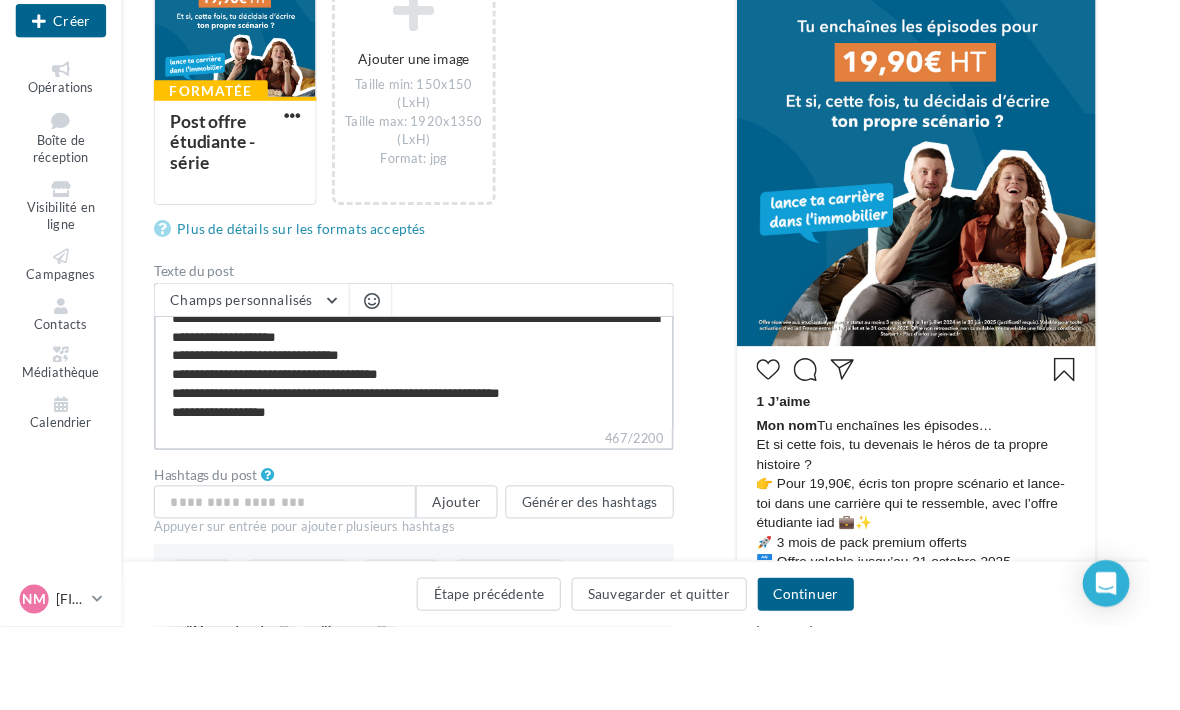 type on "**********" 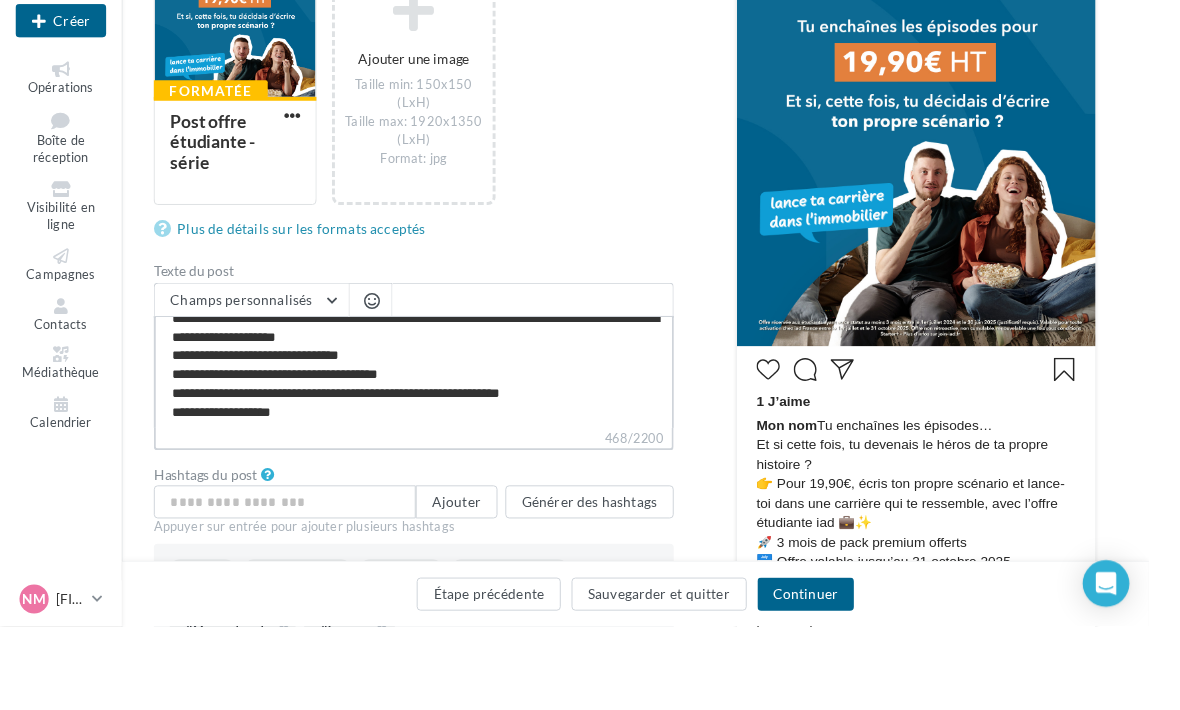 type on "**********" 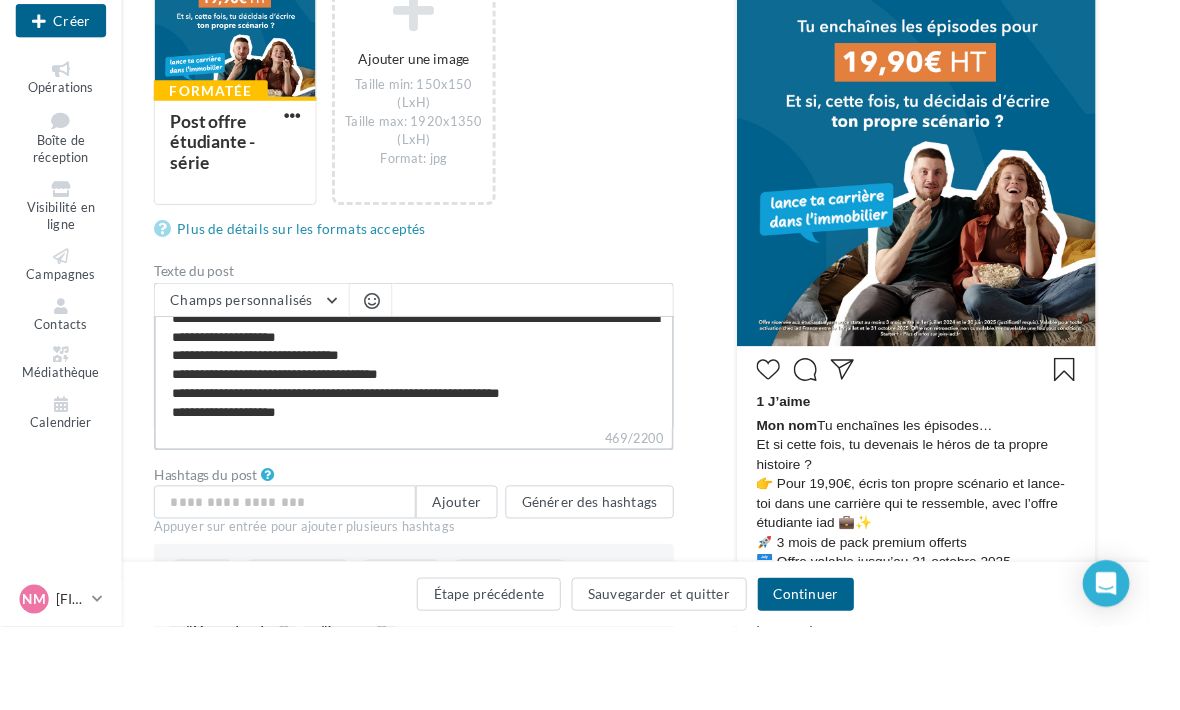 type on "**********" 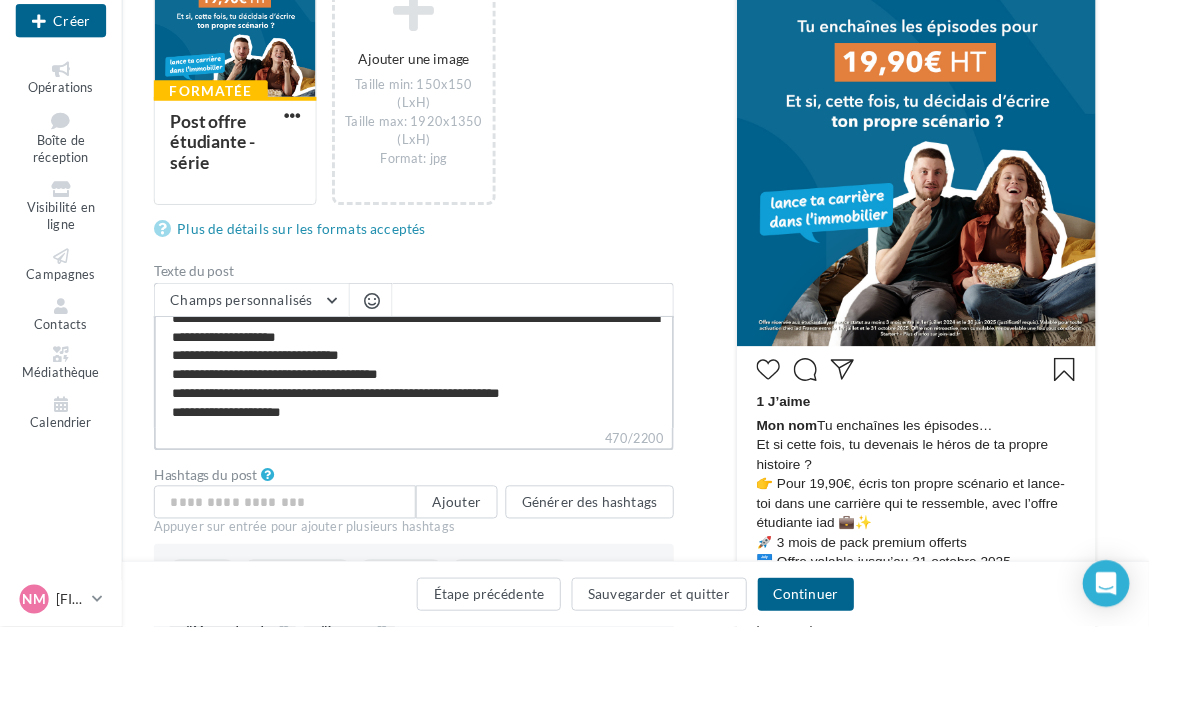 type on "**********" 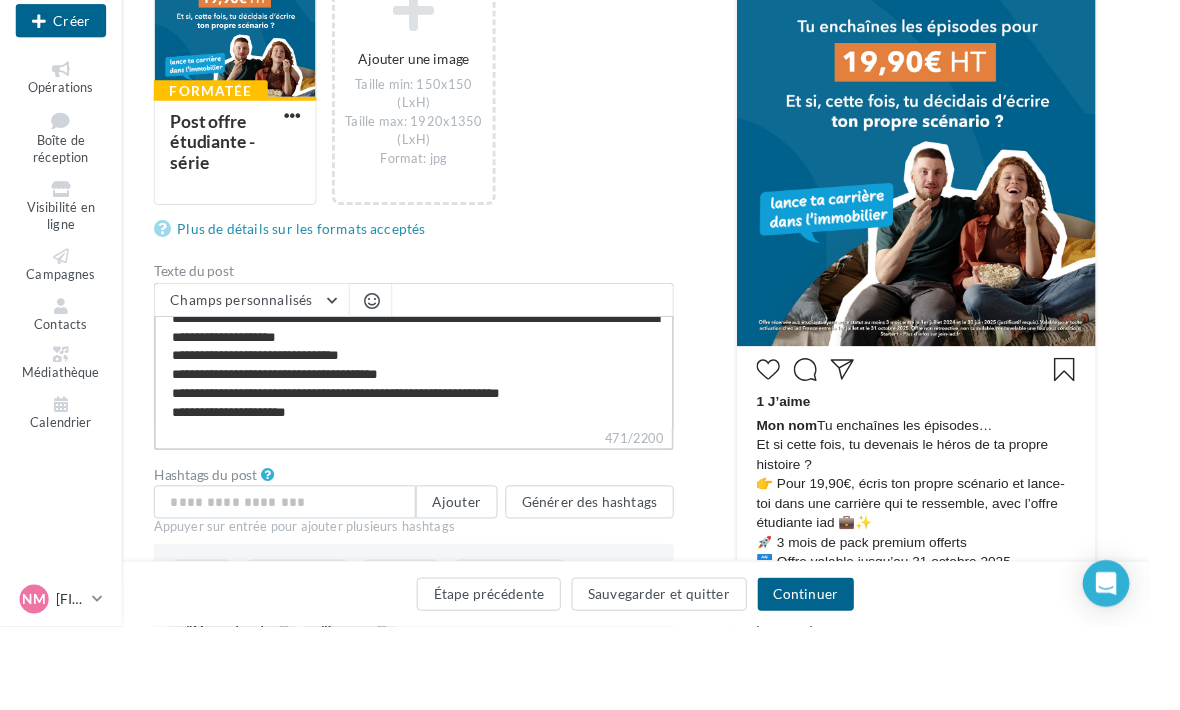 type on "**********" 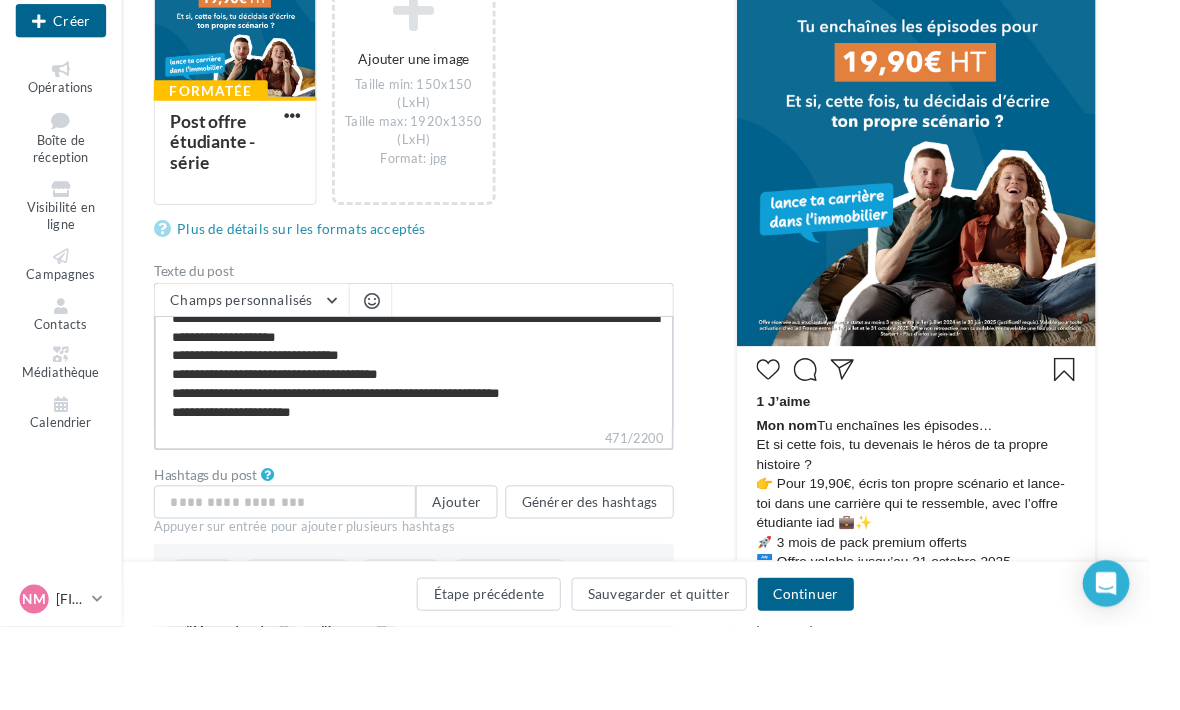 type on "**********" 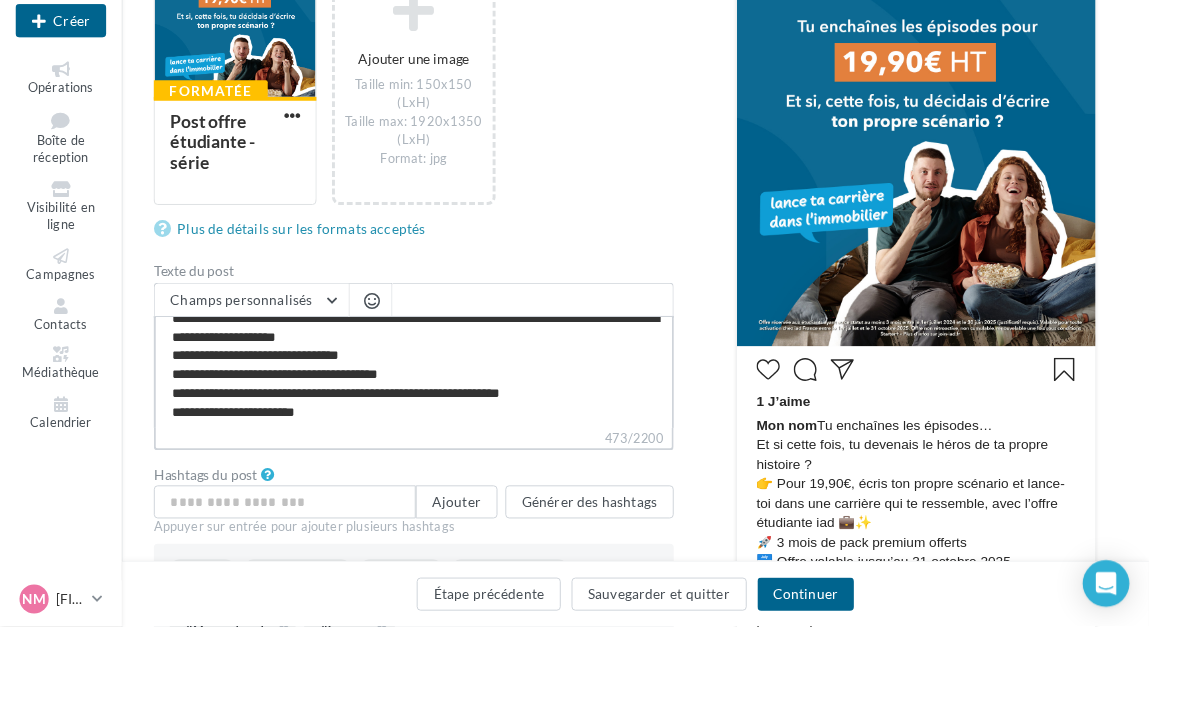type on "**********" 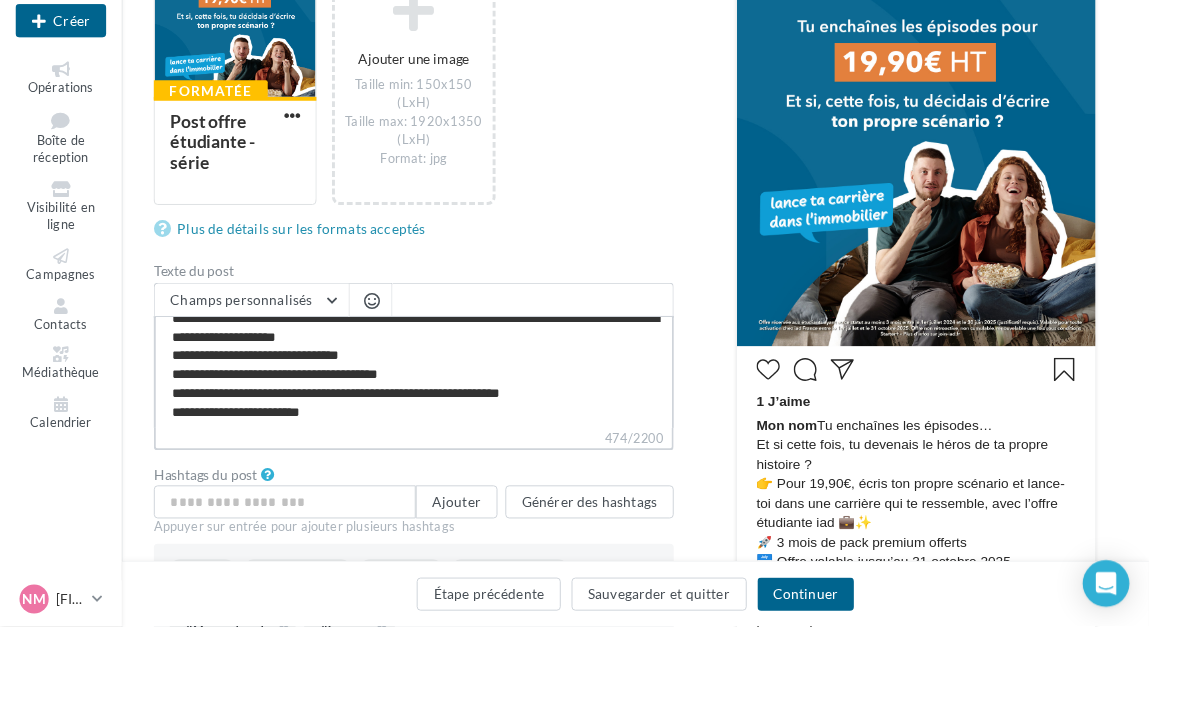 type on "**********" 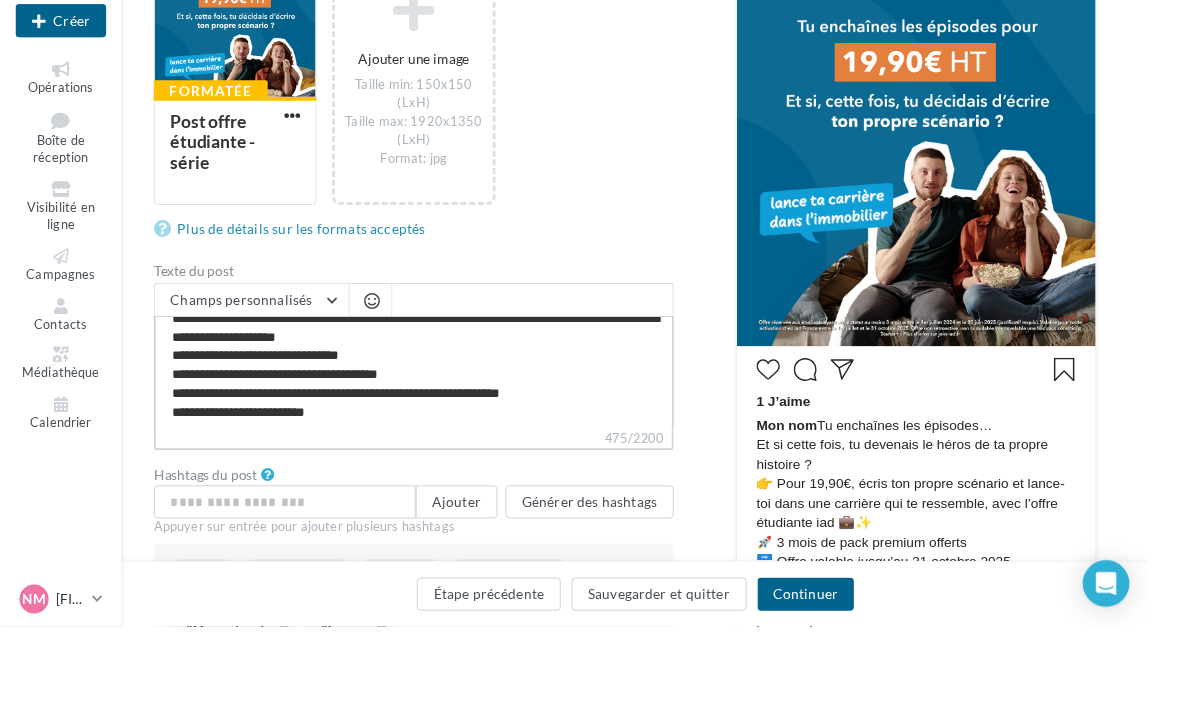 type on "**********" 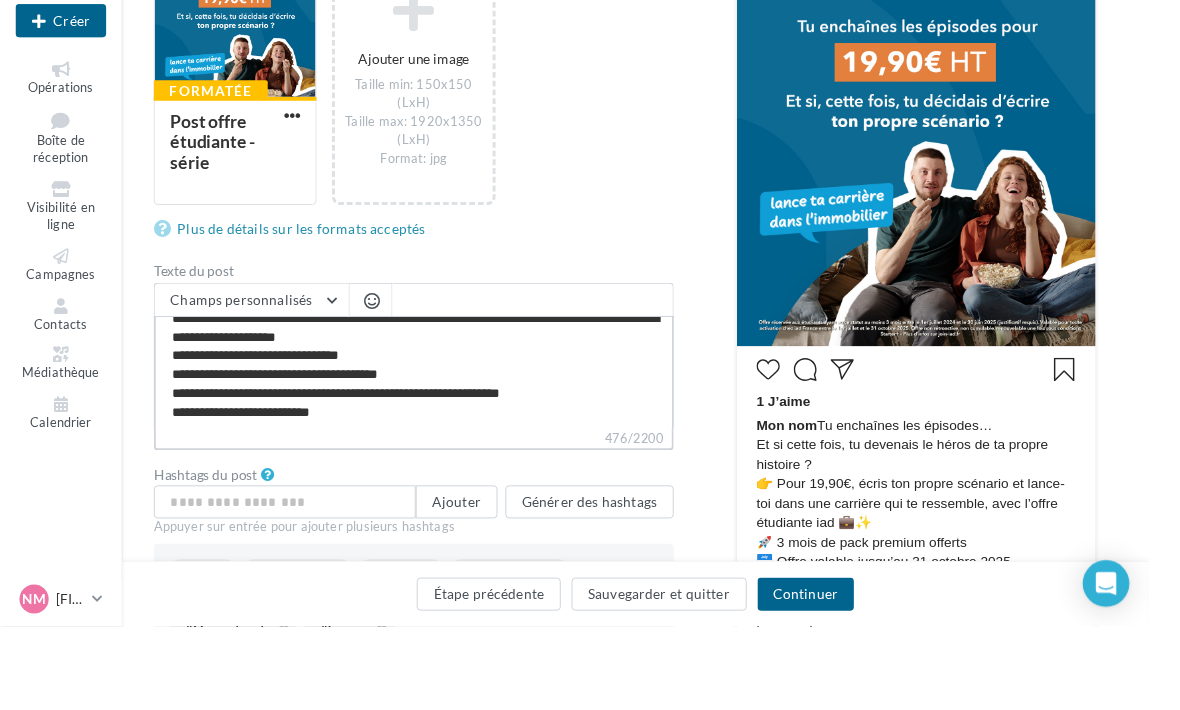 type on "**********" 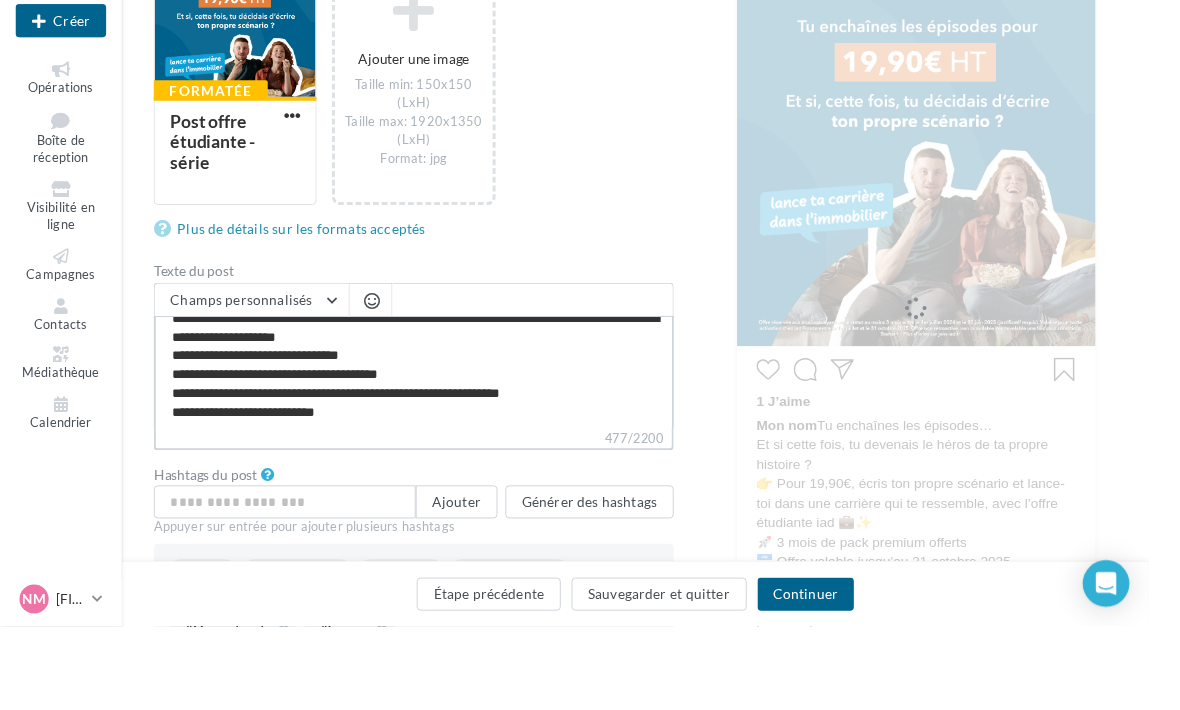 type on "**********" 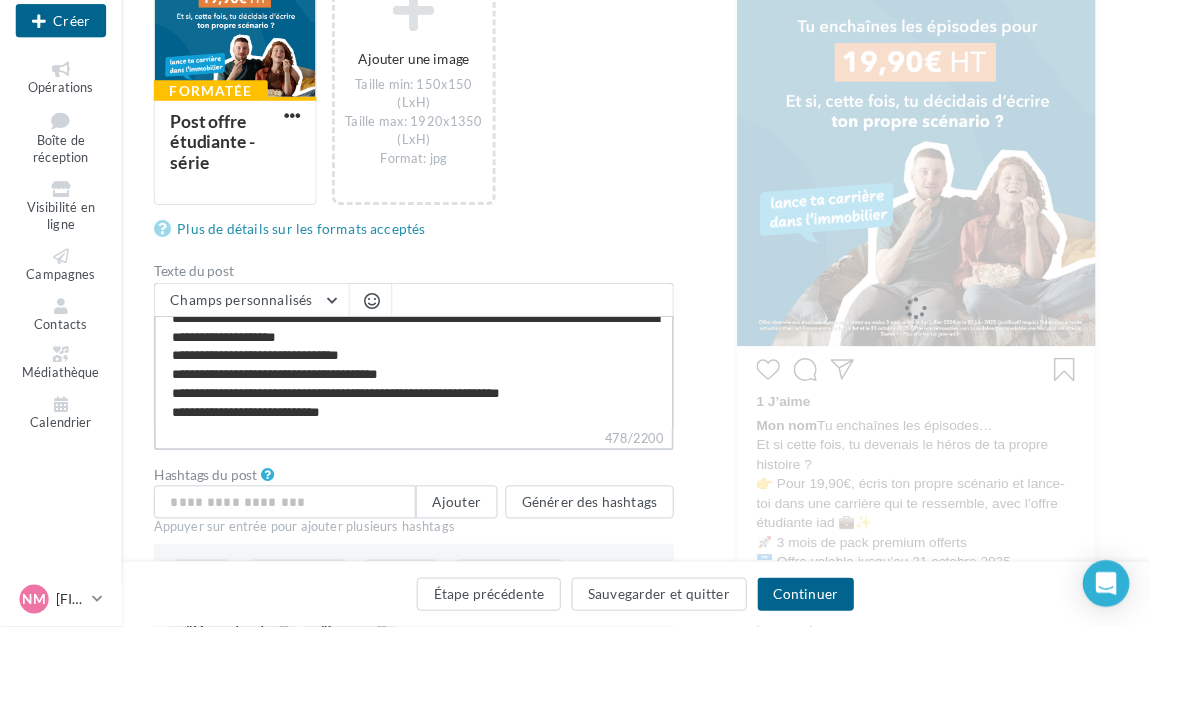 type on "**********" 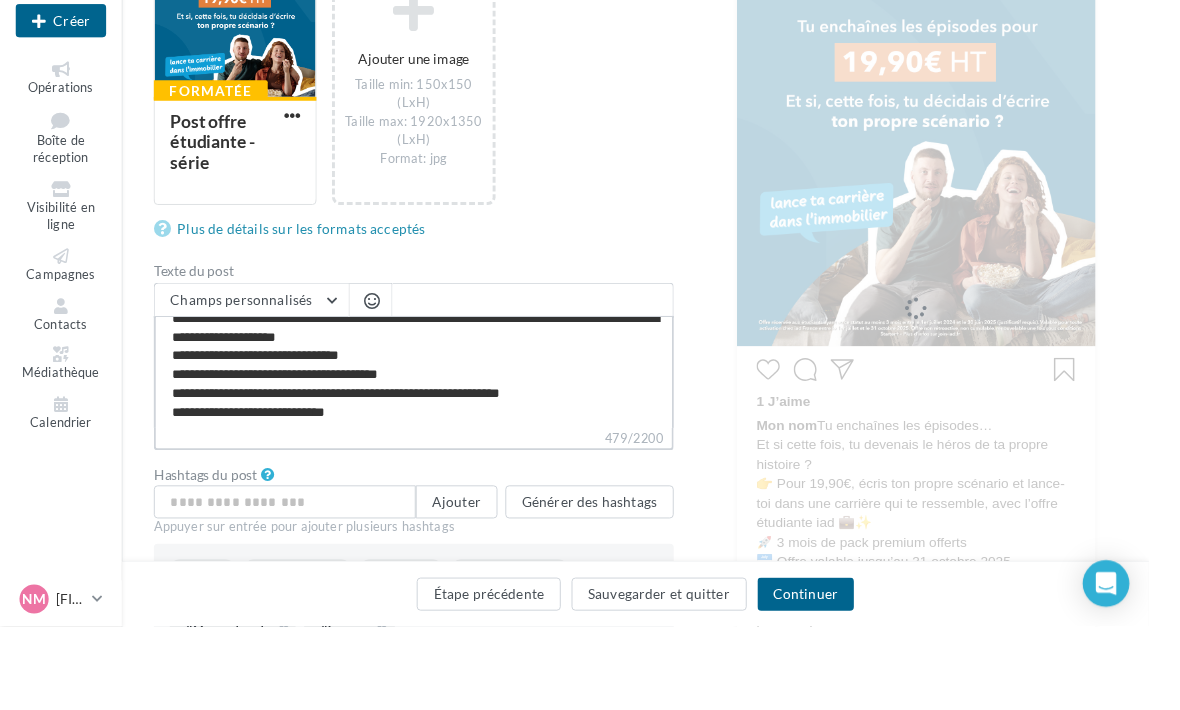 type on "**********" 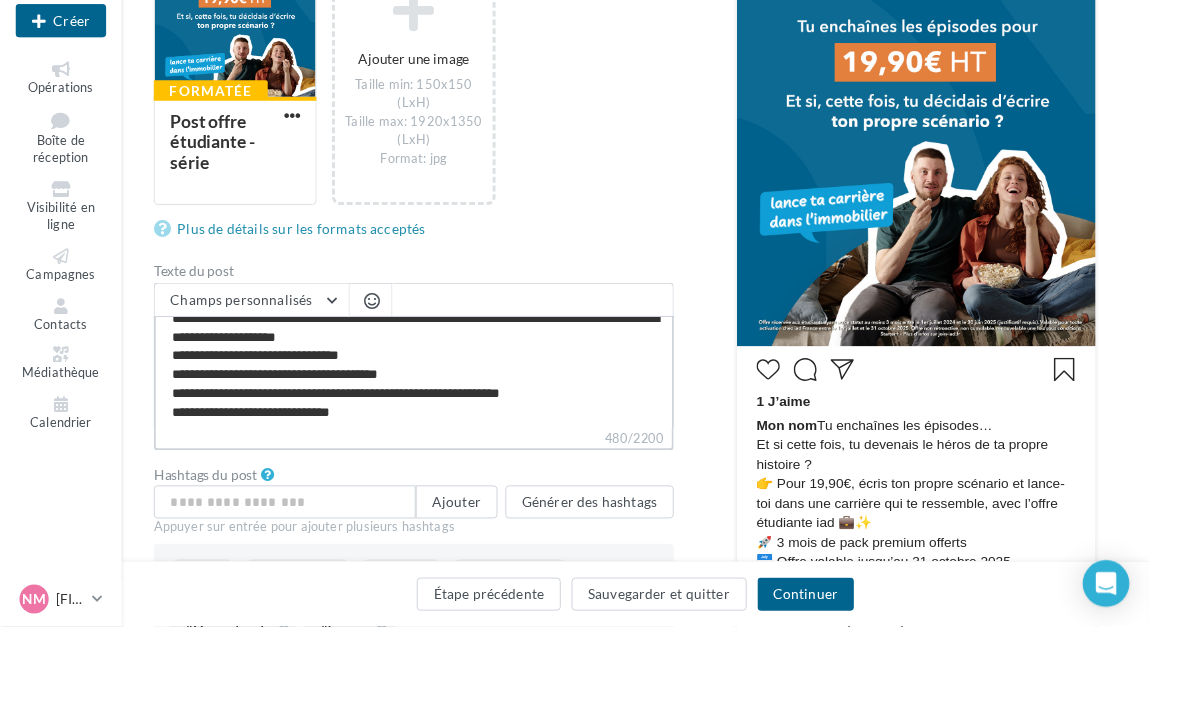 type on "**********" 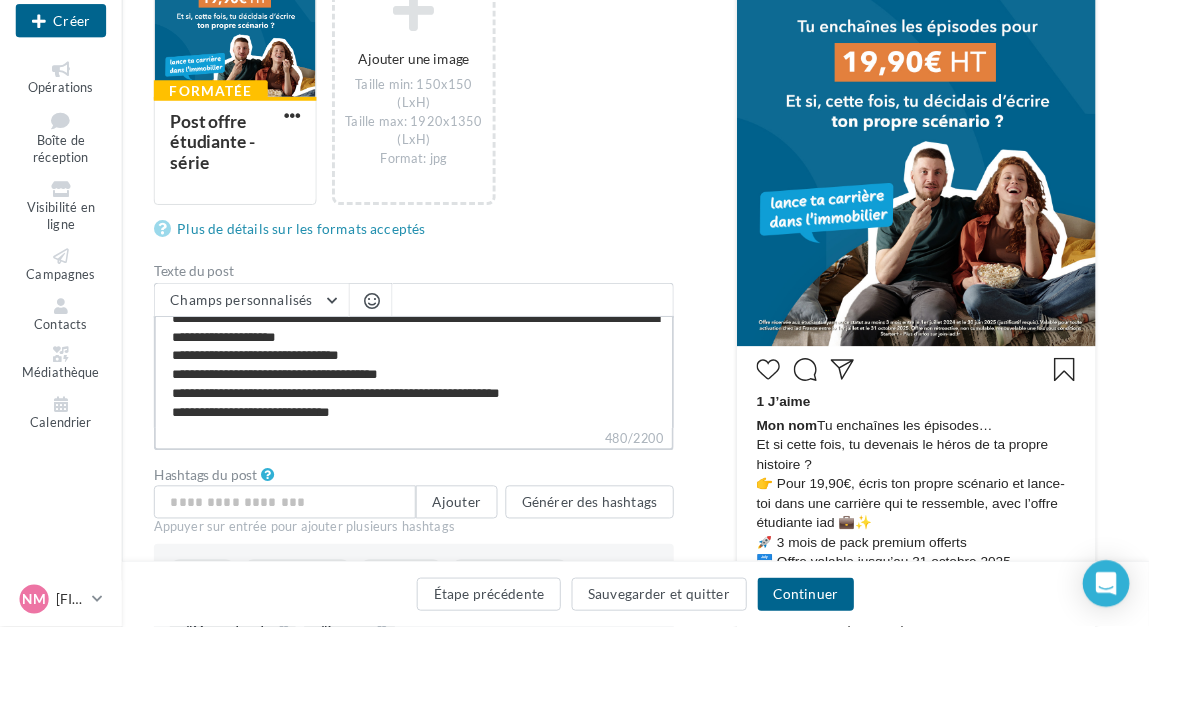 type on "**********" 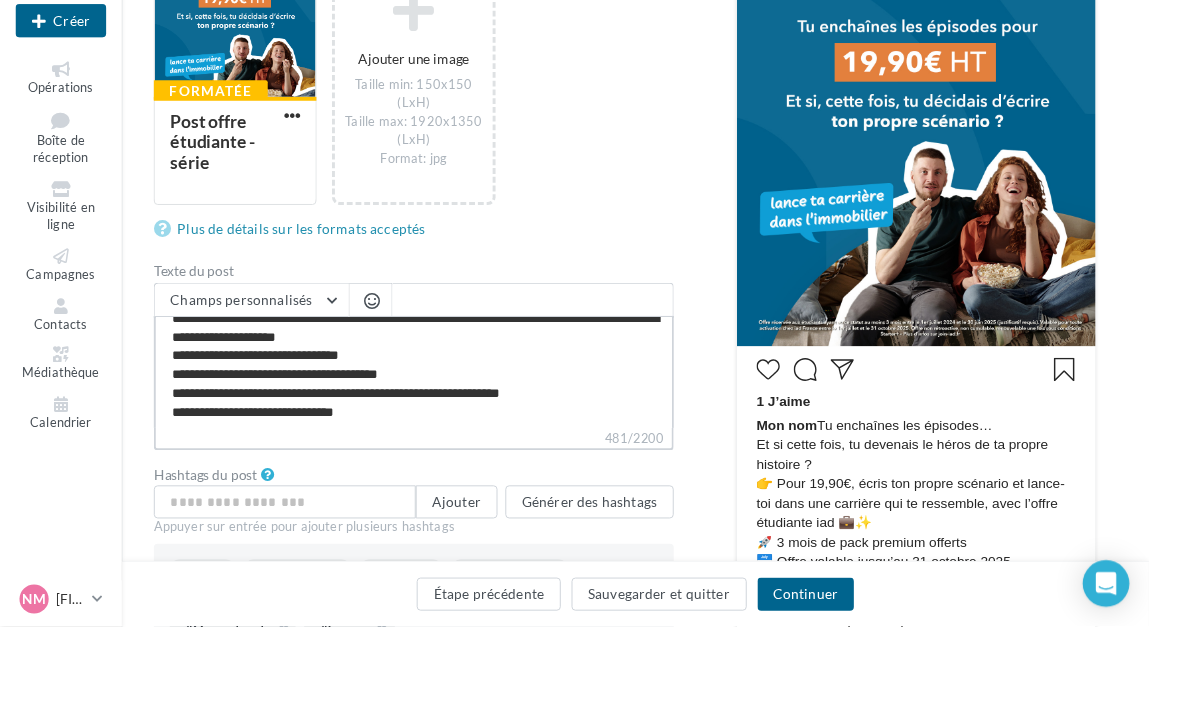 type on "**********" 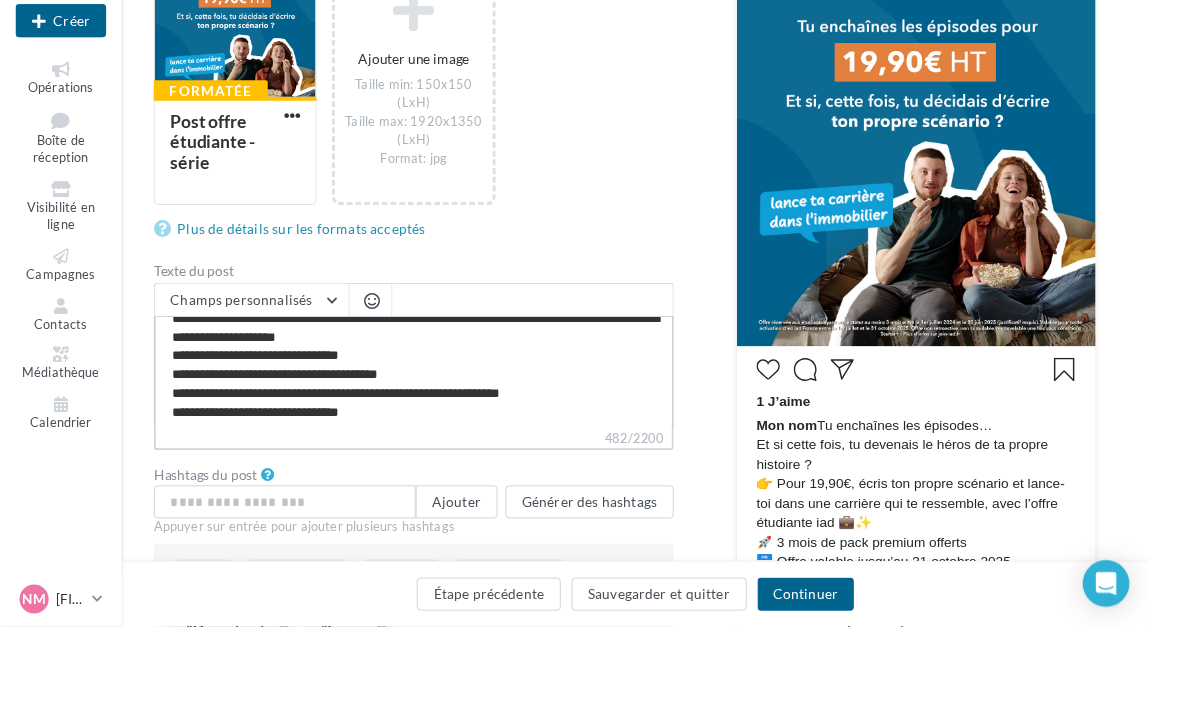 type on "**********" 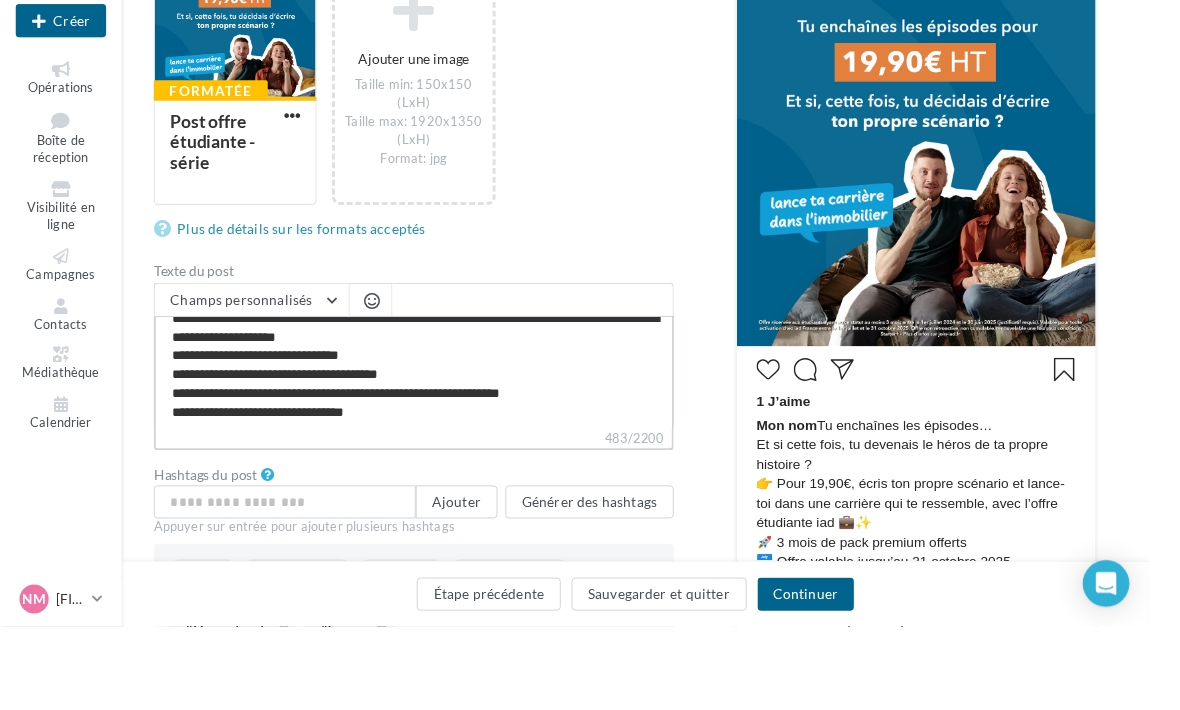 type on "**********" 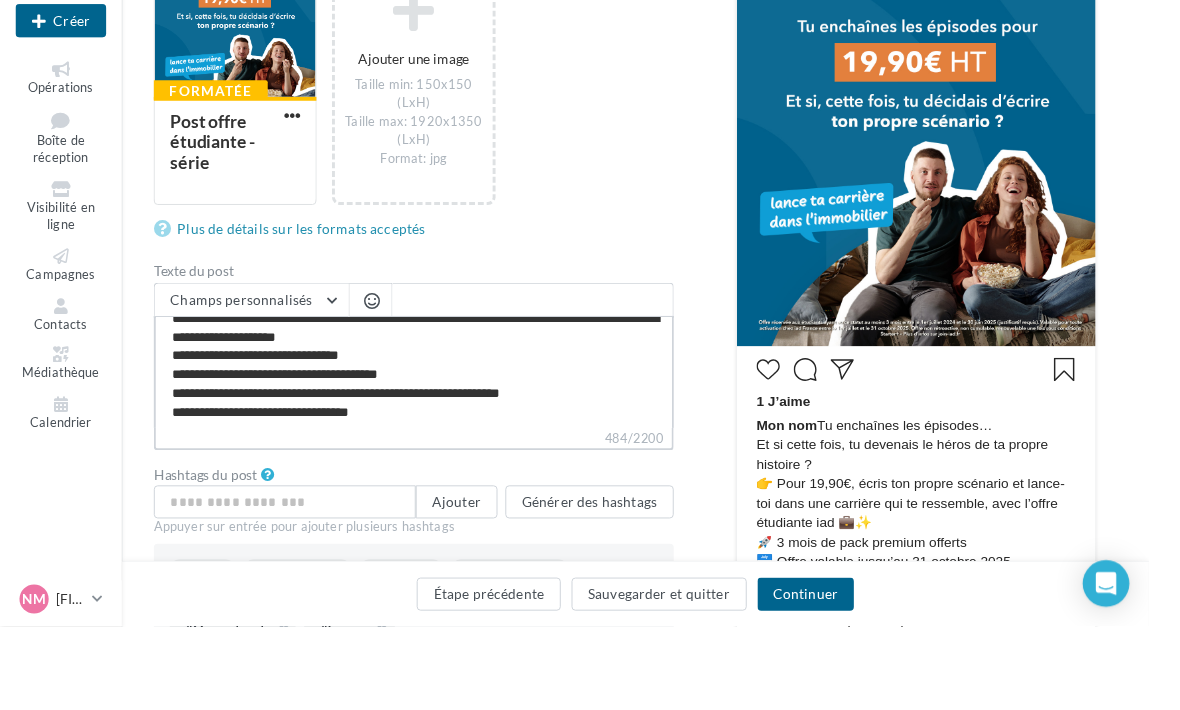 type on "**********" 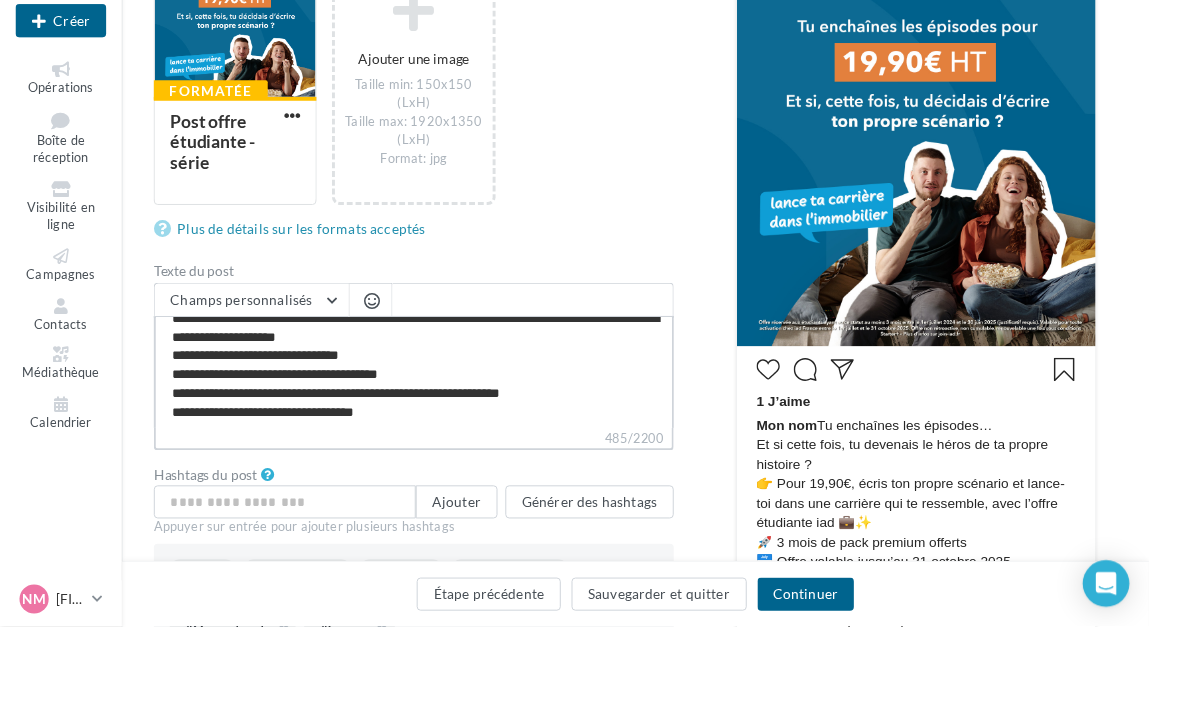 type on "**********" 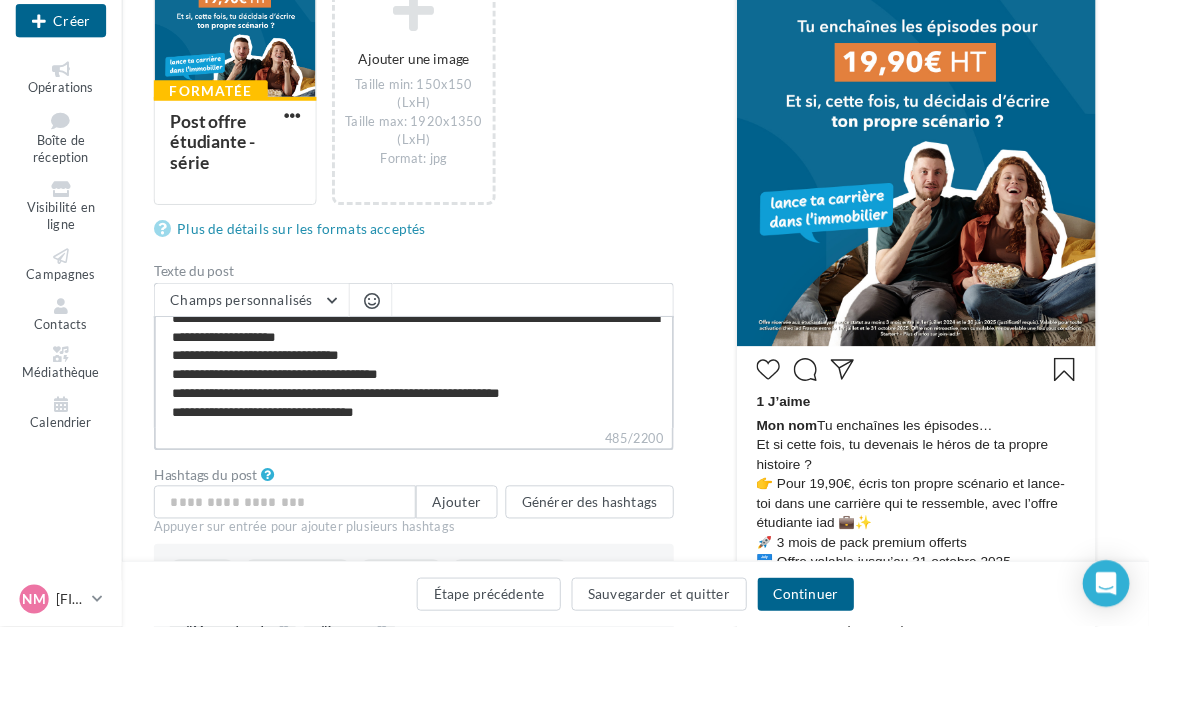 type on "**********" 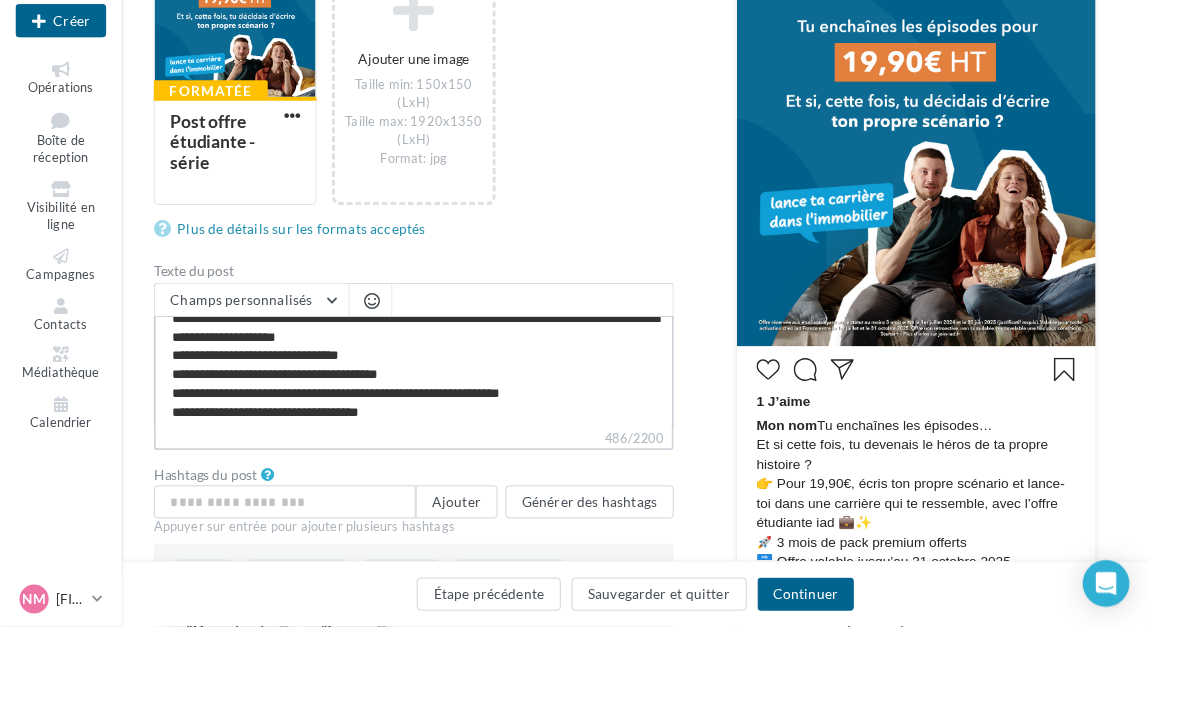 type on "**********" 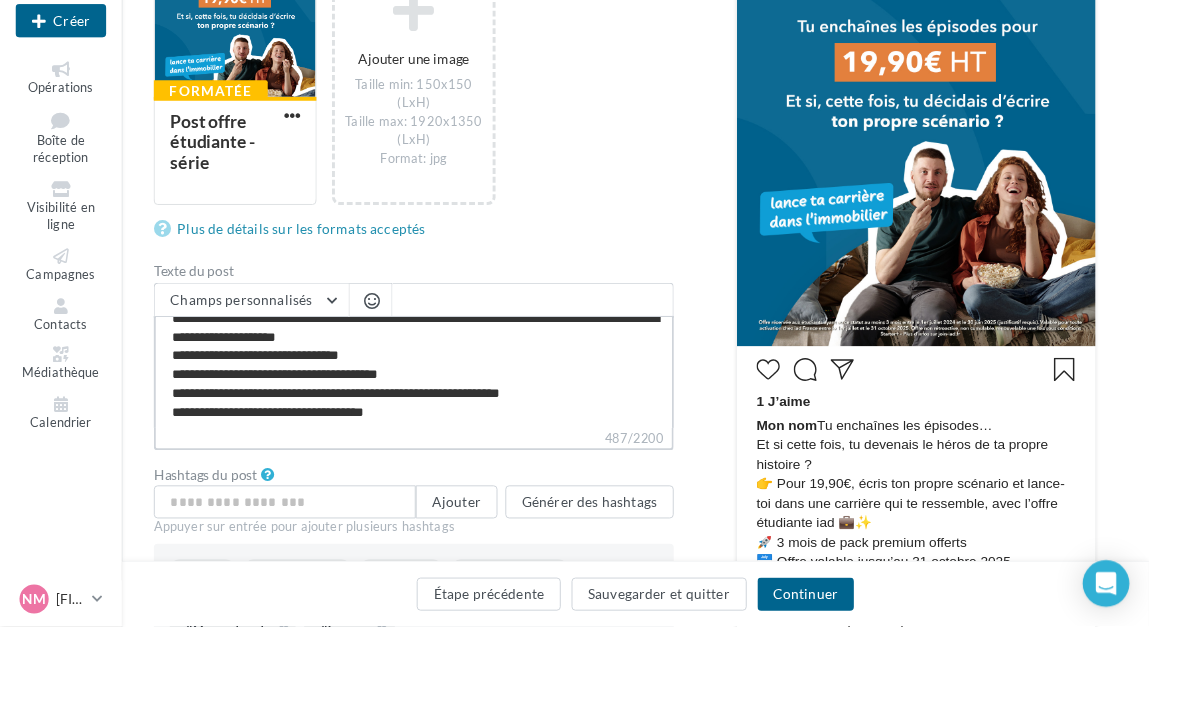 type on "**********" 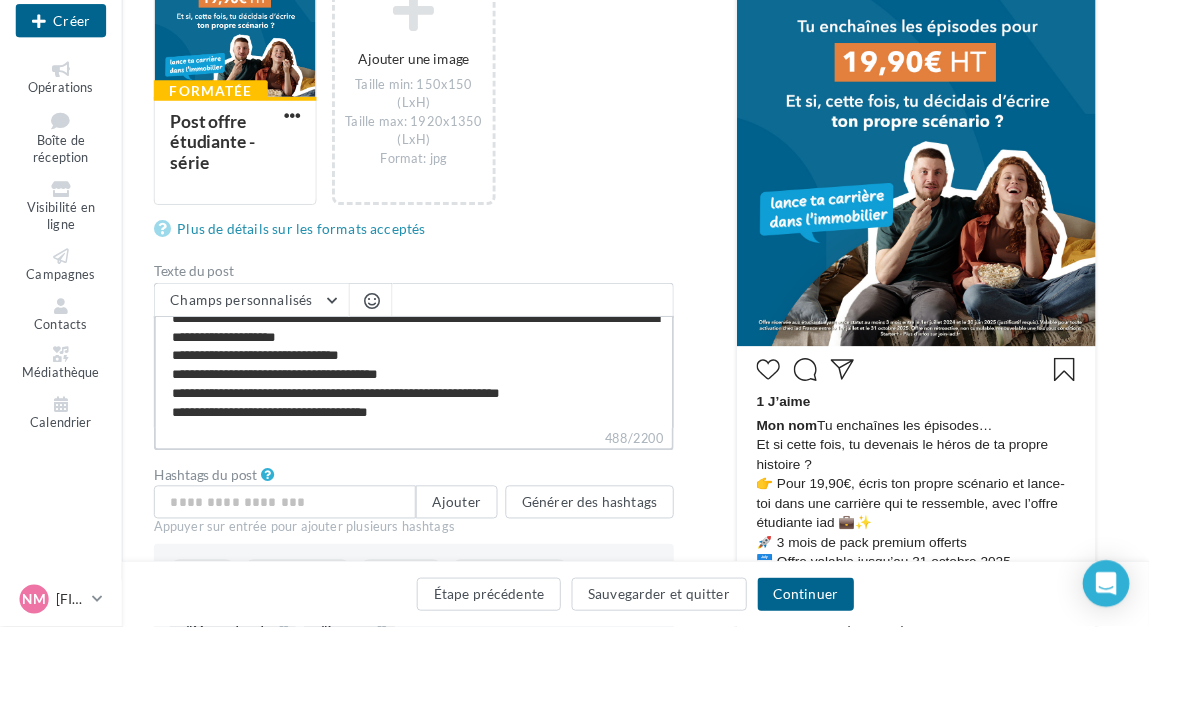 type on "**********" 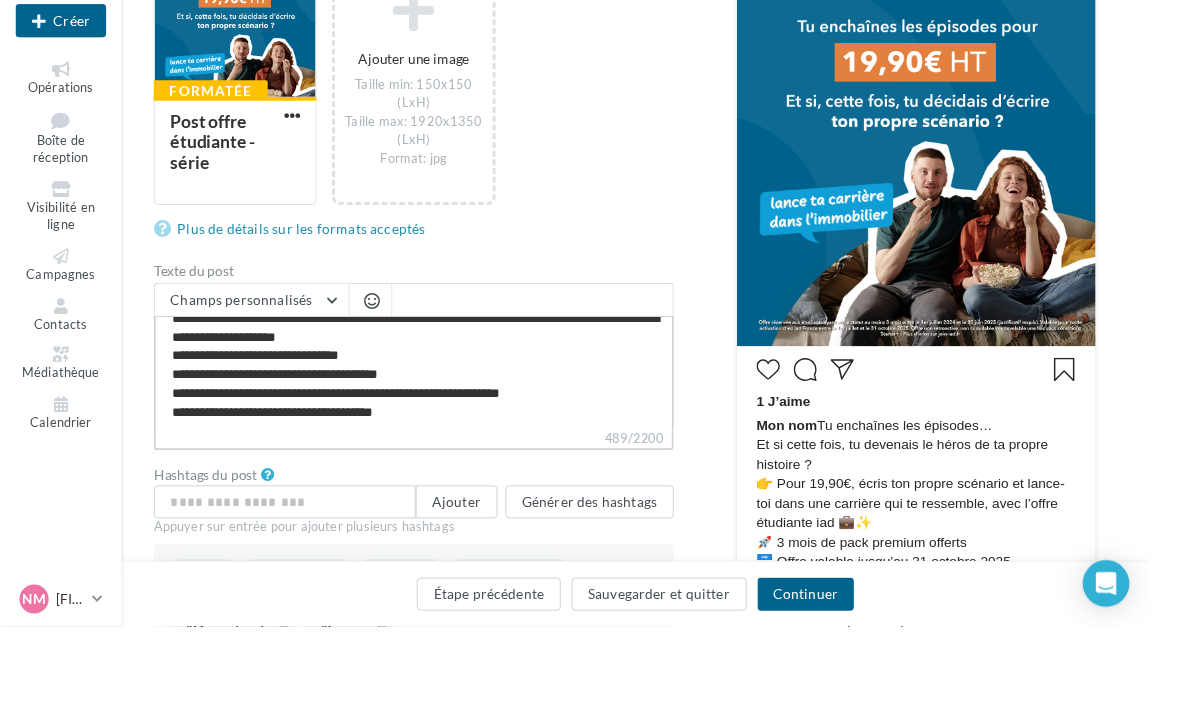 type on "**********" 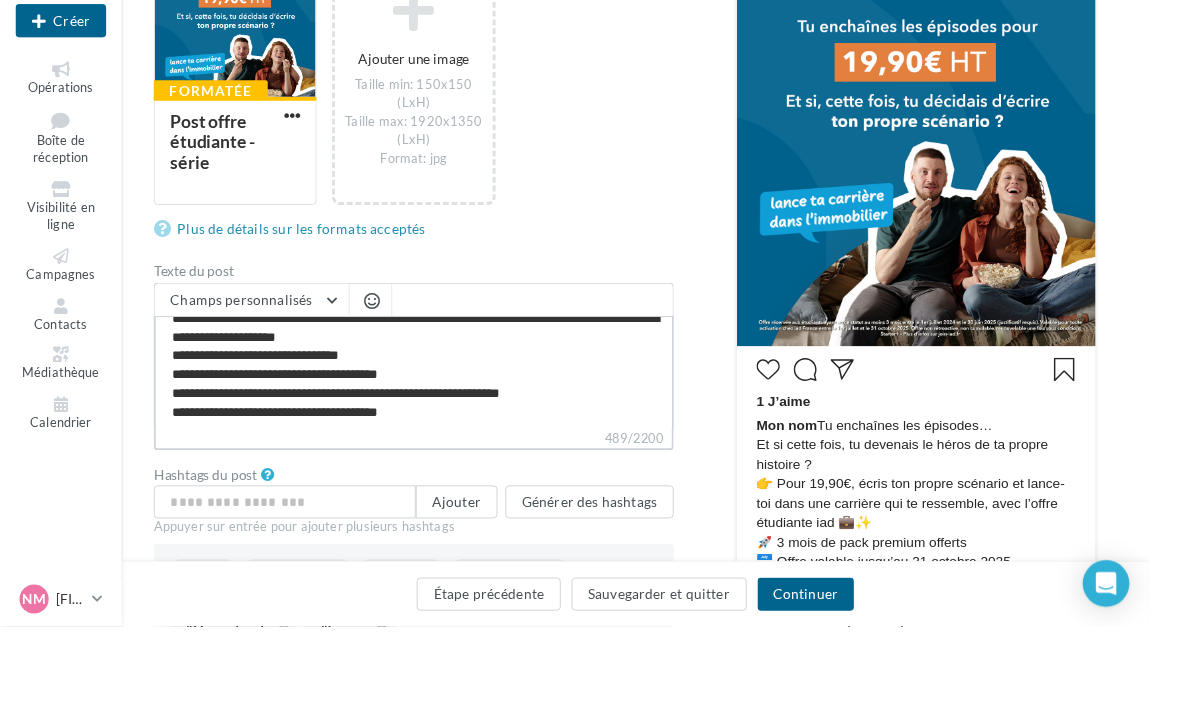 type on "**********" 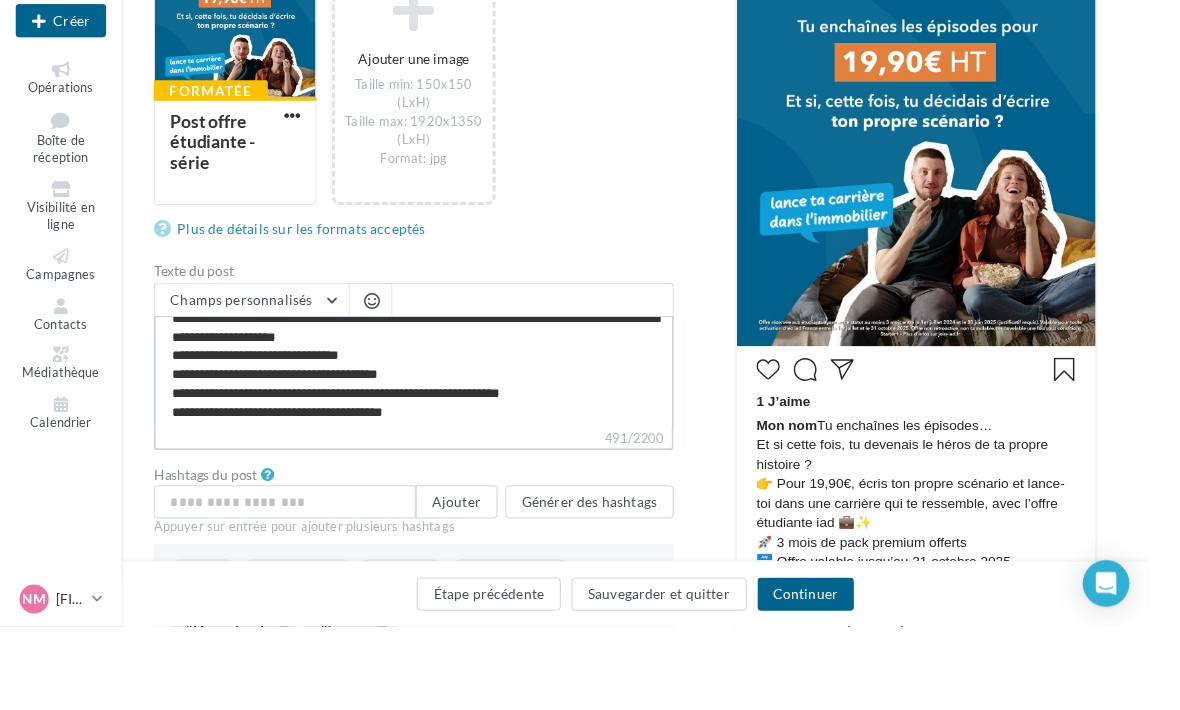 type on "**********" 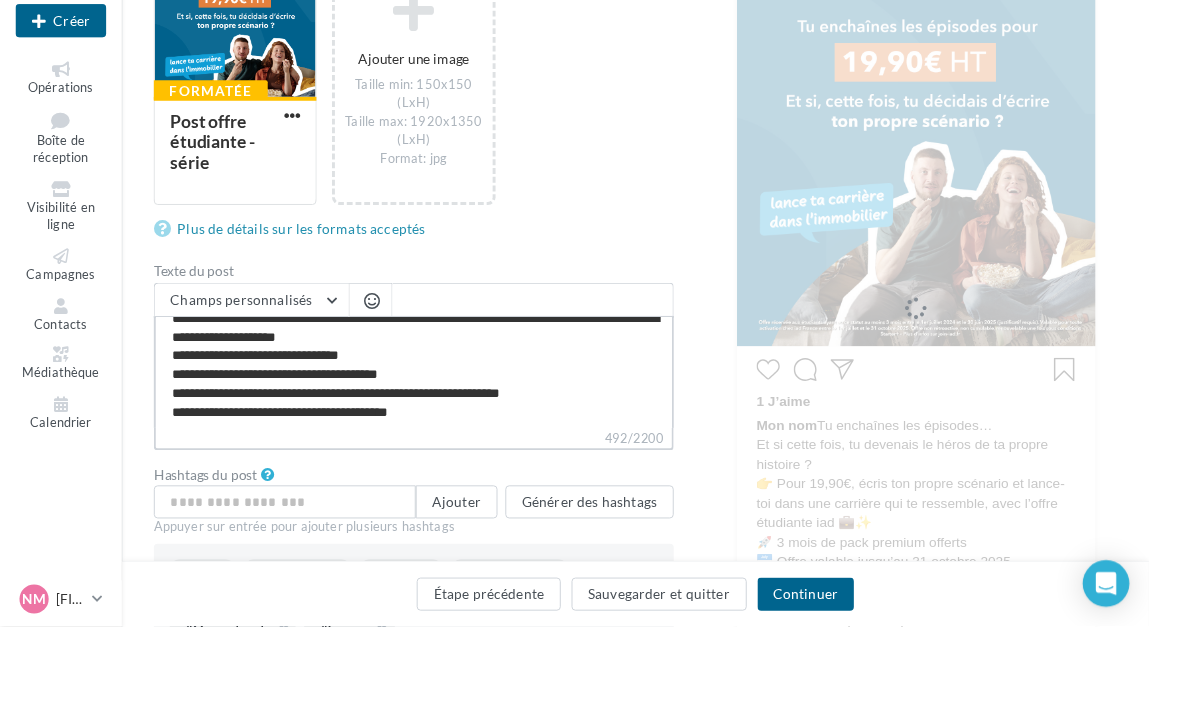 type on "**********" 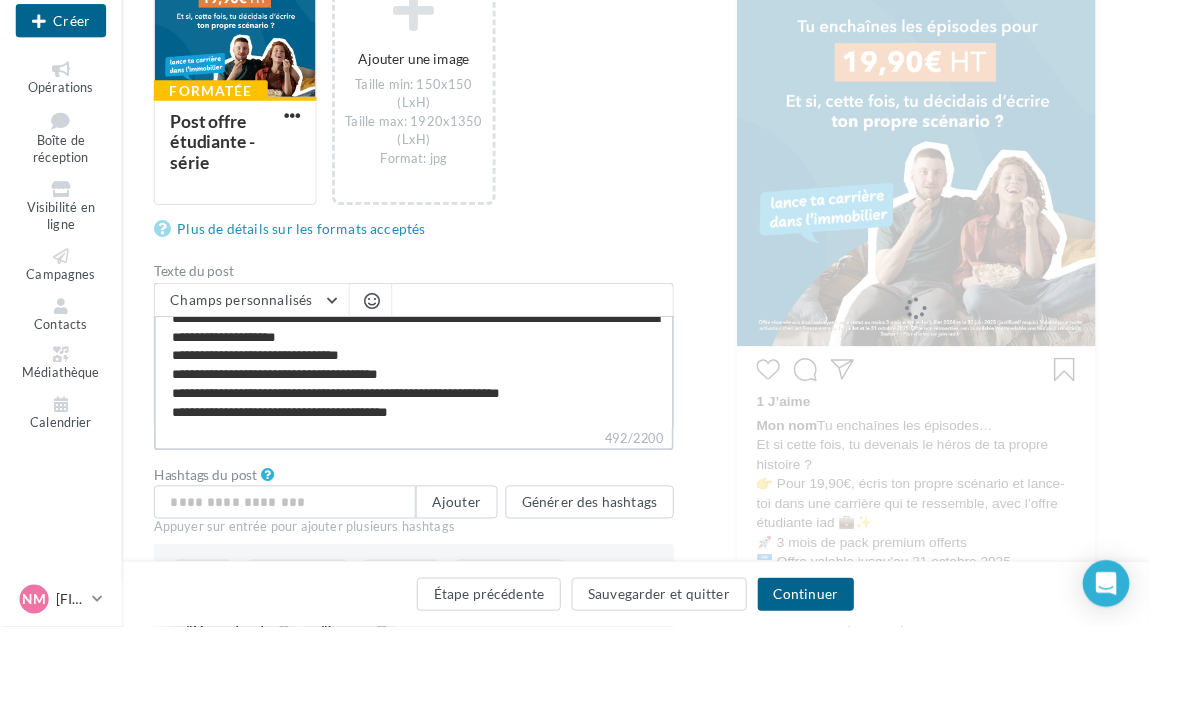 type on "**********" 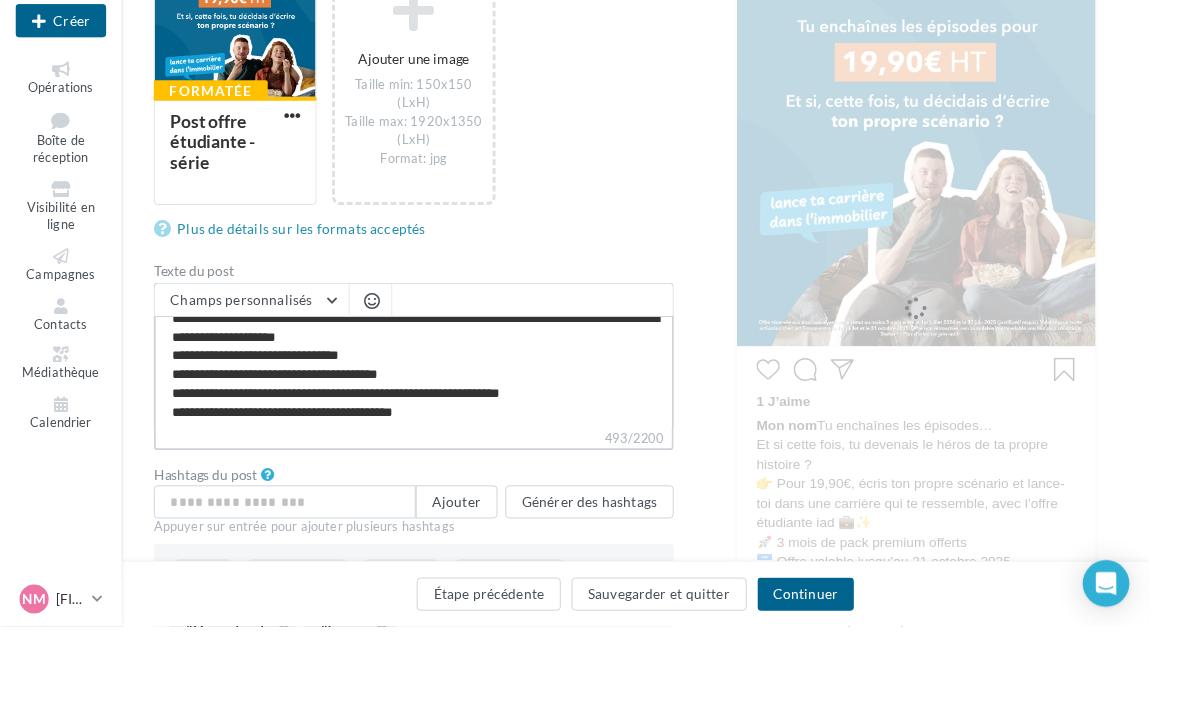 type on "**********" 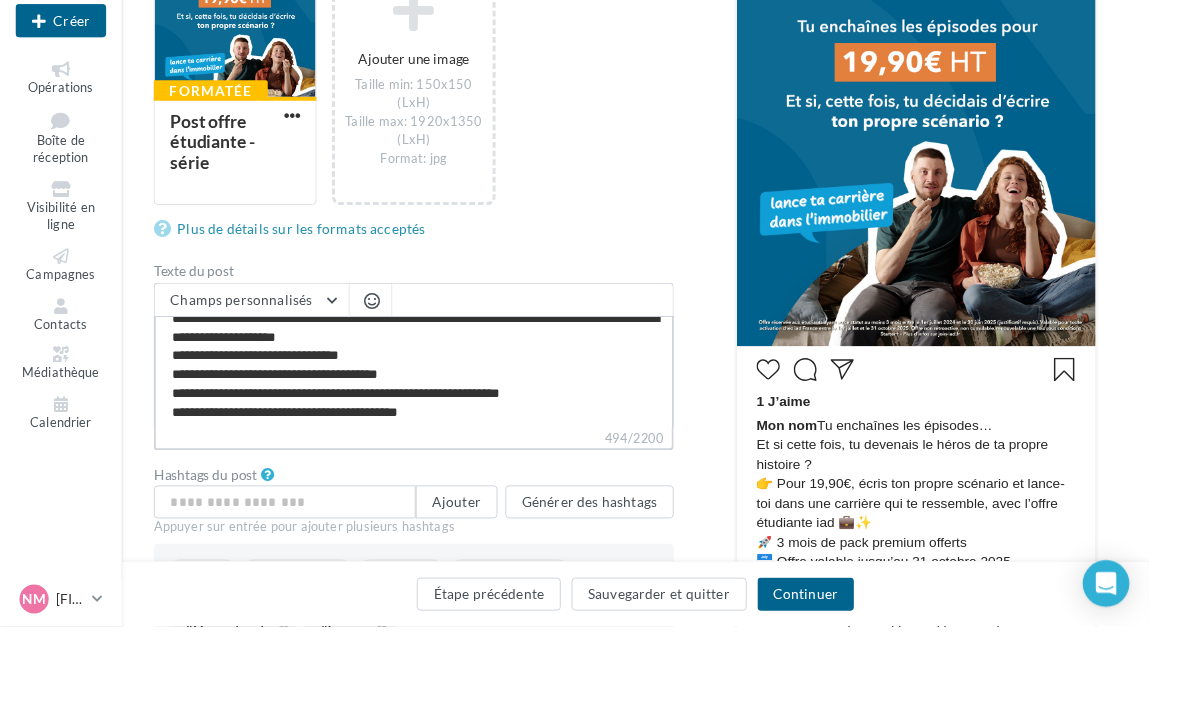 type on "**********" 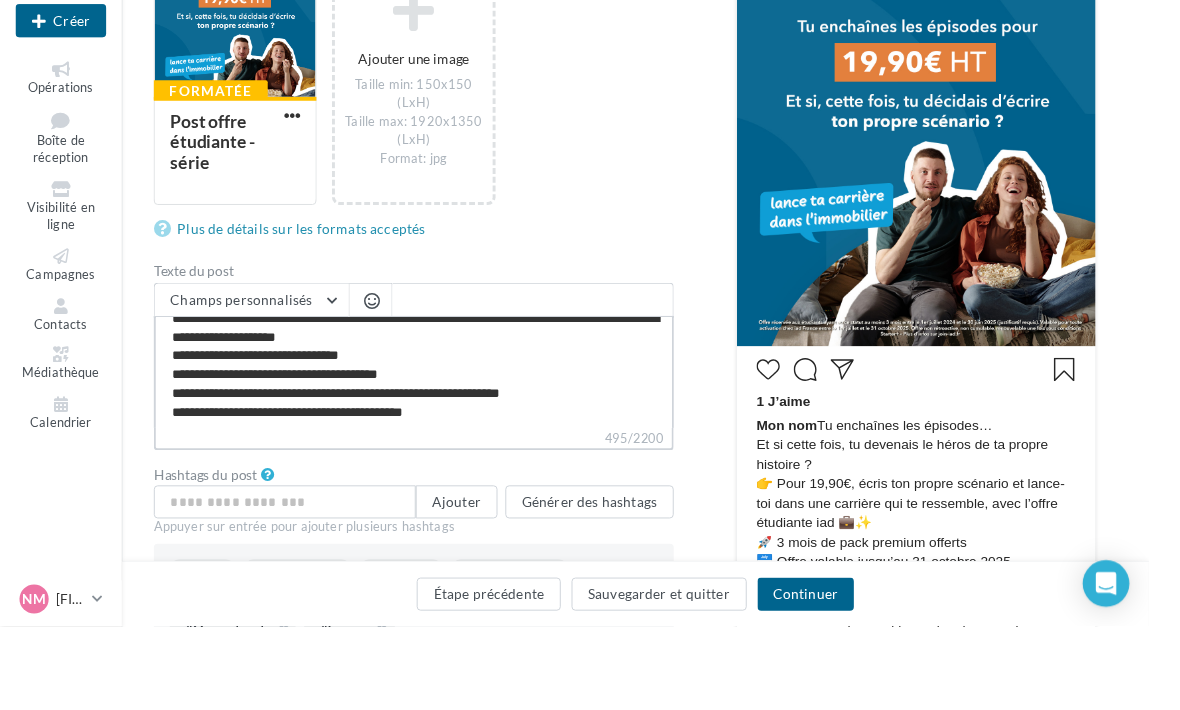 click on "**********" at bounding box center [425, 448] 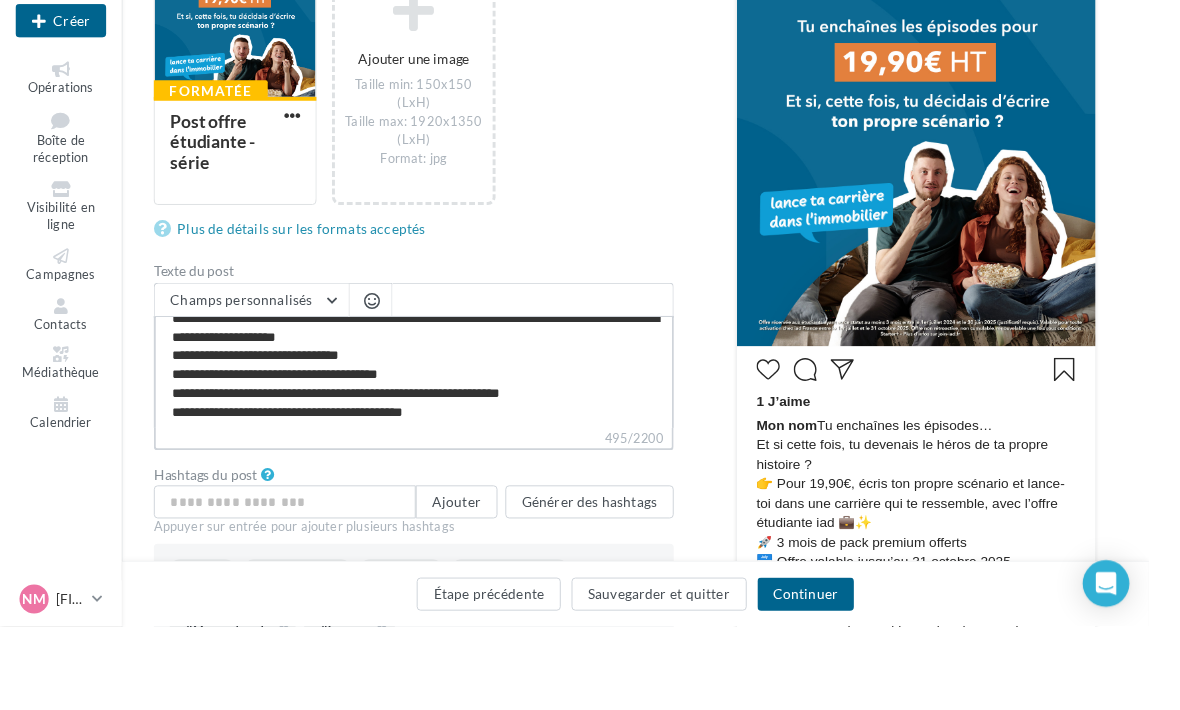 type on "**********" 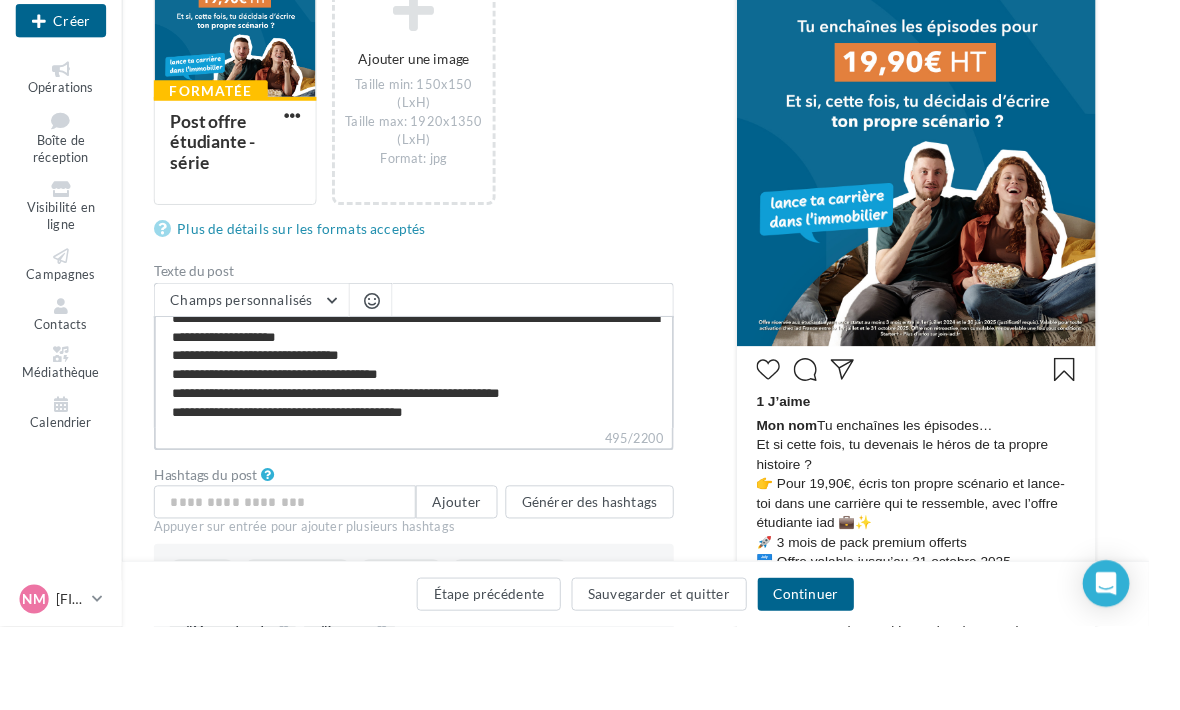 type on "**********" 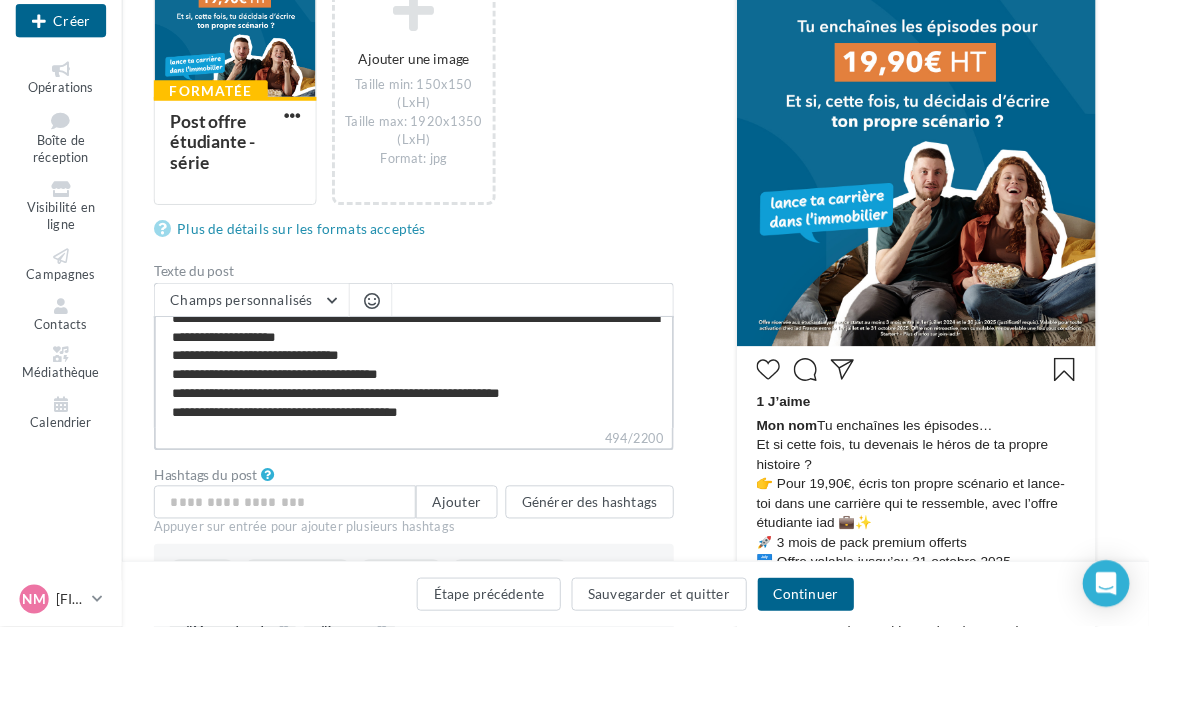type on "**********" 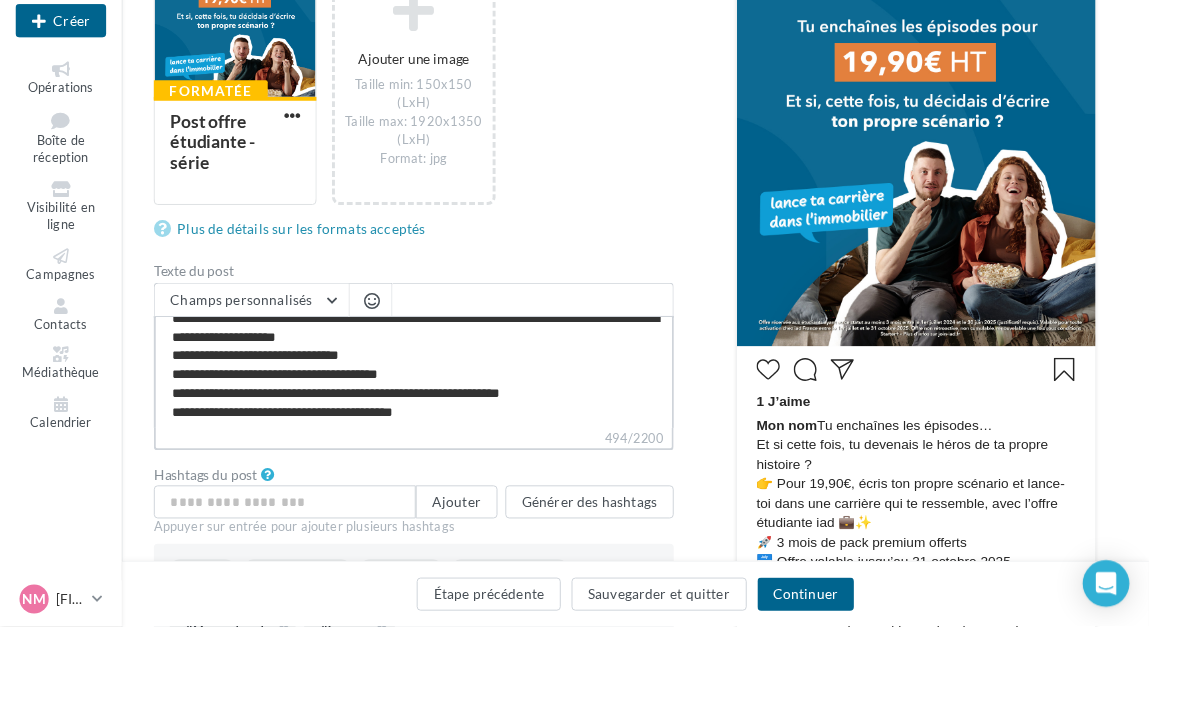 type on "**********" 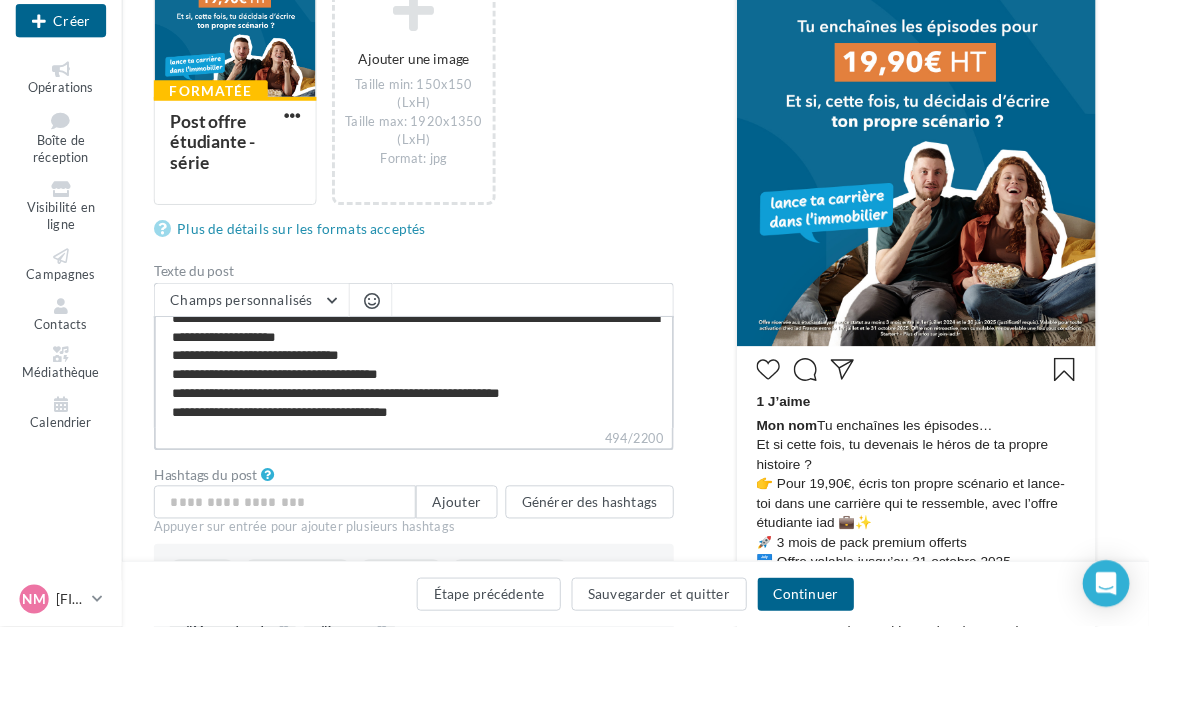 type on "**********" 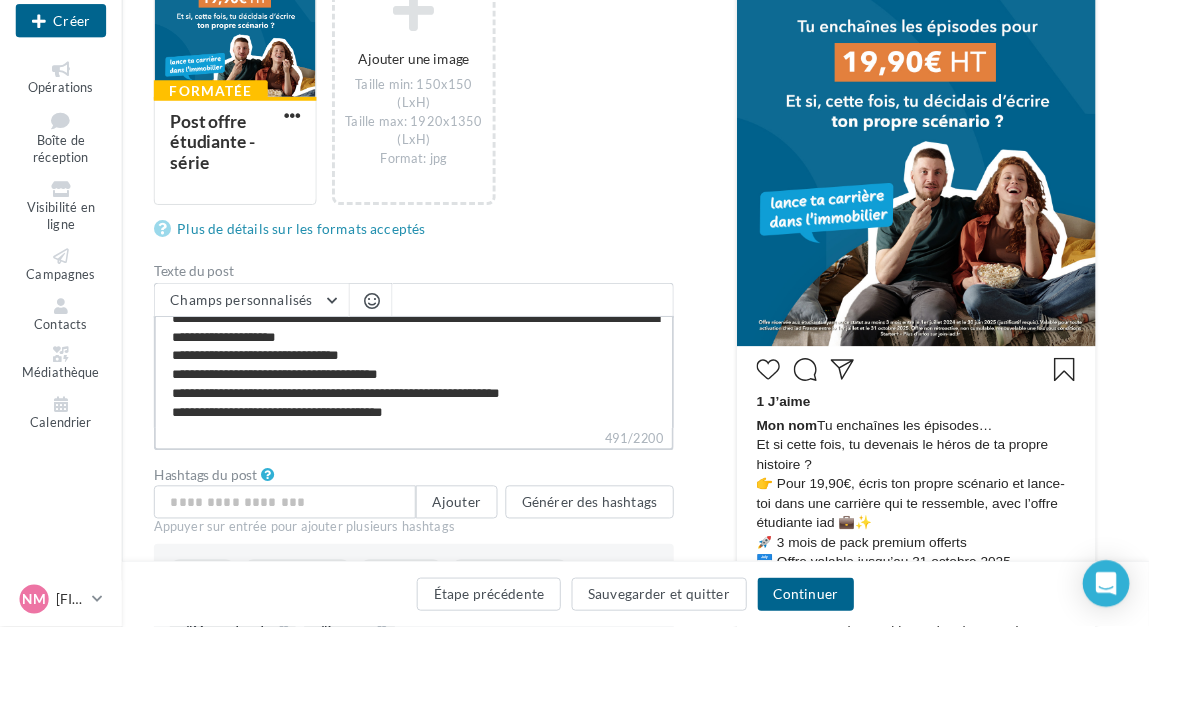 type on "**********" 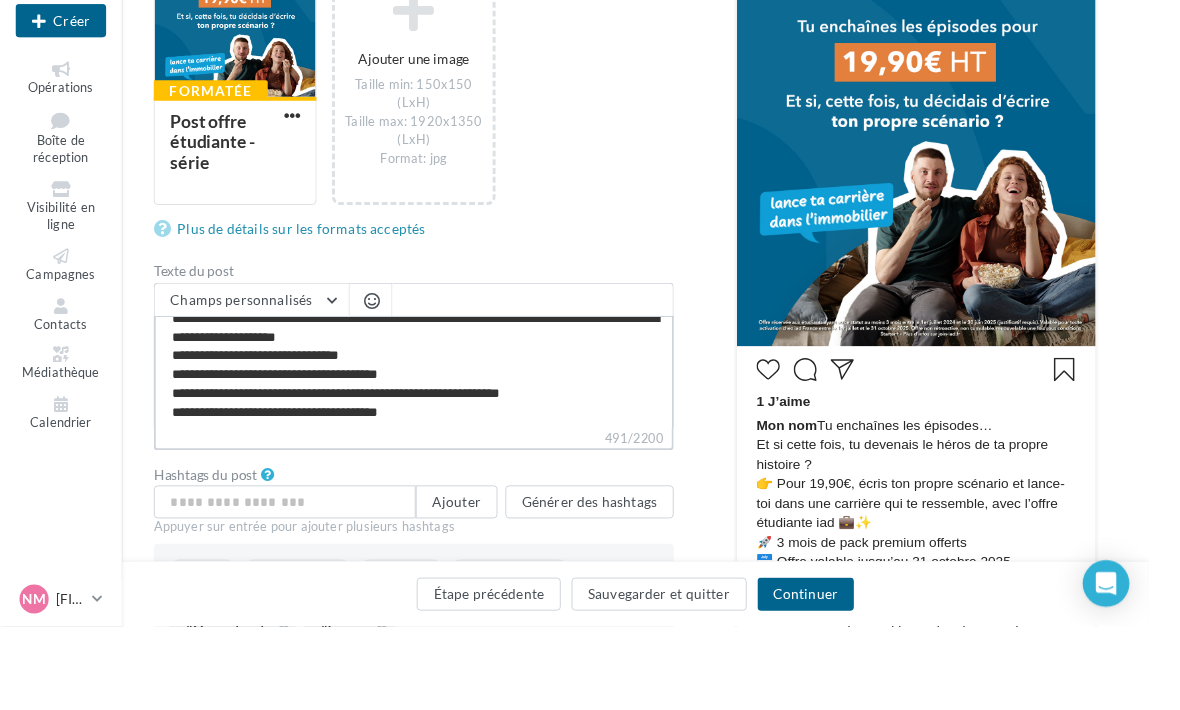 type on "**********" 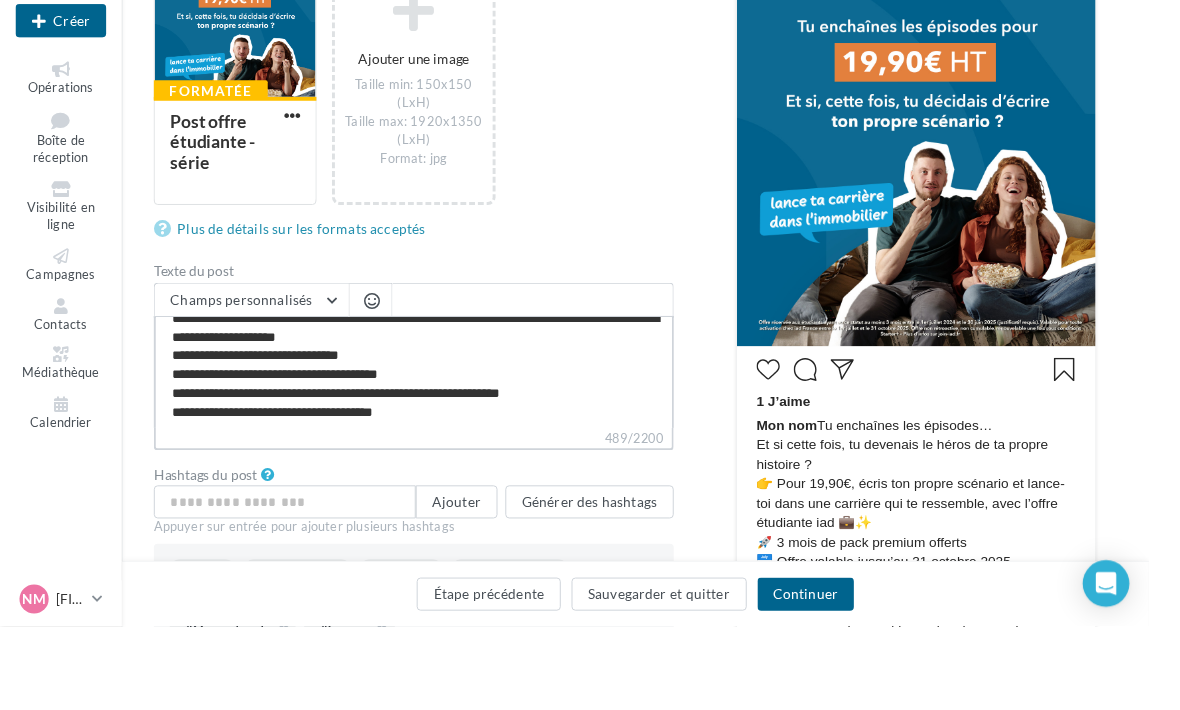 type on "**********" 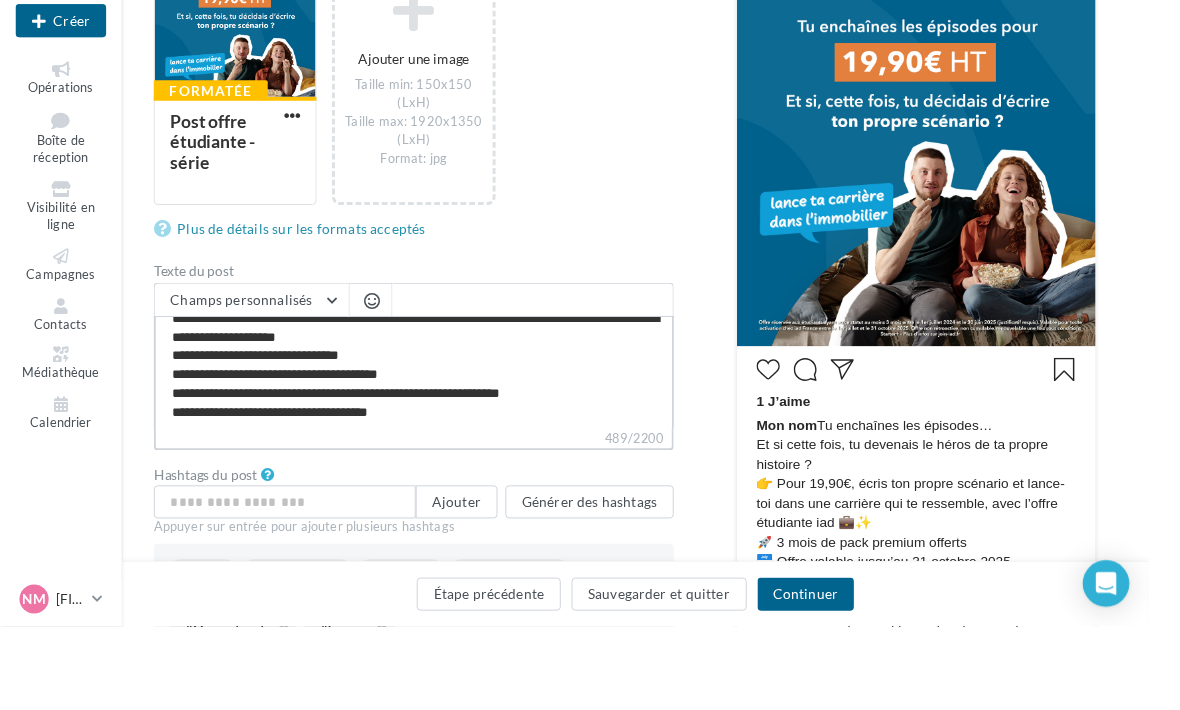 type on "**********" 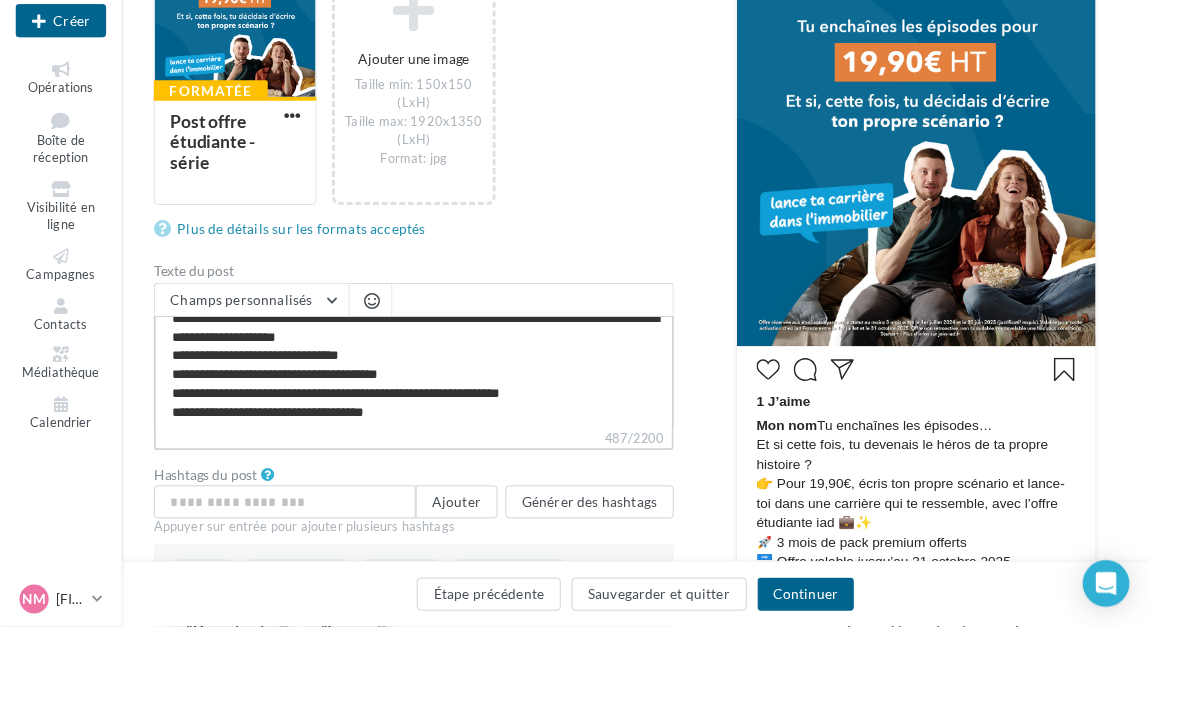 type on "**********" 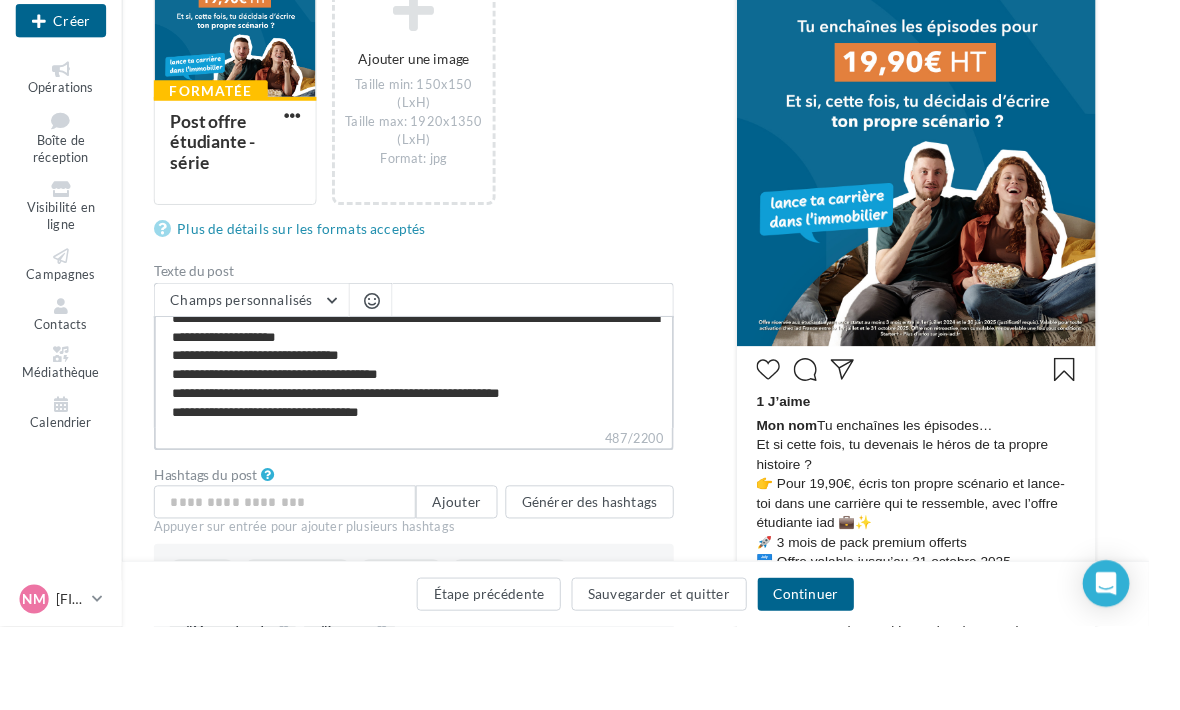 type on "**********" 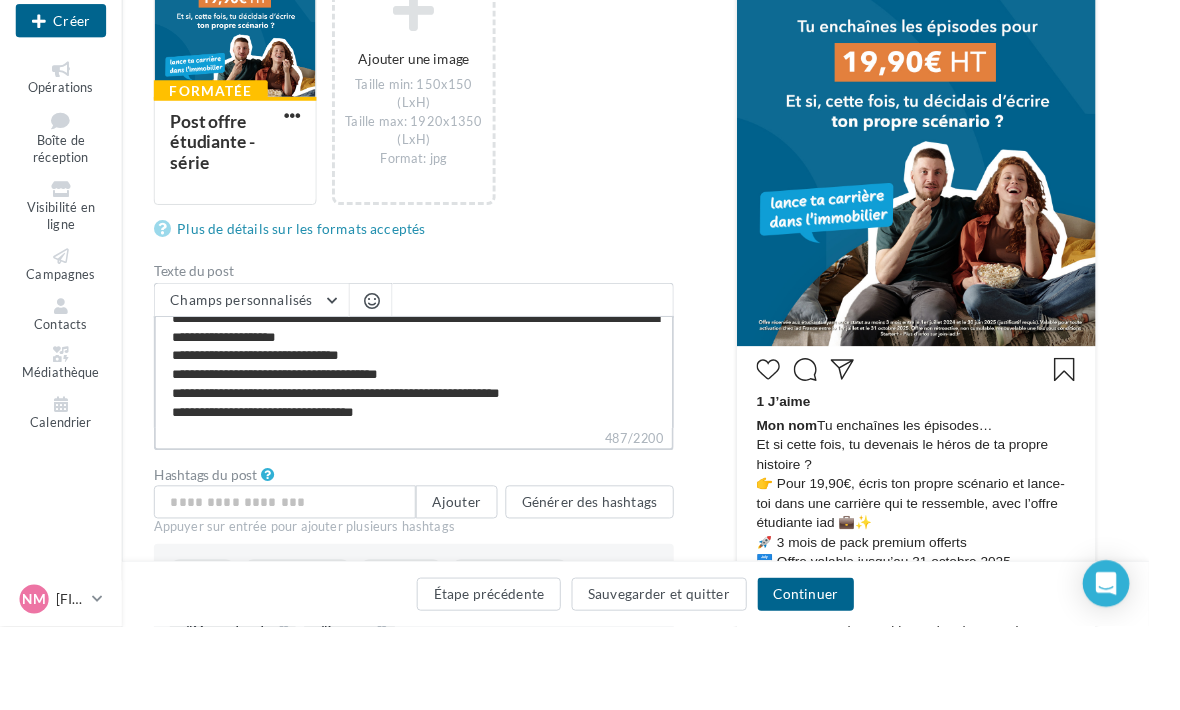 type on "**********" 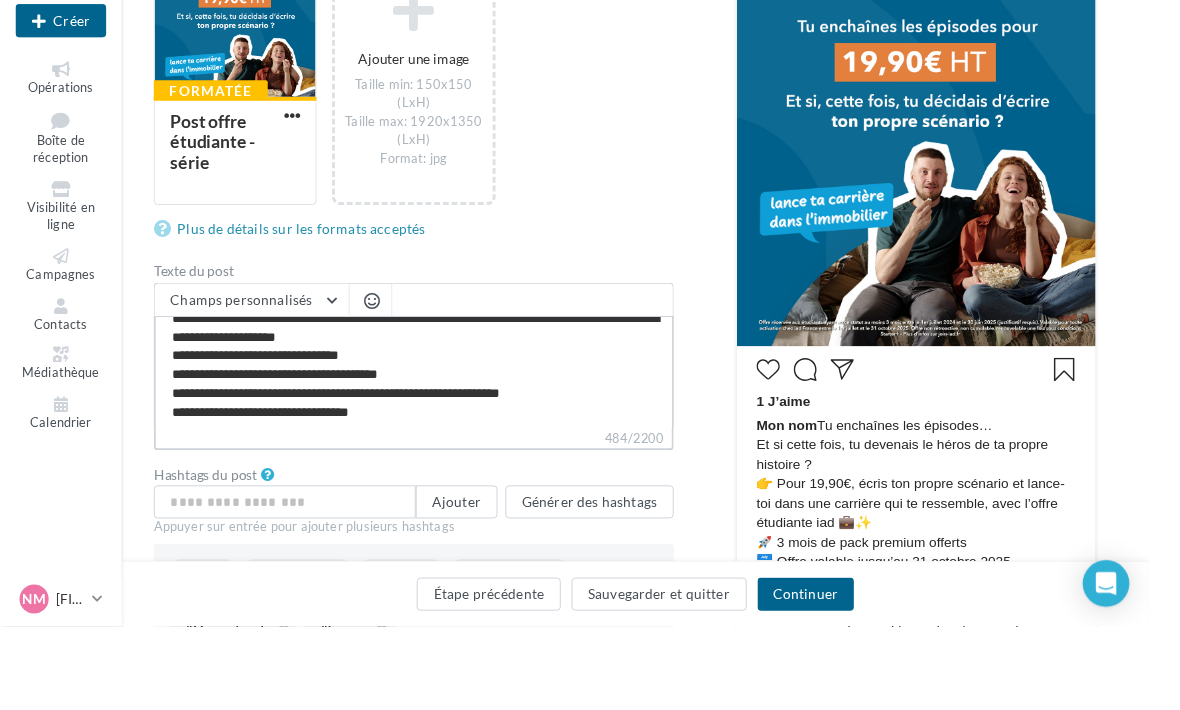 type on "**********" 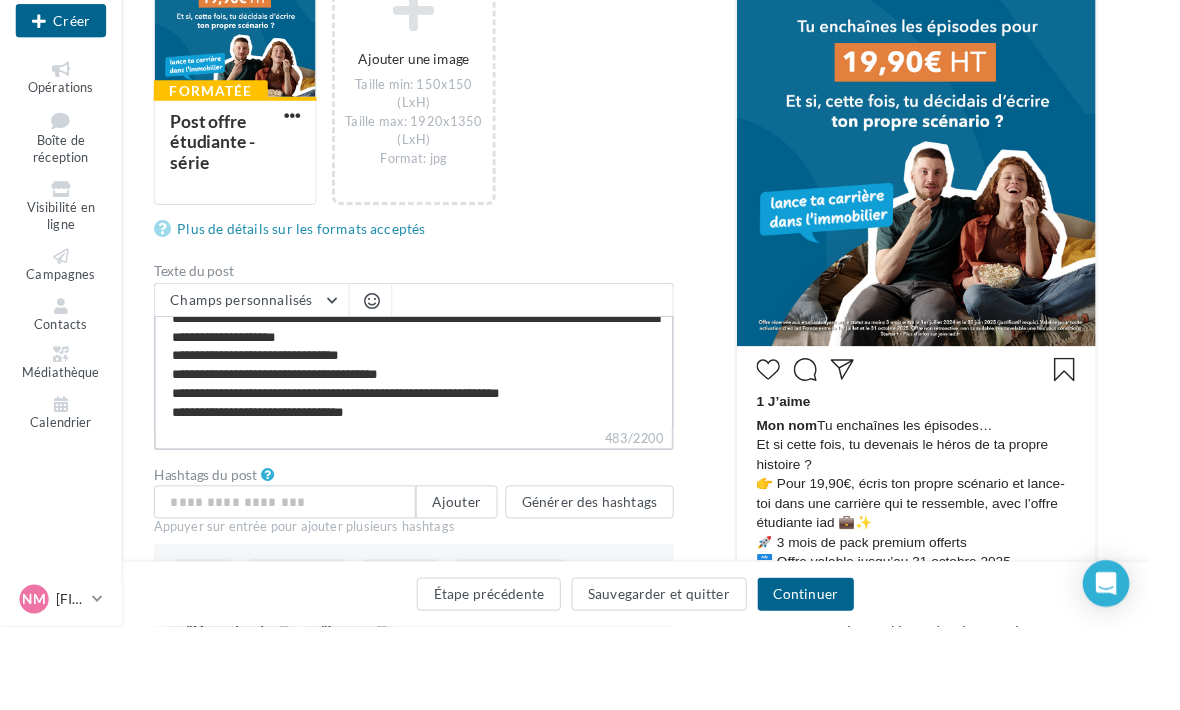type on "**********" 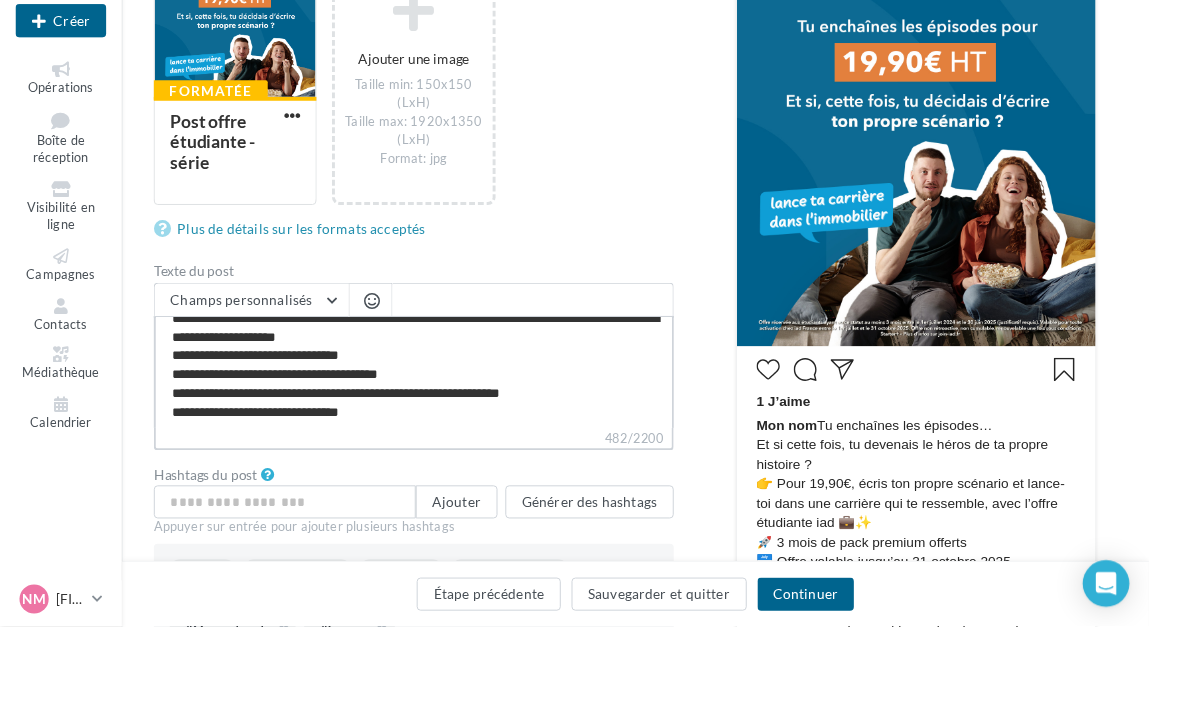 type on "**********" 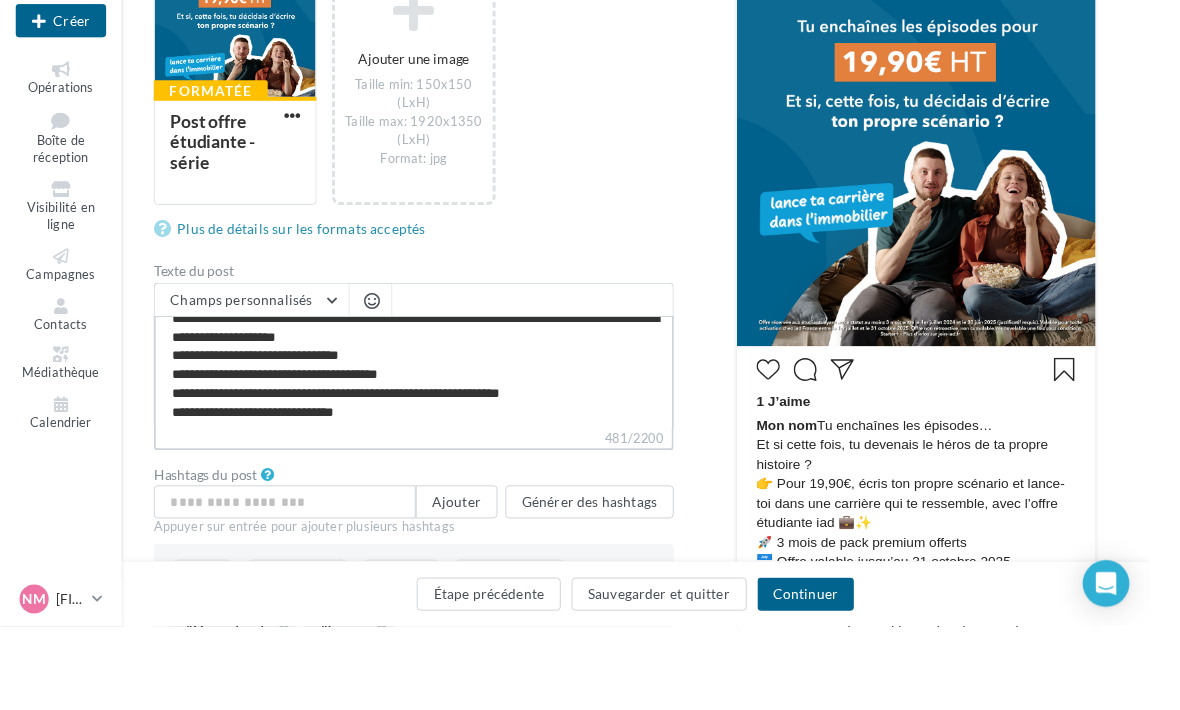 type on "**********" 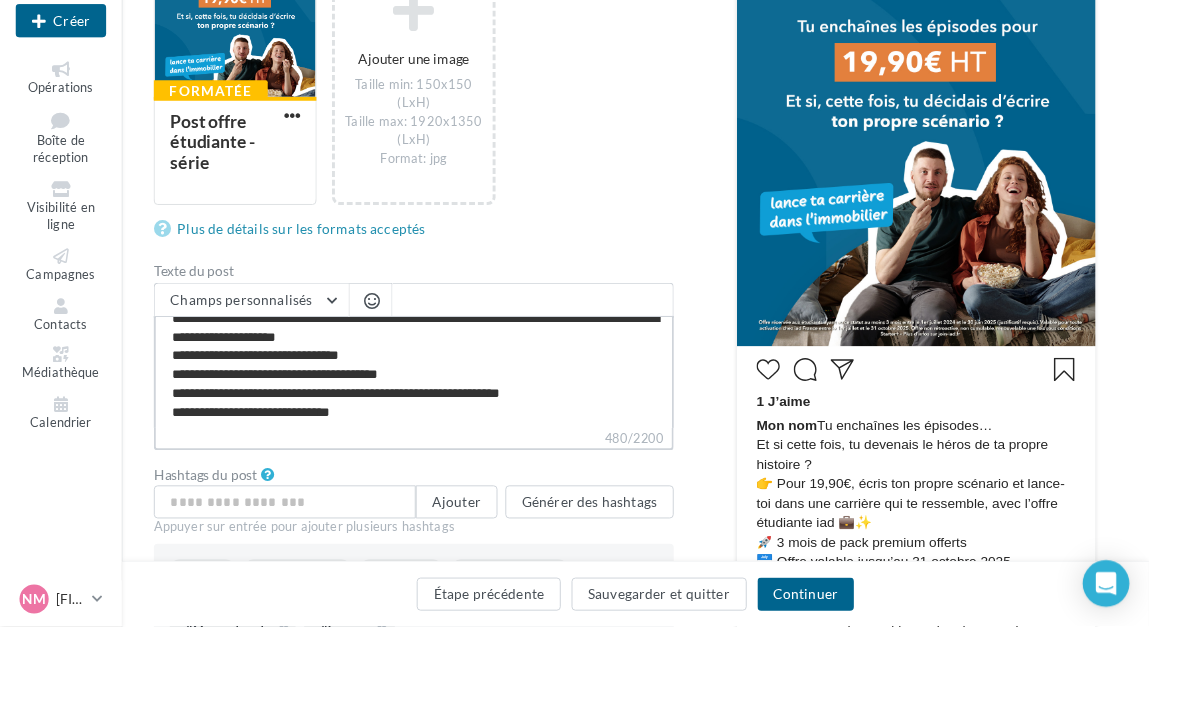 type on "**********" 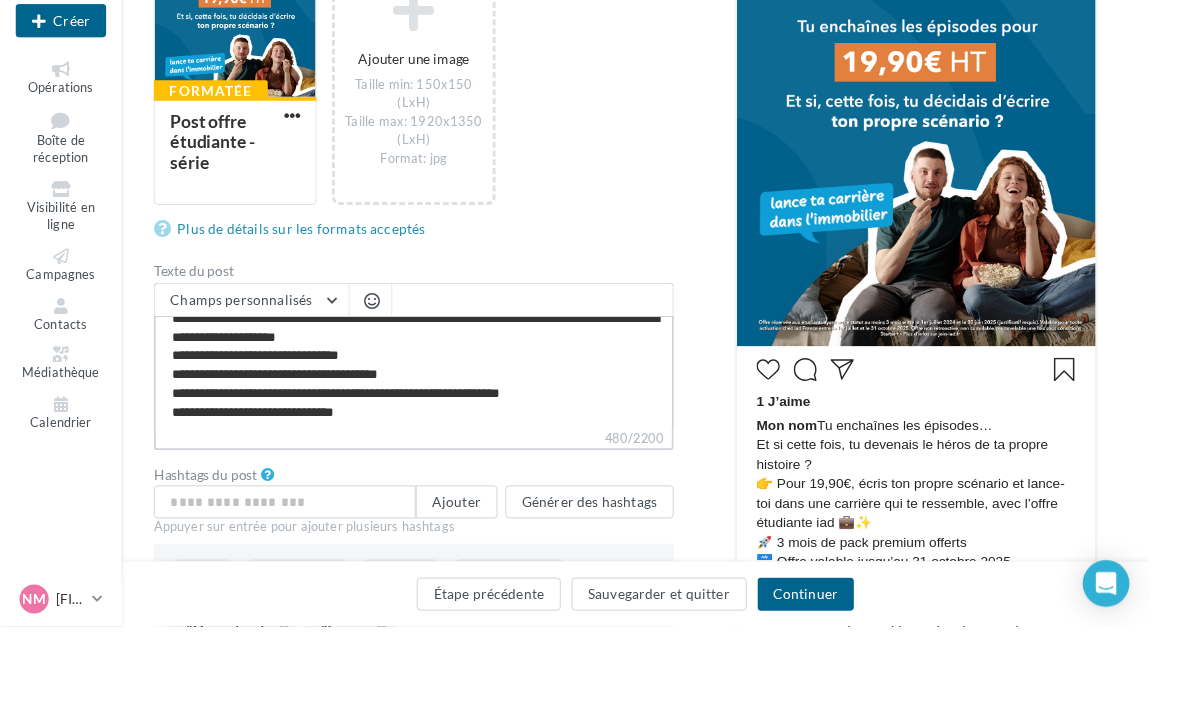type on "**********" 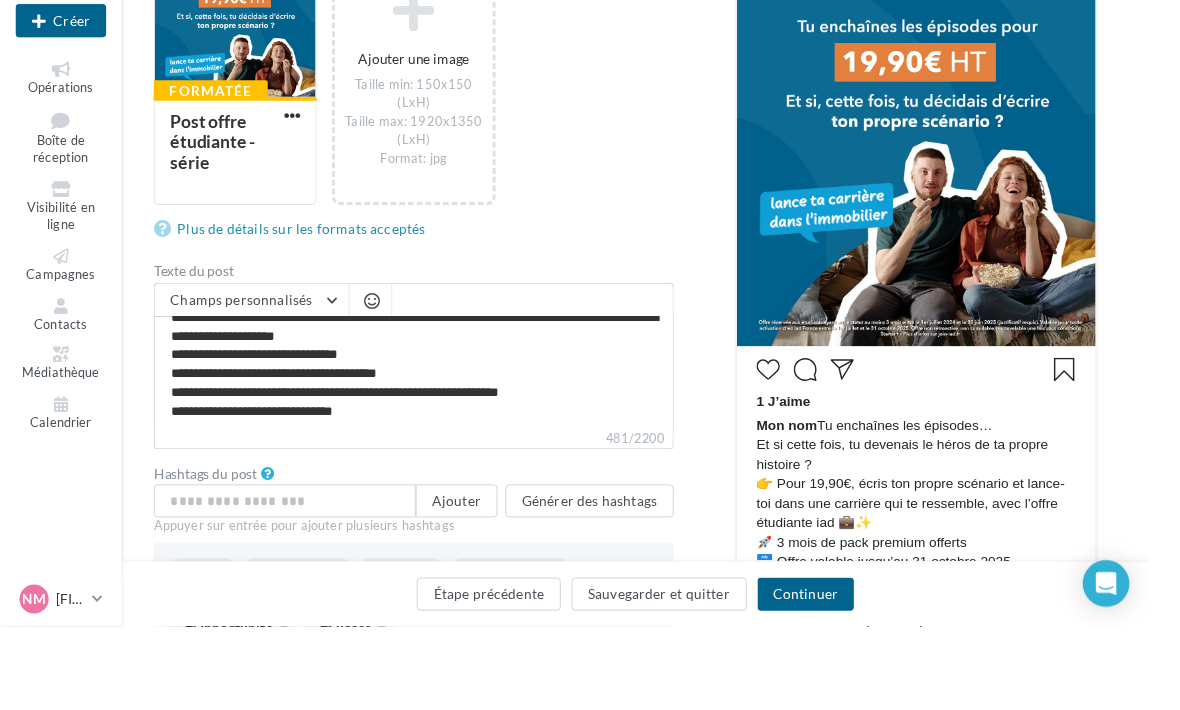 click on "Continuer" at bounding box center [827, 677] 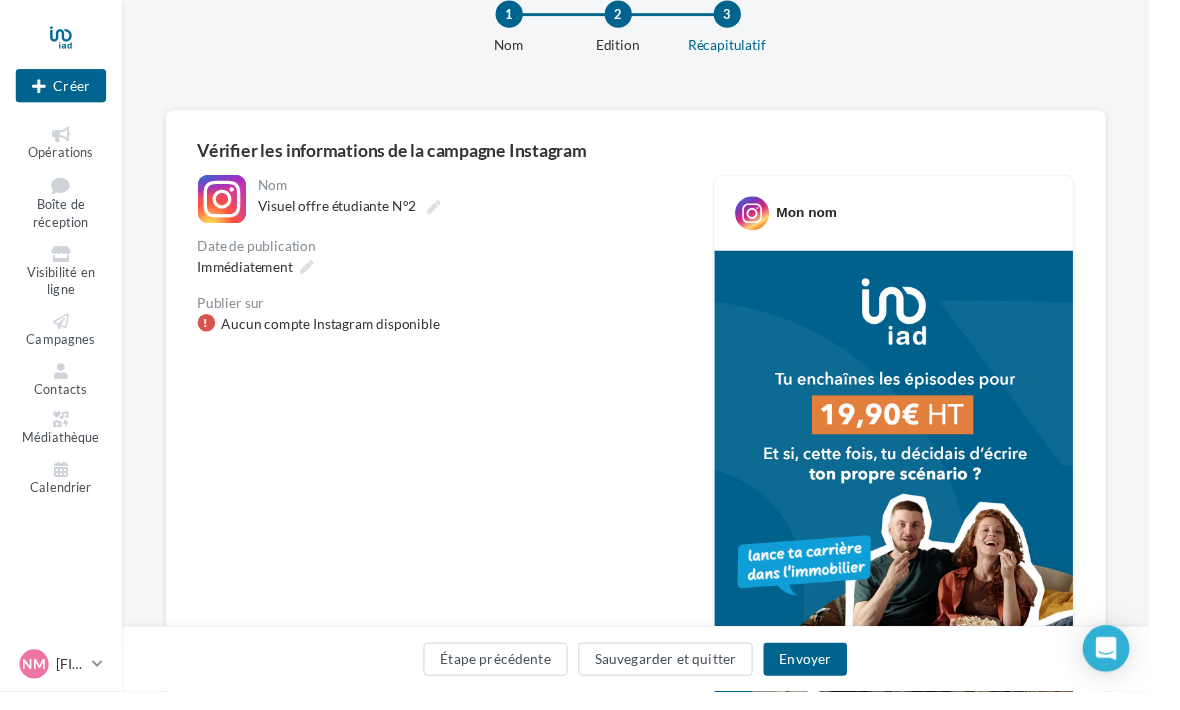 scroll, scrollTop: 0, scrollLeft: 0, axis: both 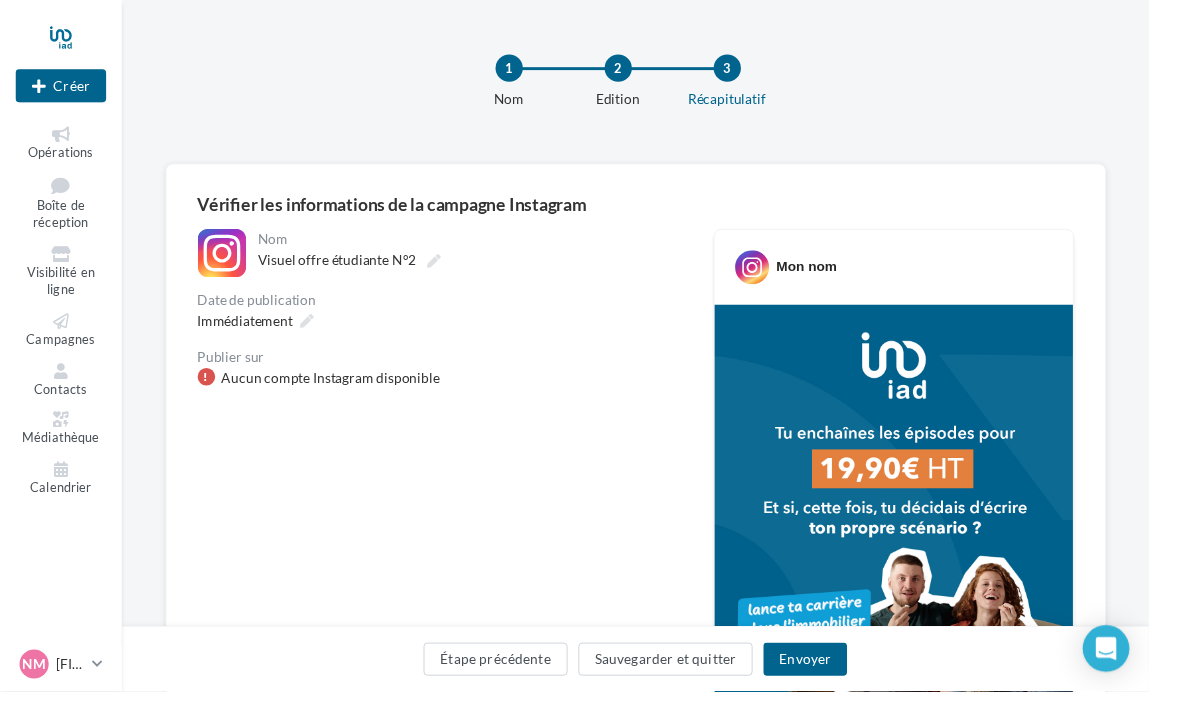 click on "1" at bounding box center (523, 70) 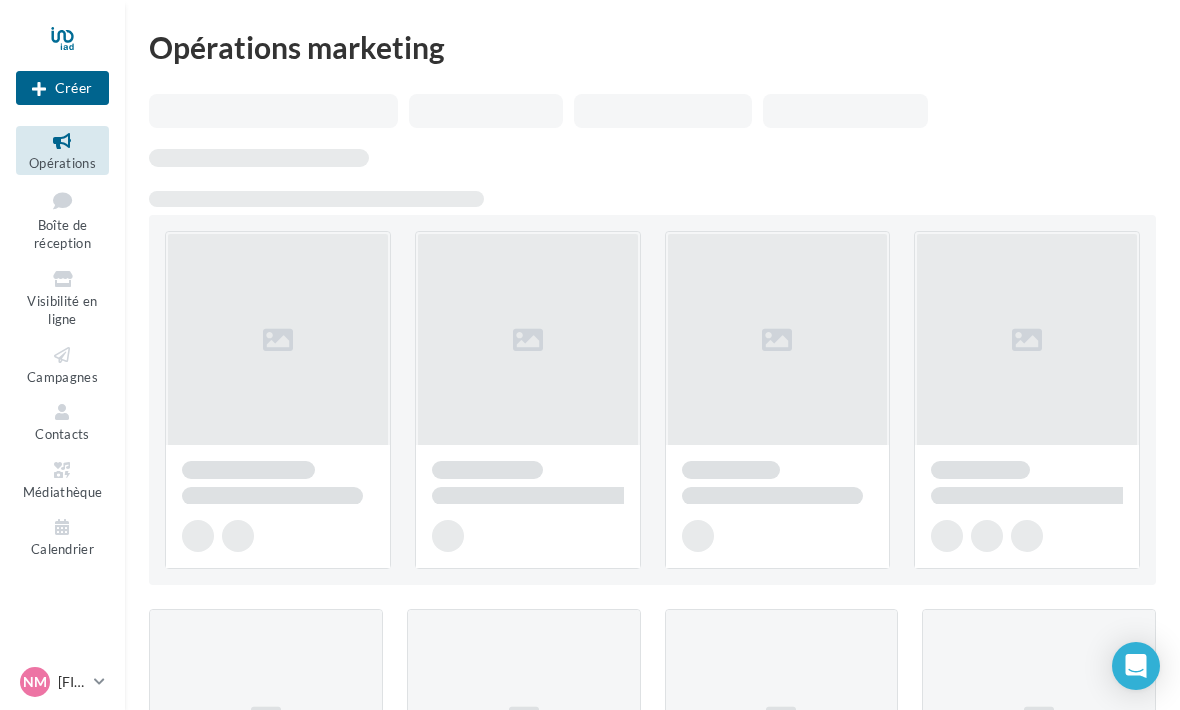 scroll, scrollTop: 0, scrollLeft: 0, axis: both 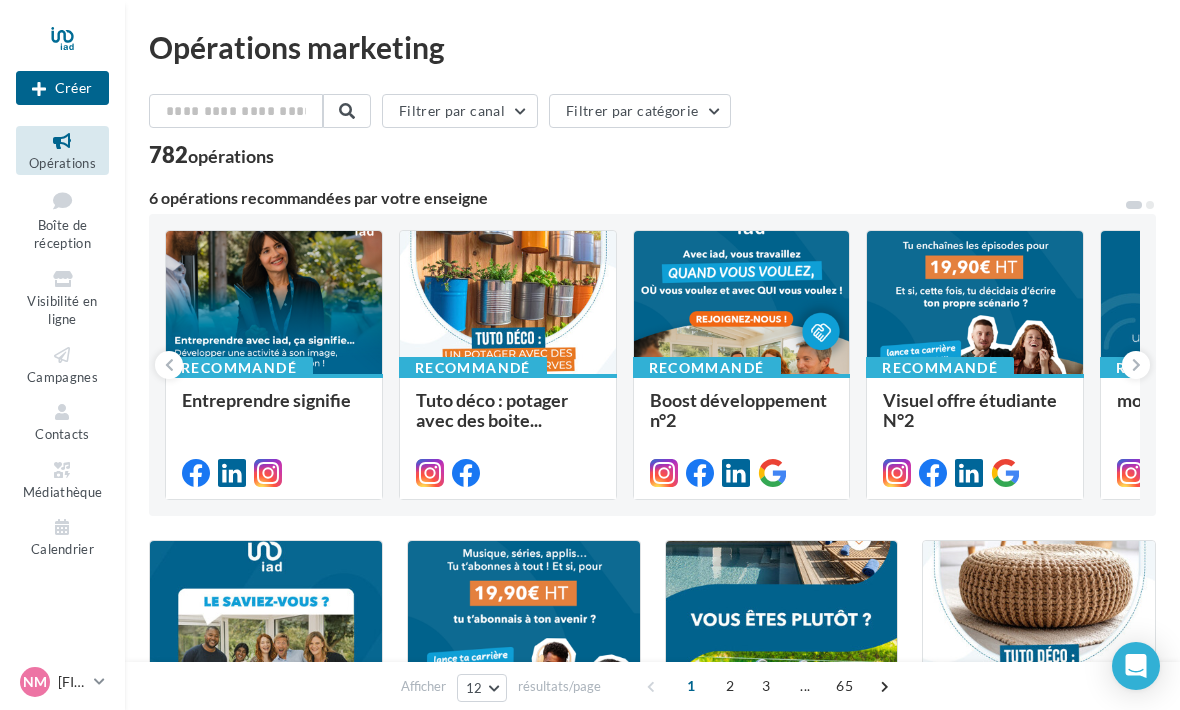 click on "Entreprendre signifie" at bounding box center (266, 400) 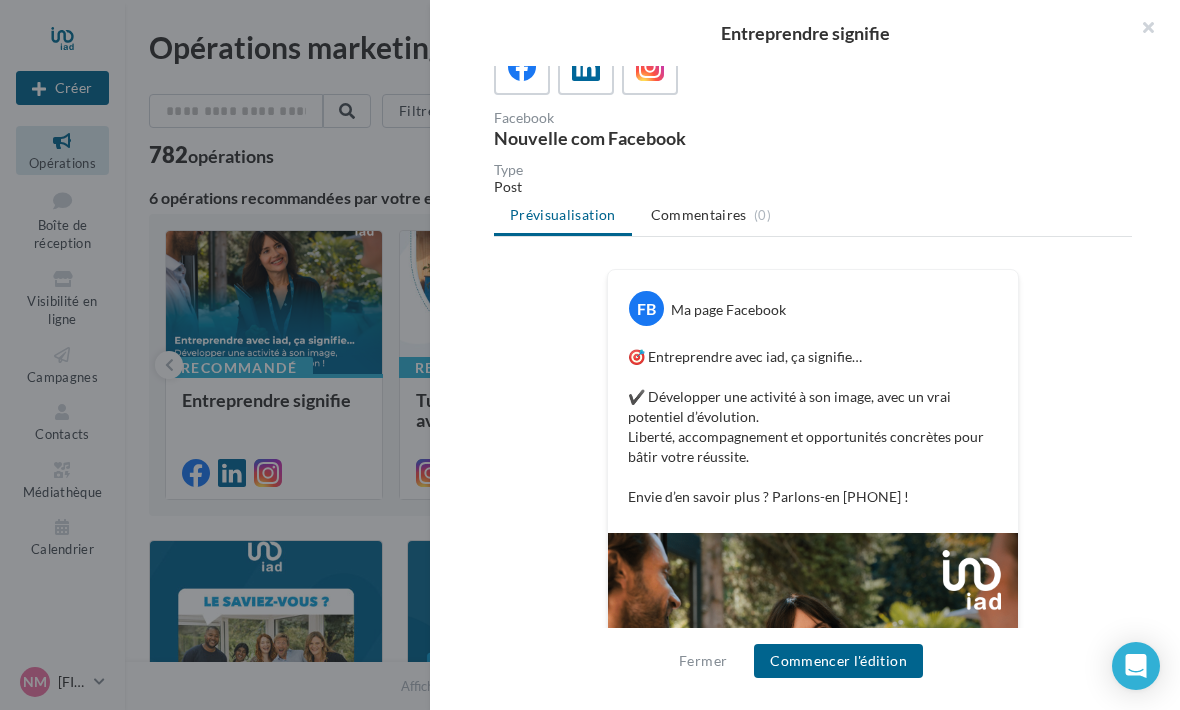 scroll, scrollTop: 148, scrollLeft: 0, axis: vertical 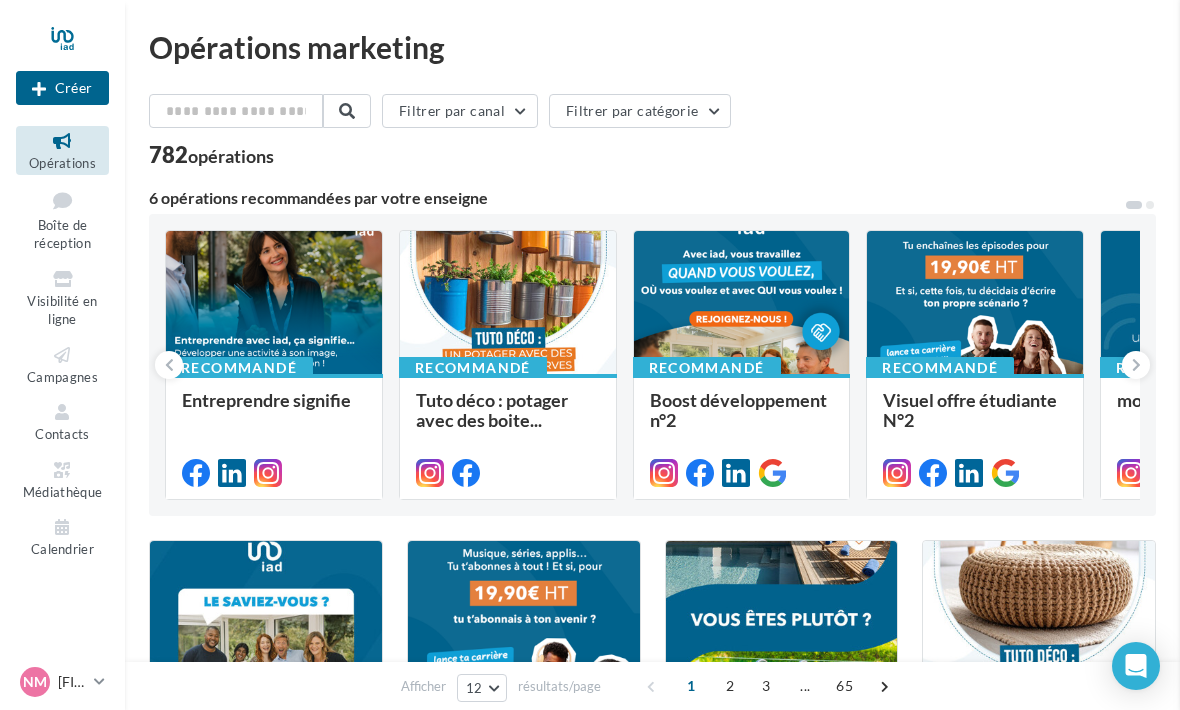 click on "Nouvelle campagne
Créer
Opérations
Boîte de réception
Visibilité en ligne
Campagnes
Contacts
Médiathèque
Calendrier" at bounding box center (62, 355) 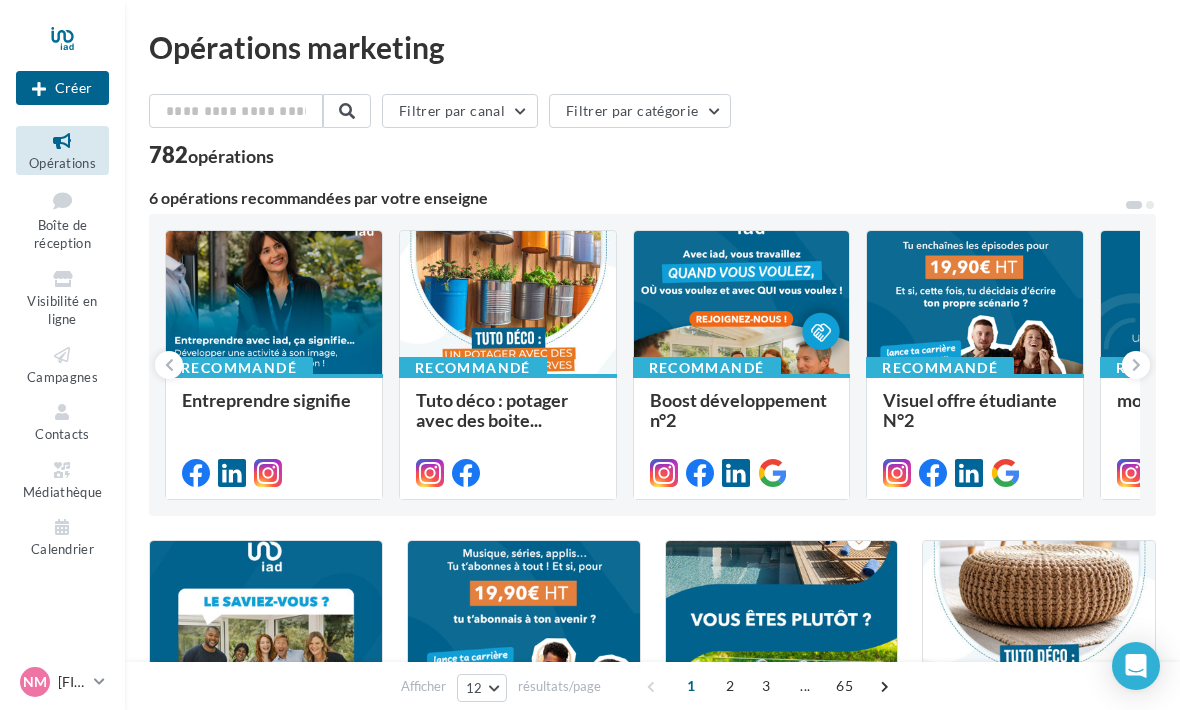 click on "Visuel offre étudiante N°2" at bounding box center (970, 410) 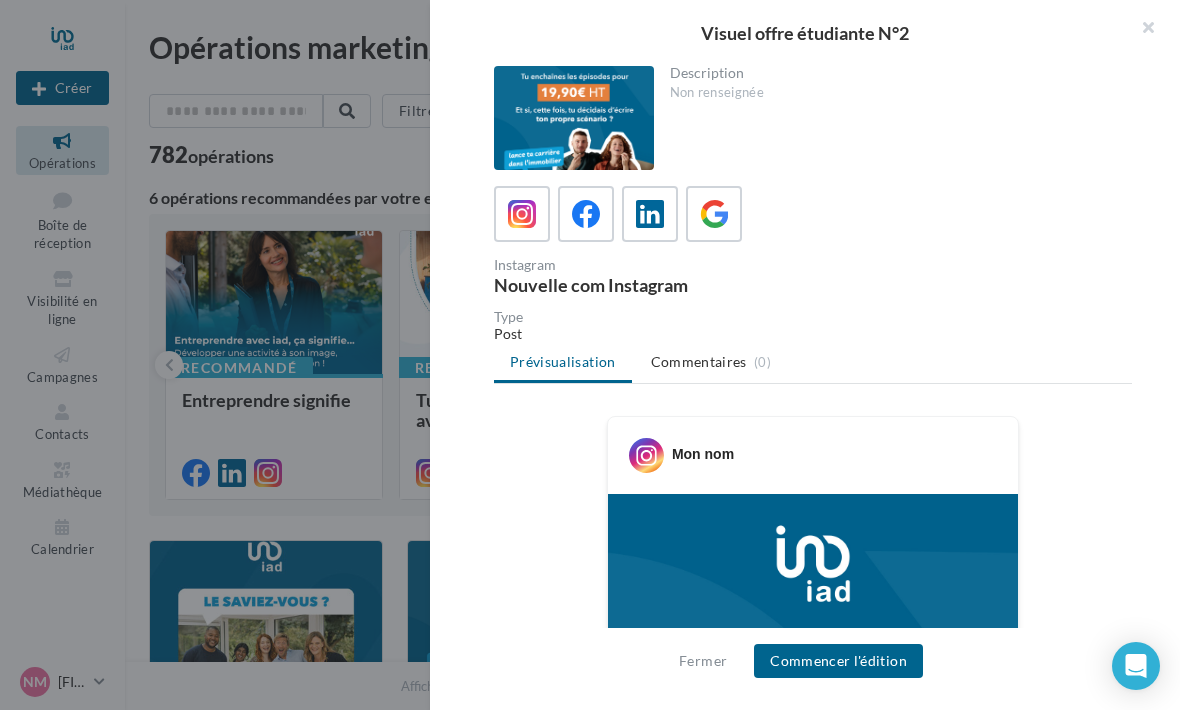 click at bounding box center [586, 214] 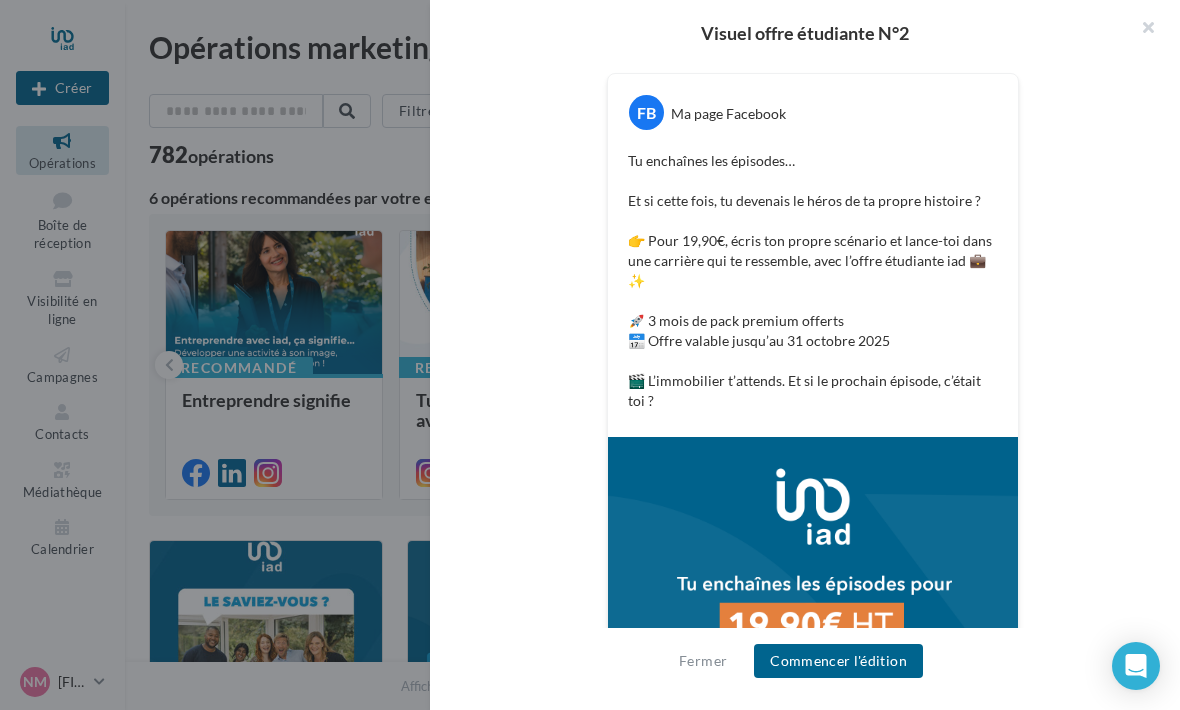 scroll, scrollTop: 366, scrollLeft: 0, axis: vertical 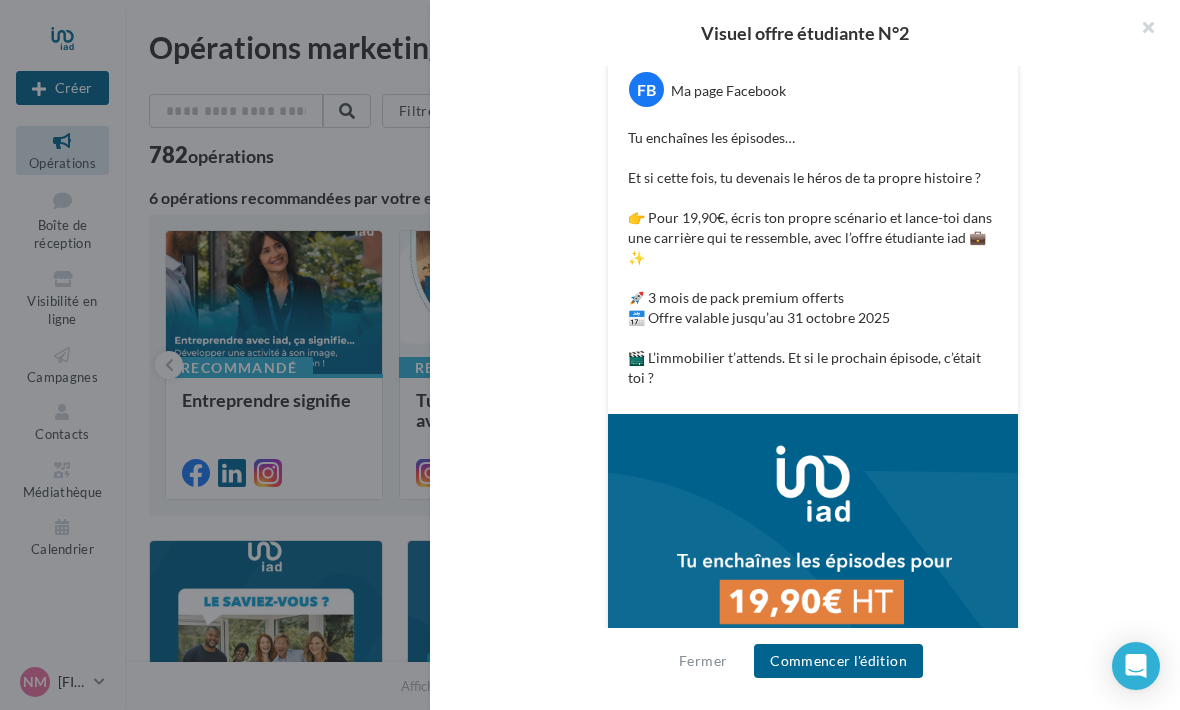 click on "Commencer l'édition" at bounding box center (838, 661) 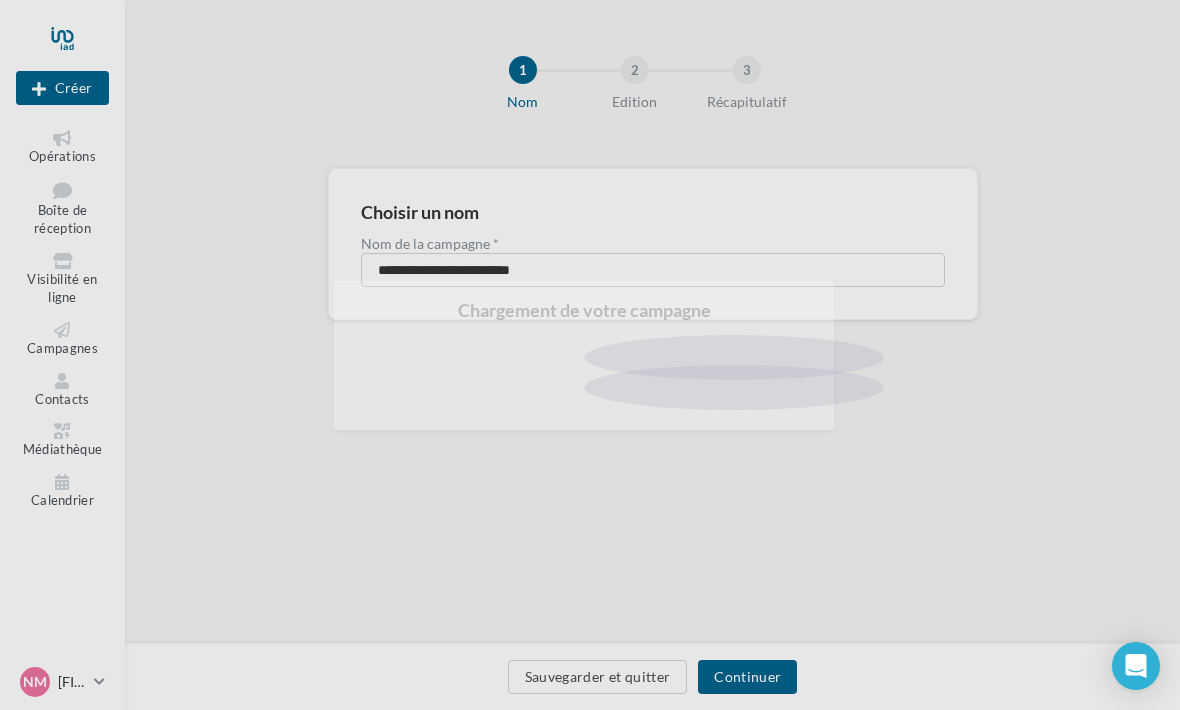scroll, scrollTop: 3, scrollLeft: 0, axis: vertical 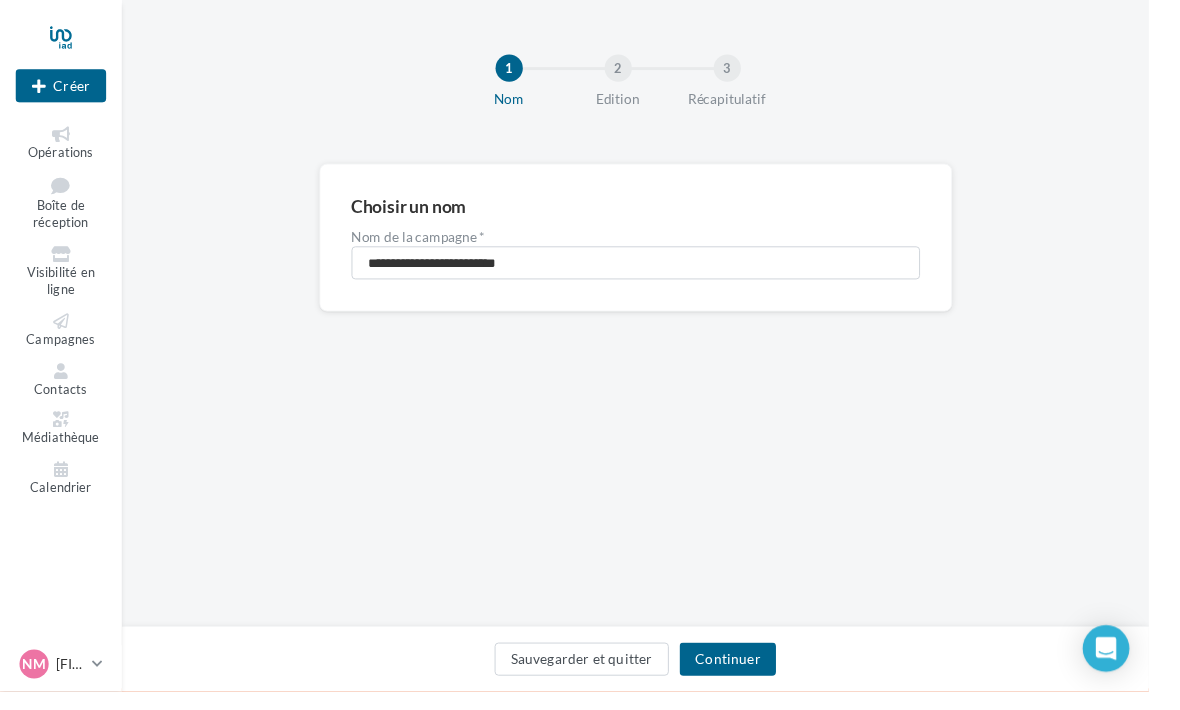 click on "Continuer" at bounding box center [747, 677] 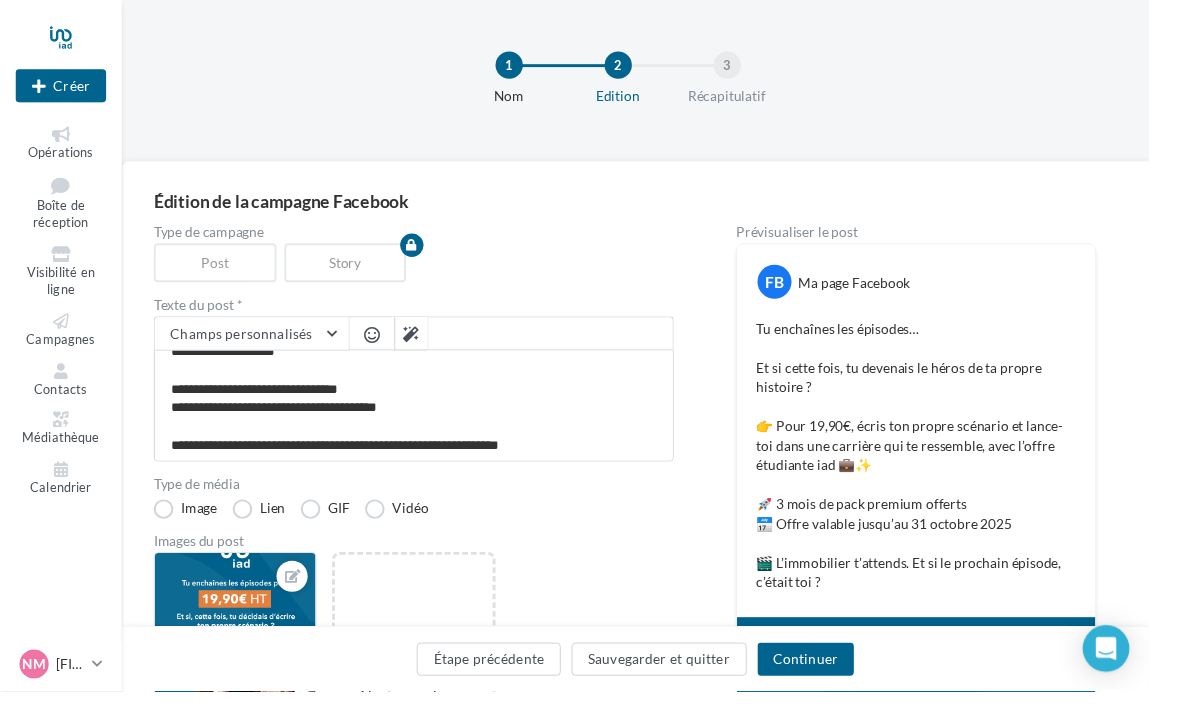 scroll, scrollTop: 112, scrollLeft: 0, axis: vertical 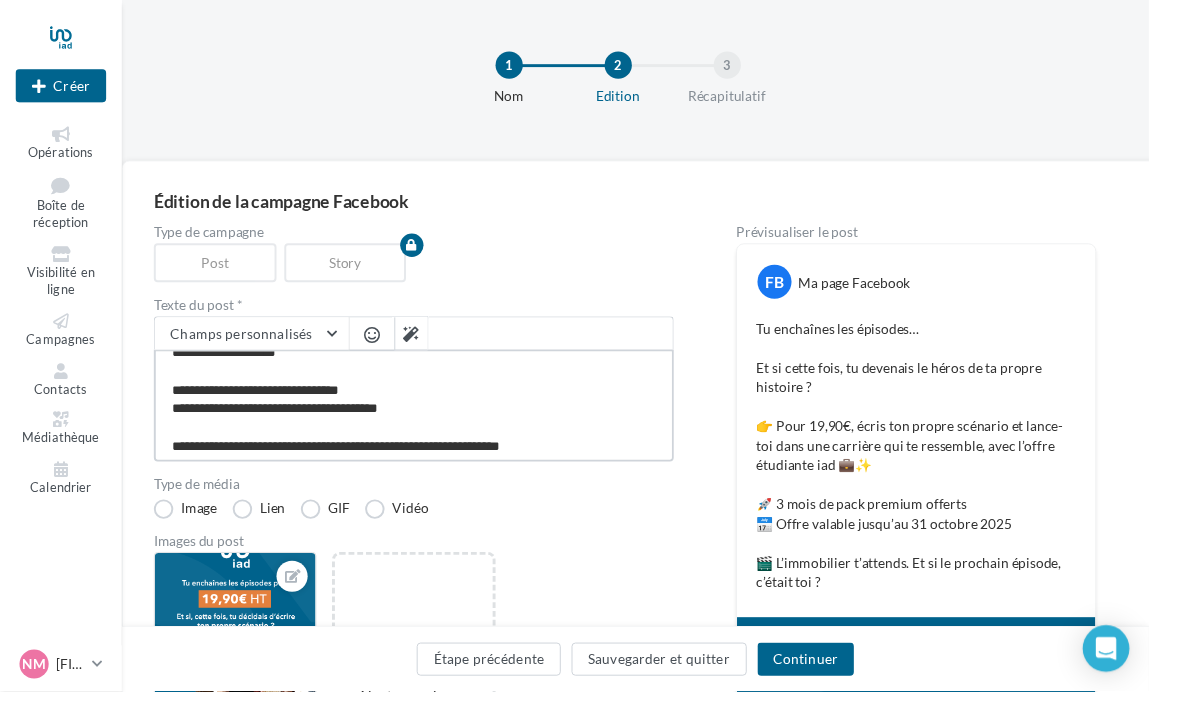 click on "**********" at bounding box center (425, 416) 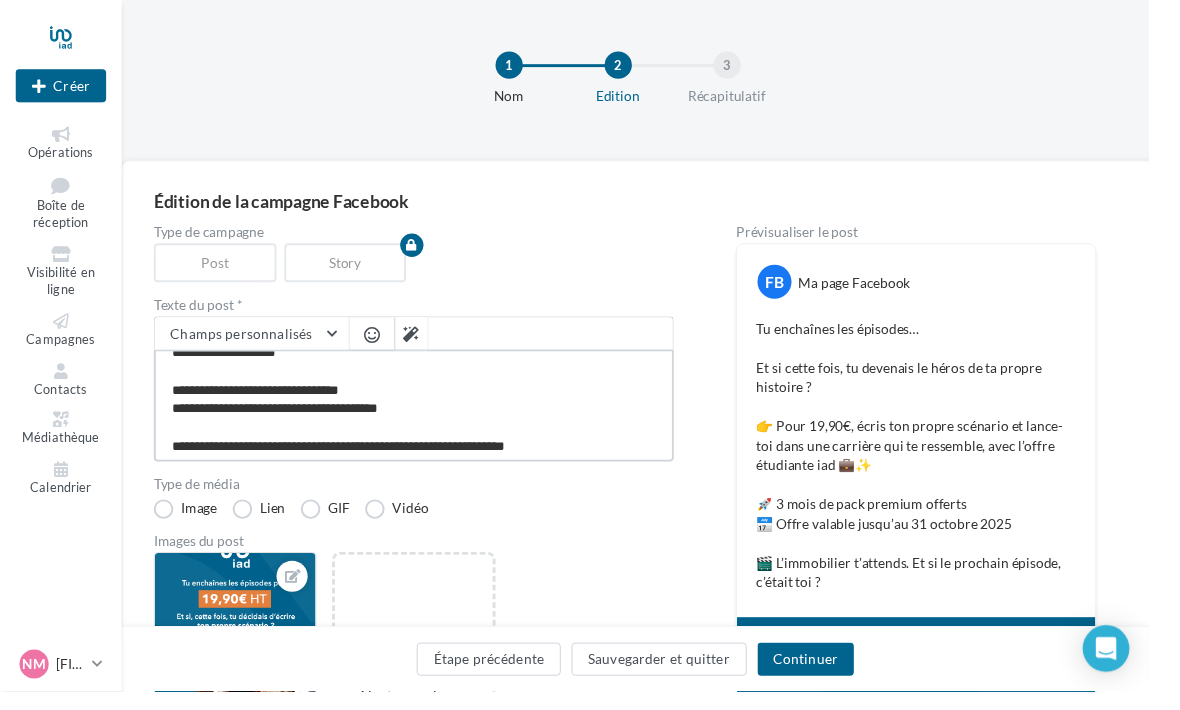 scroll, scrollTop: 124, scrollLeft: 0, axis: vertical 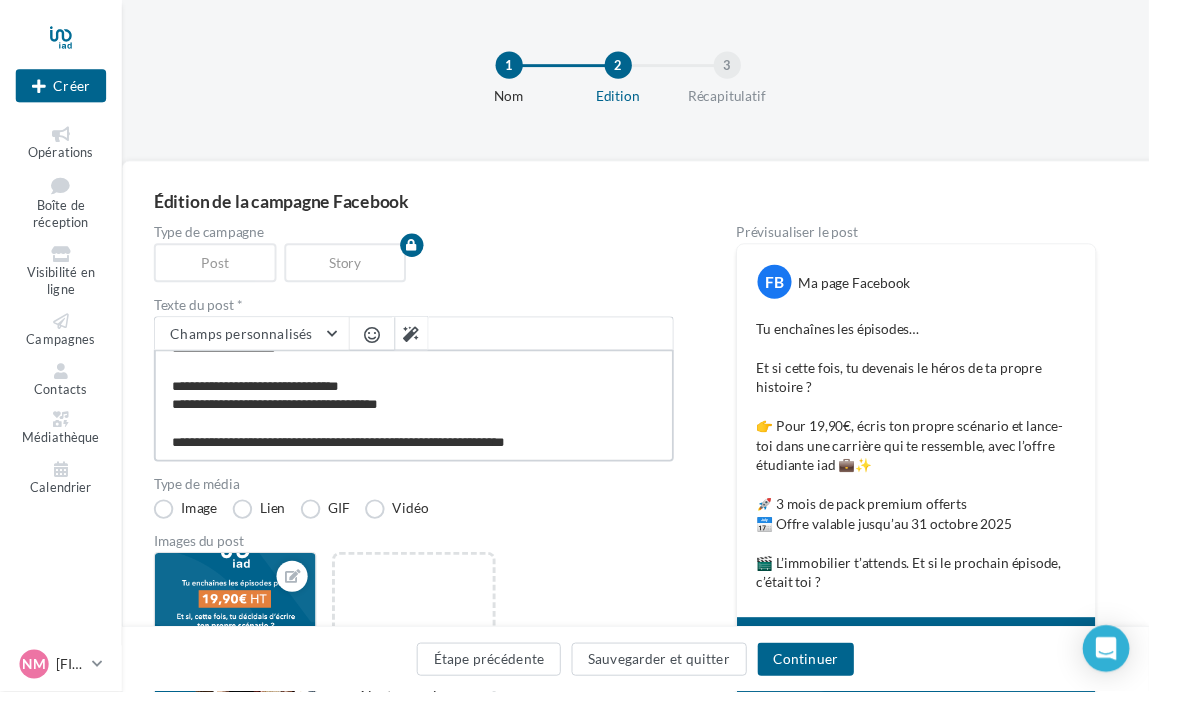 type on "**********" 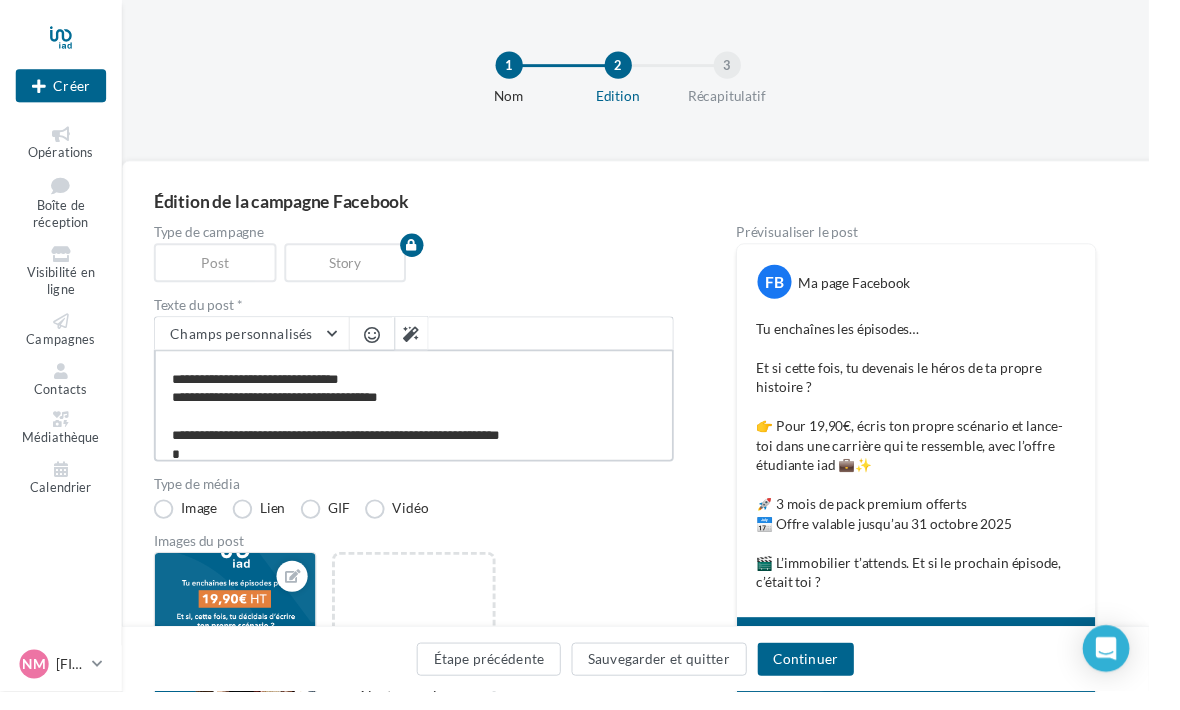 type on "**********" 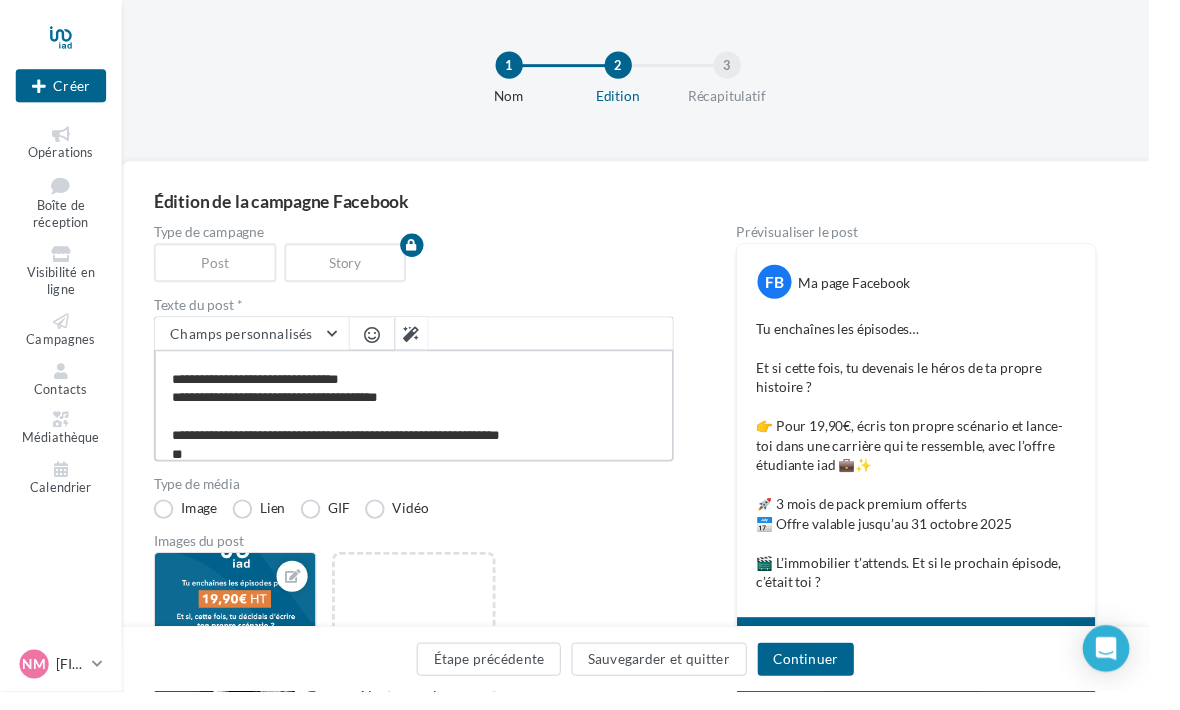 type on "**********" 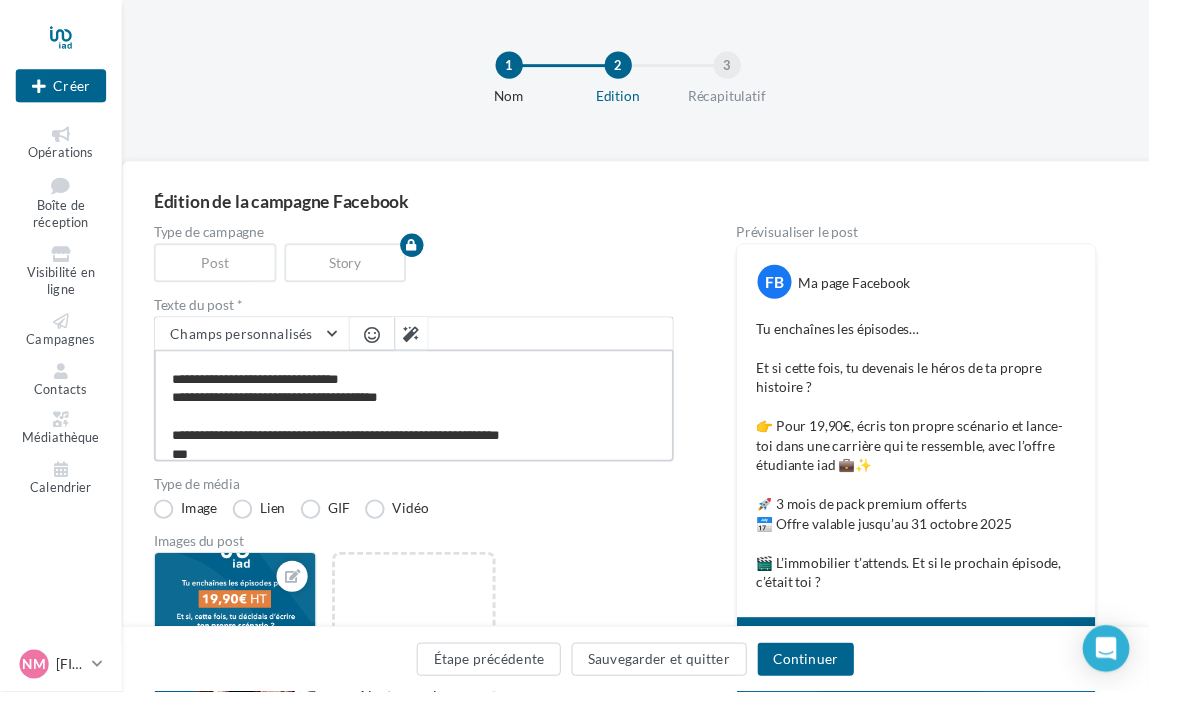 type on "**********" 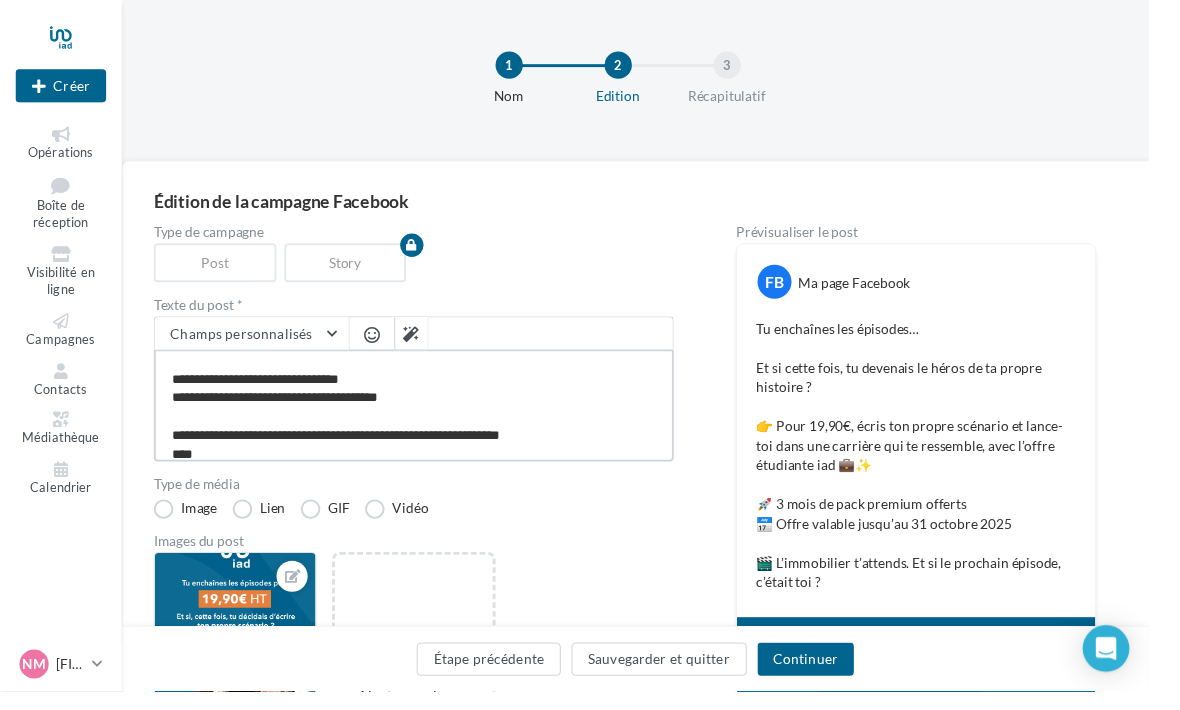 type on "**********" 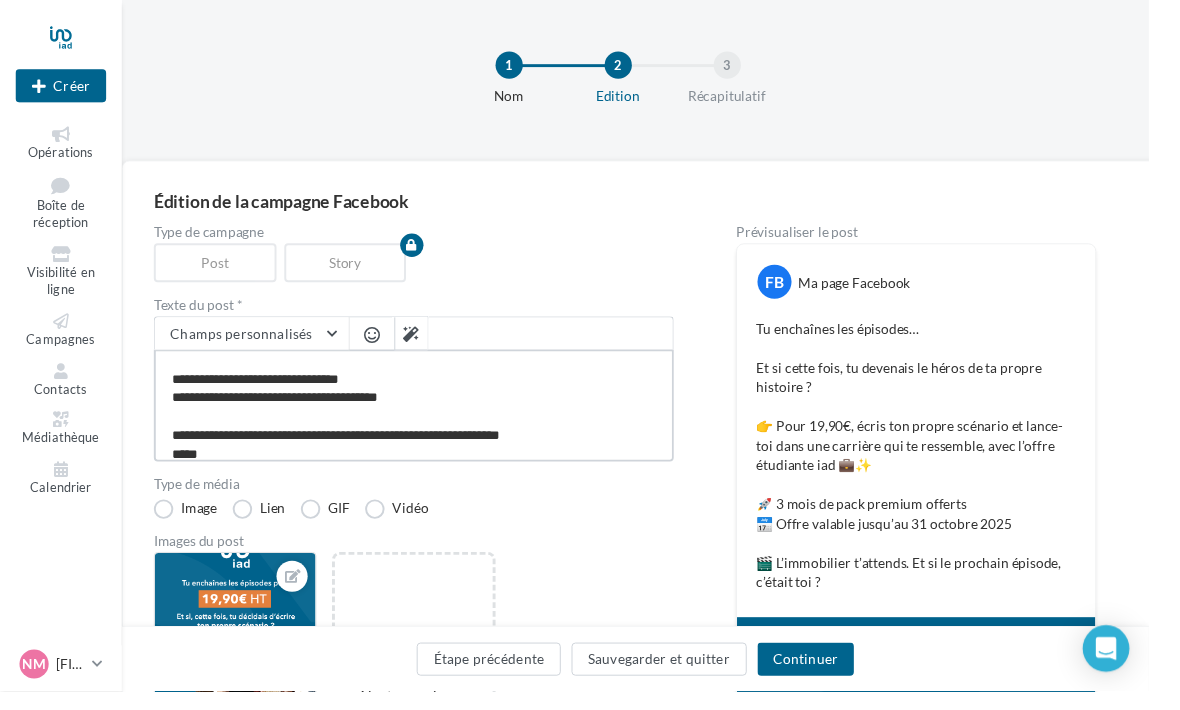type on "**********" 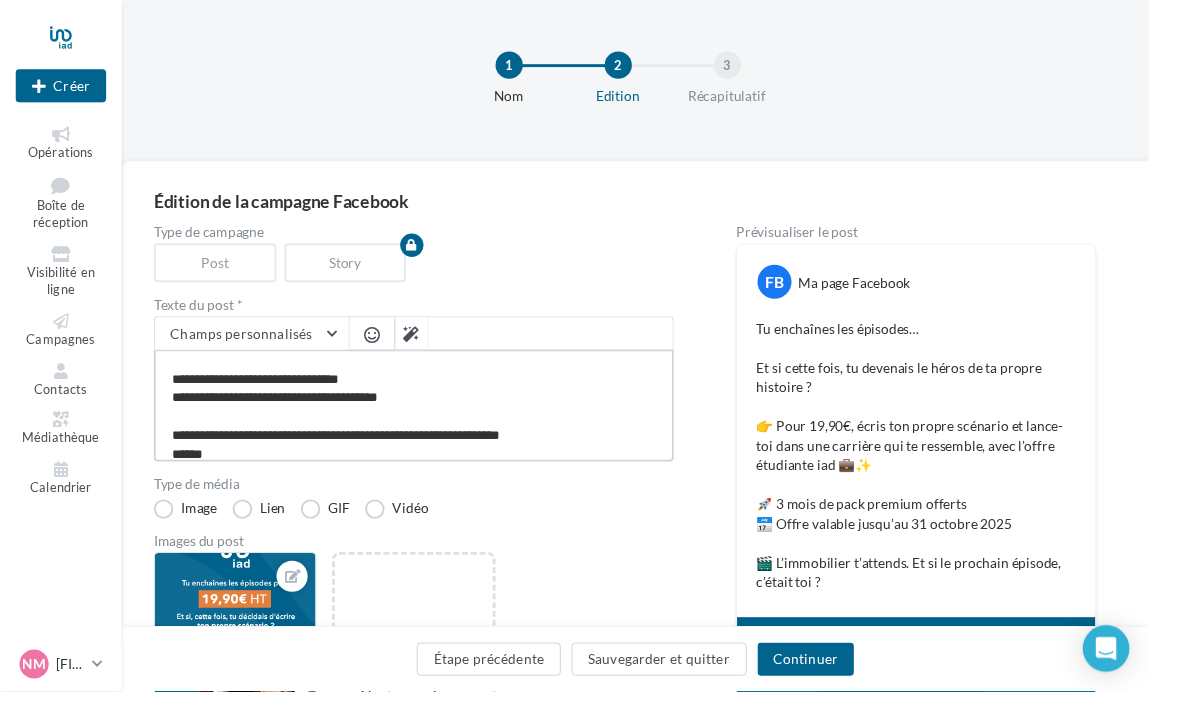 type on "**********" 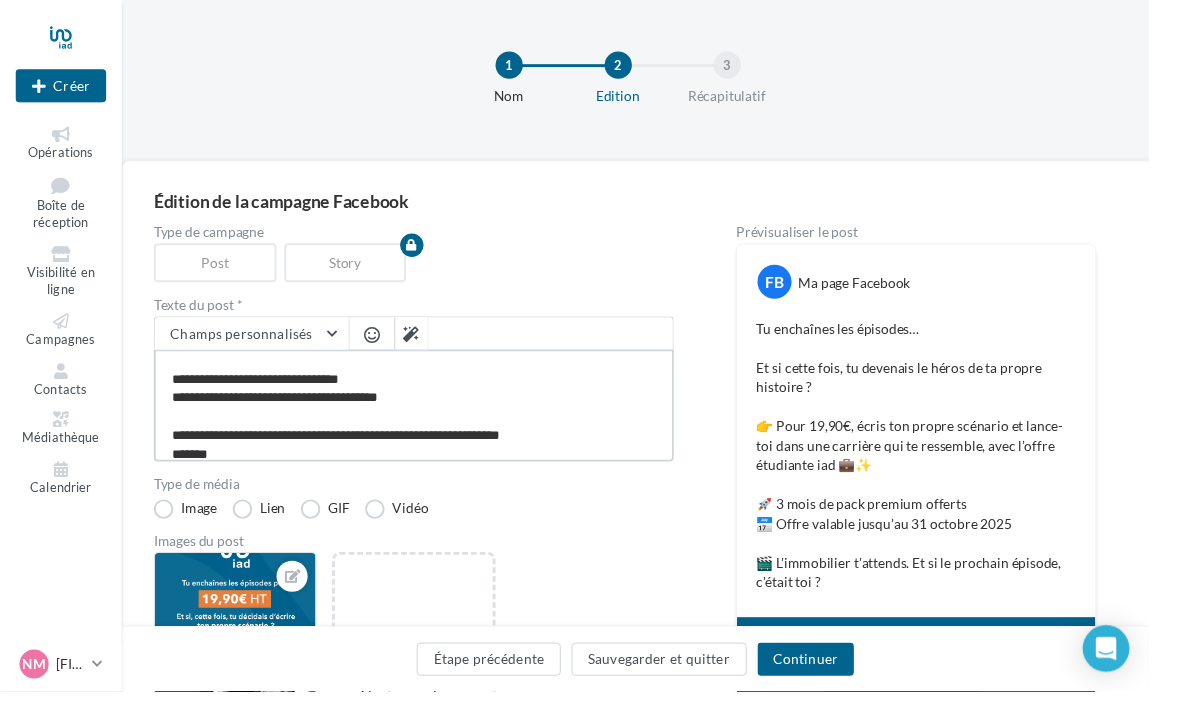 type on "**********" 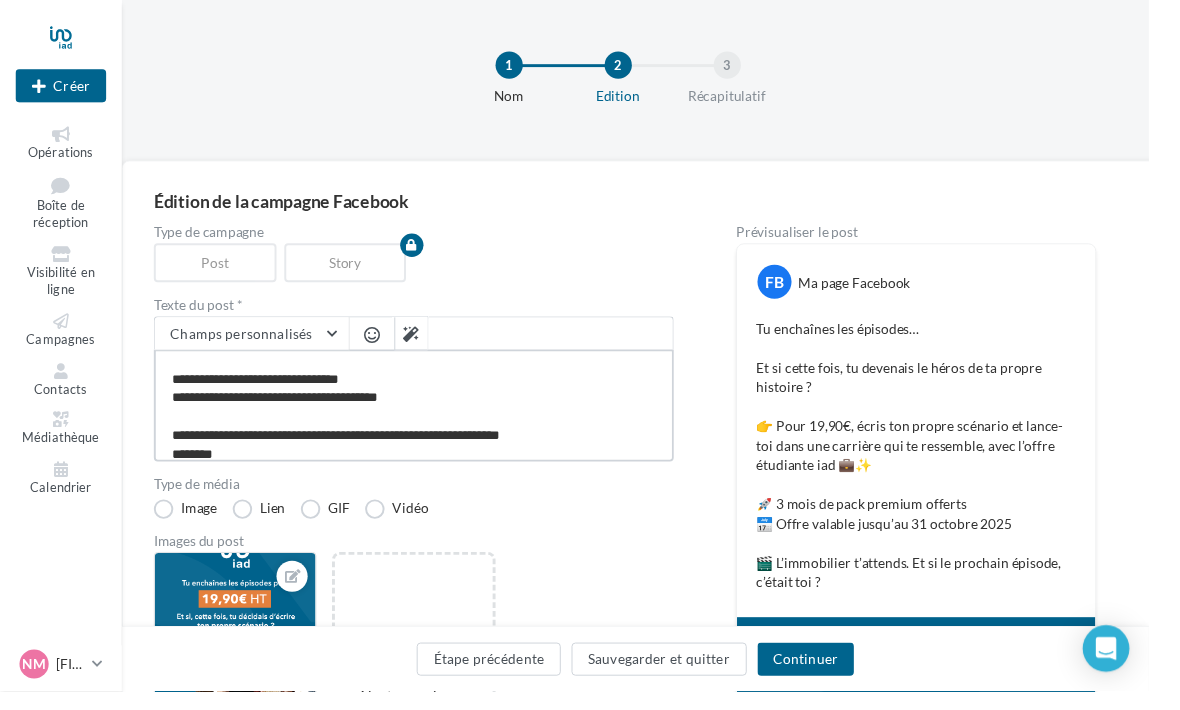 type on "**********" 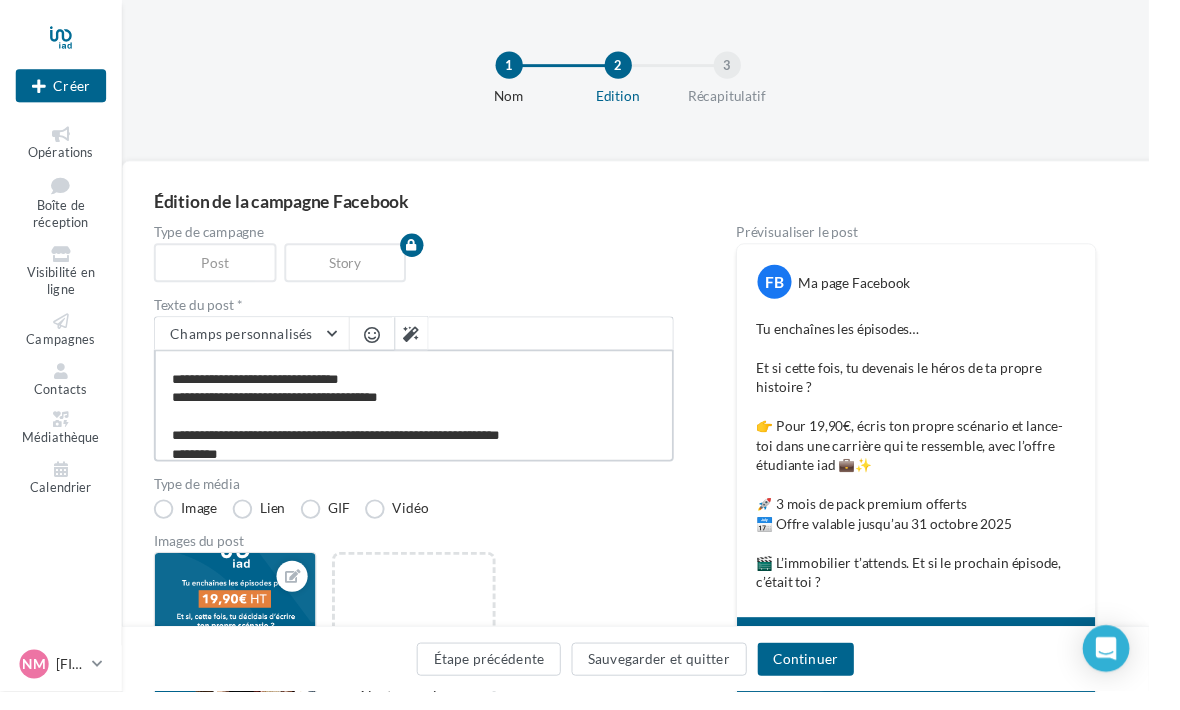 type on "**********" 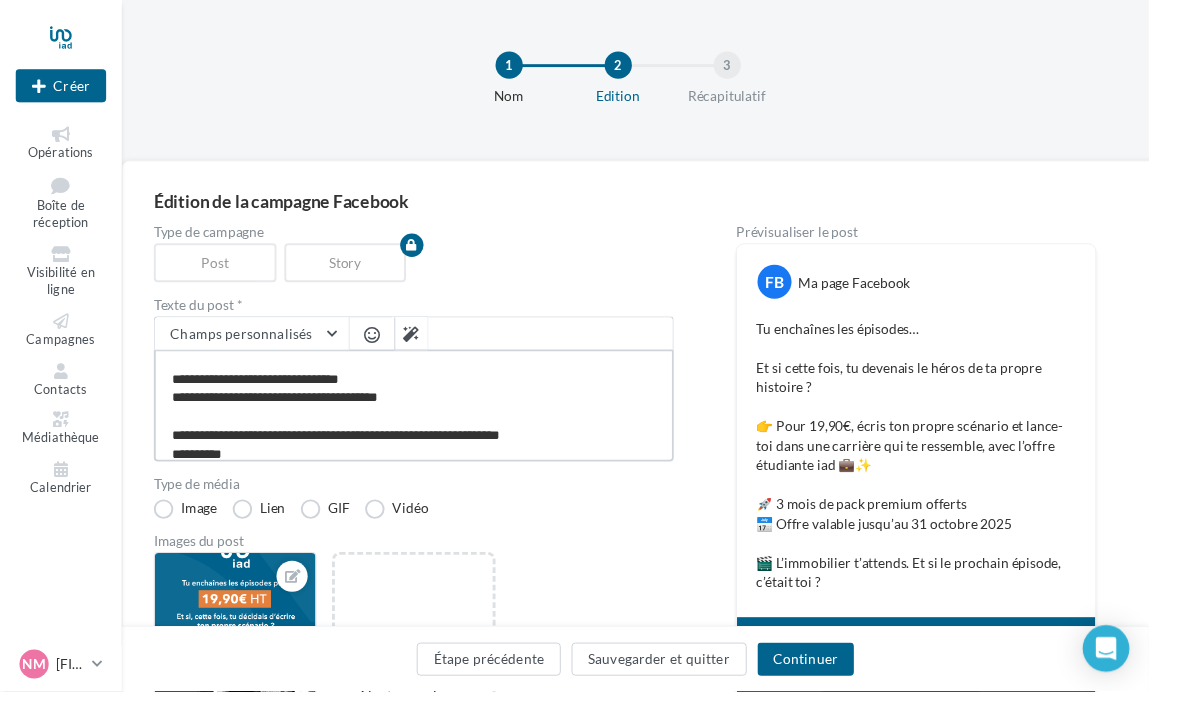 type on "**********" 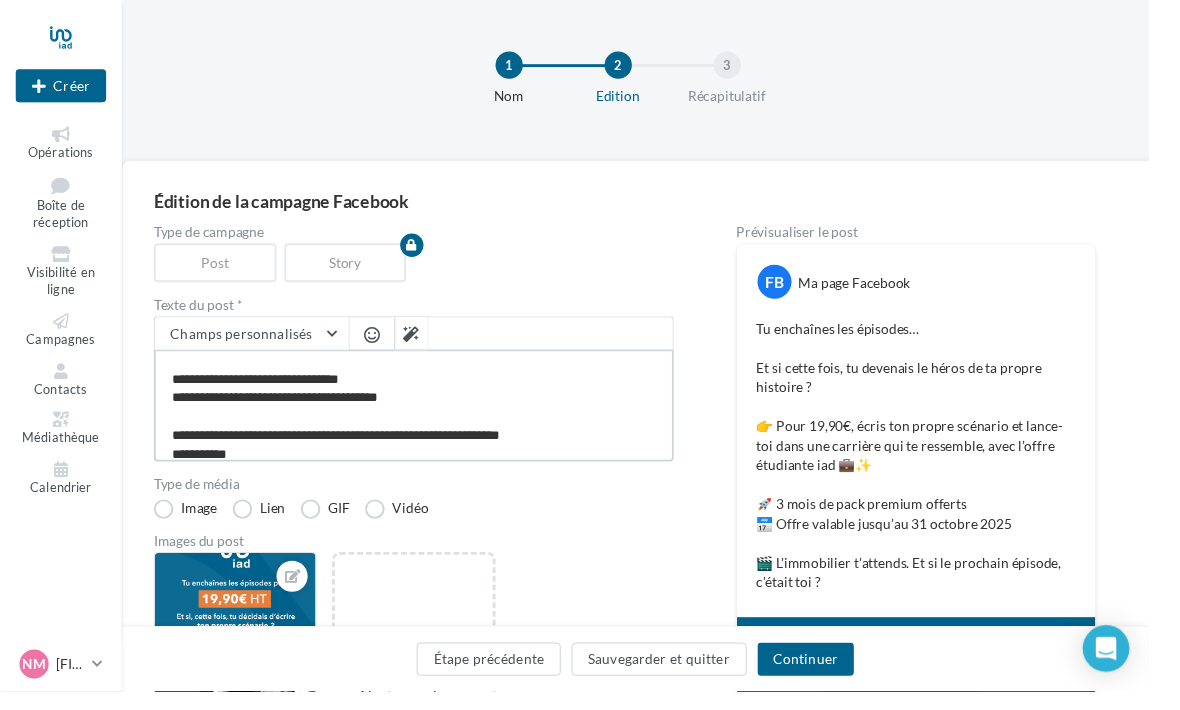 type on "**********" 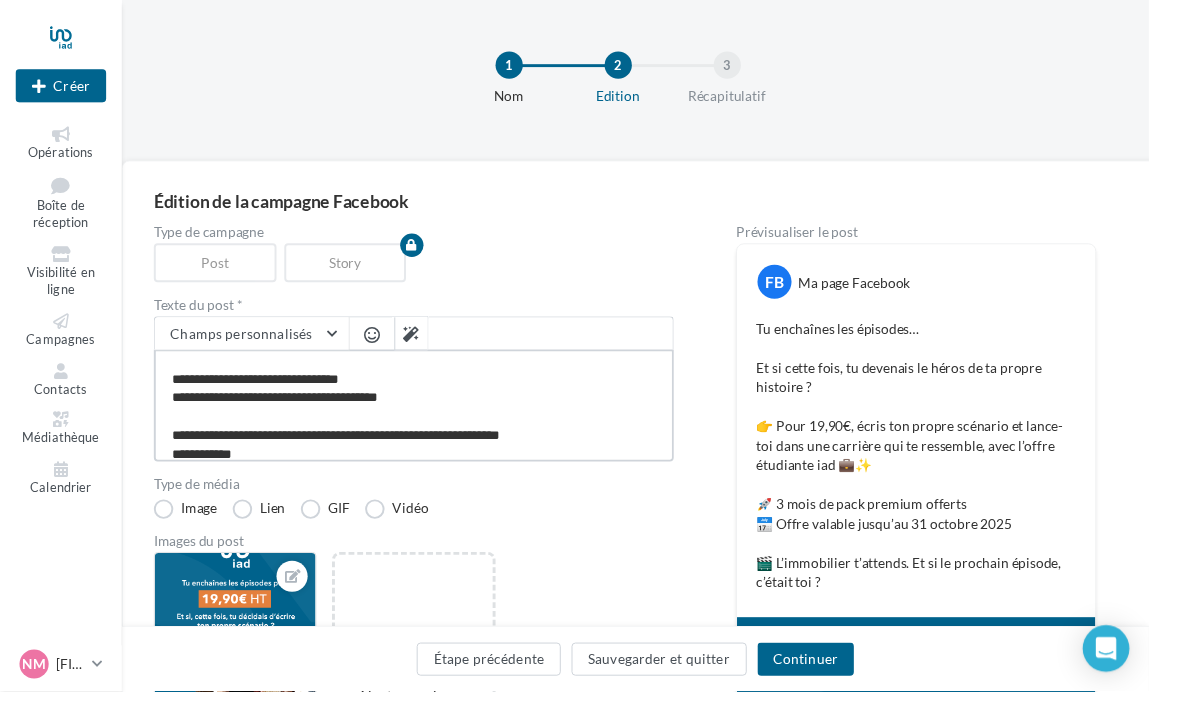 type on "**********" 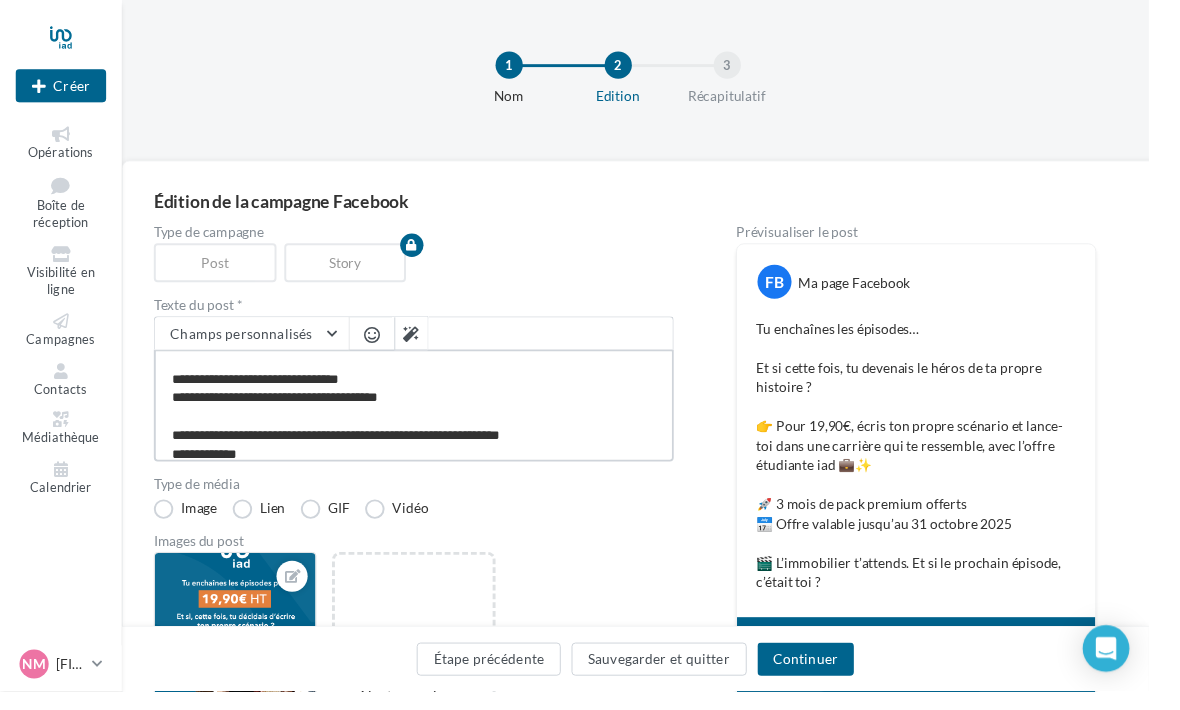 type on "**********" 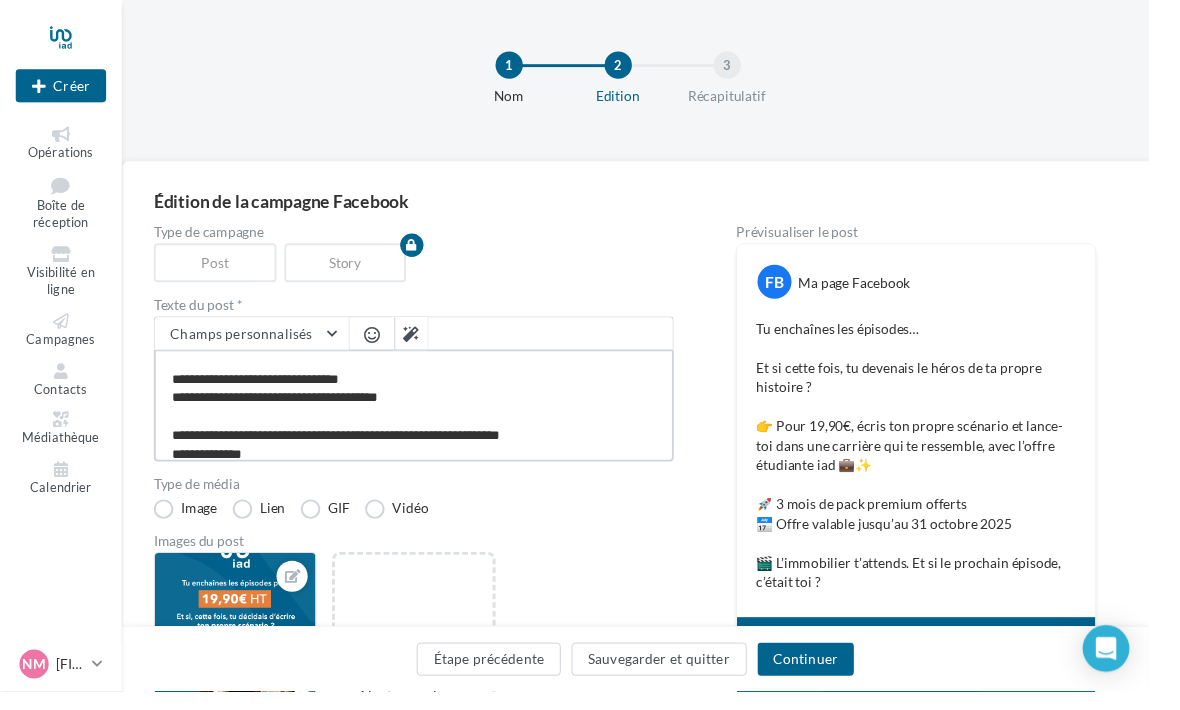 type on "**********" 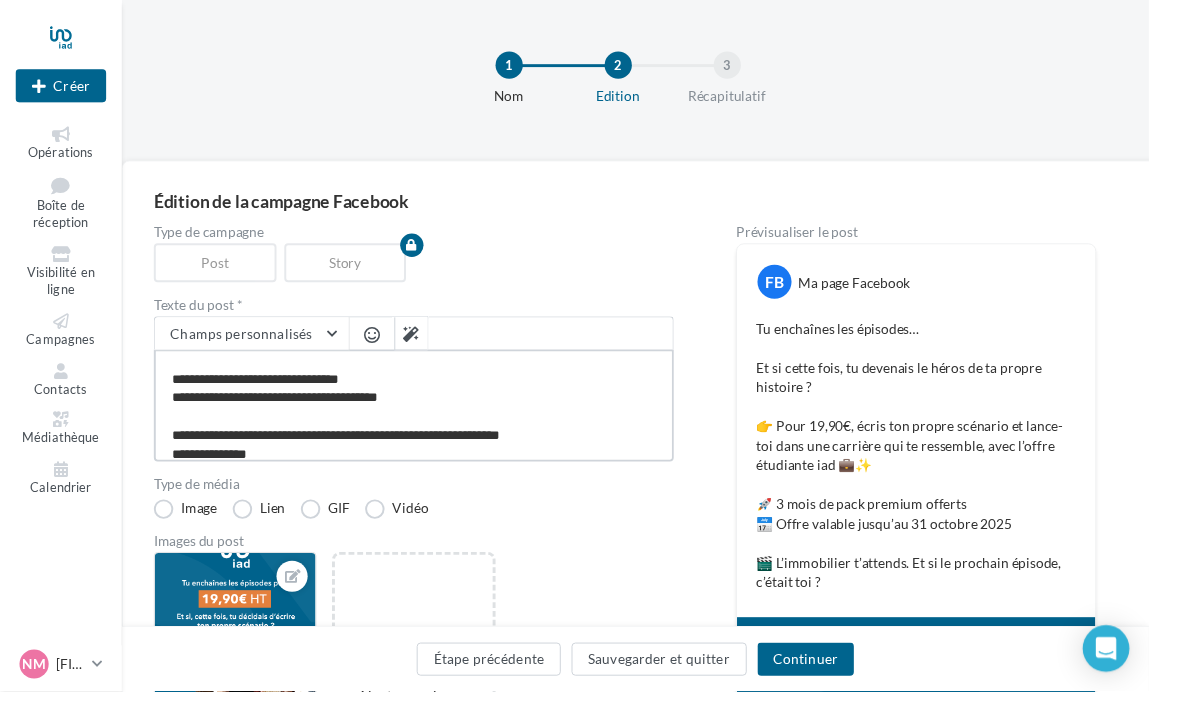 type on "**********" 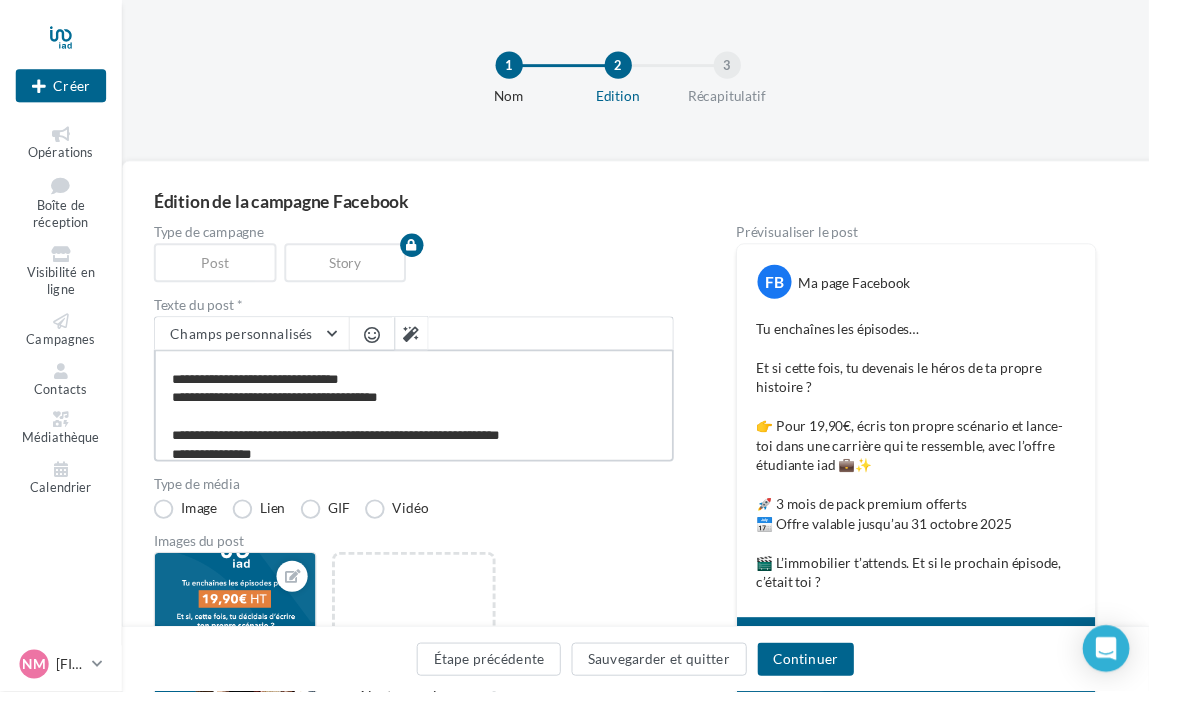 type on "**********" 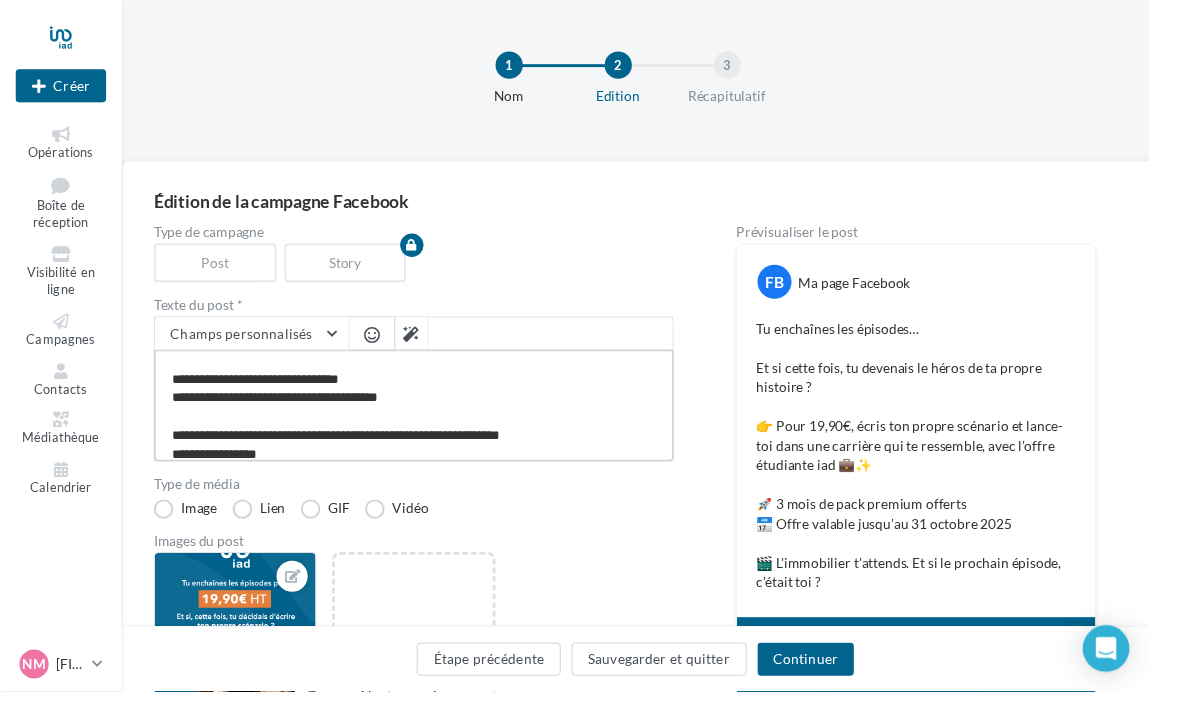 type on "**********" 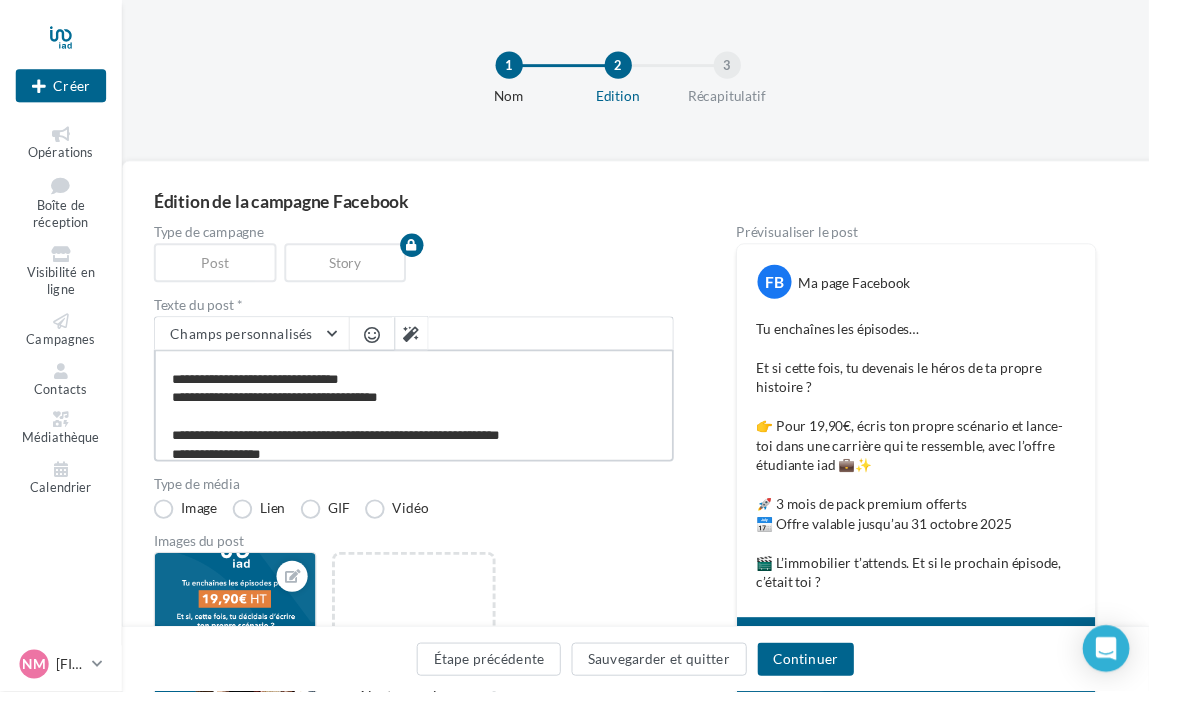 type on "**********" 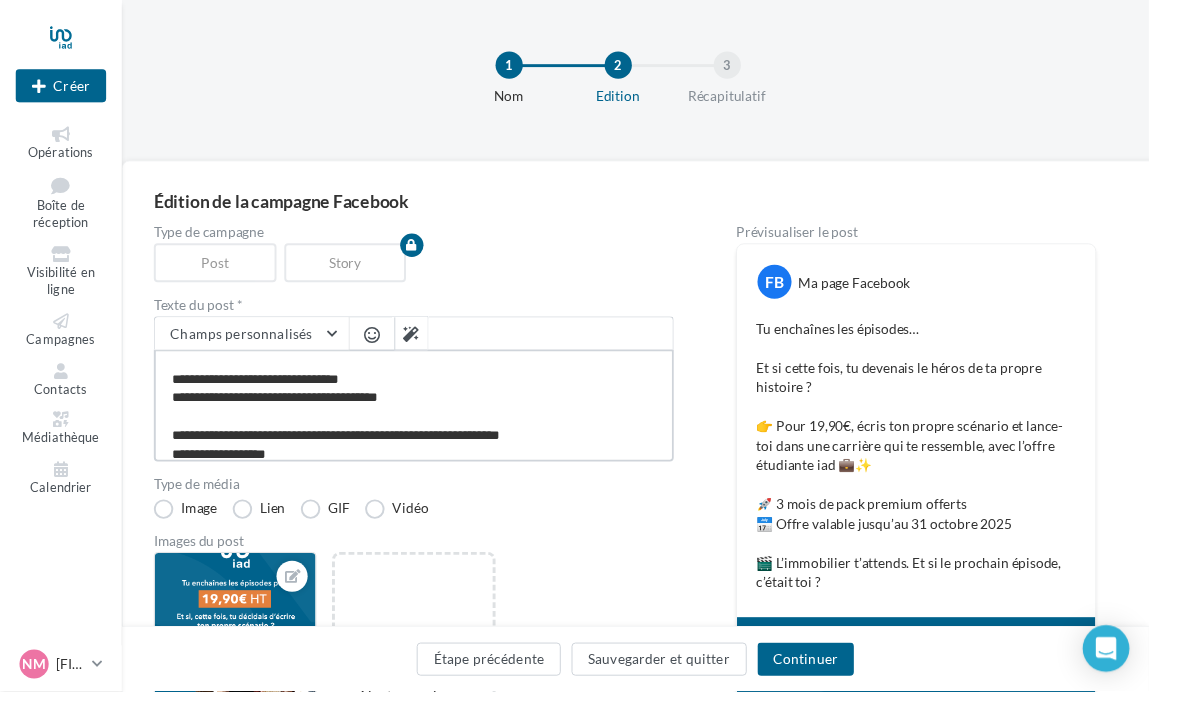 type on "**********" 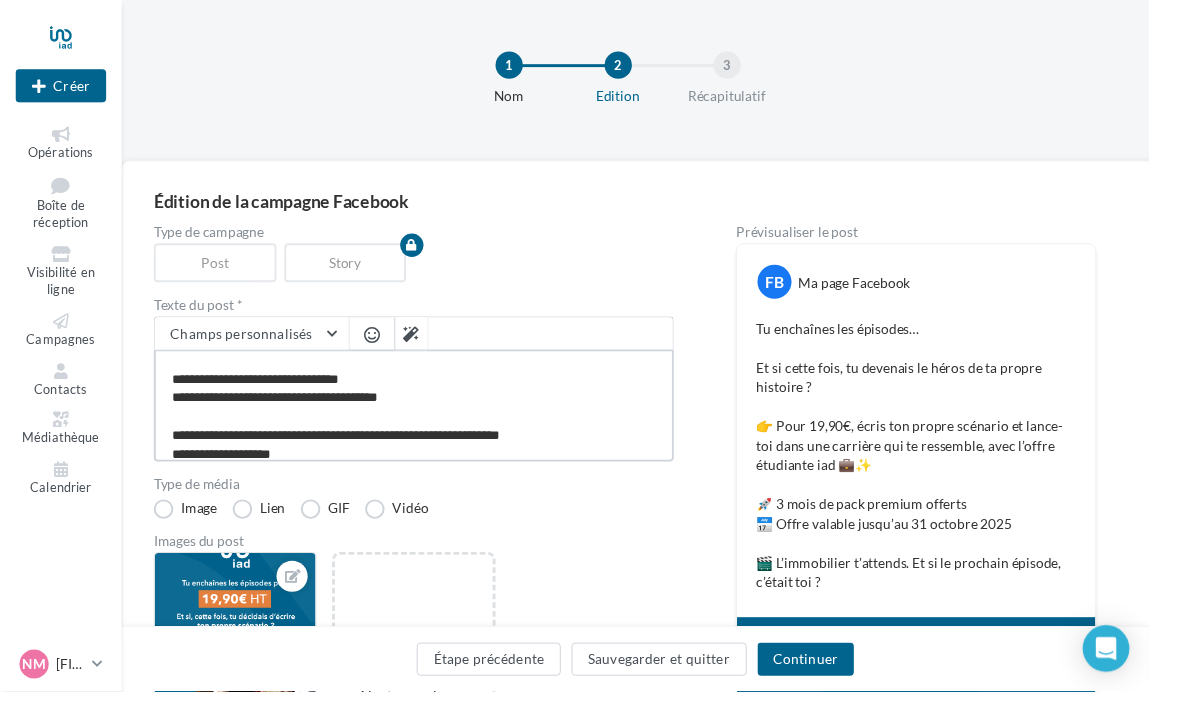 type on "**********" 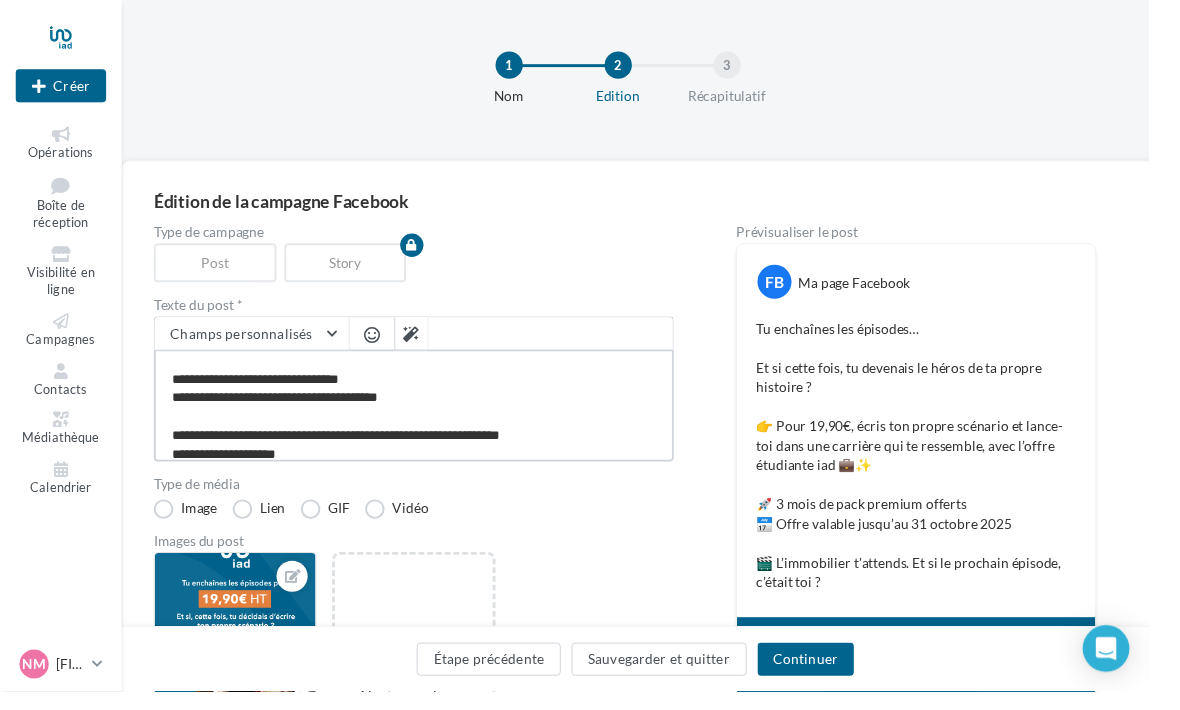 type on "**********" 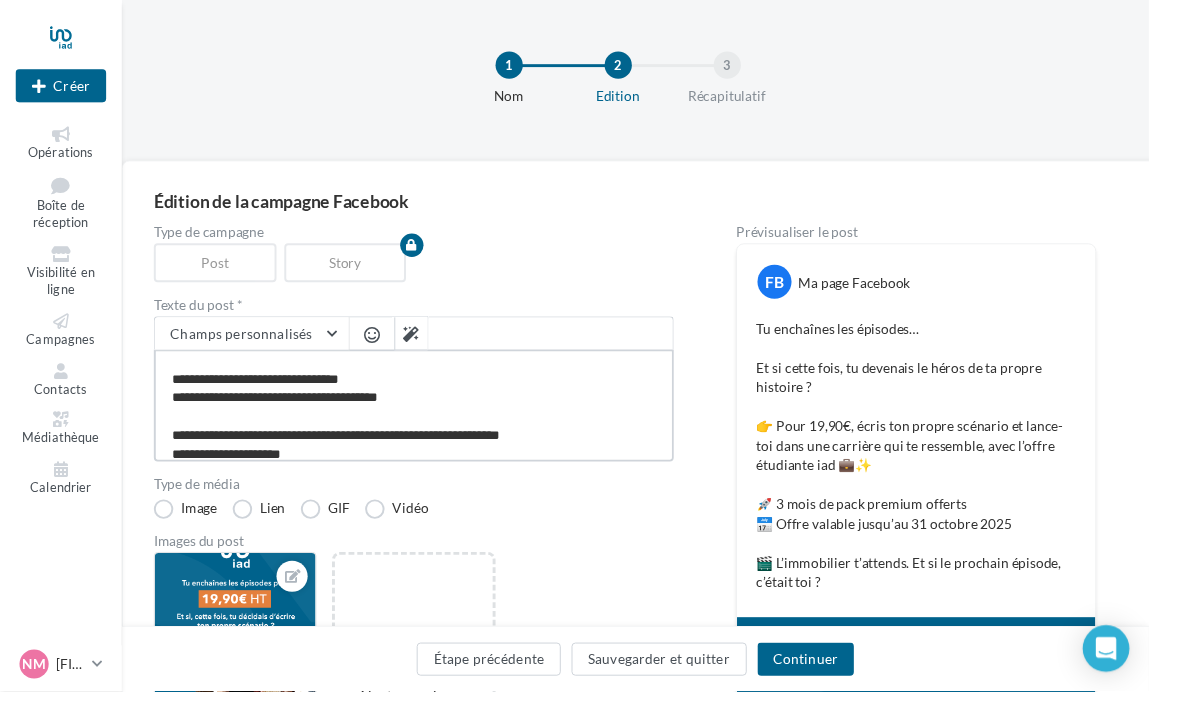 type on "**********" 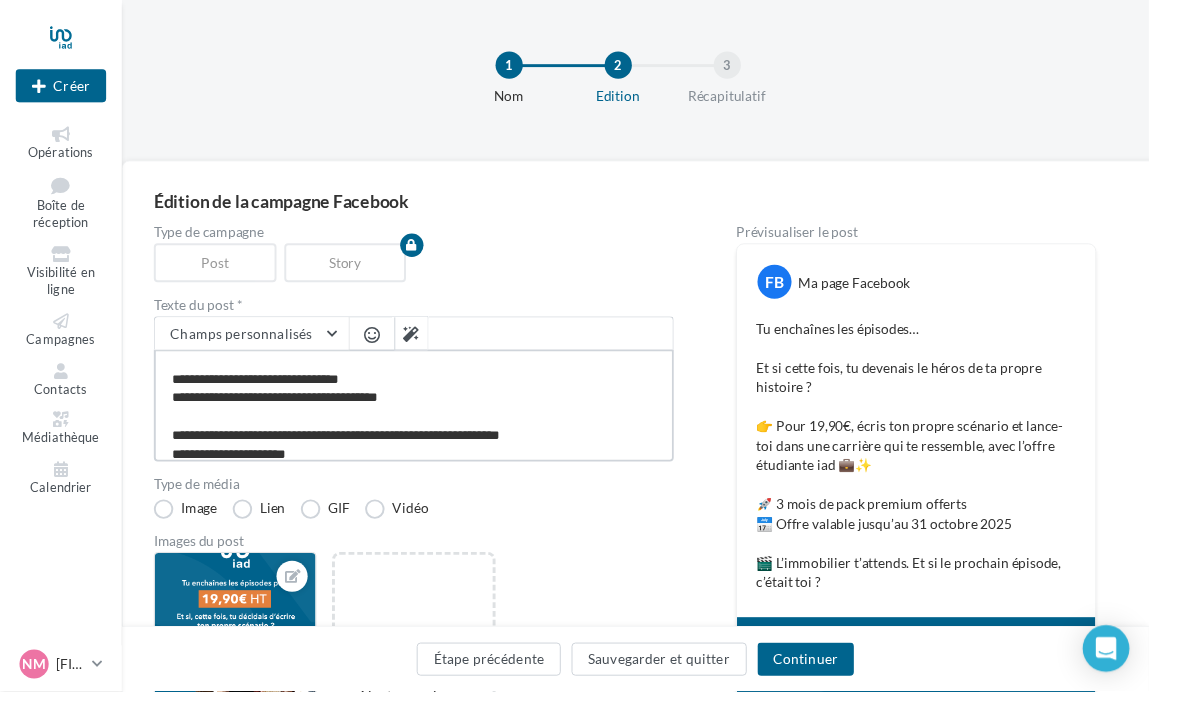 type on "**********" 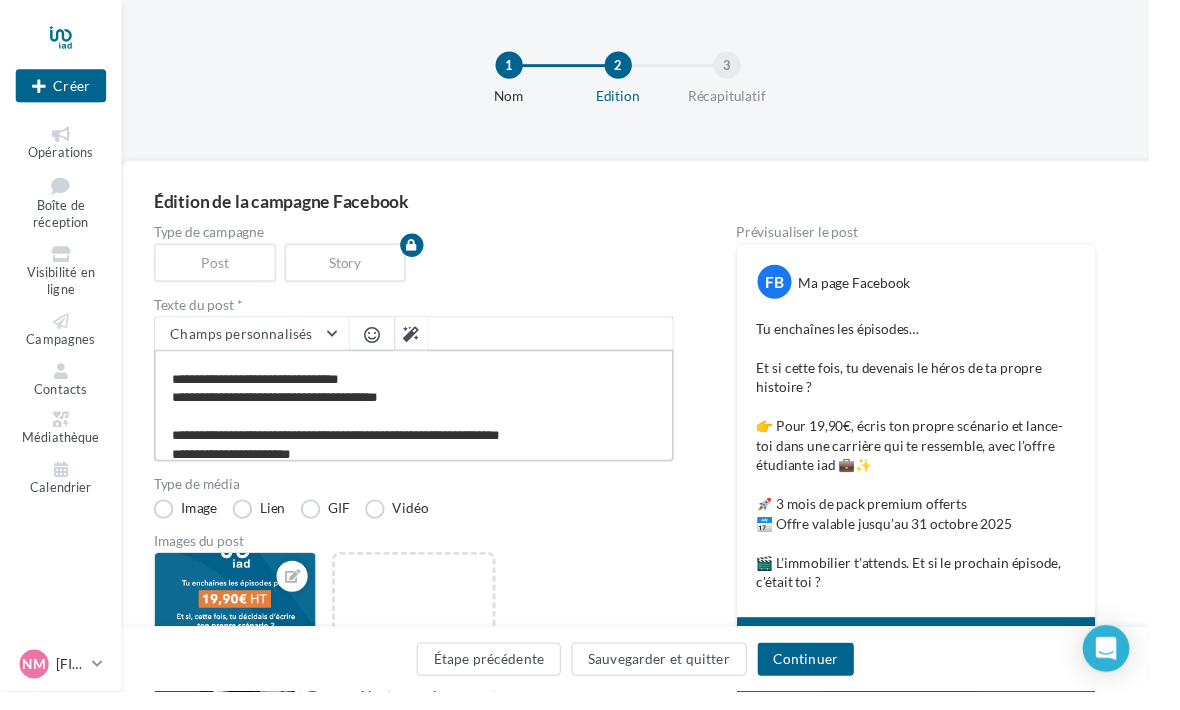 type on "**********" 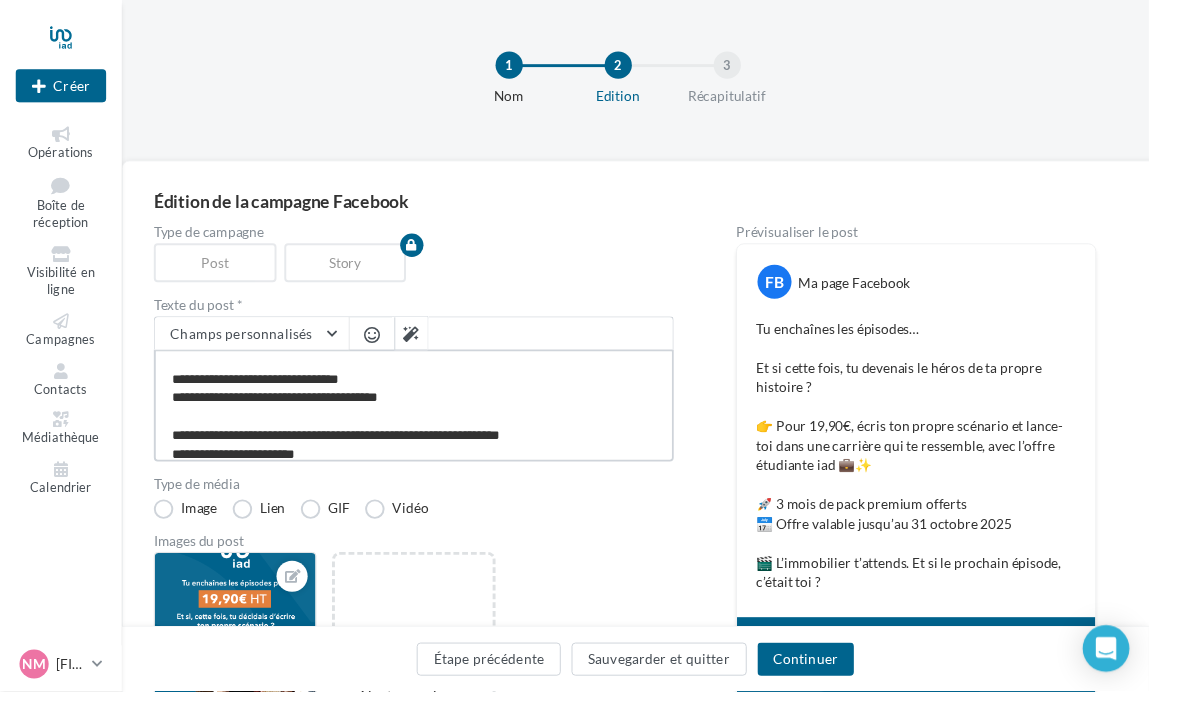 type on "**********" 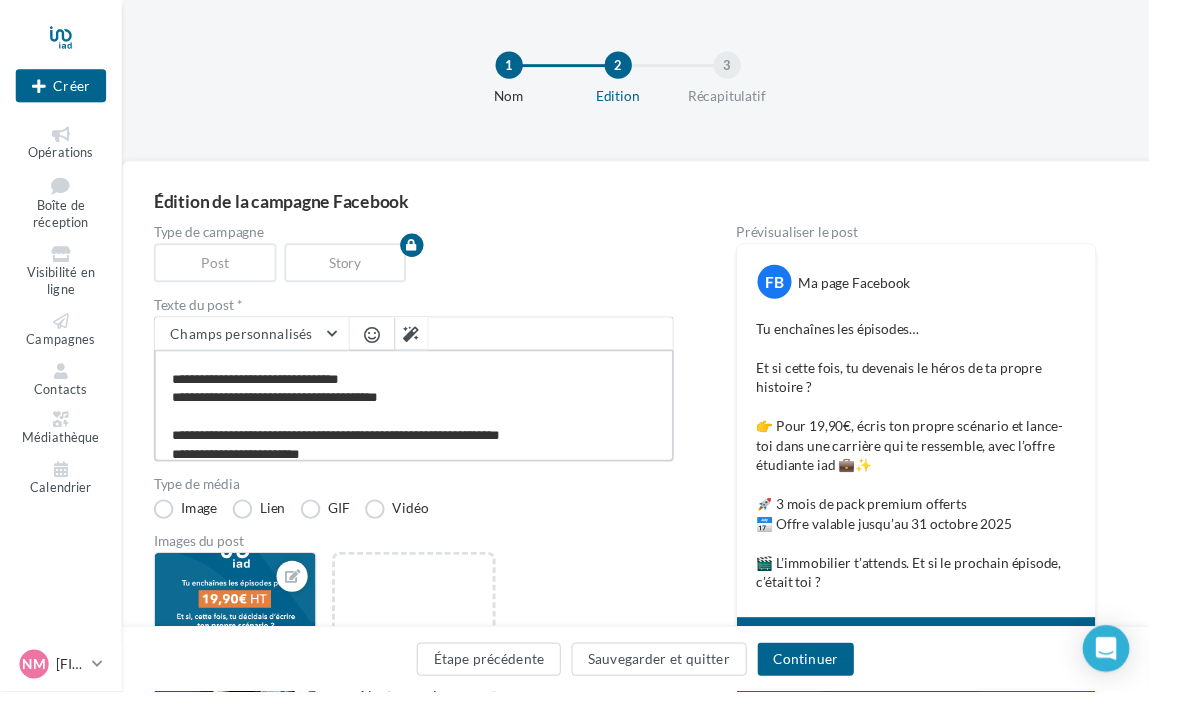 type on "**********" 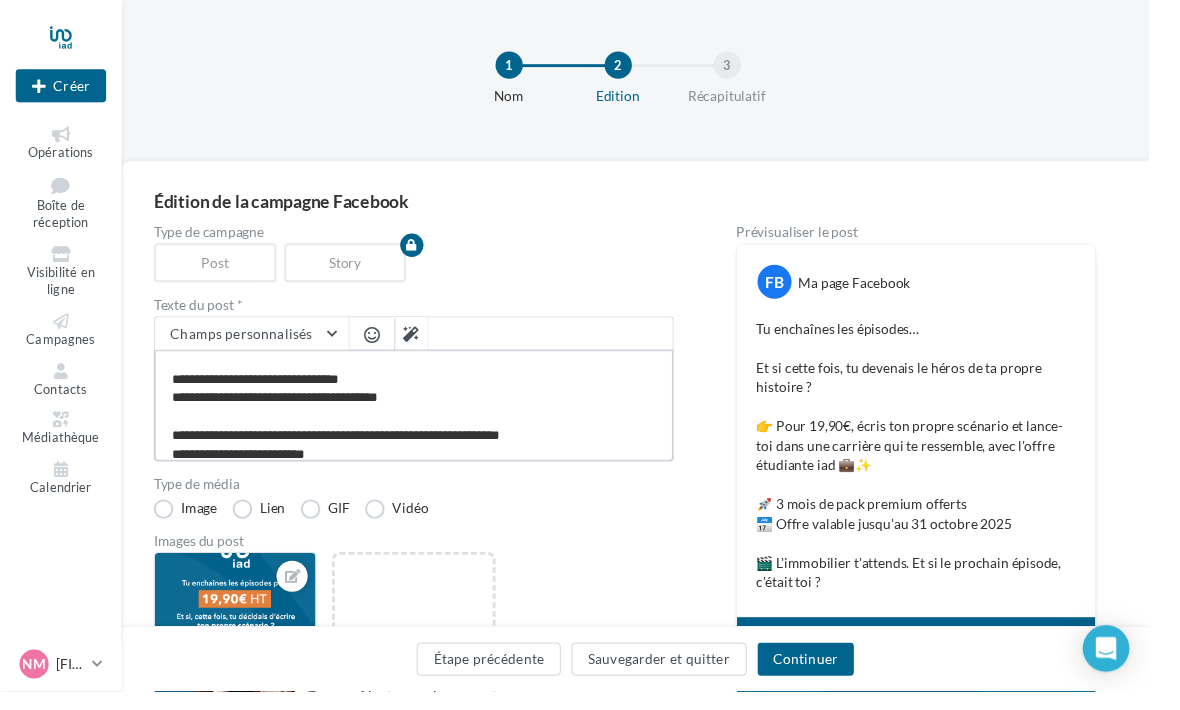 type on "**********" 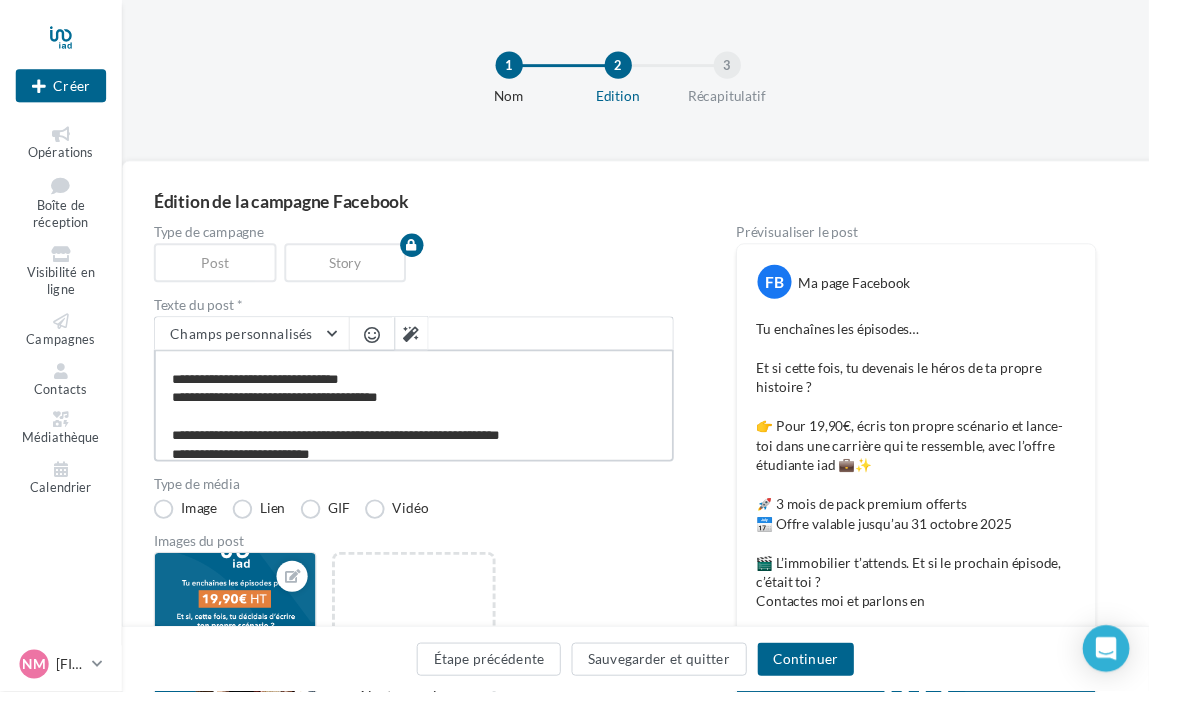 type on "**********" 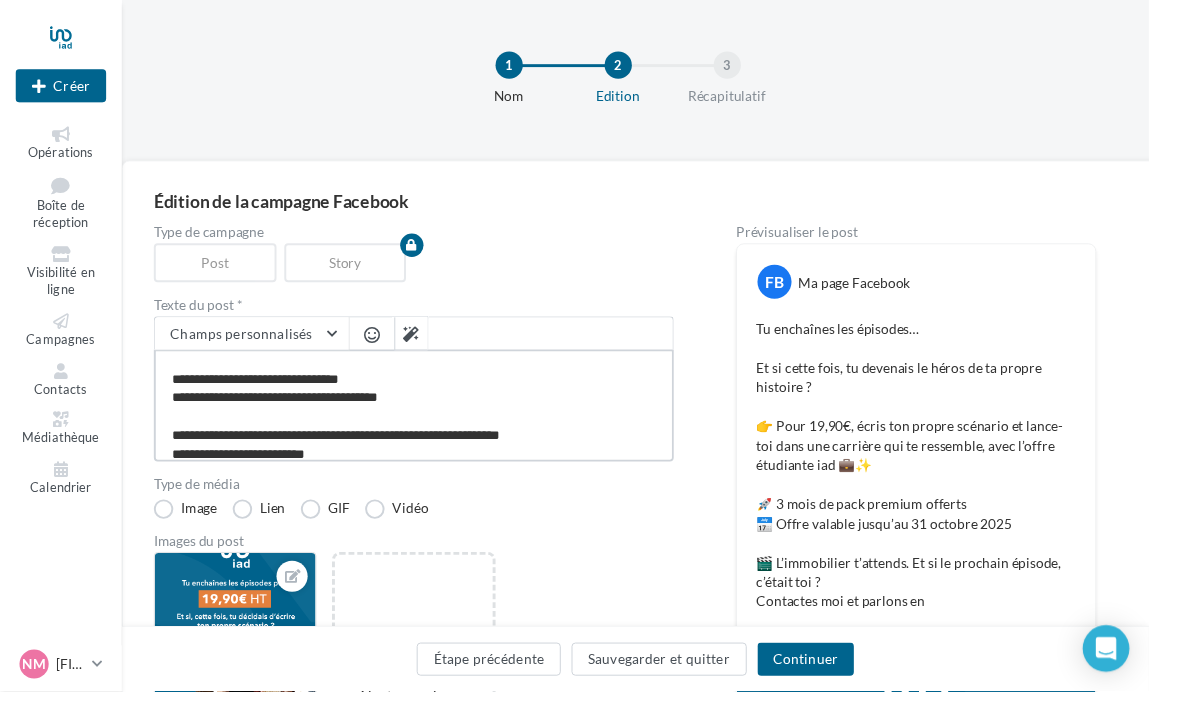 type on "**********" 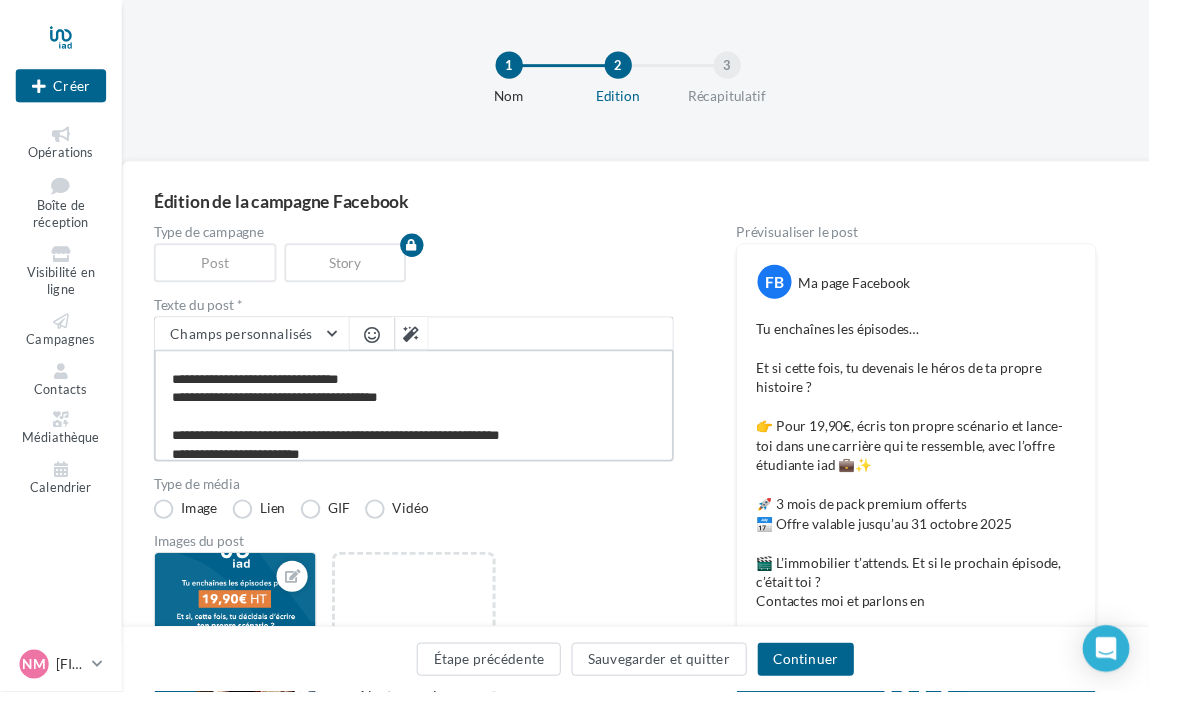 type on "**********" 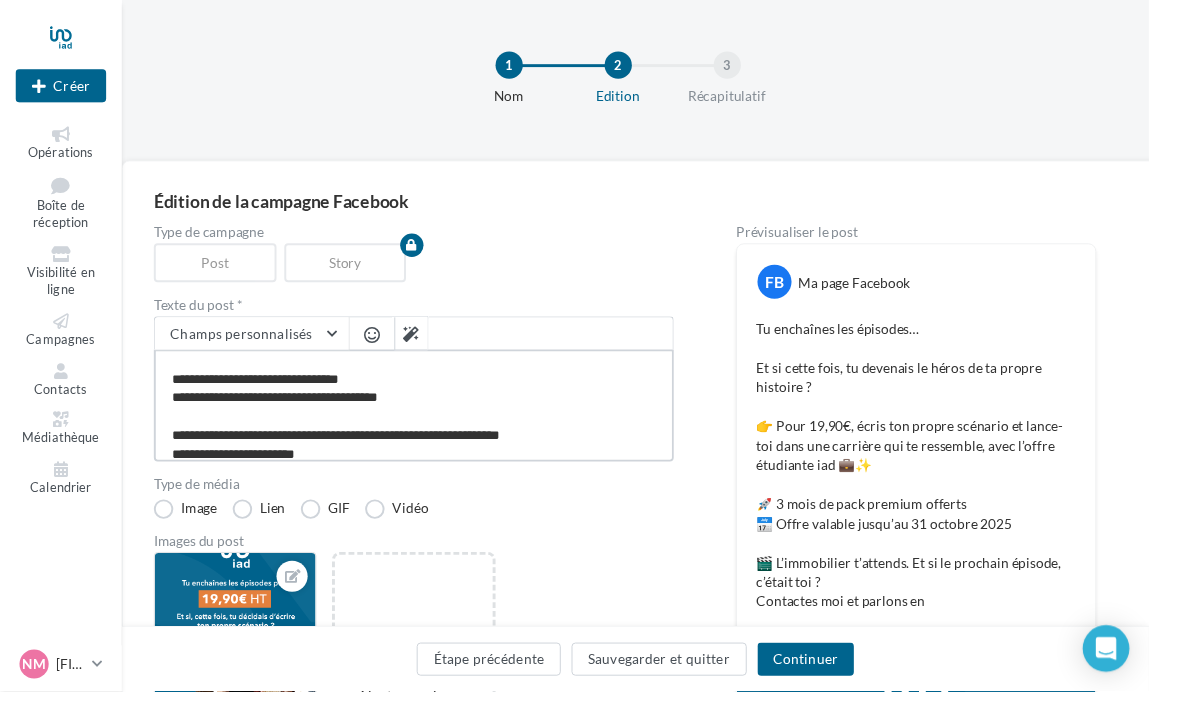 type on "**********" 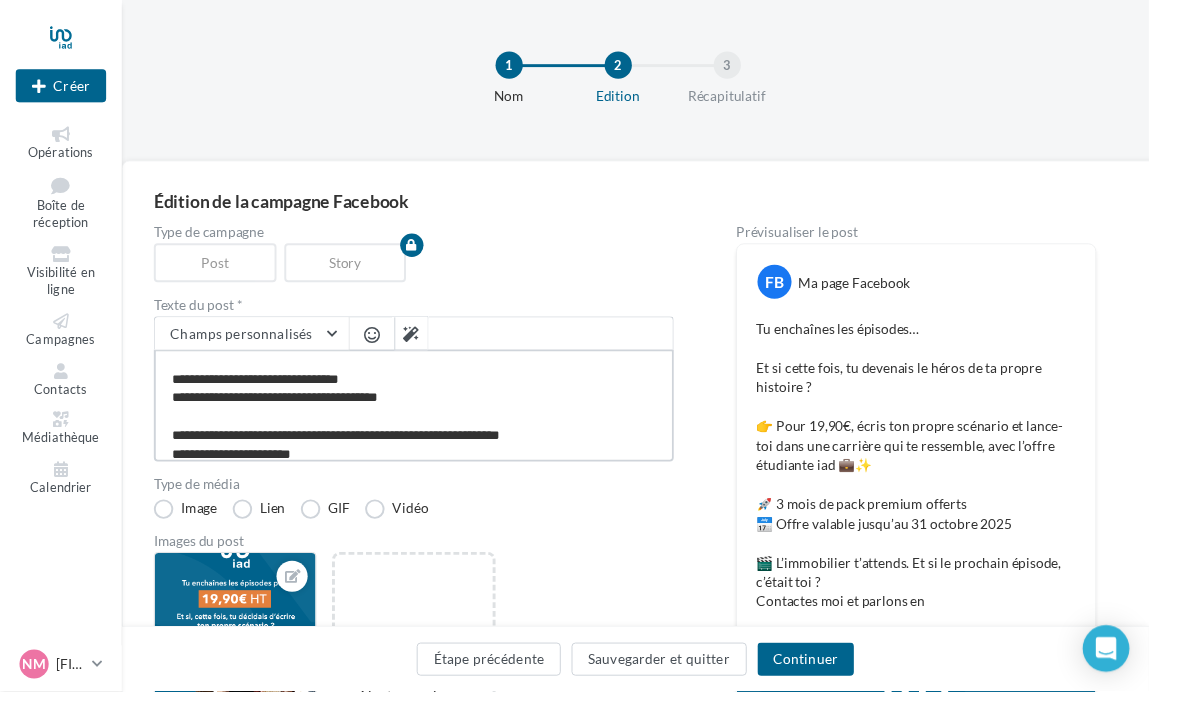type on "**********" 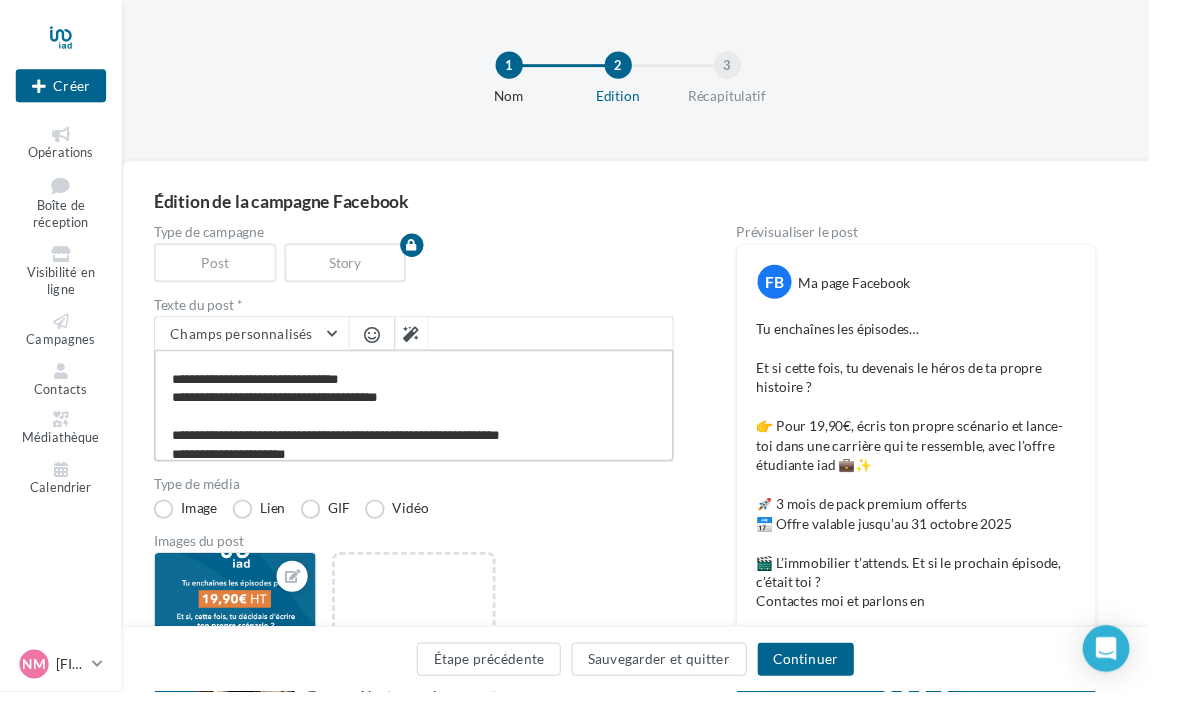 type on "**********" 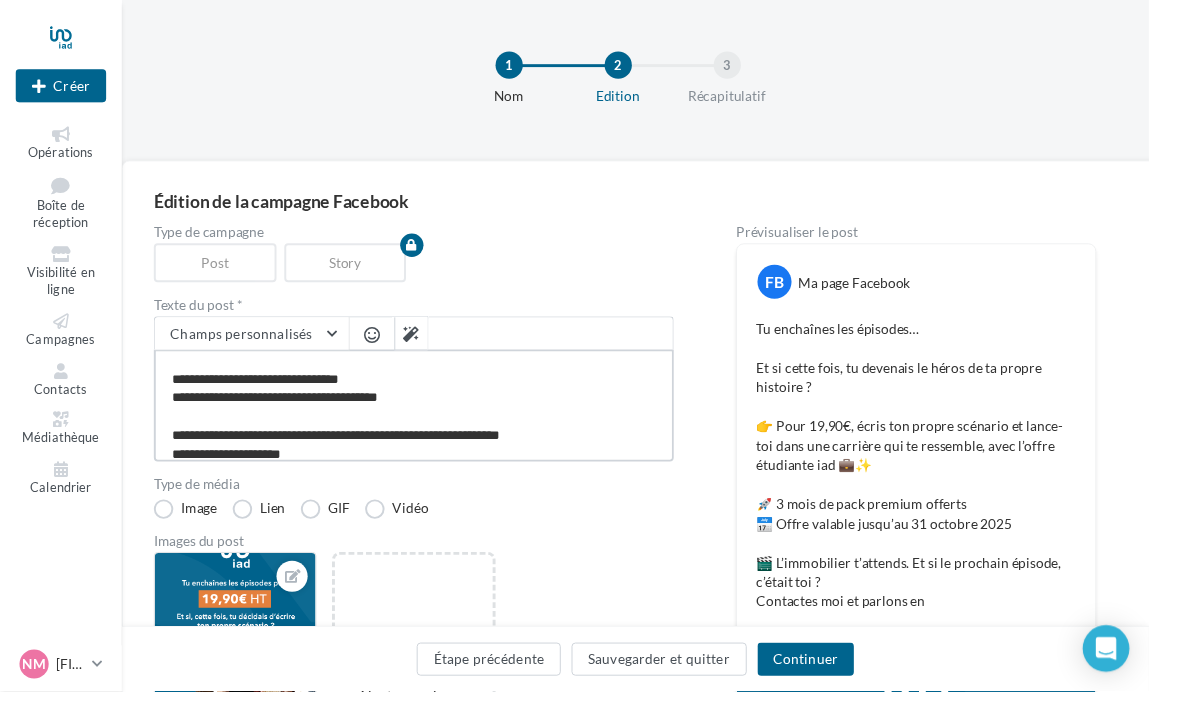 type on "**********" 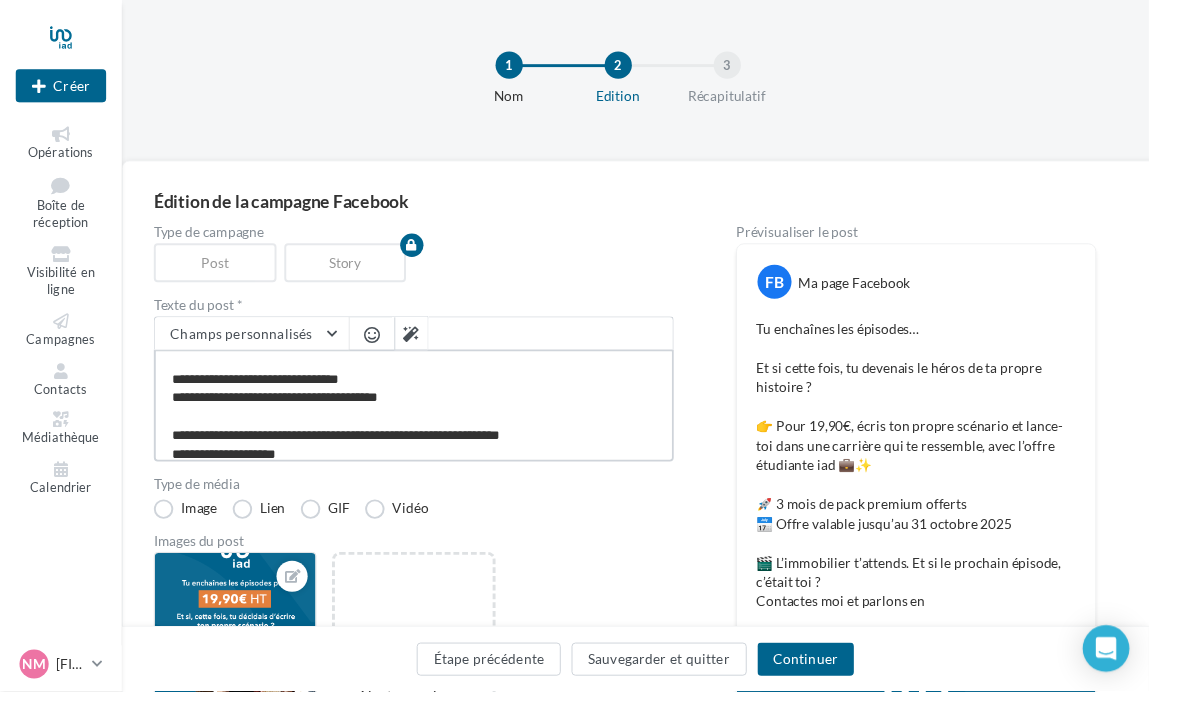 type on "**********" 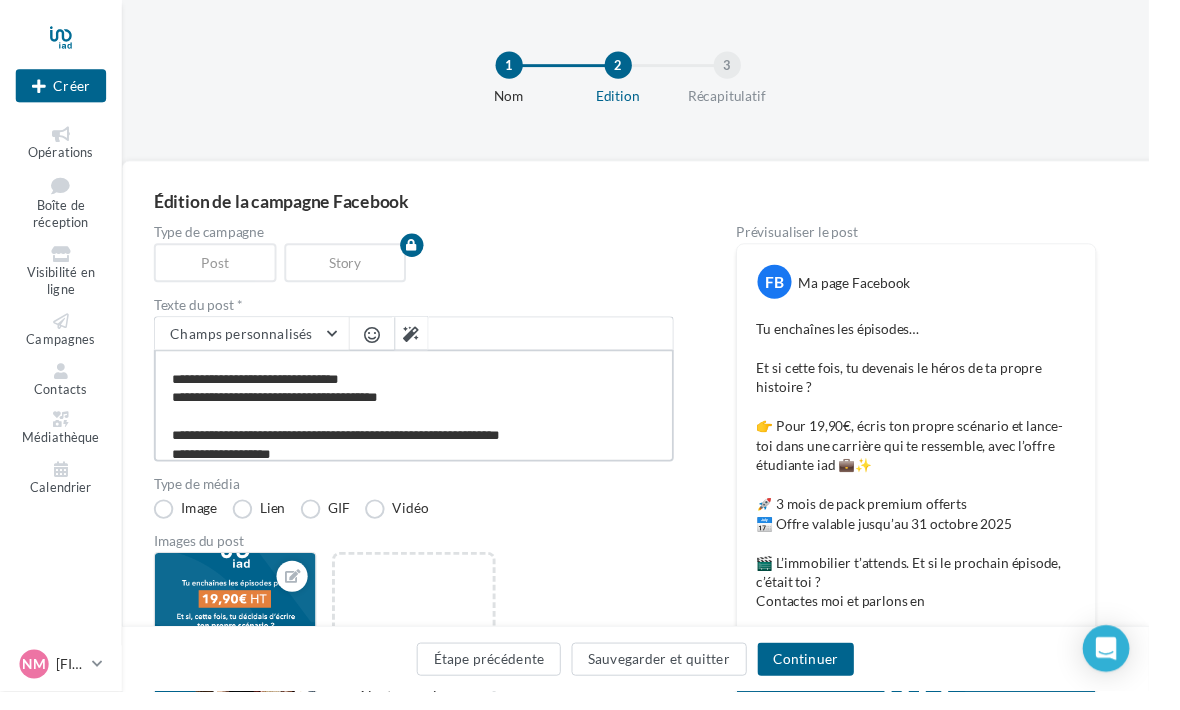 type on "**********" 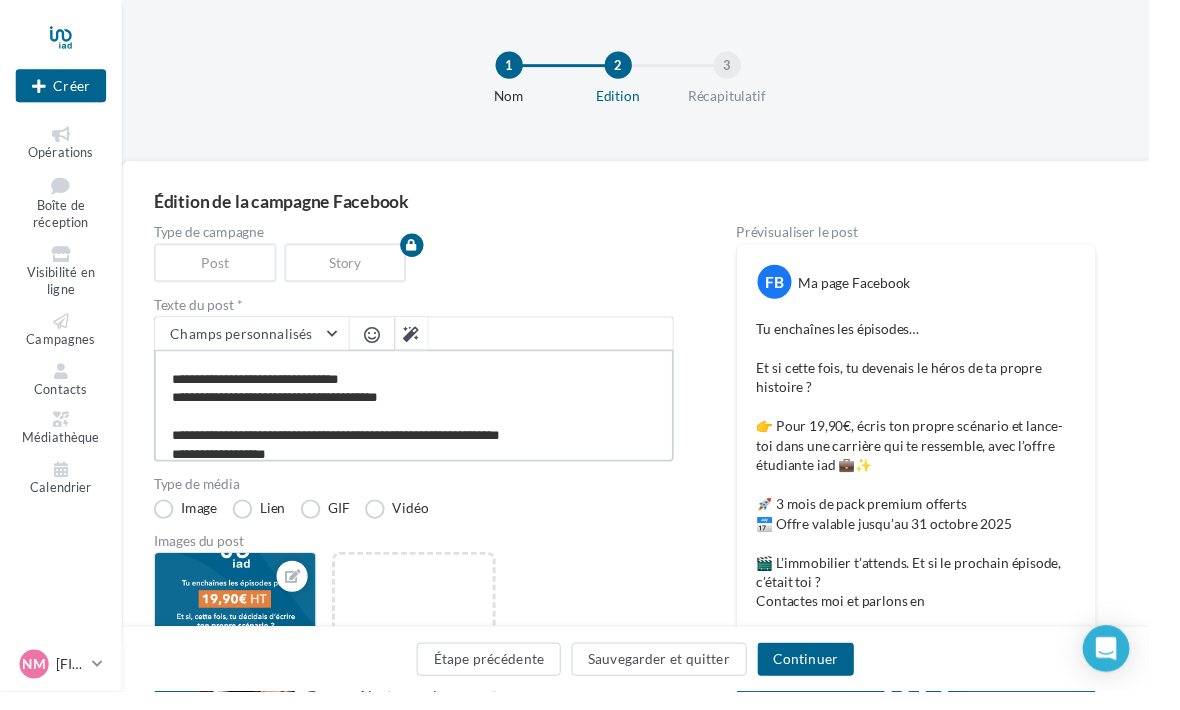 type on "**********" 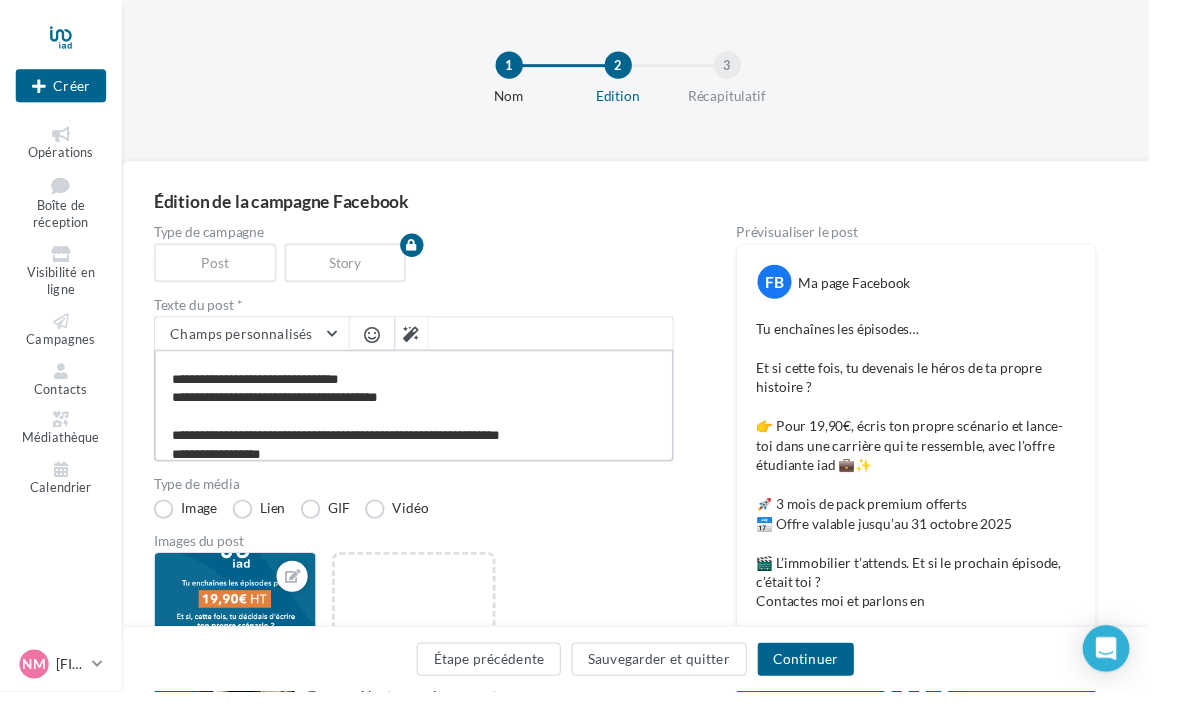 type on "**********" 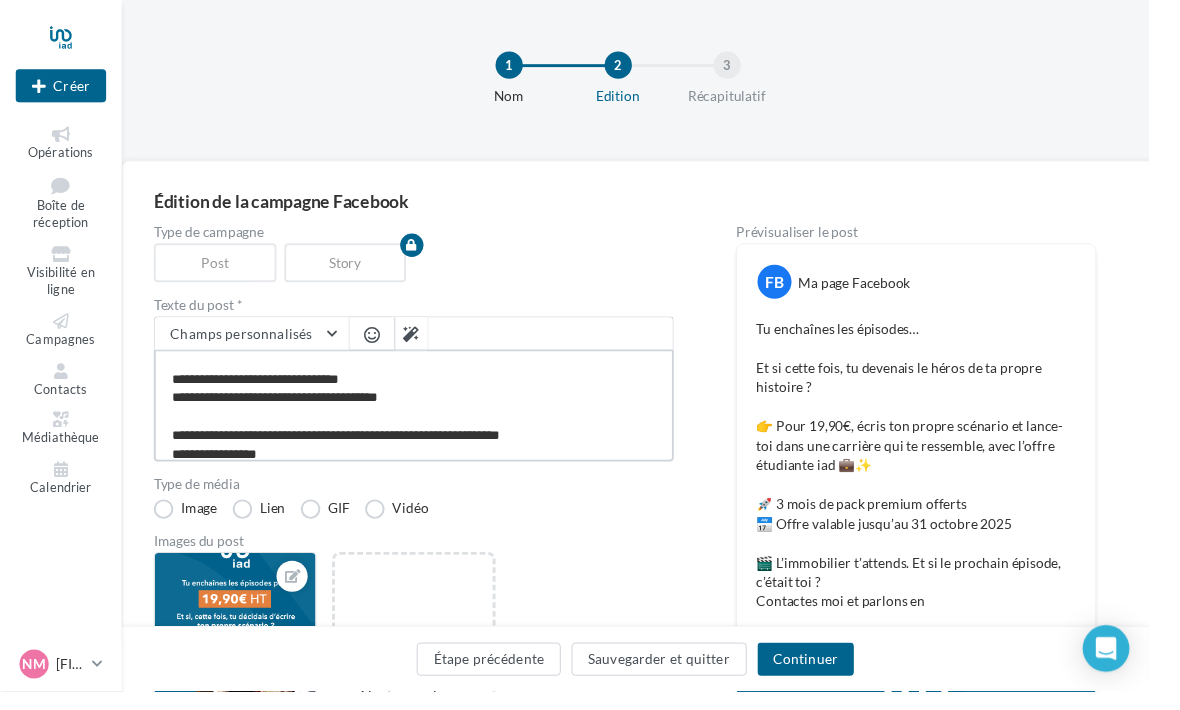 type on "**********" 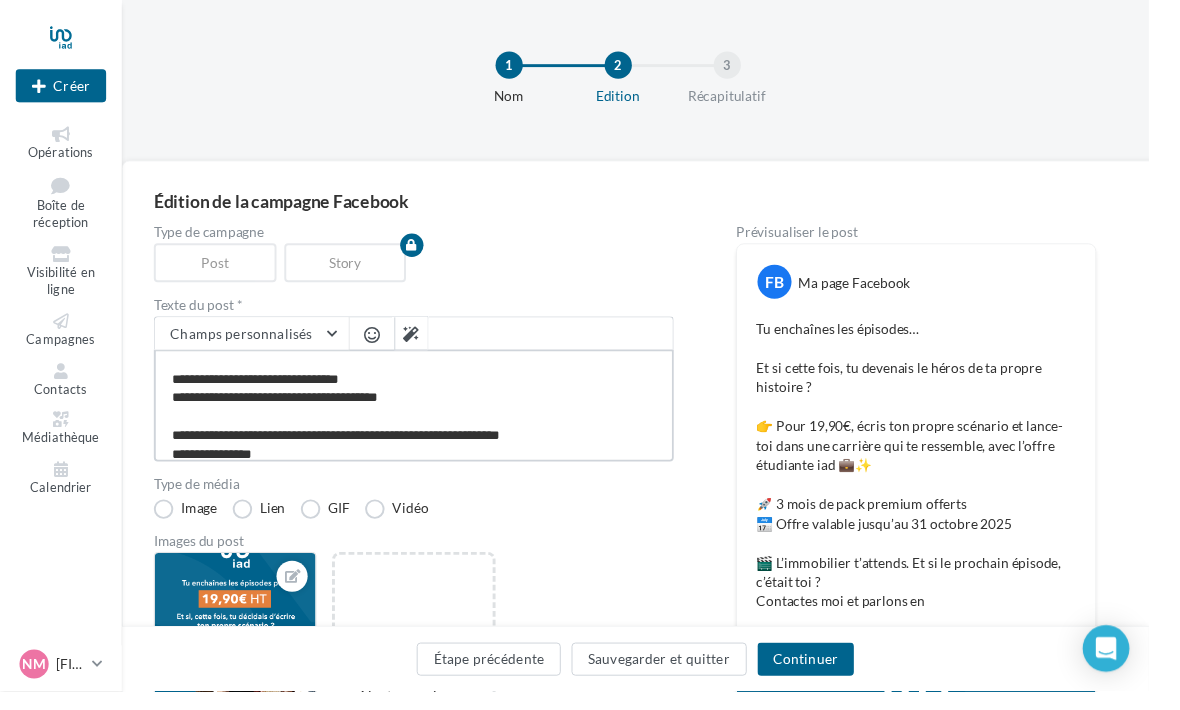 type on "**********" 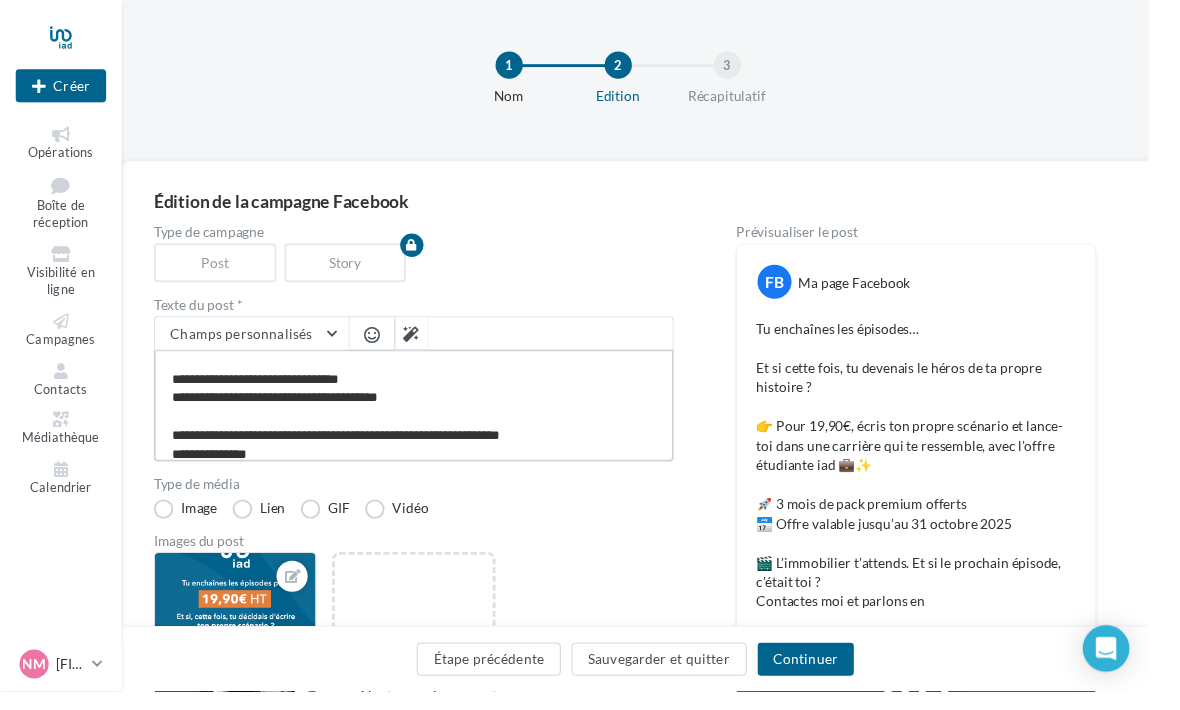type on "**********" 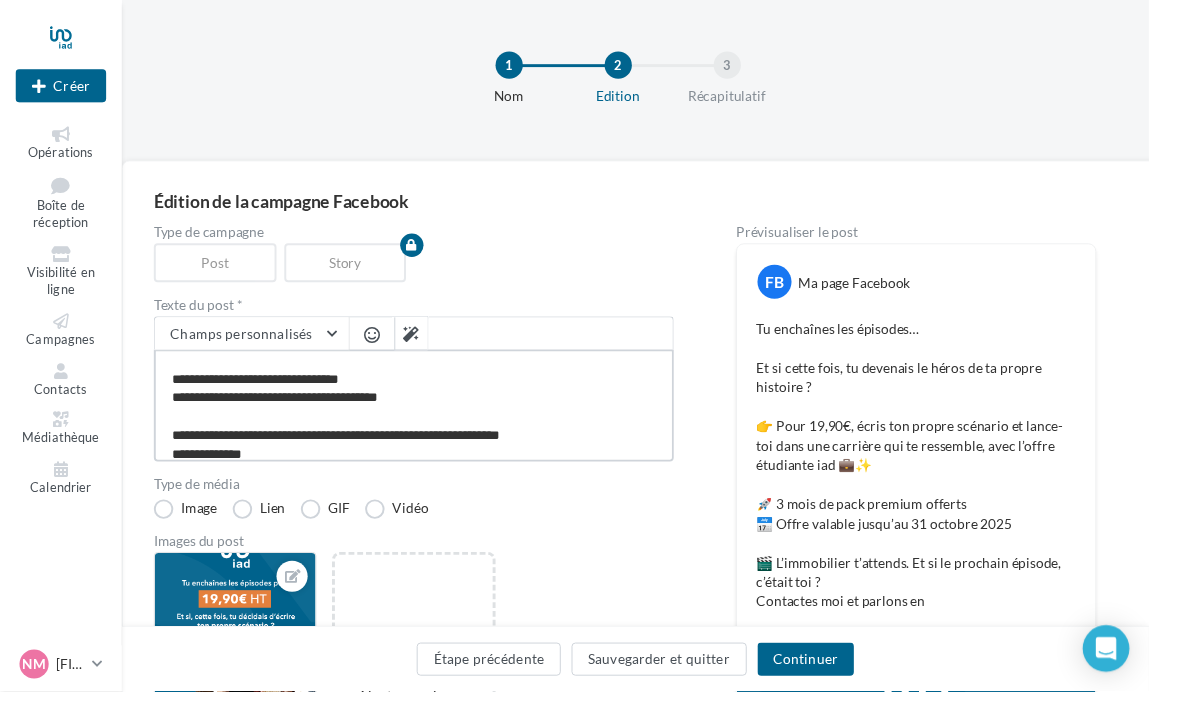 type on "**********" 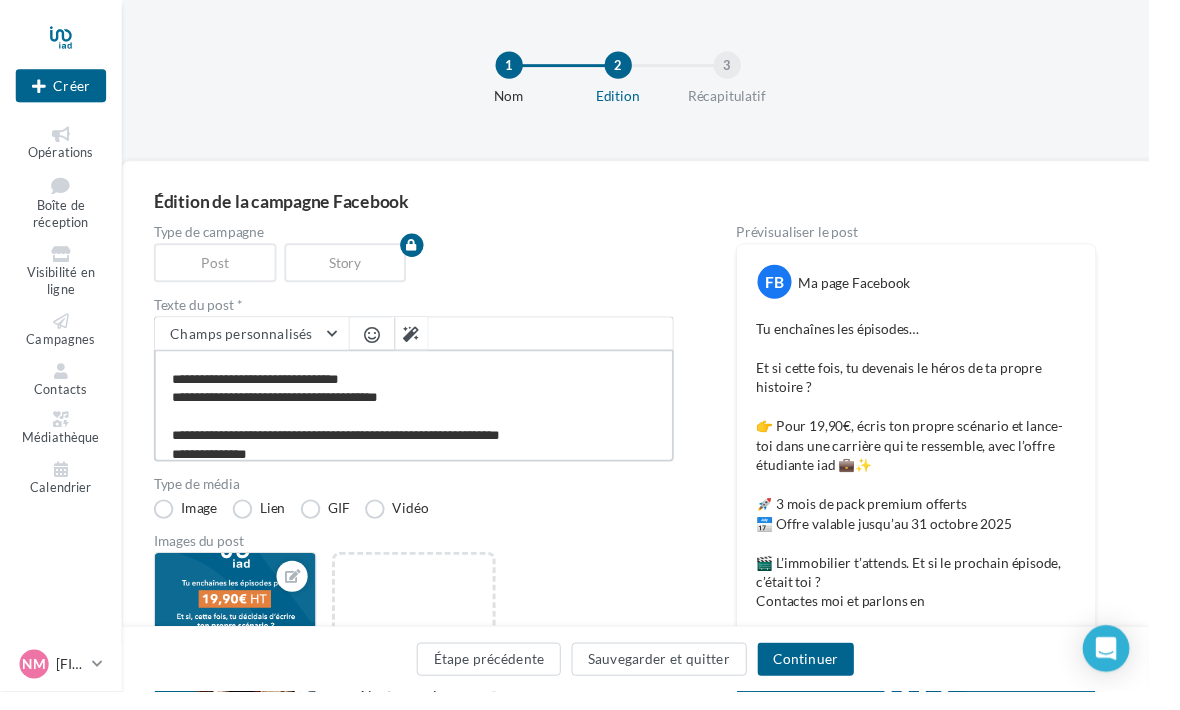 type on "**********" 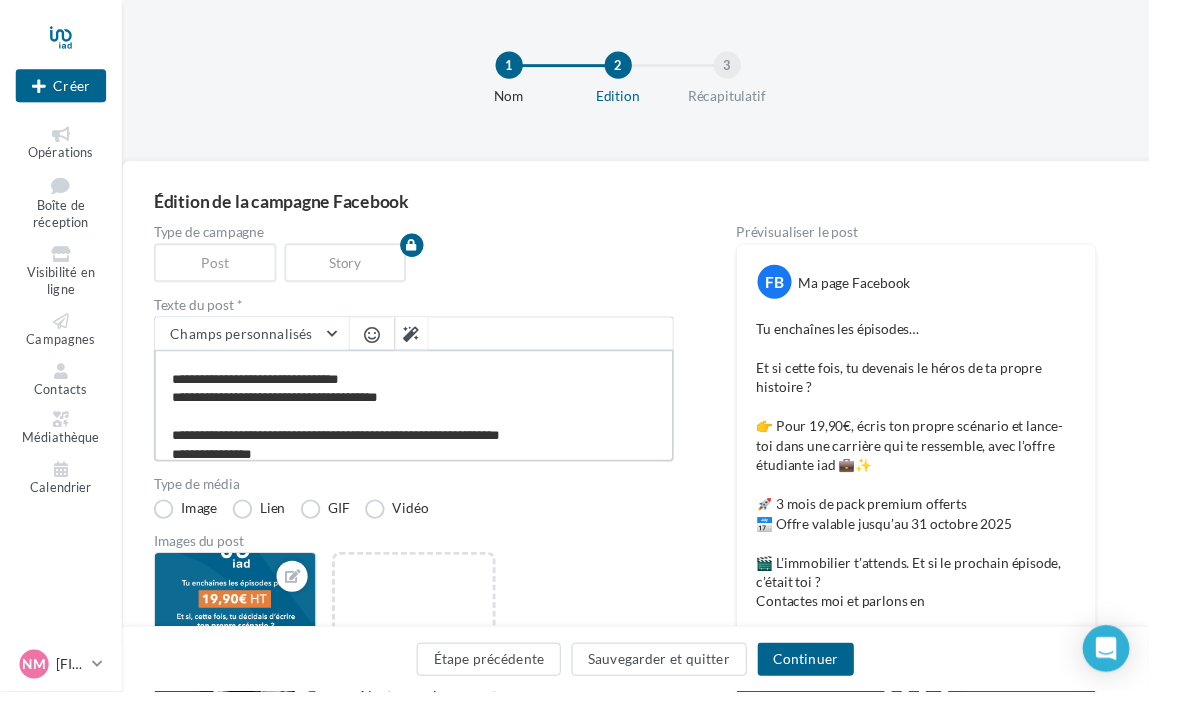 type on "**********" 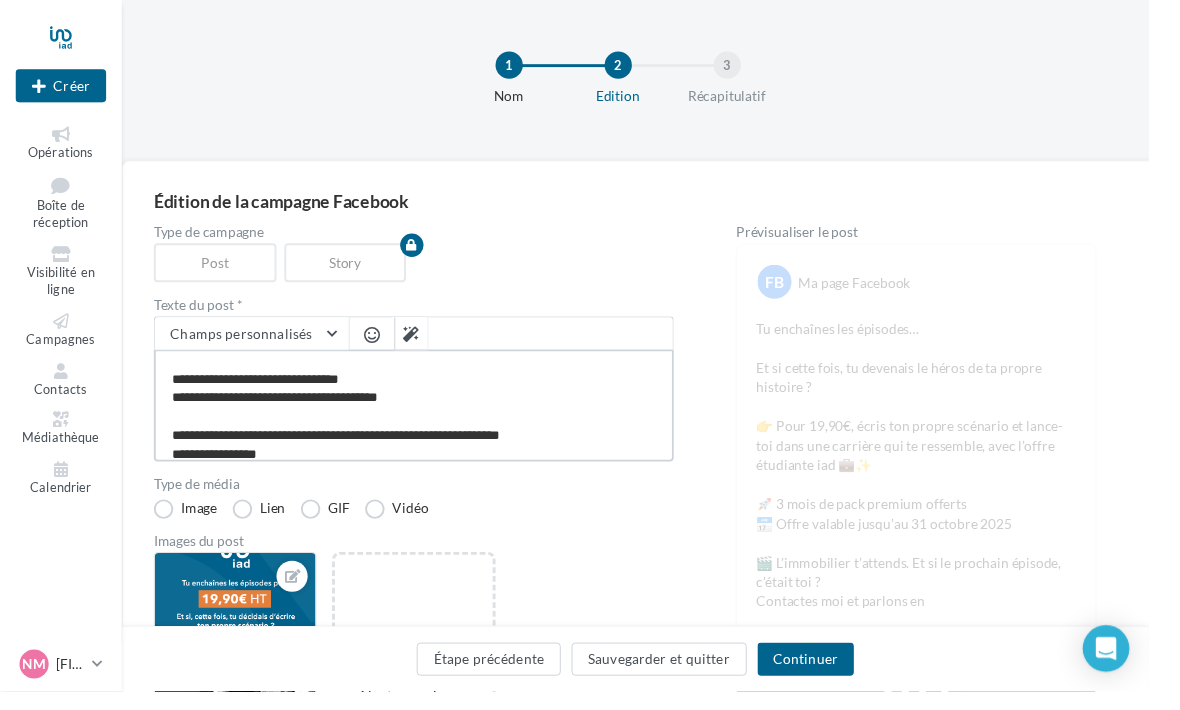 type on "**********" 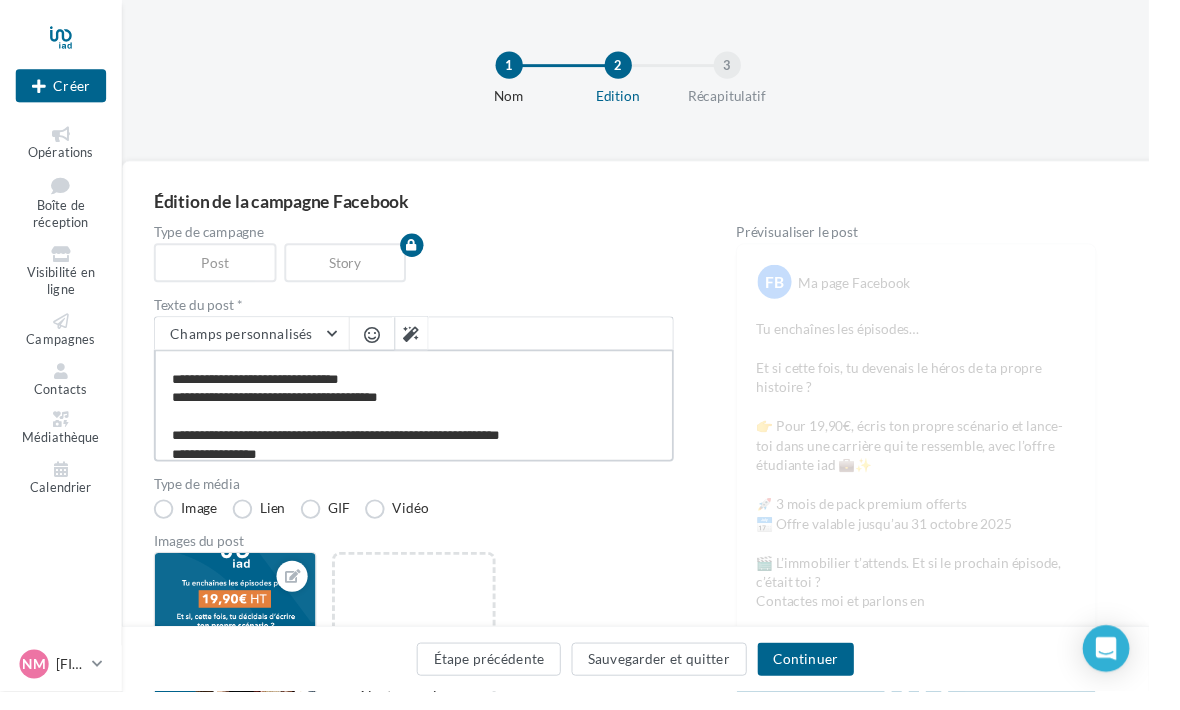 type on "**********" 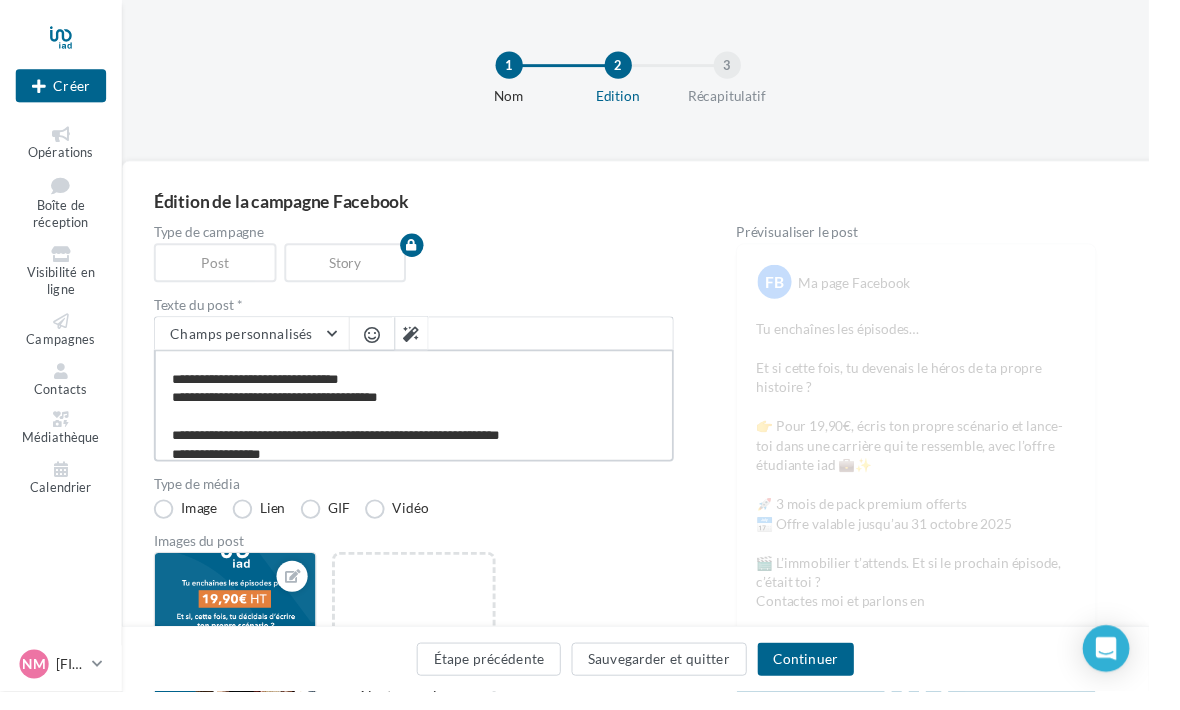 type on "**********" 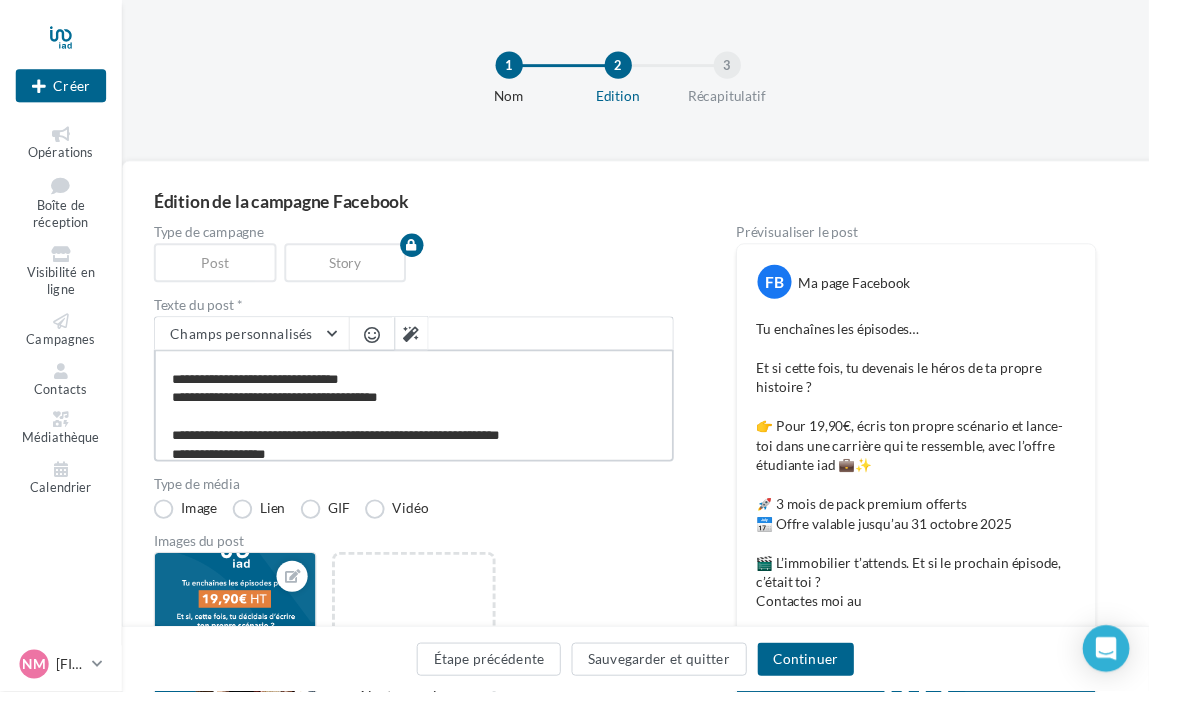 type on "**********" 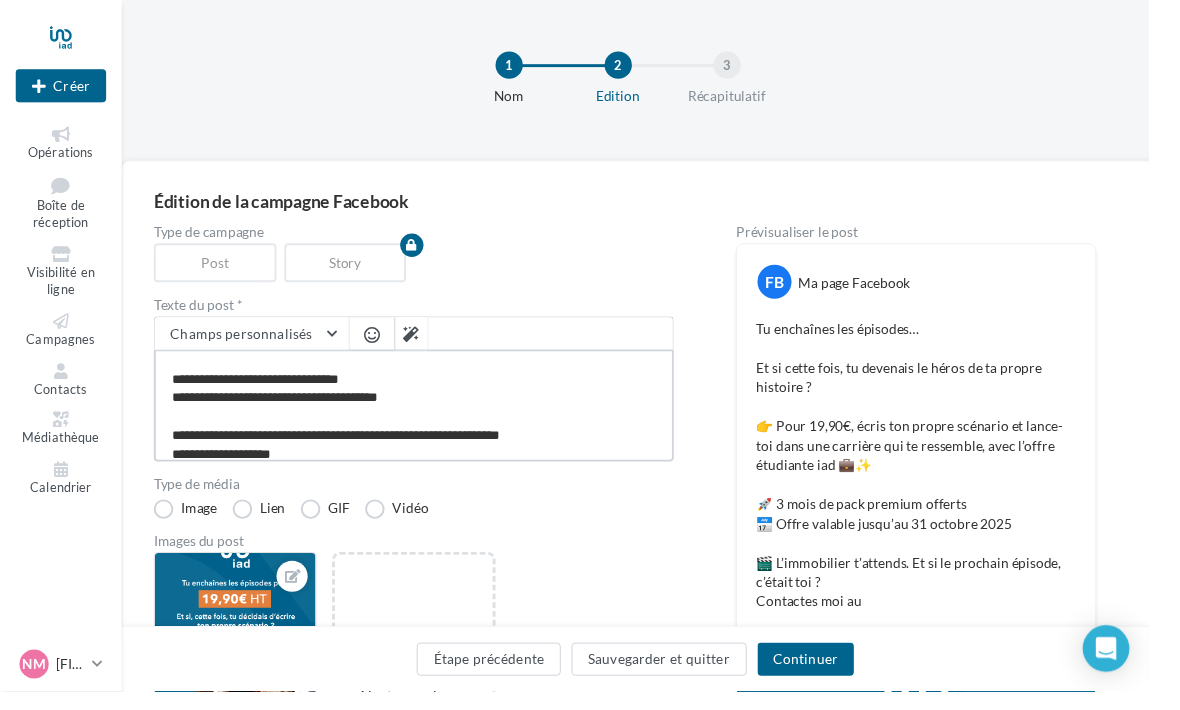 type on "**********" 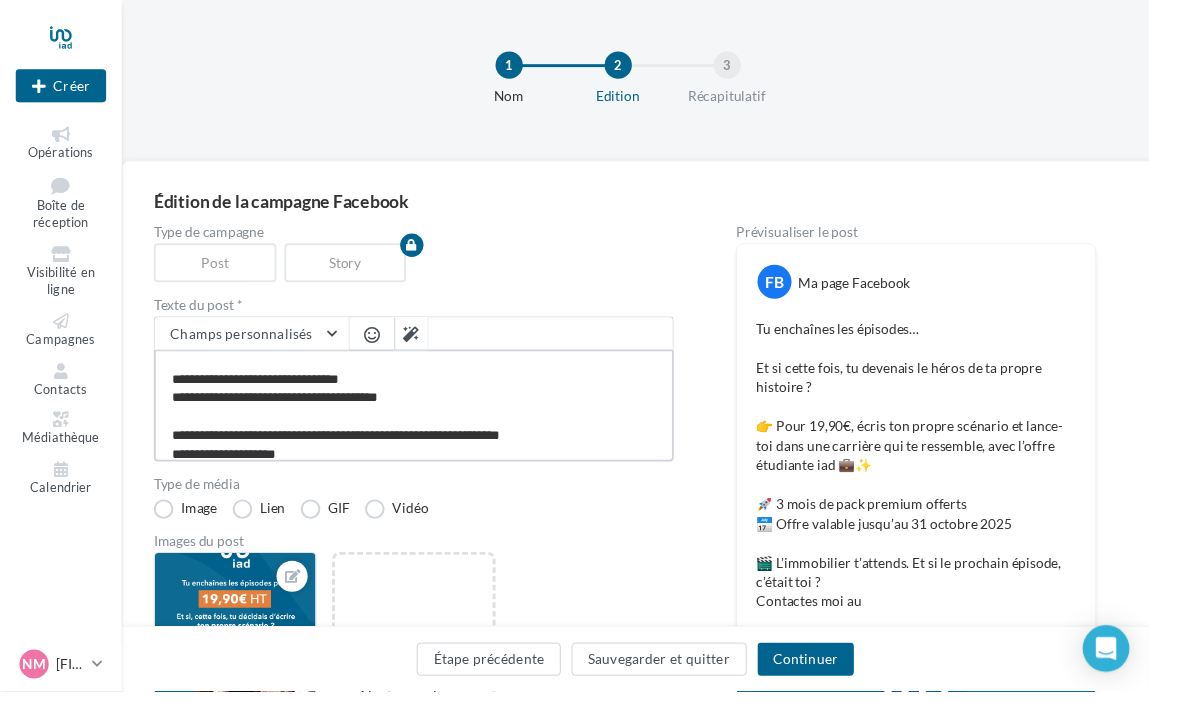 type on "**********" 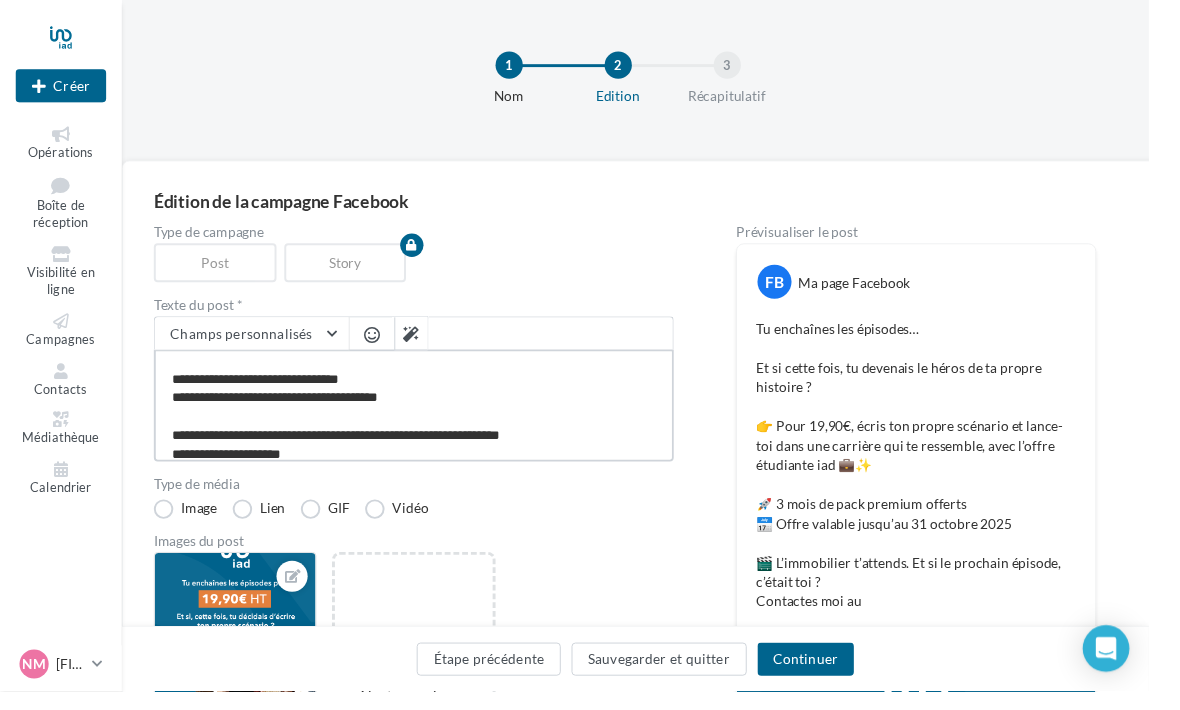 type on "**********" 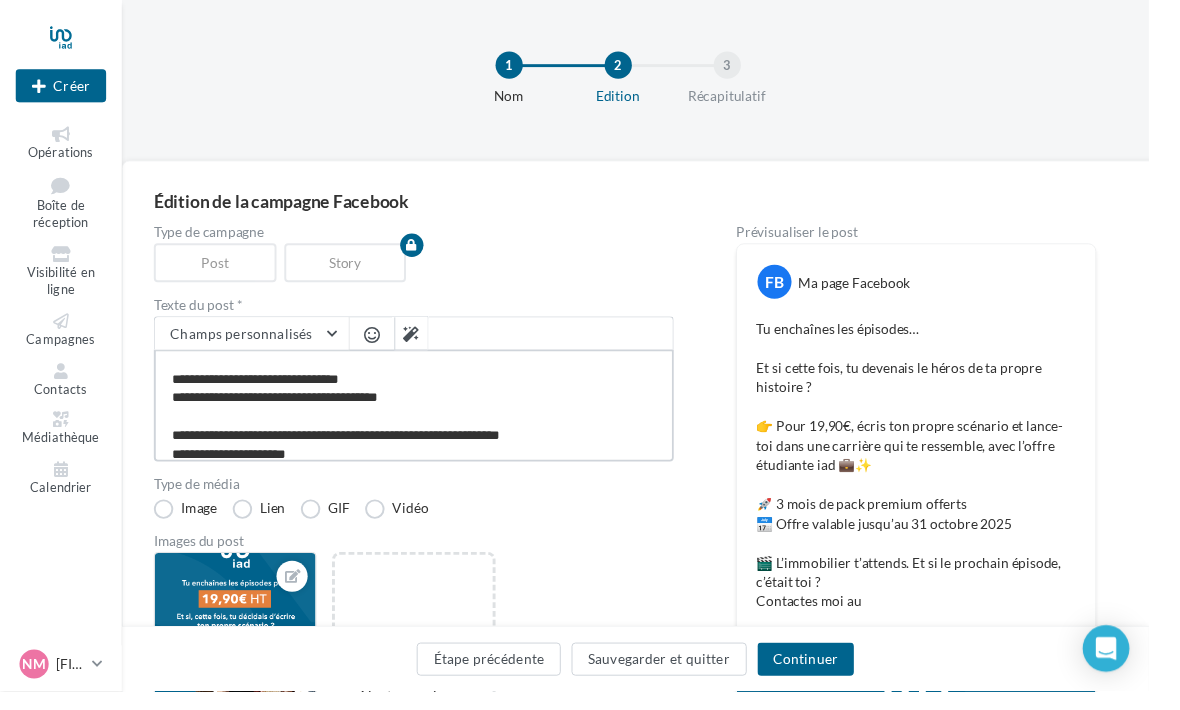 type on "**********" 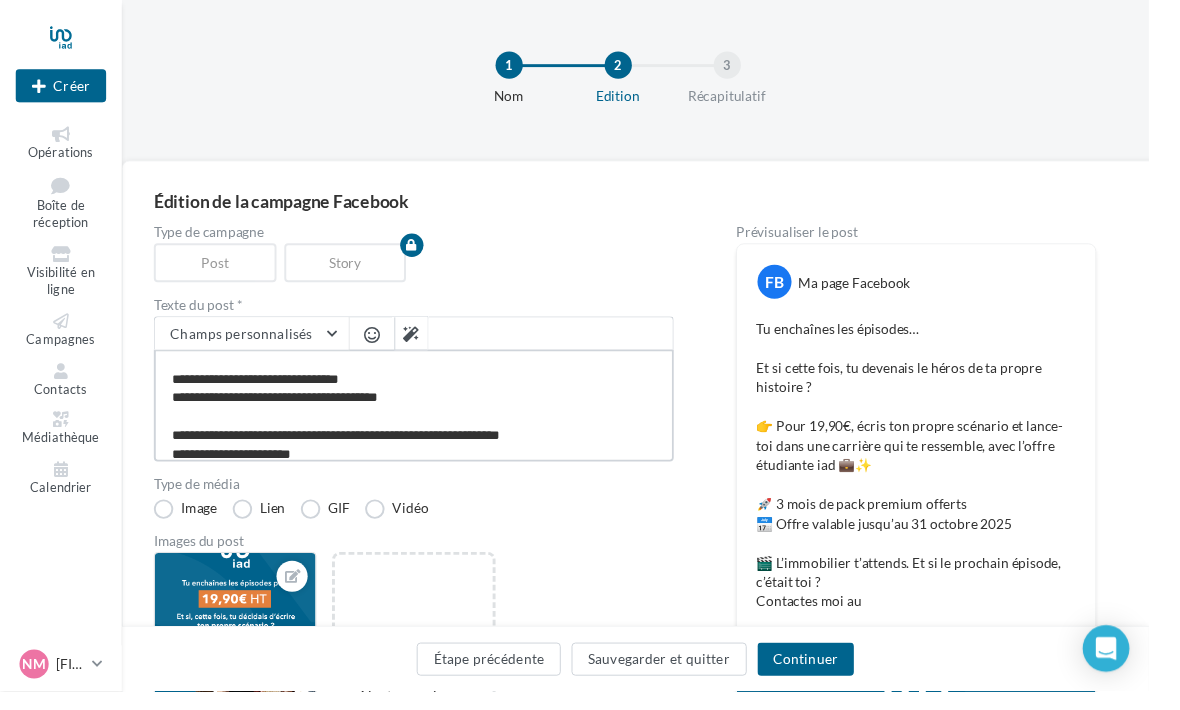 type on "**********" 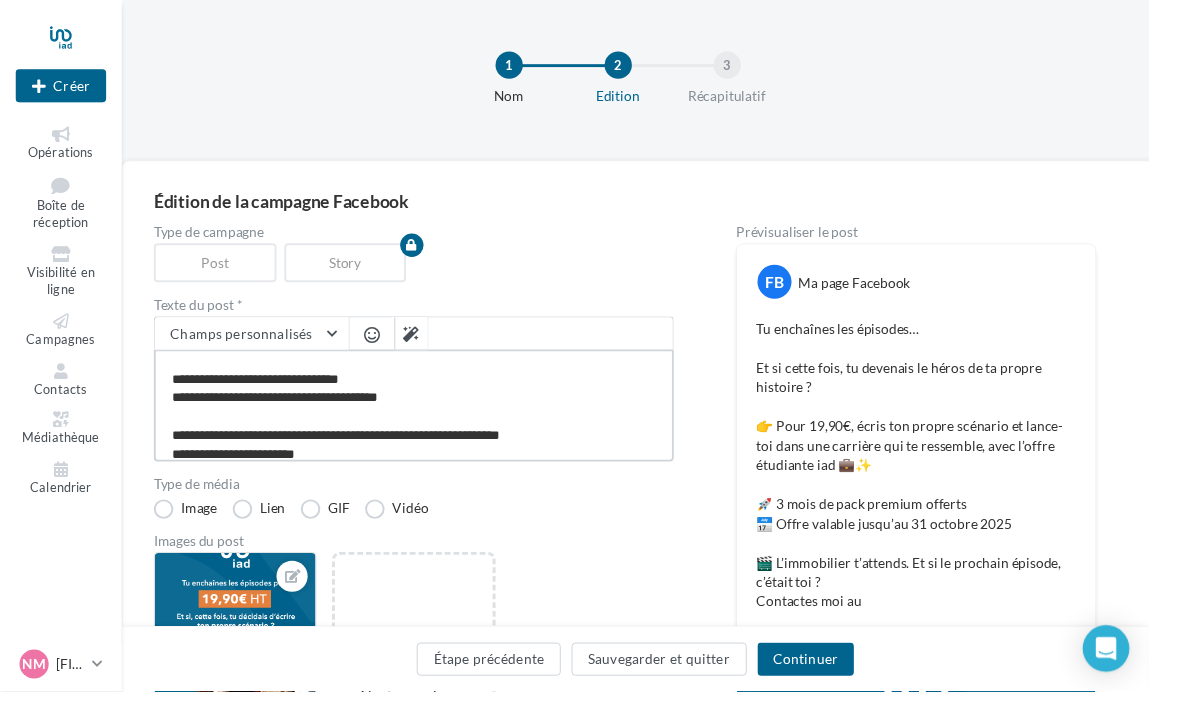 type on "**********" 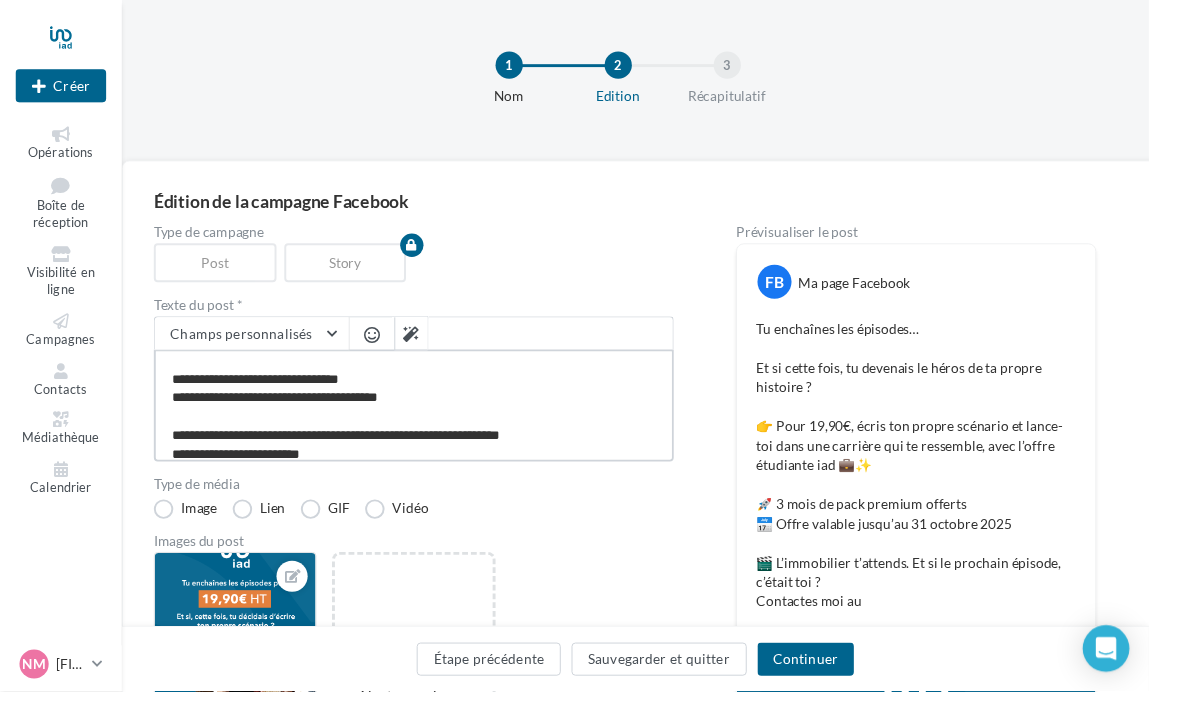 type on "**********" 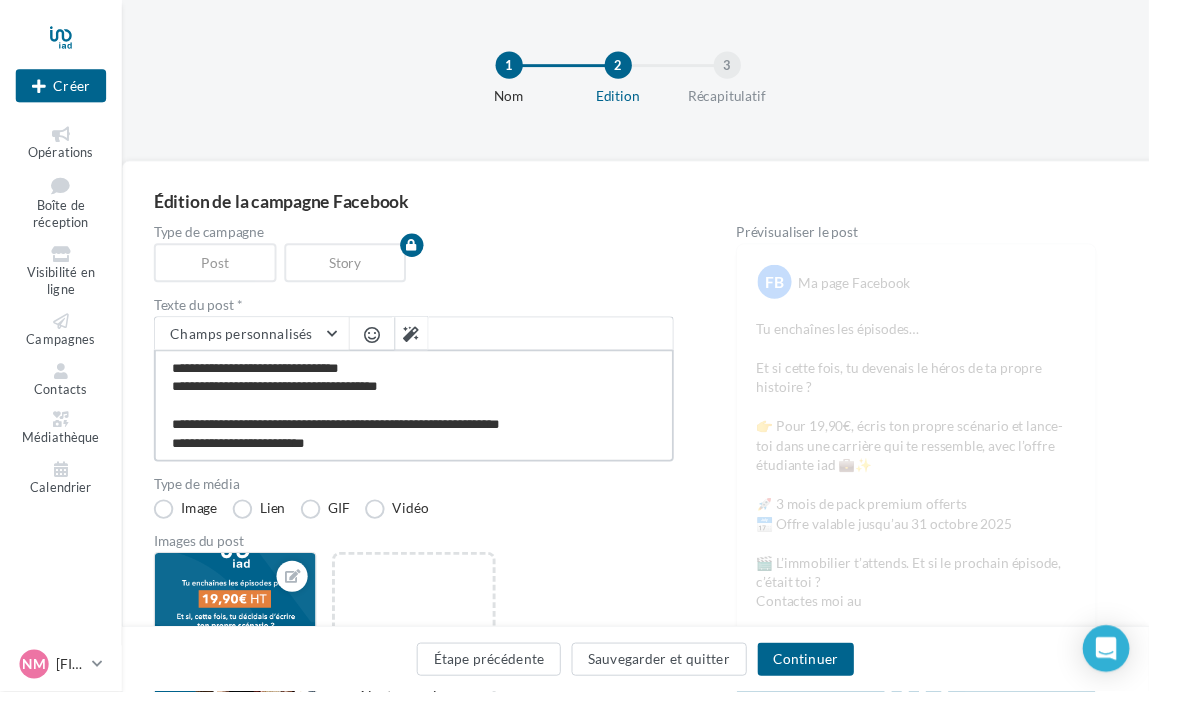 scroll, scrollTop: 133, scrollLeft: 0, axis: vertical 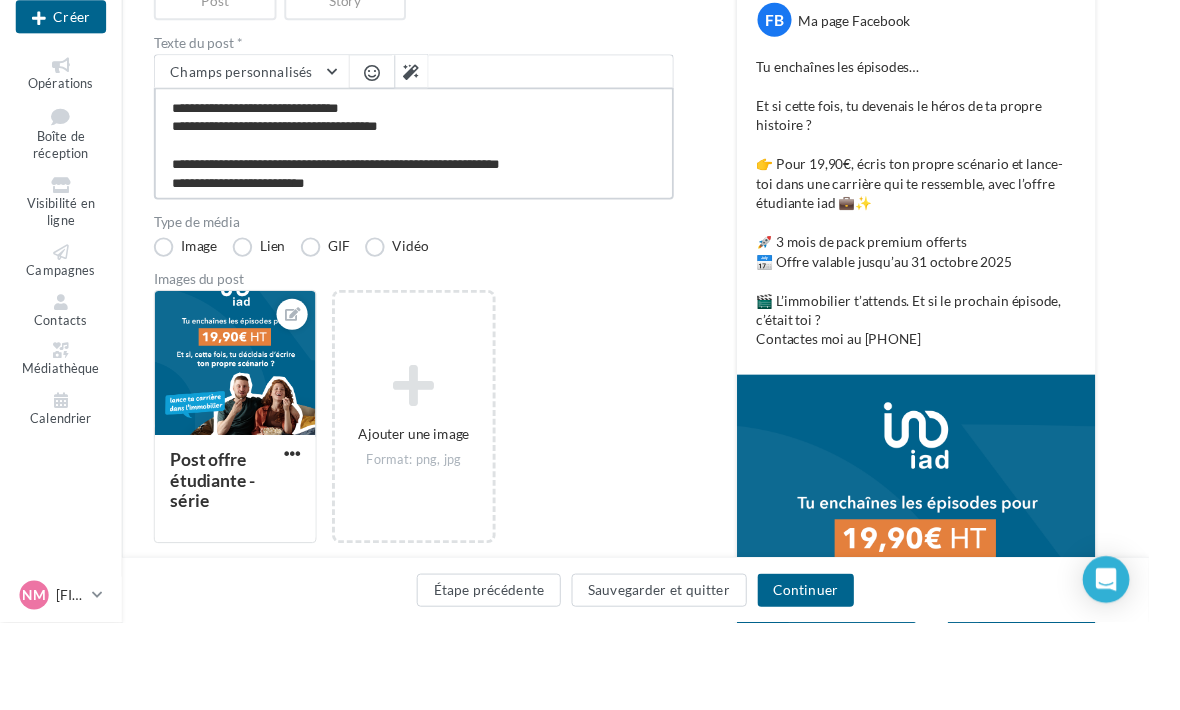 type on "**********" 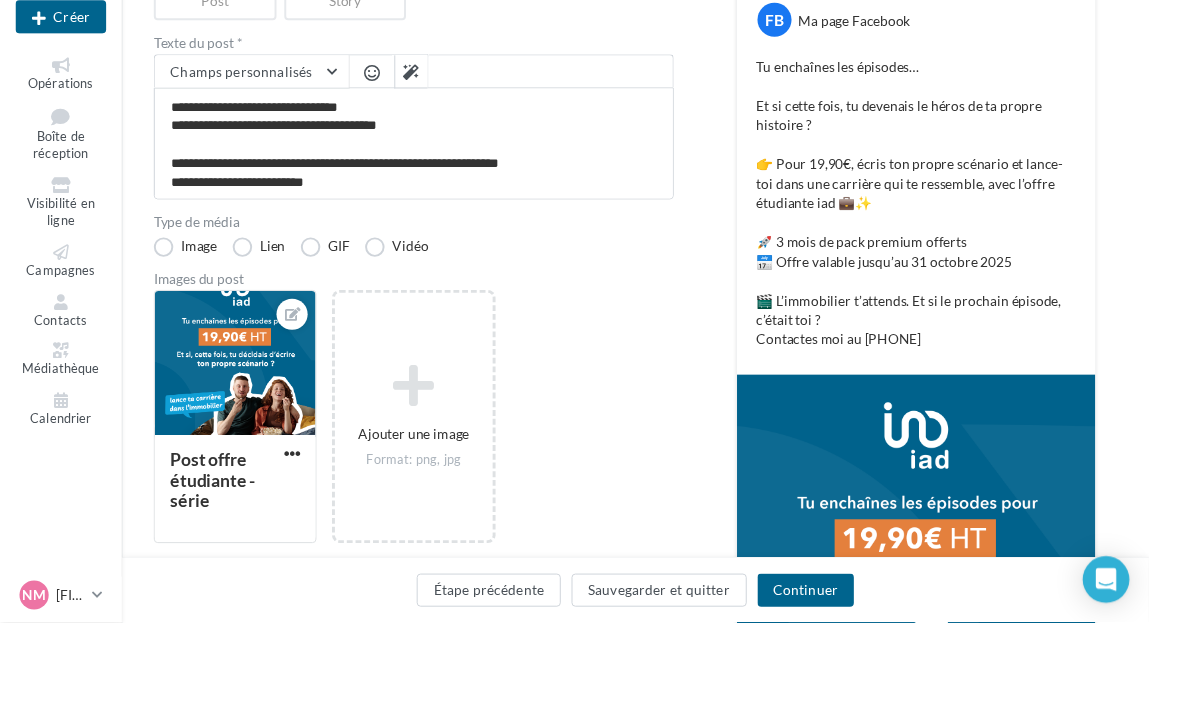 click on "Continuer" at bounding box center [827, 677] 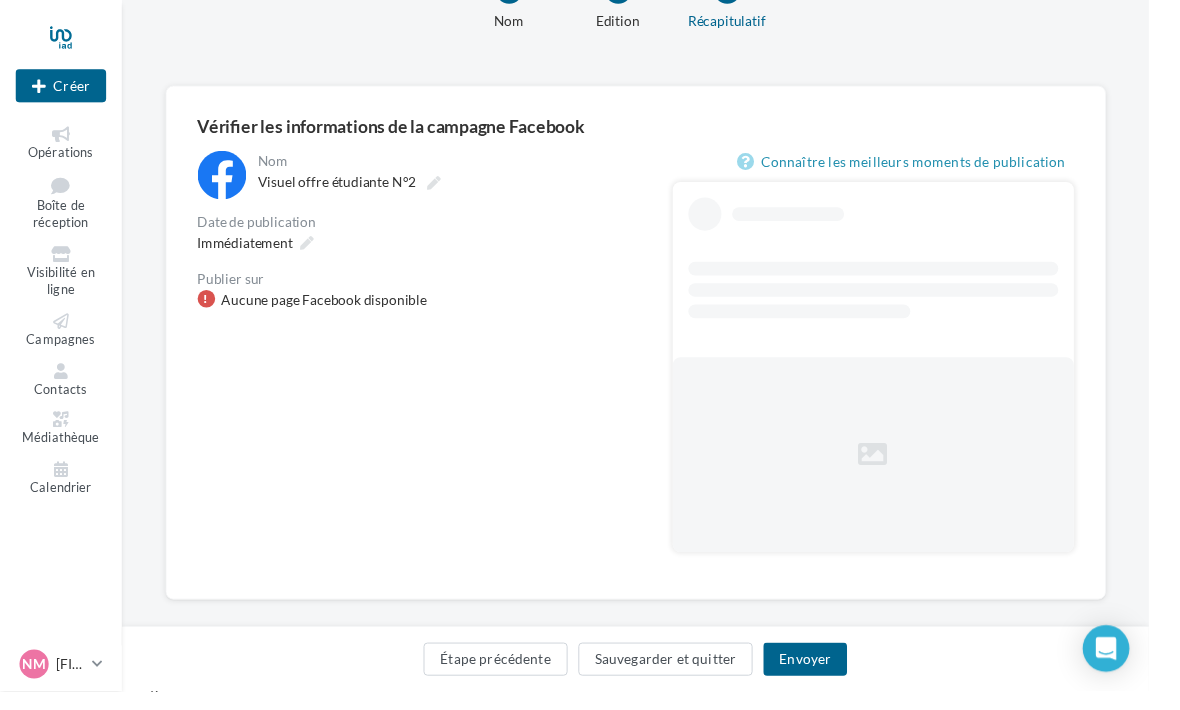 scroll, scrollTop: 35, scrollLeft: 0, axis: vertical 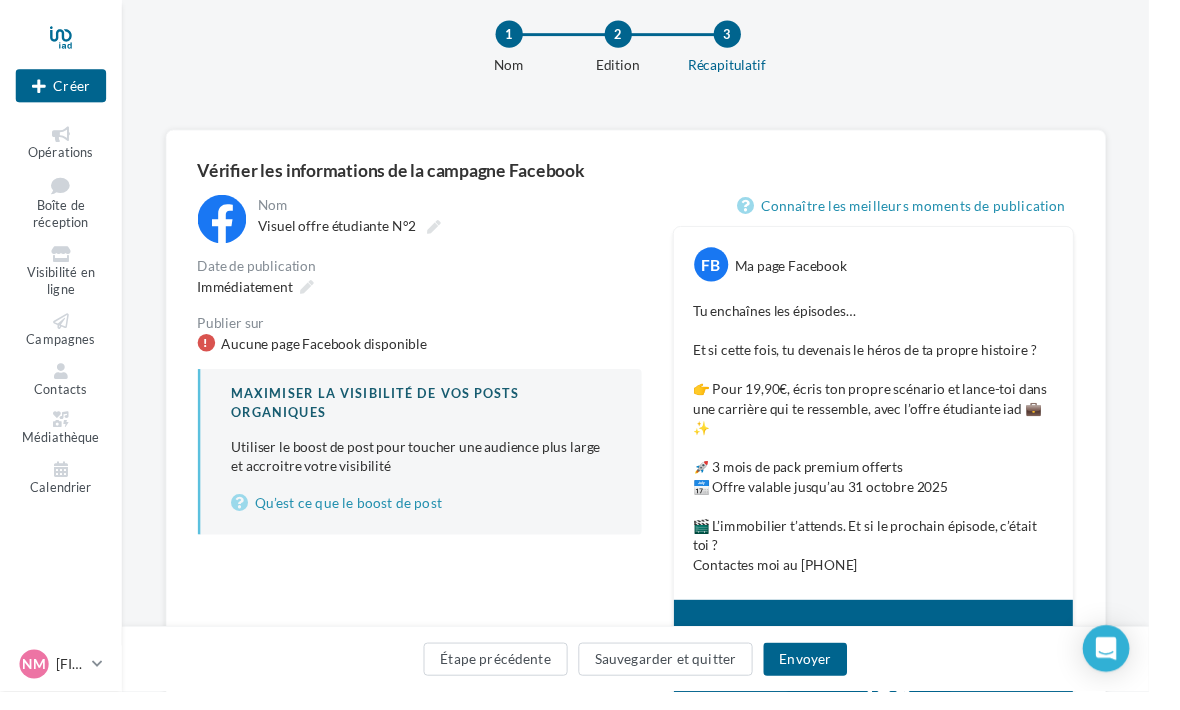 click on "Aucune page Facebook disponible" at bounding box center (333, 353) 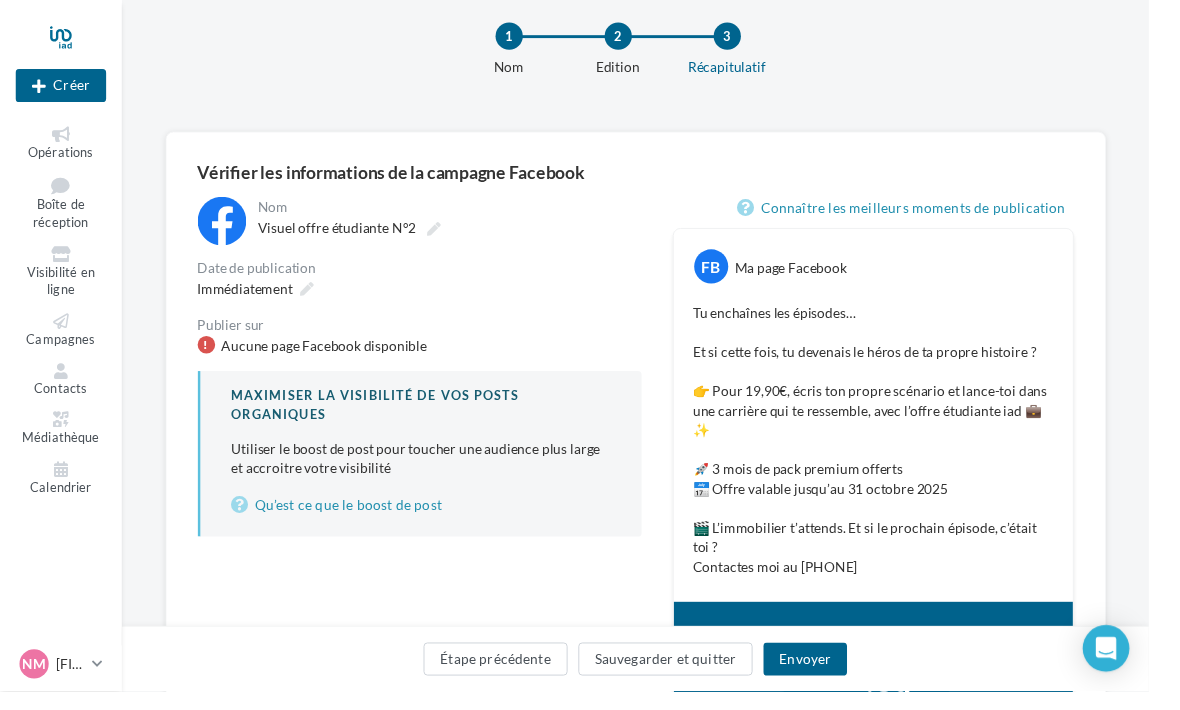 scroll, scrollTop: 0, scrollLeft: 0, axis: both 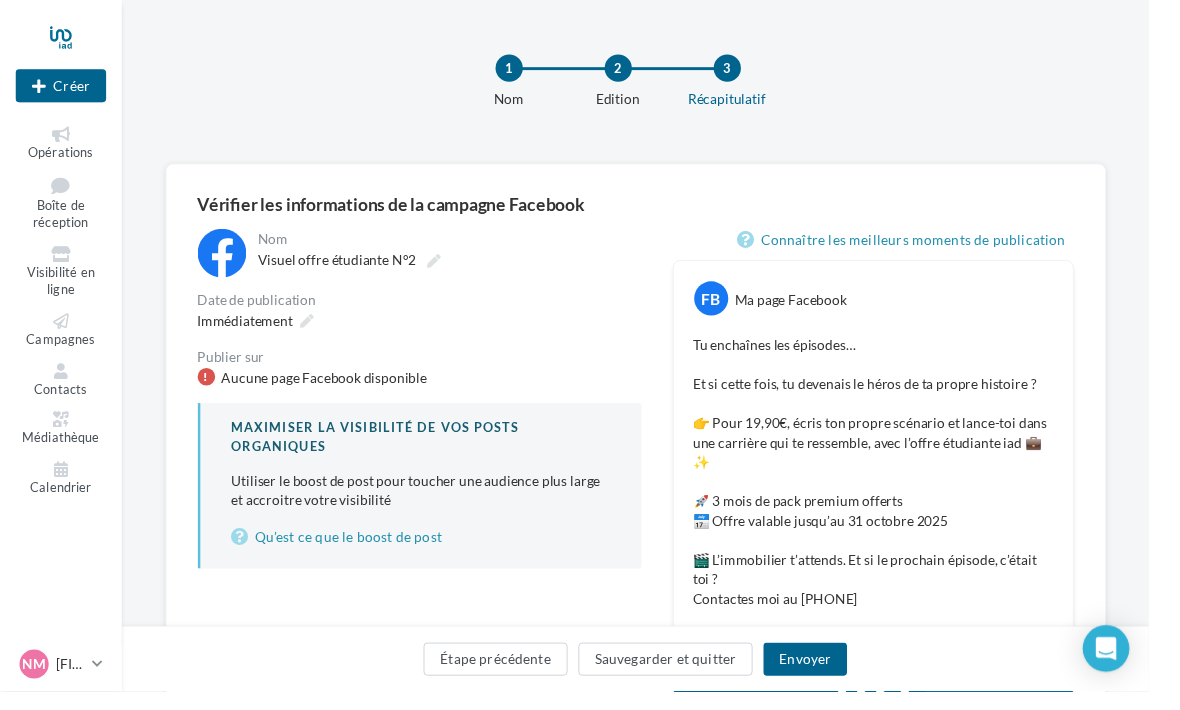 click on "Sauvegarder et quitter" at bounding box center (684, 677) 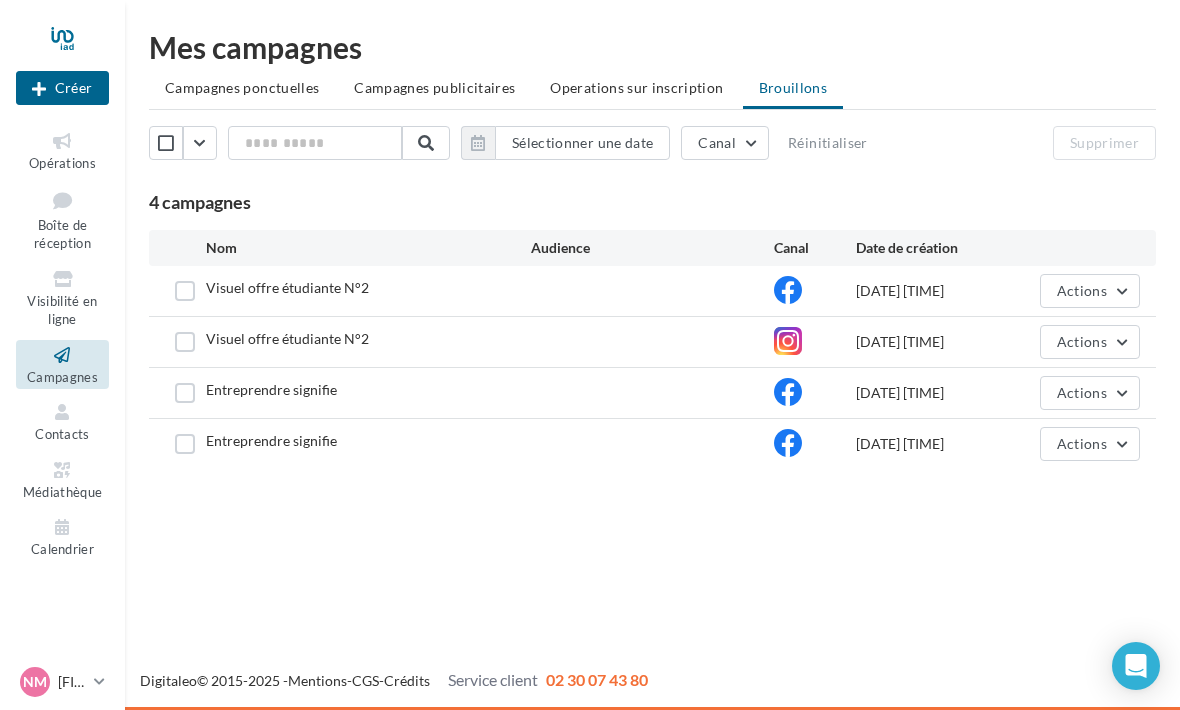 scroll, scrollTop: 0, scrollLeft: 0, axis: both 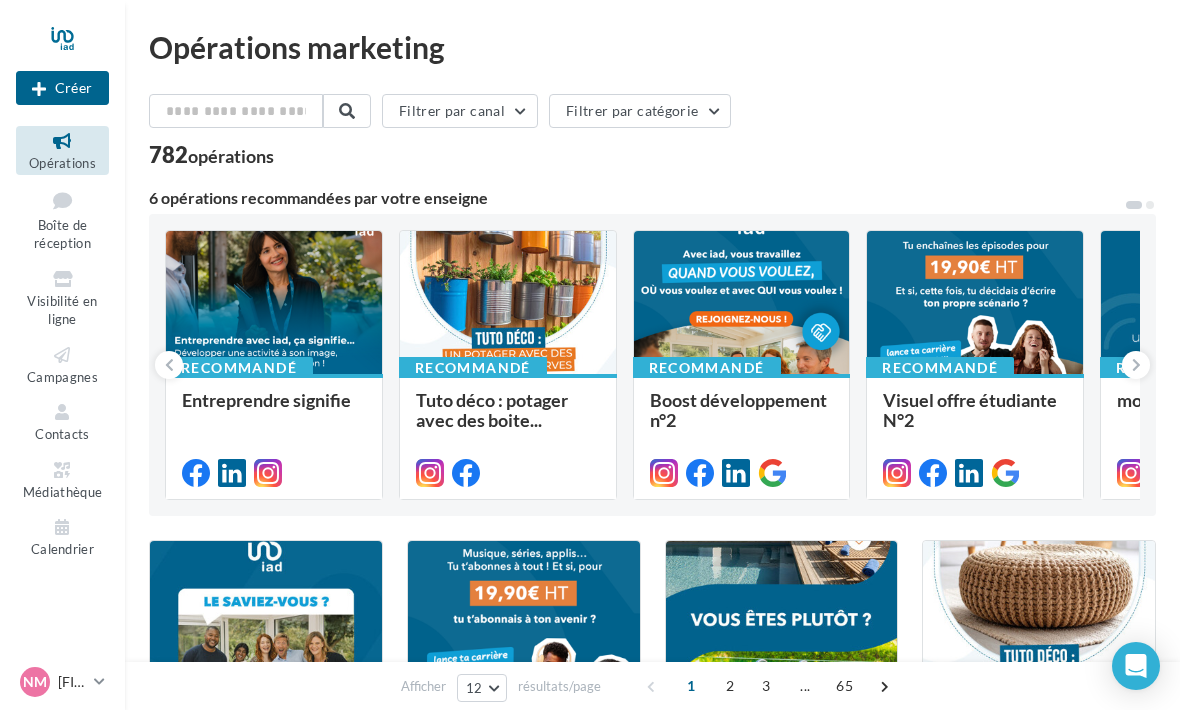 click 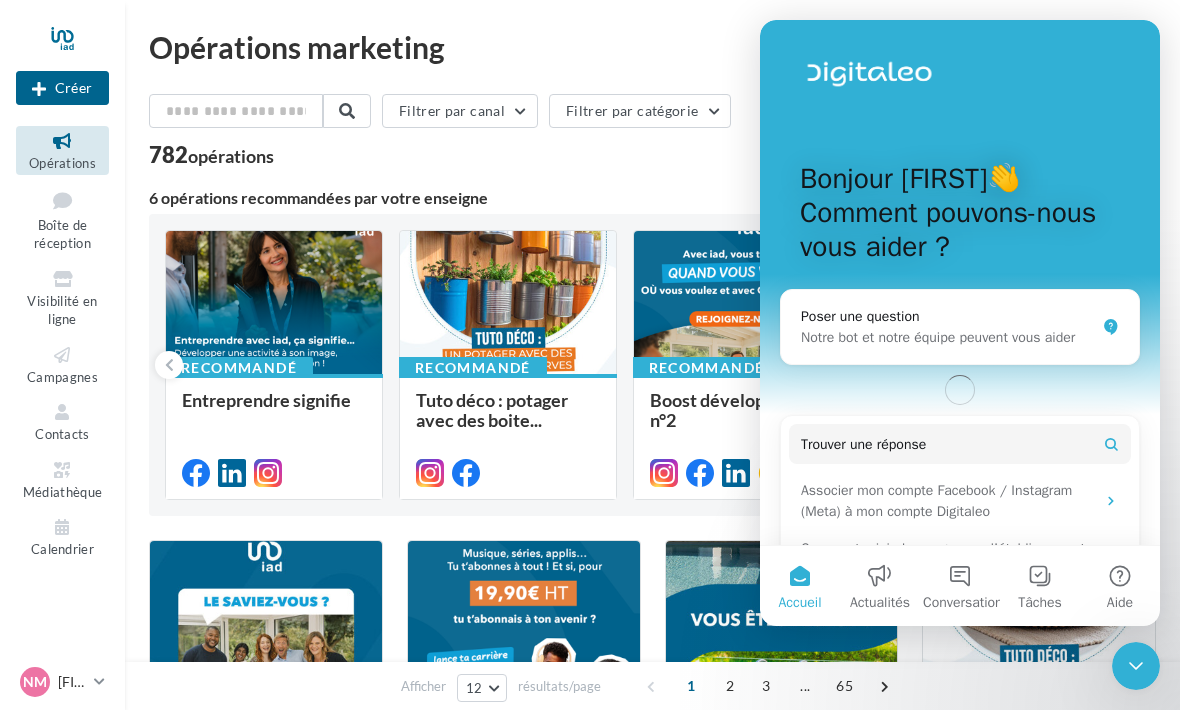 scroll, scrollTop: 0, scrollLeft: 0, axis: both 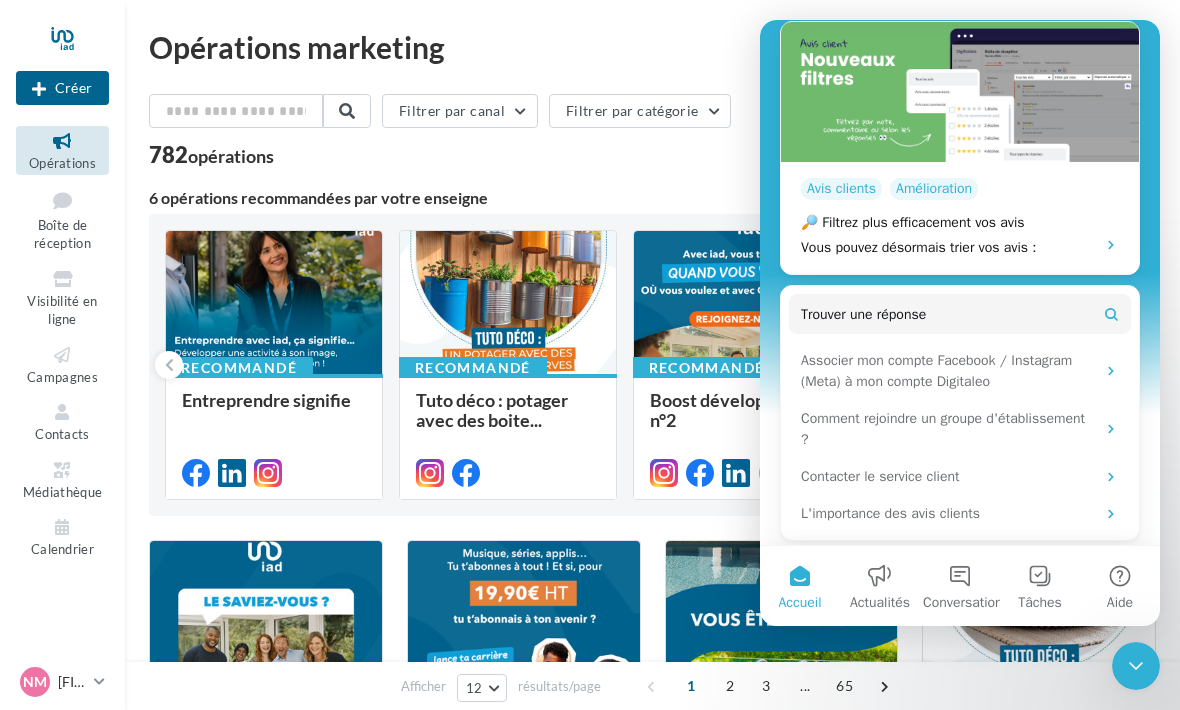click on "Associer mon compte Facebook / Instagram (Meta) à mon compte Digitaleo" at bounding box center [960, 371] 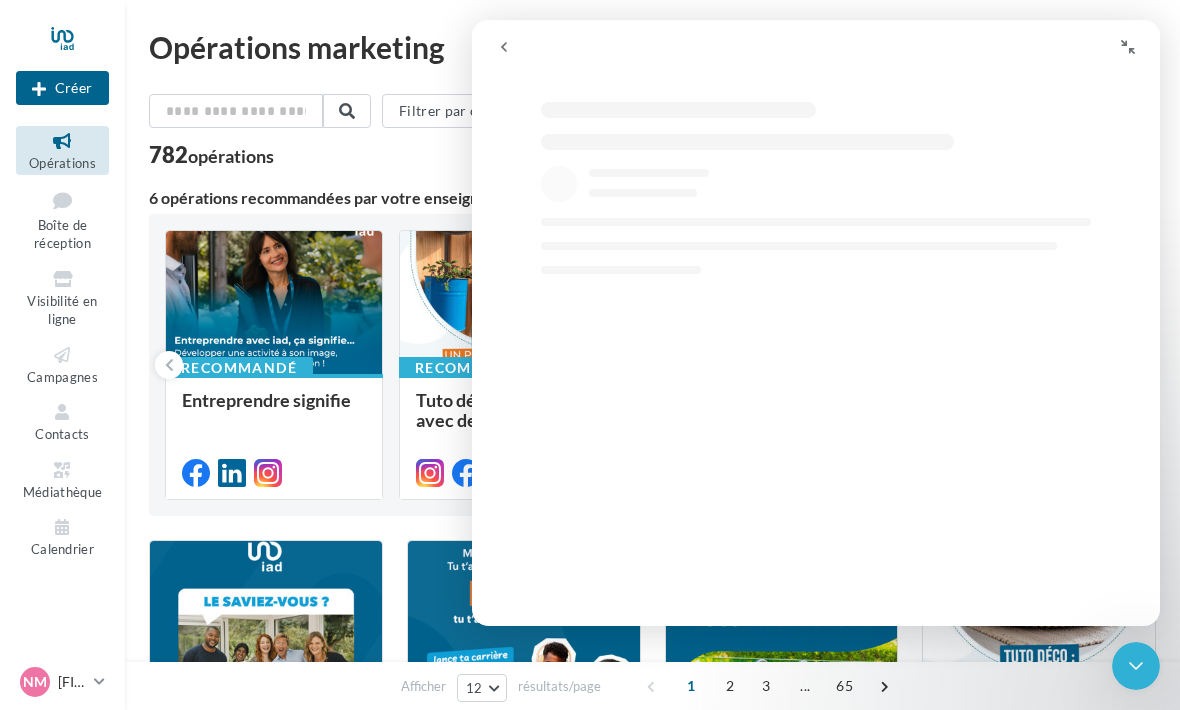 scroll, scrollTop: 0, scrollLeft: 0, axis: both 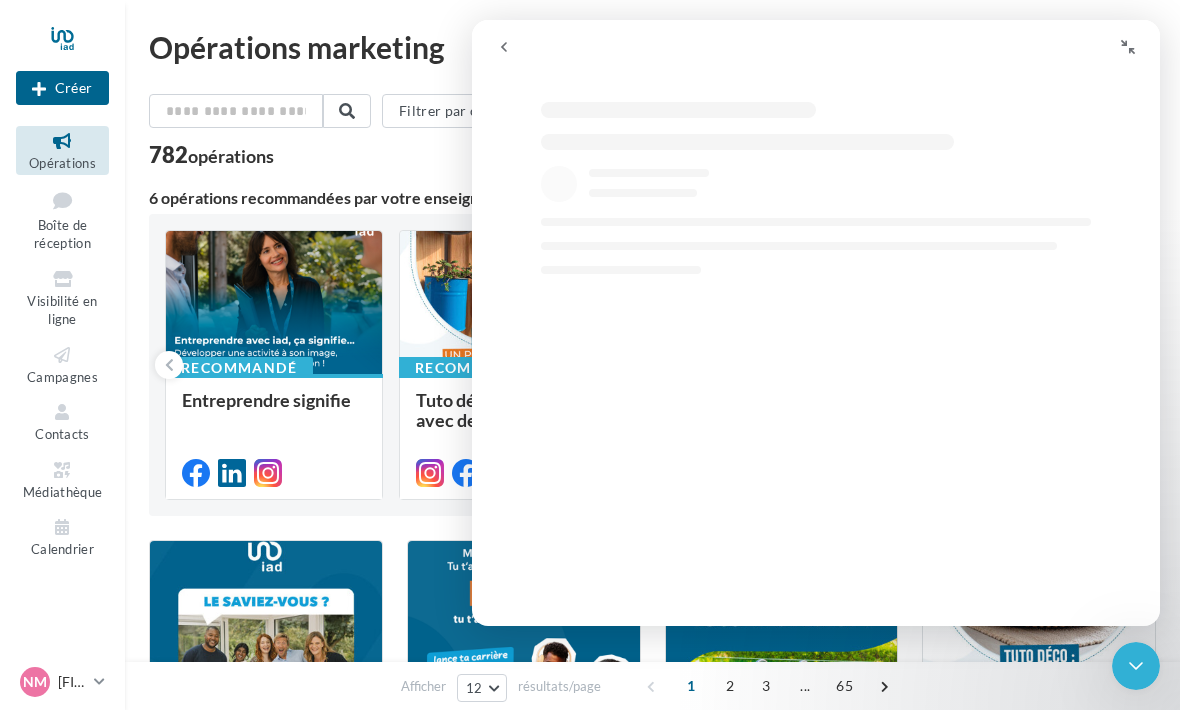select on "**" 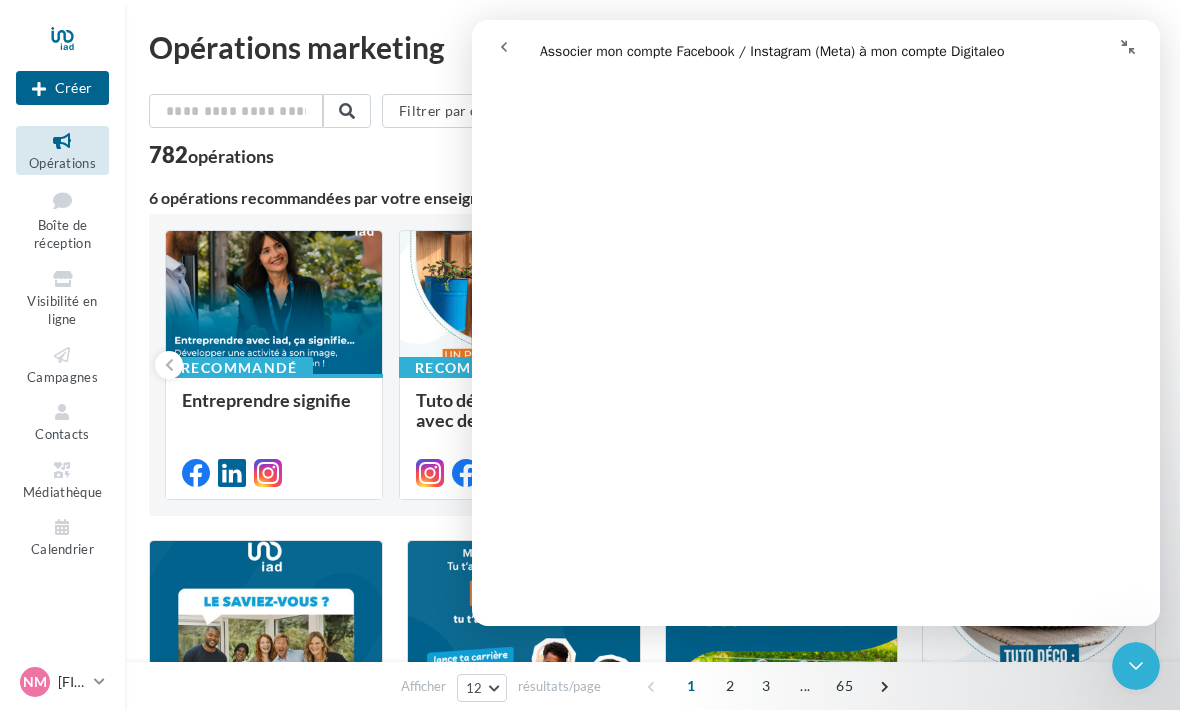 scroll, scrollTop: 601, scrollLeft: 0, axis: vertical 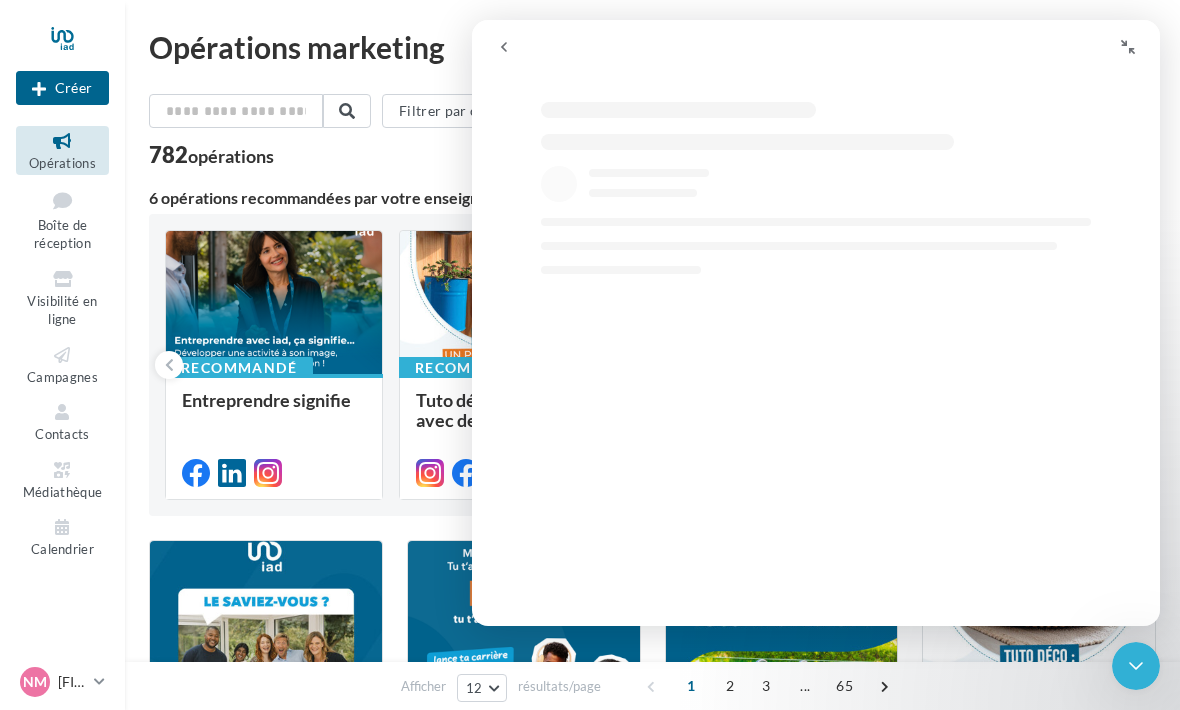 select on "**" 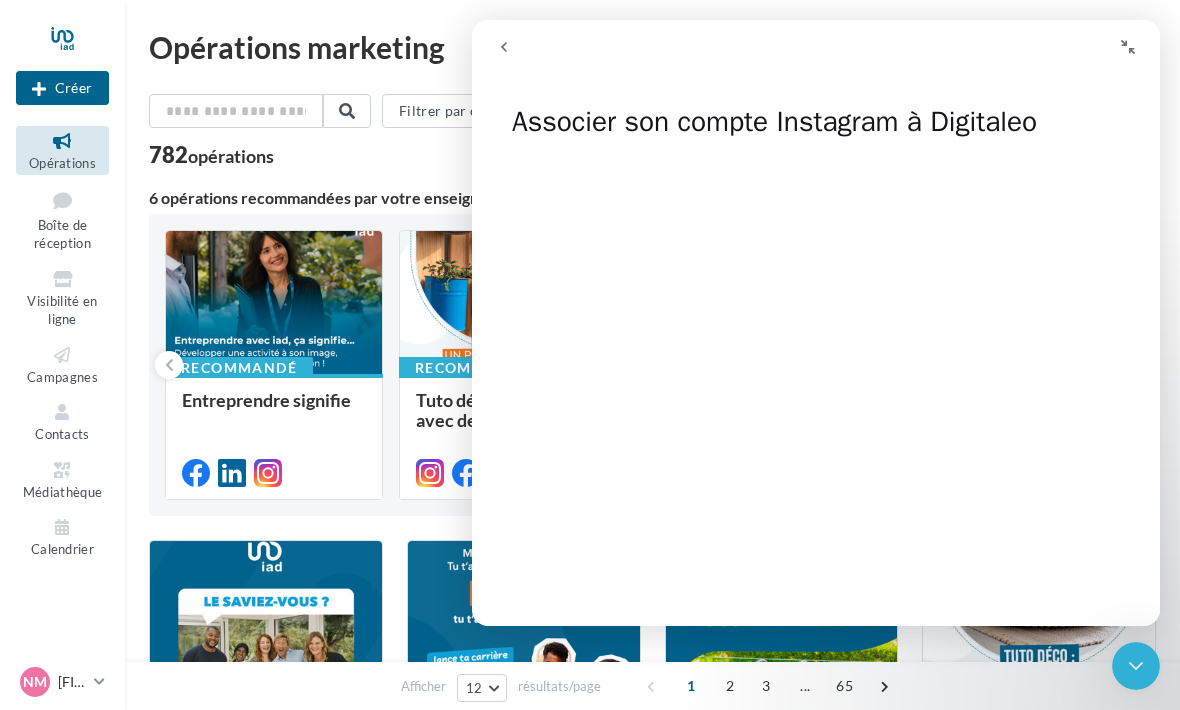click 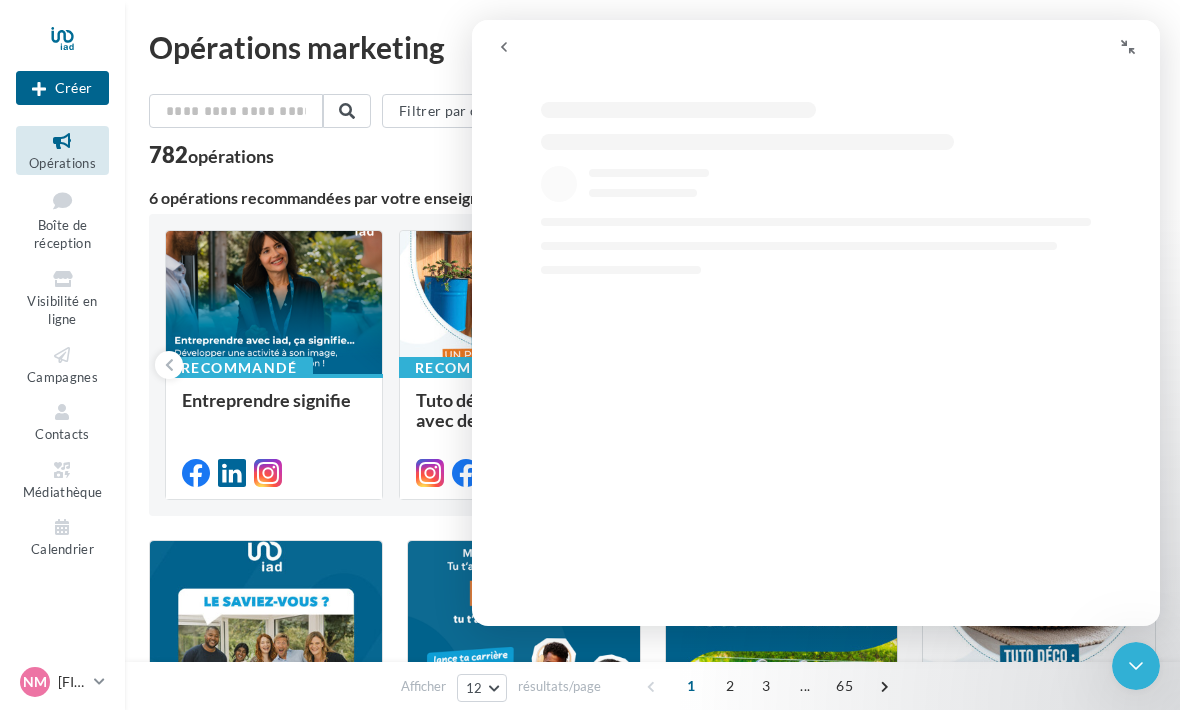 select on "**" 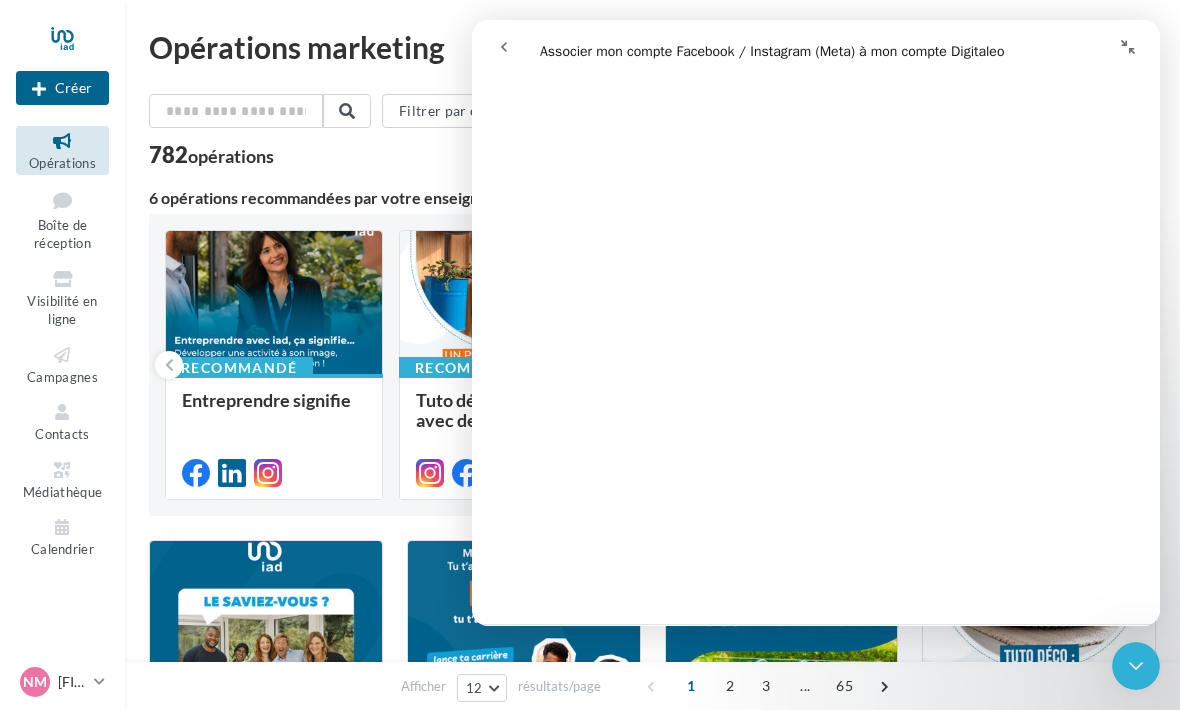 scroll, scrollTop: 734, scrollLeft: 0, axis: vertical 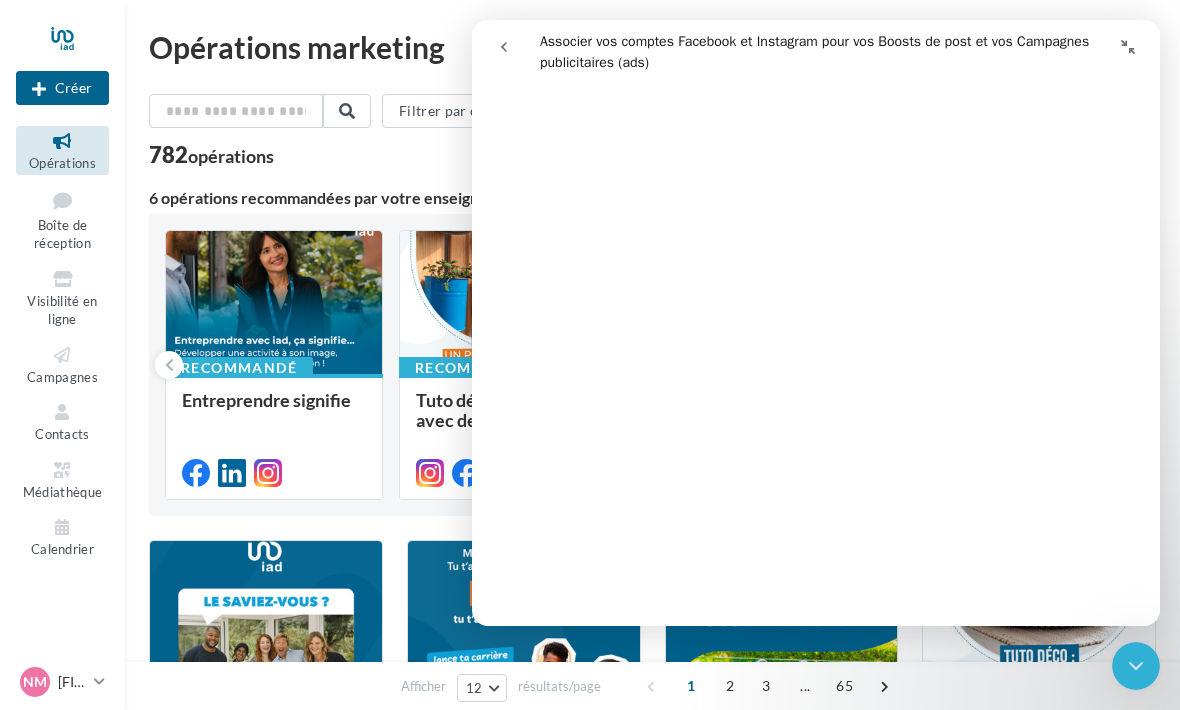 click at bounding box center [648, 47] 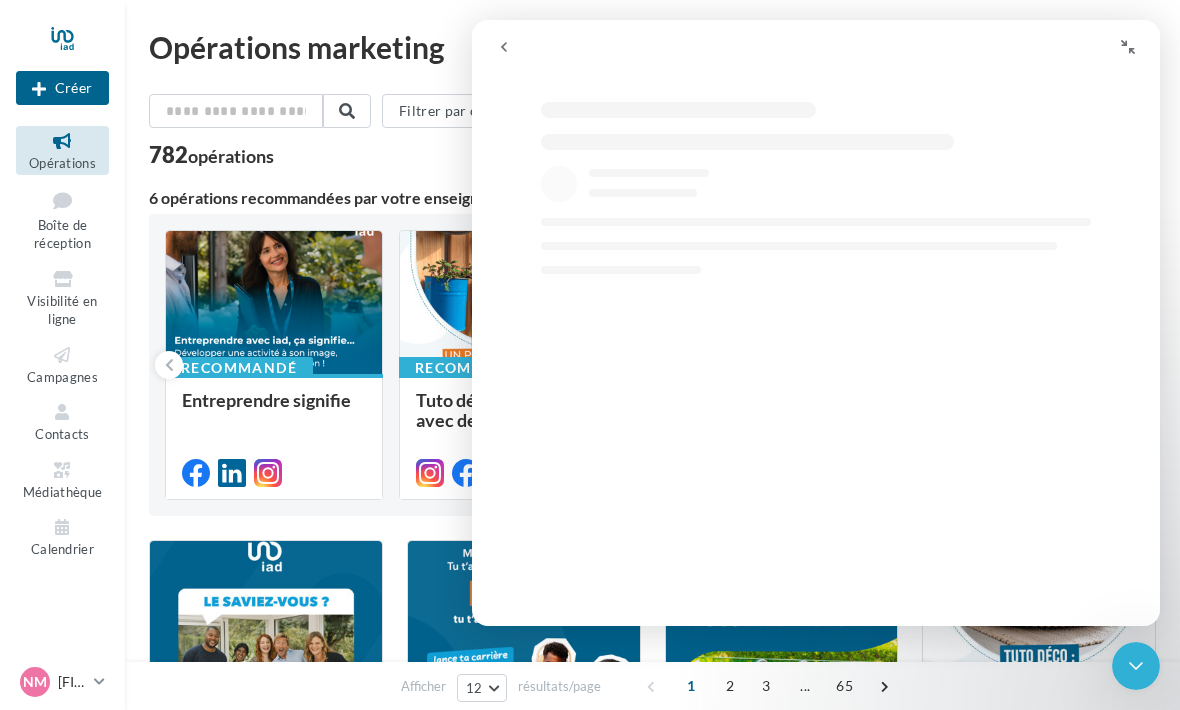 select on "**" 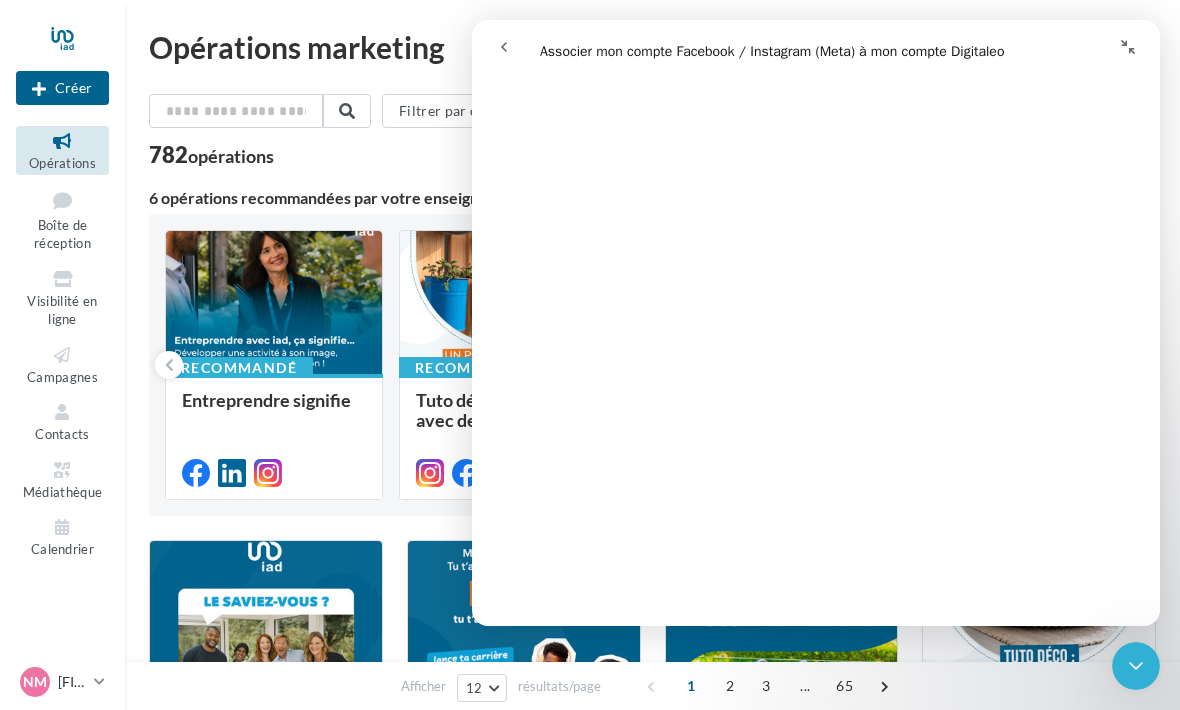 scroll, scrollTop: 555, scrollLeft: 0, axis: vertical 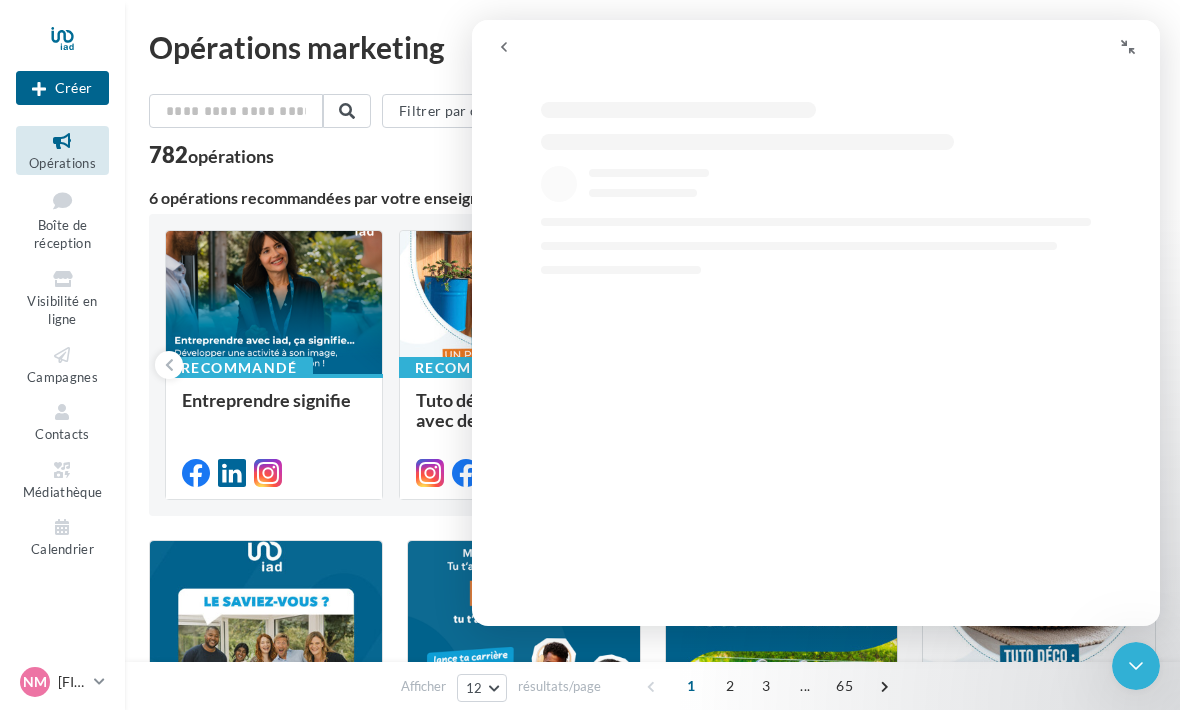 select on "**" 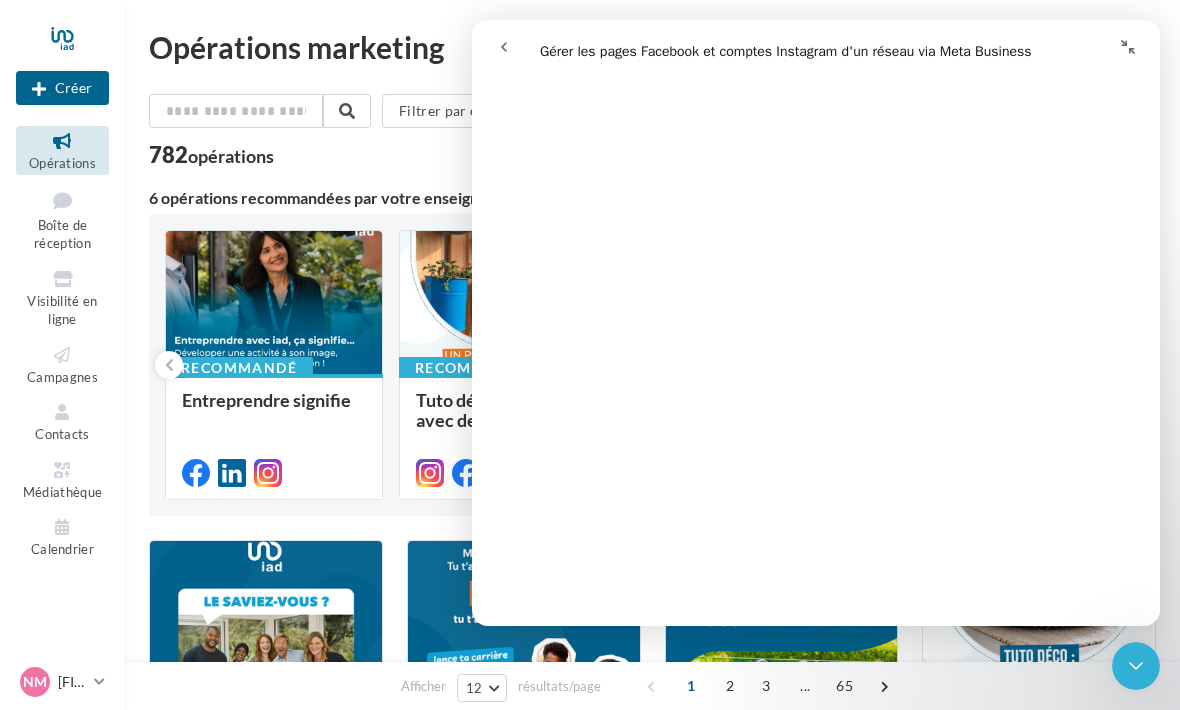 scroll, scrollTop: 1564, scrollLeft: 0, axis: vertical 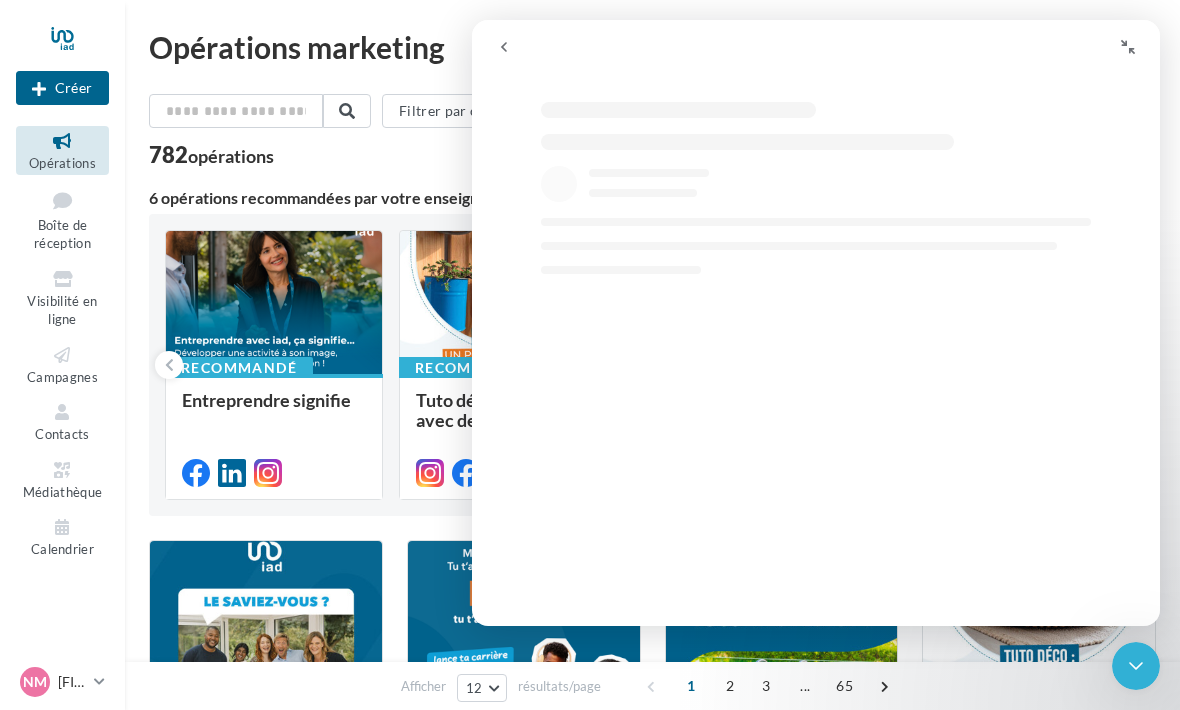 select on "**" 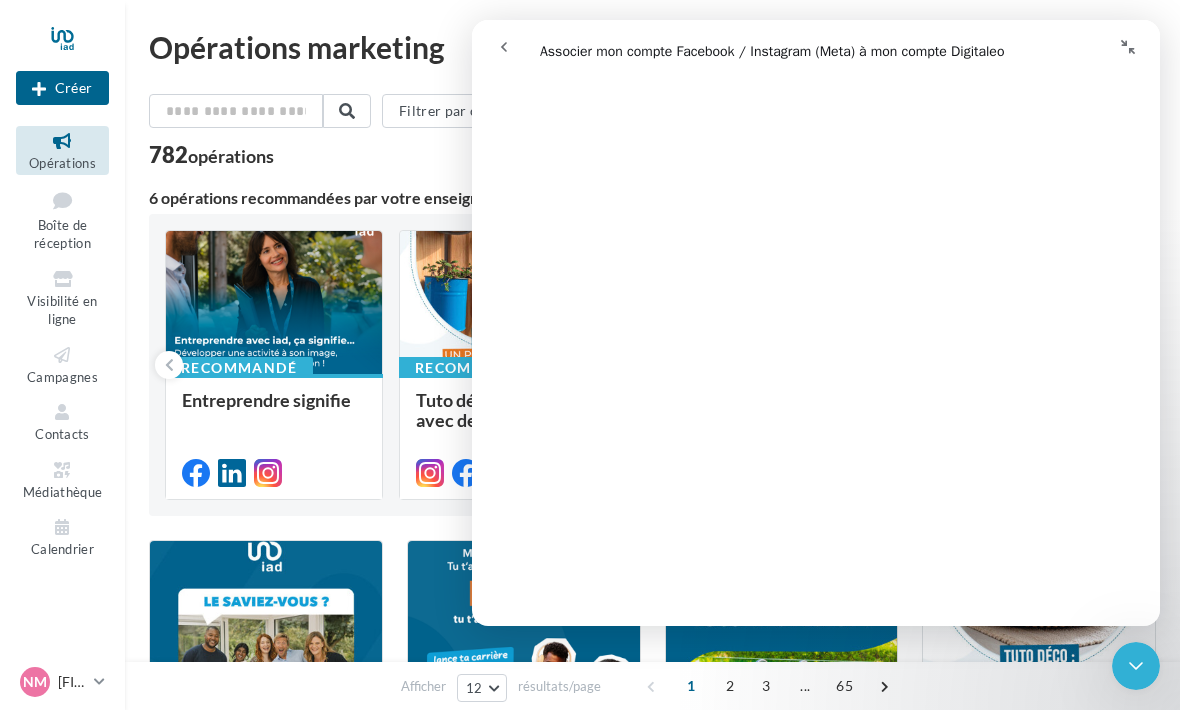 scroll, scrollTop: 1029, scrollLeft: 0, axis: vertical 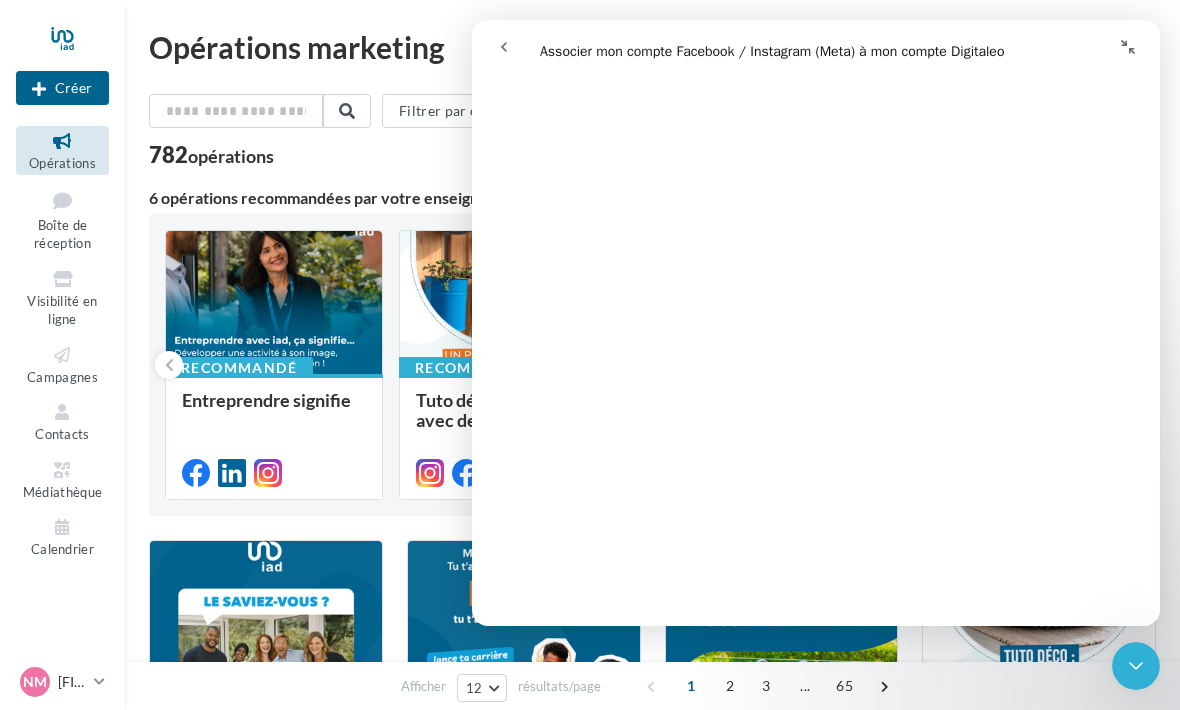 click at bounding box center [816, 47] 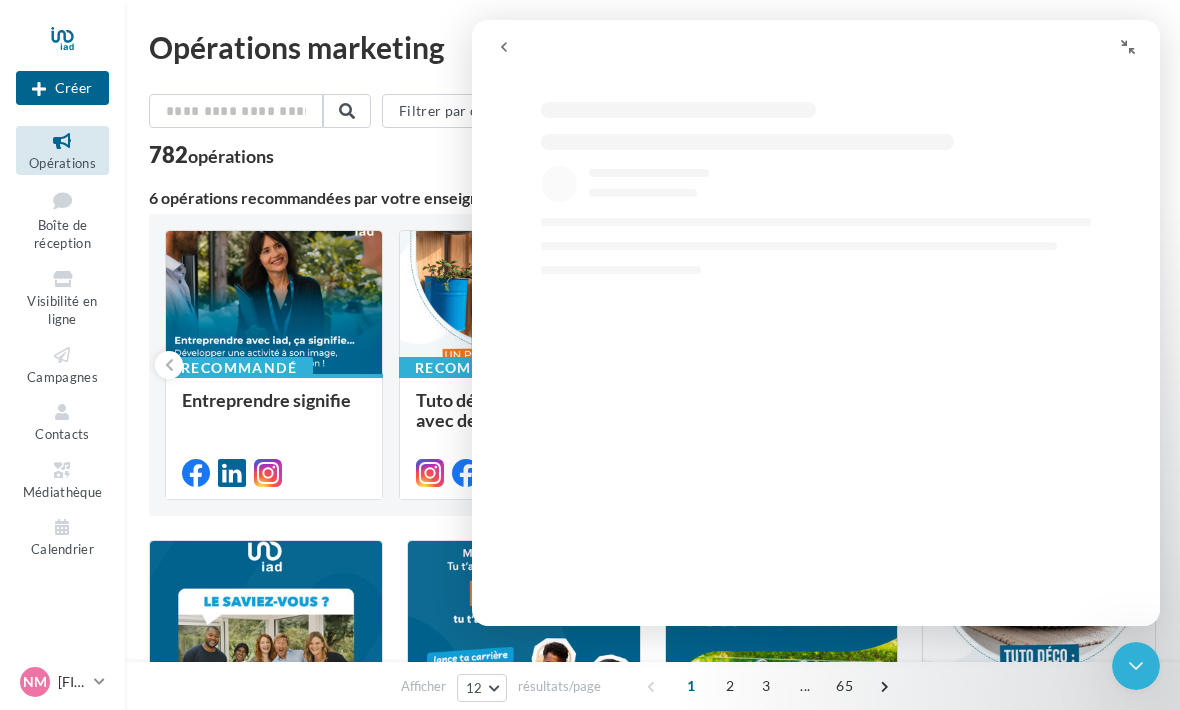 select on "**" 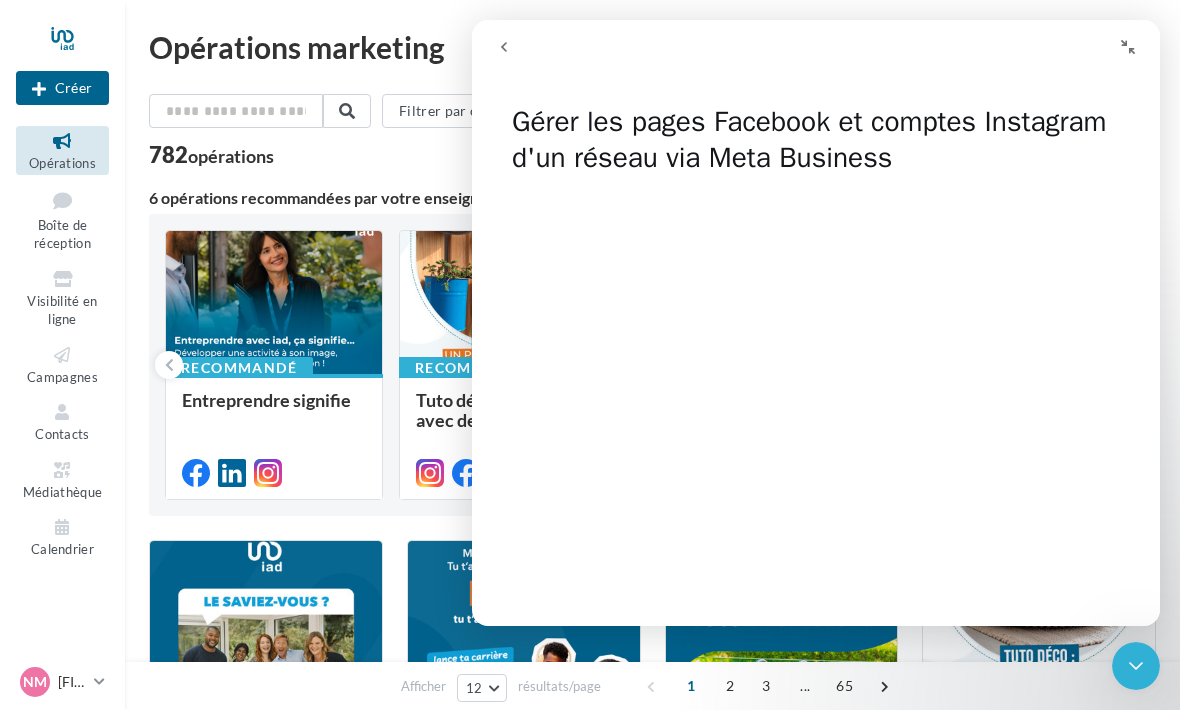 scroll, scrollTop: 0, scrollLeft: 0, axis: both 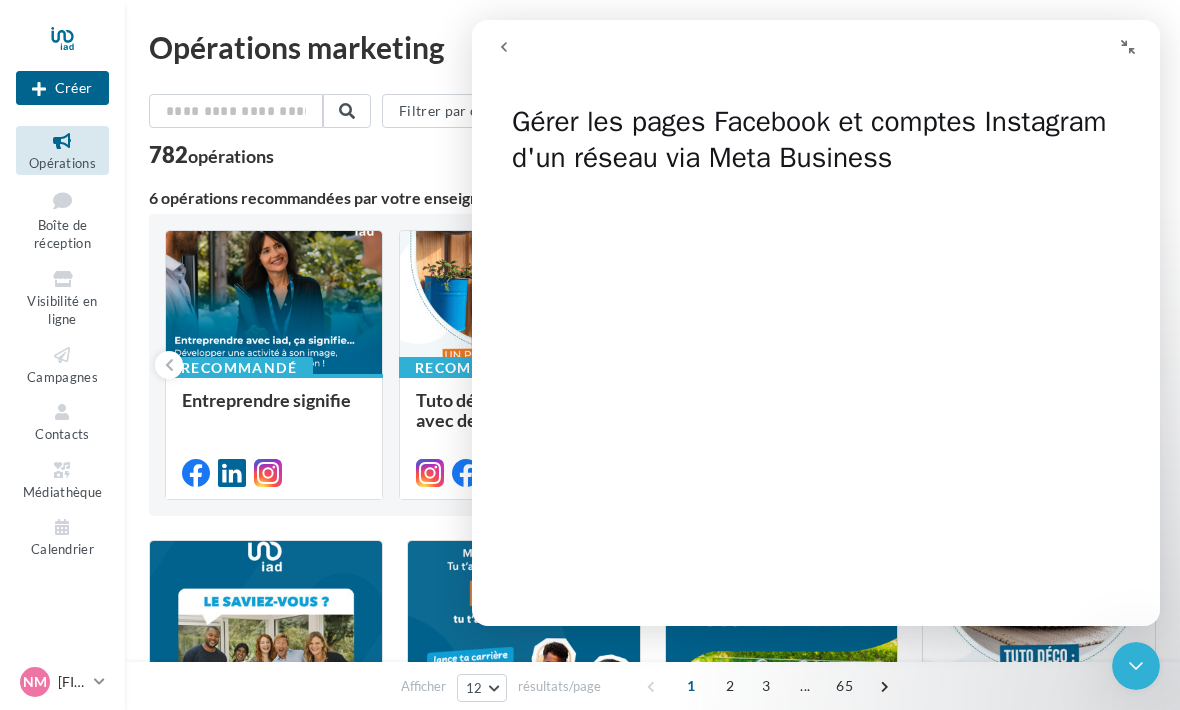 click at bounding box center (1128, 47) 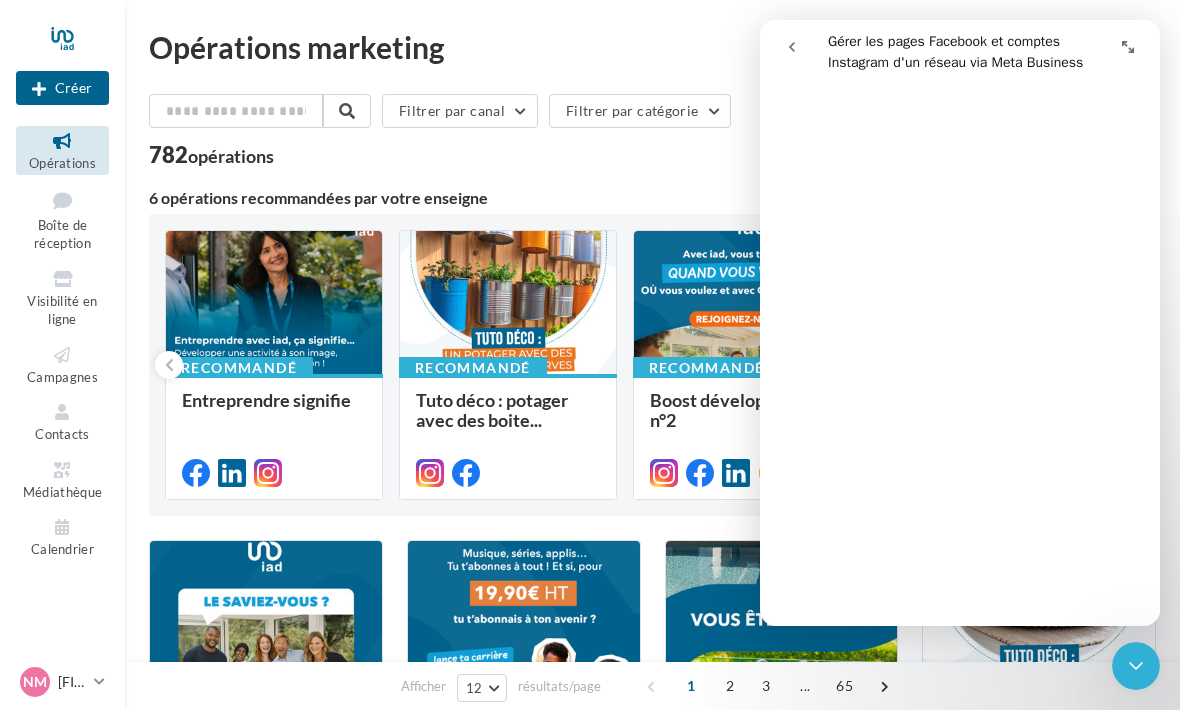 scroll, scrollTop: 1691, scrollLeft: 0, axis: vertical 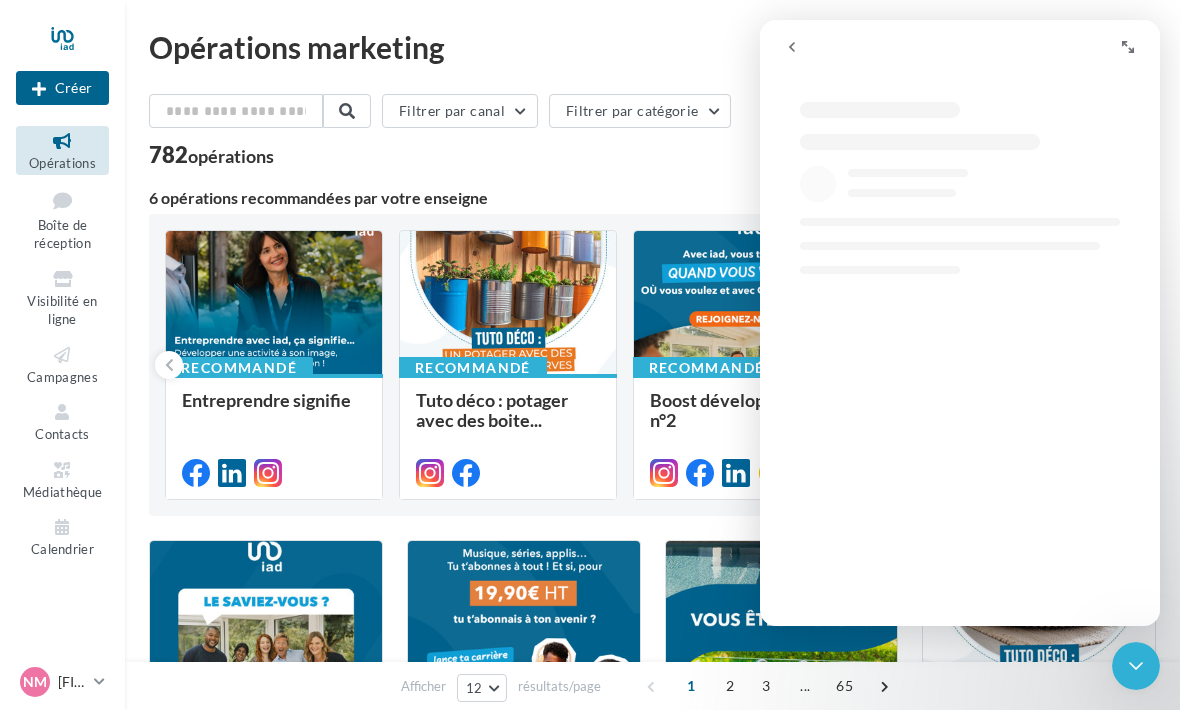 select on "**" 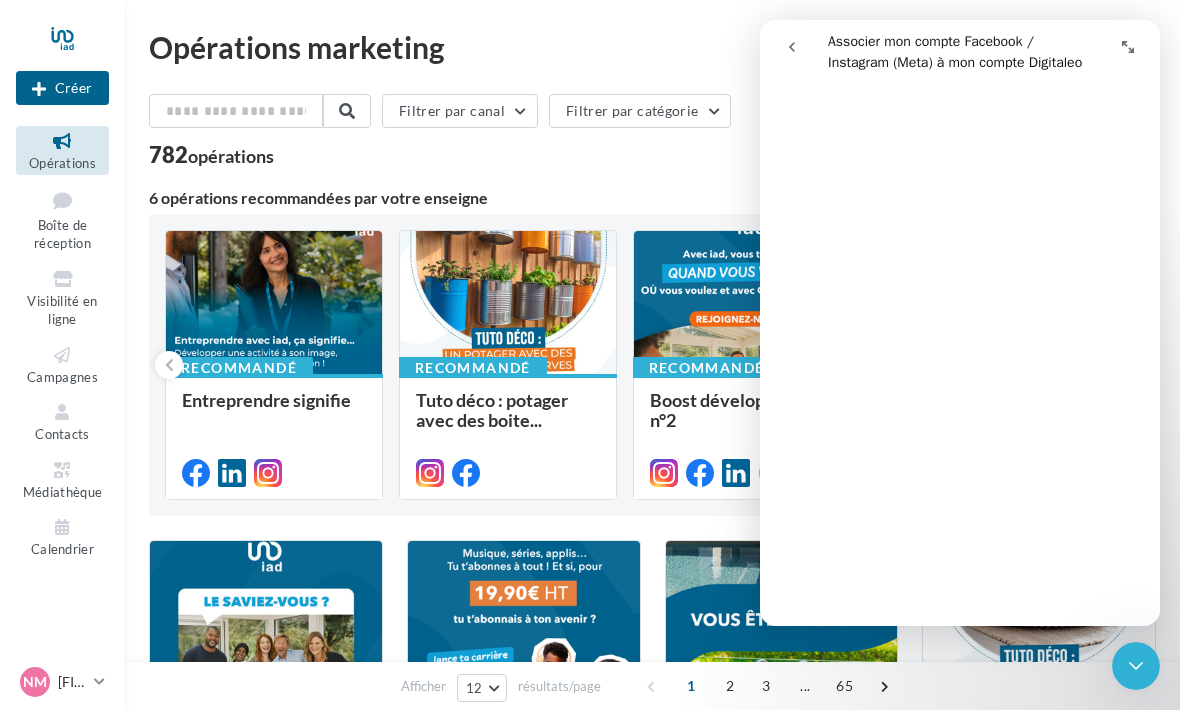 scroll, scrollTop: 1436, scrollLeft: 0, axis: vertical 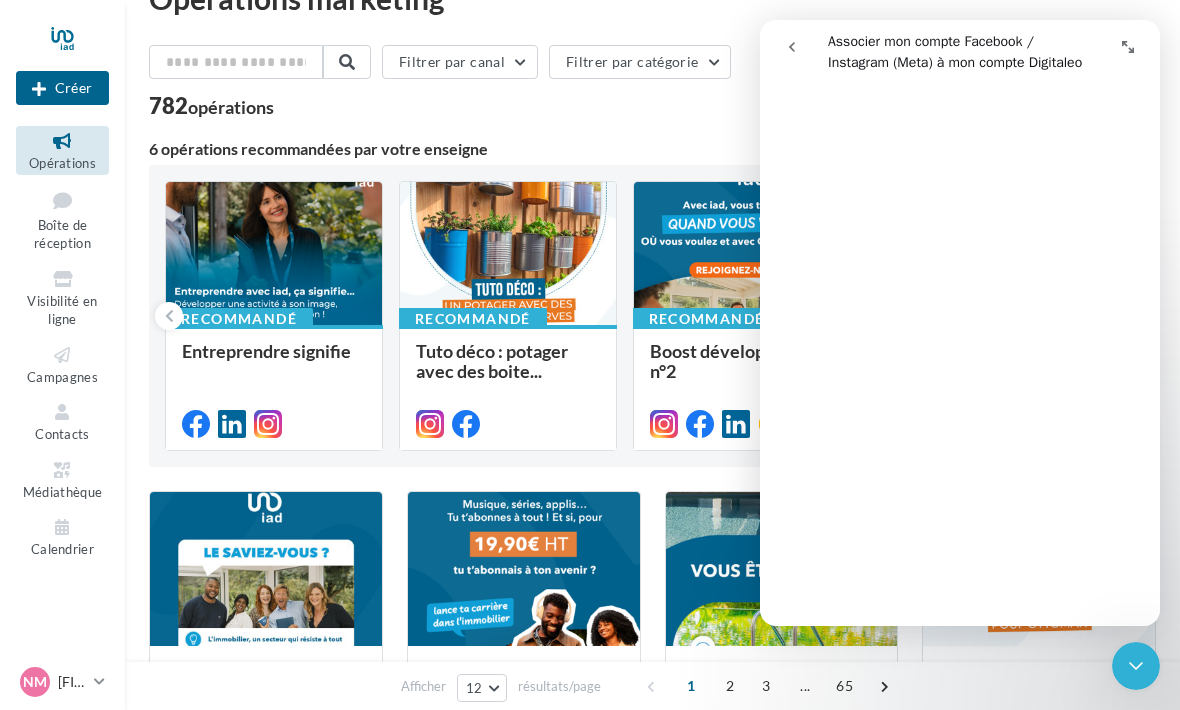 click 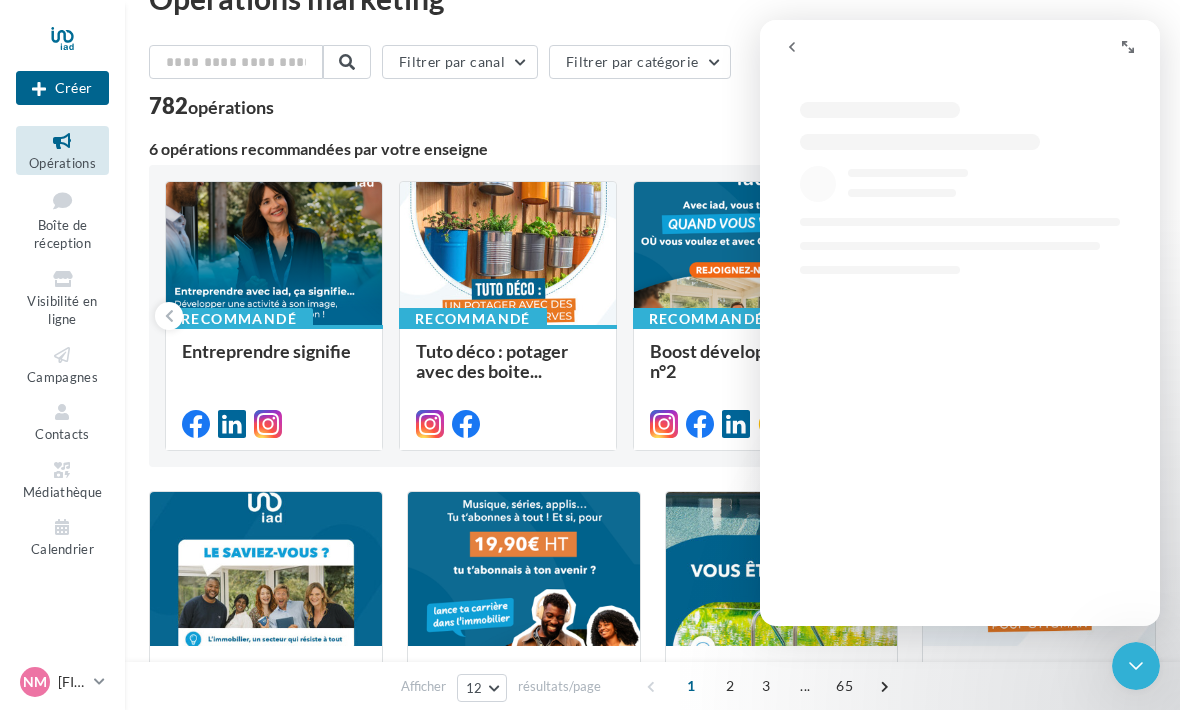 select on "**" 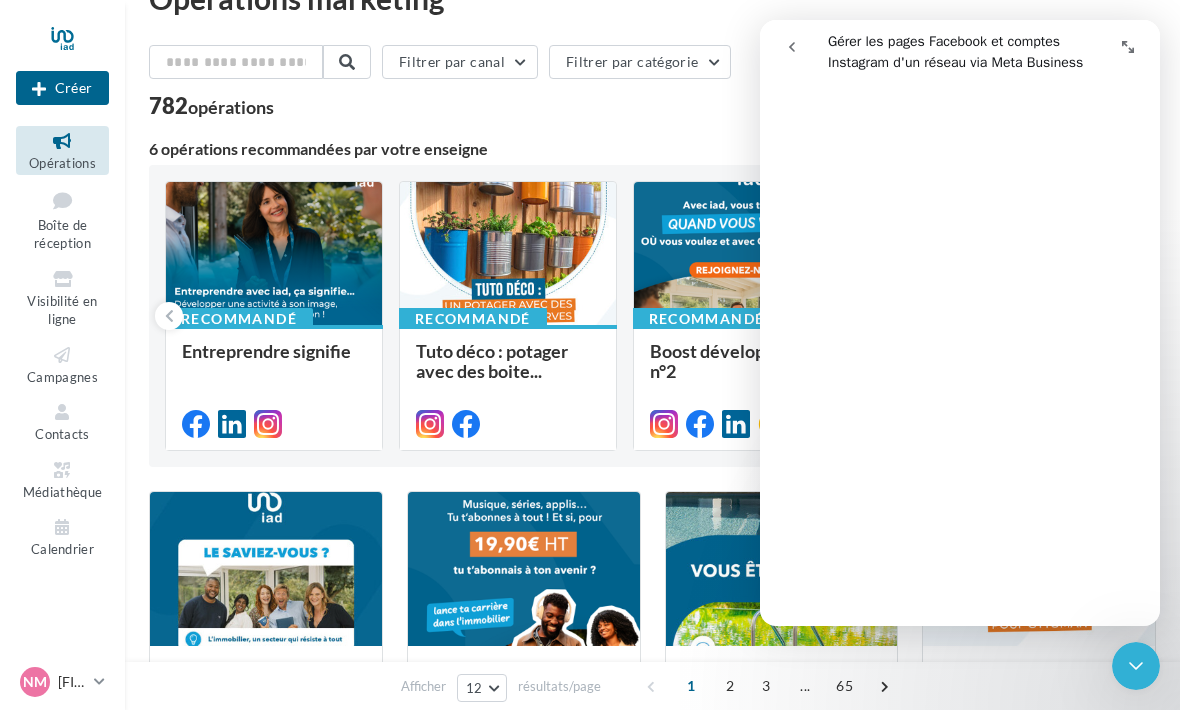 scroll, scrollTop: 320, scrollLeft: 0, axis: vertical 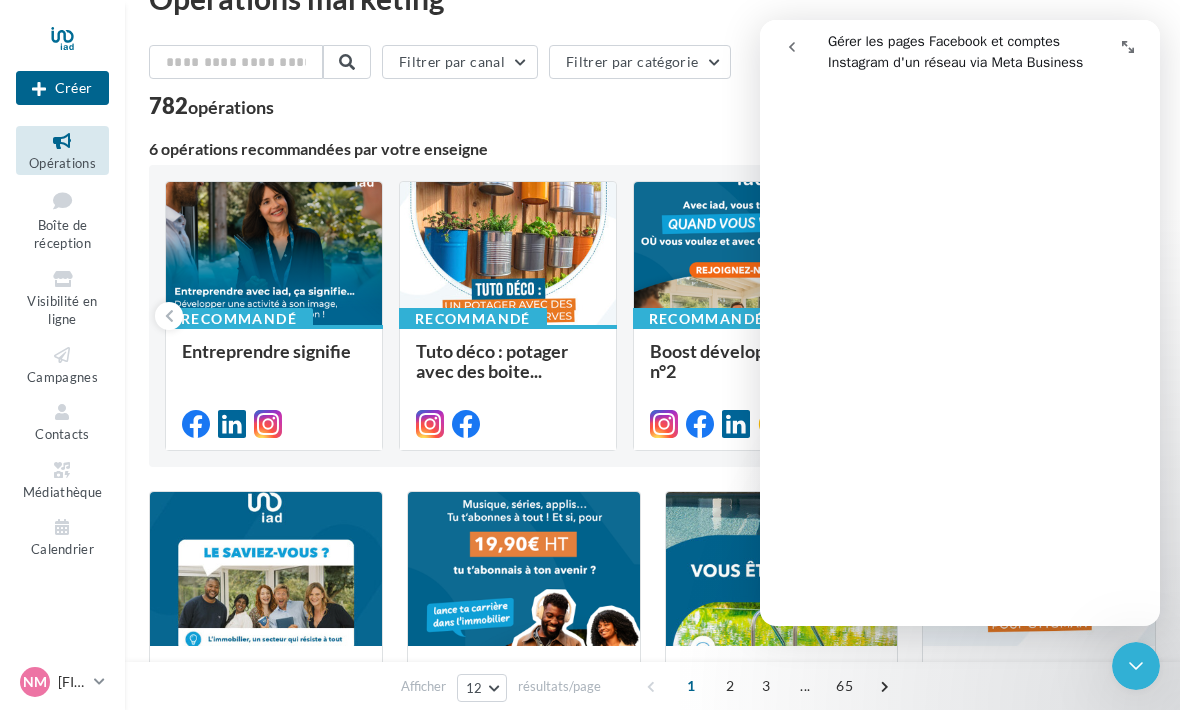 click 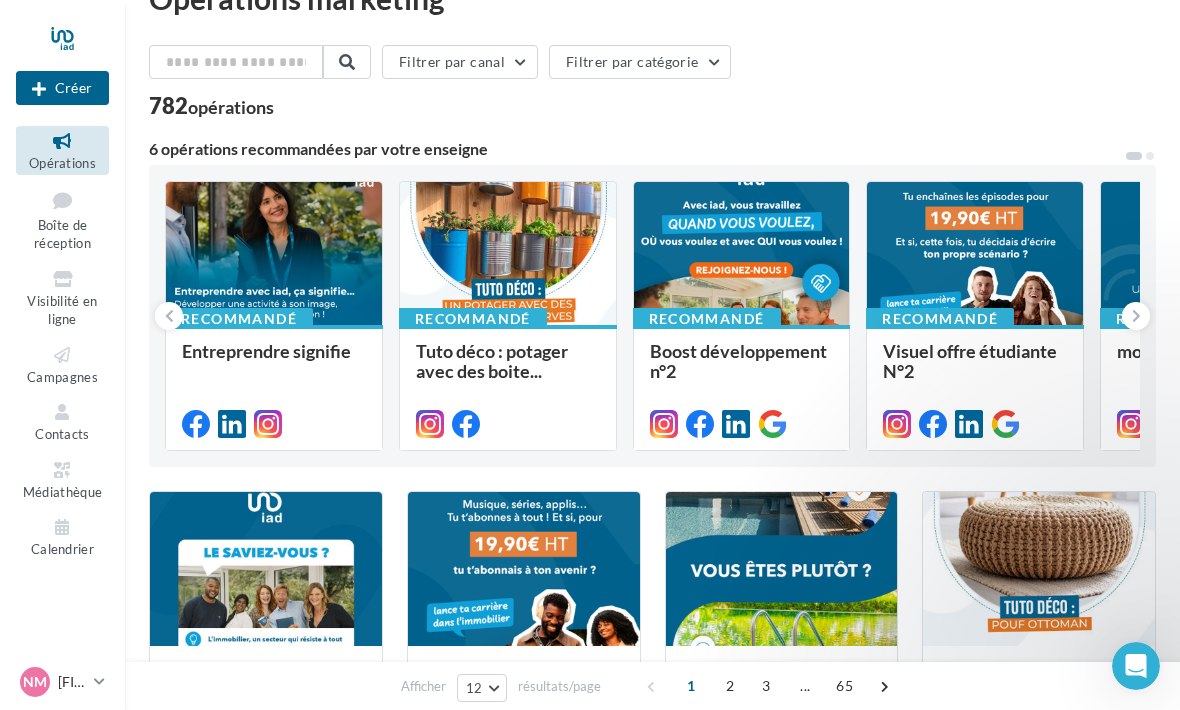 scroll, scrollTop: 0, scrollLeft: 0, axis: both 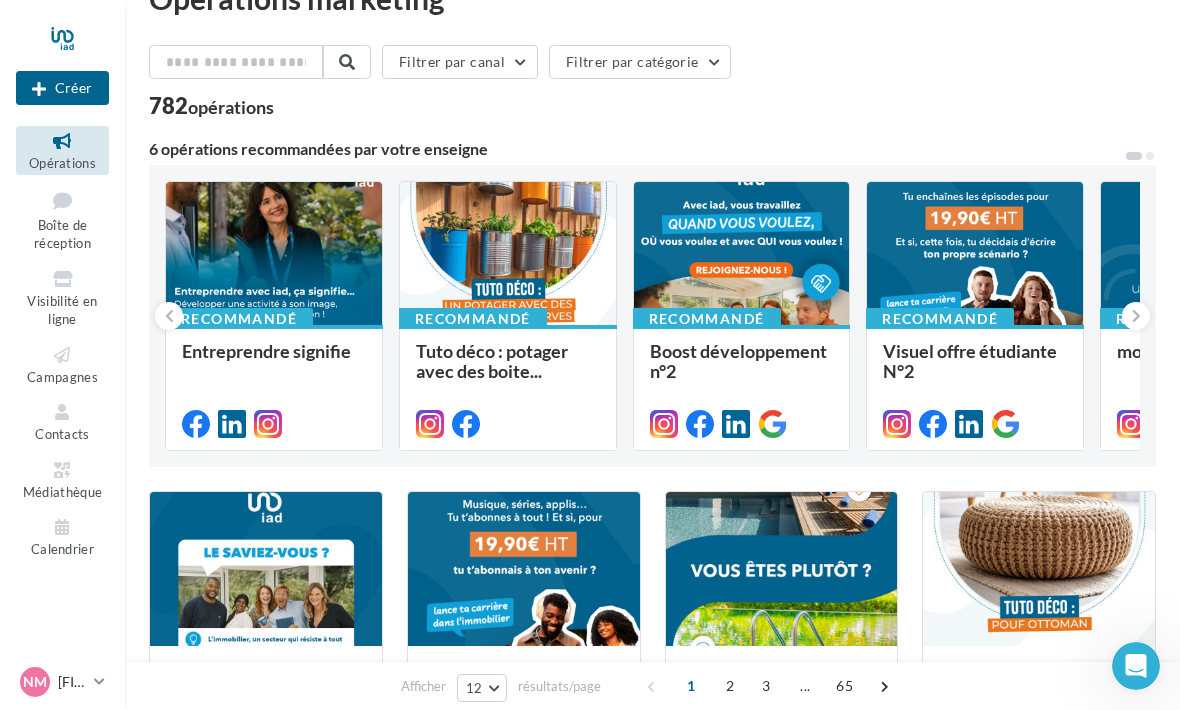 select on "**" 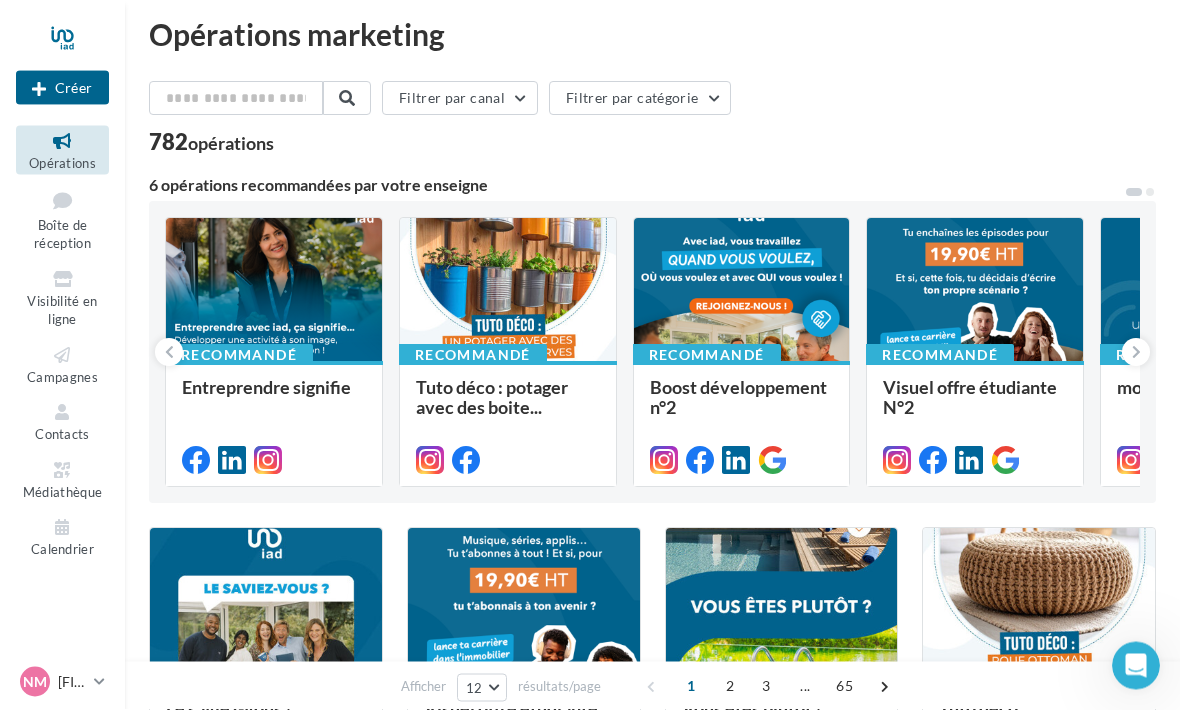 scroll, scrollTop: 0, scrollLeft: 0, axis: both 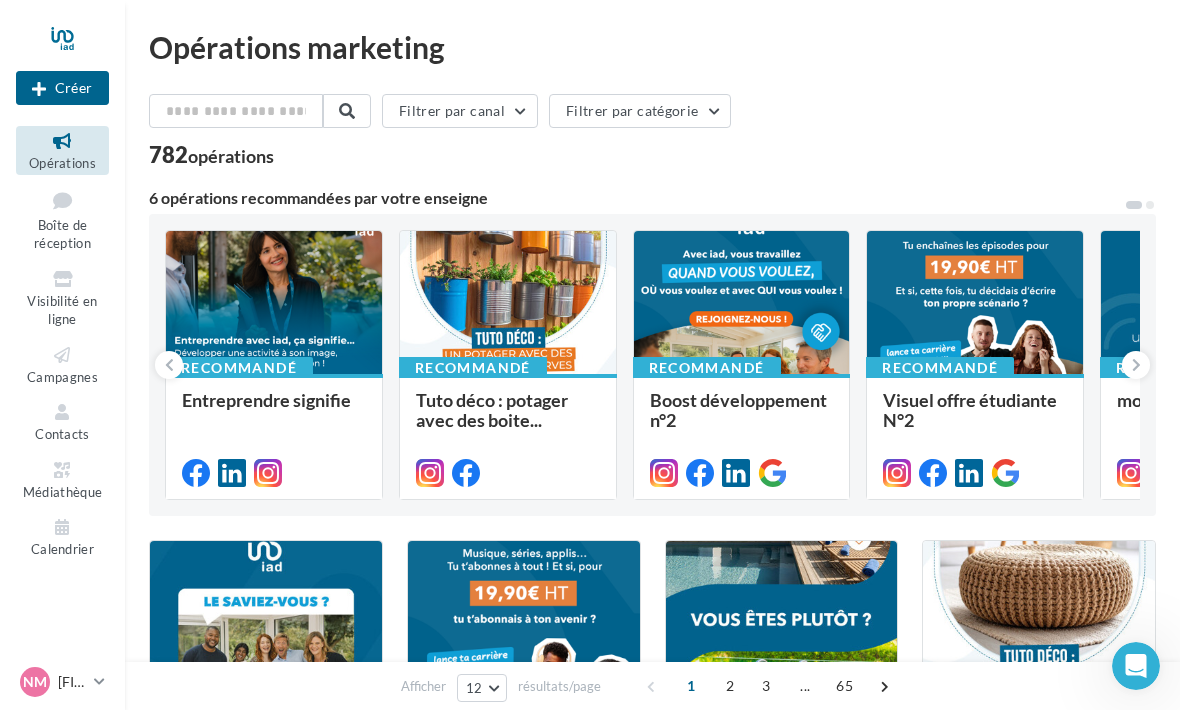 click on "Contacts" at bounding box center (62, 434) 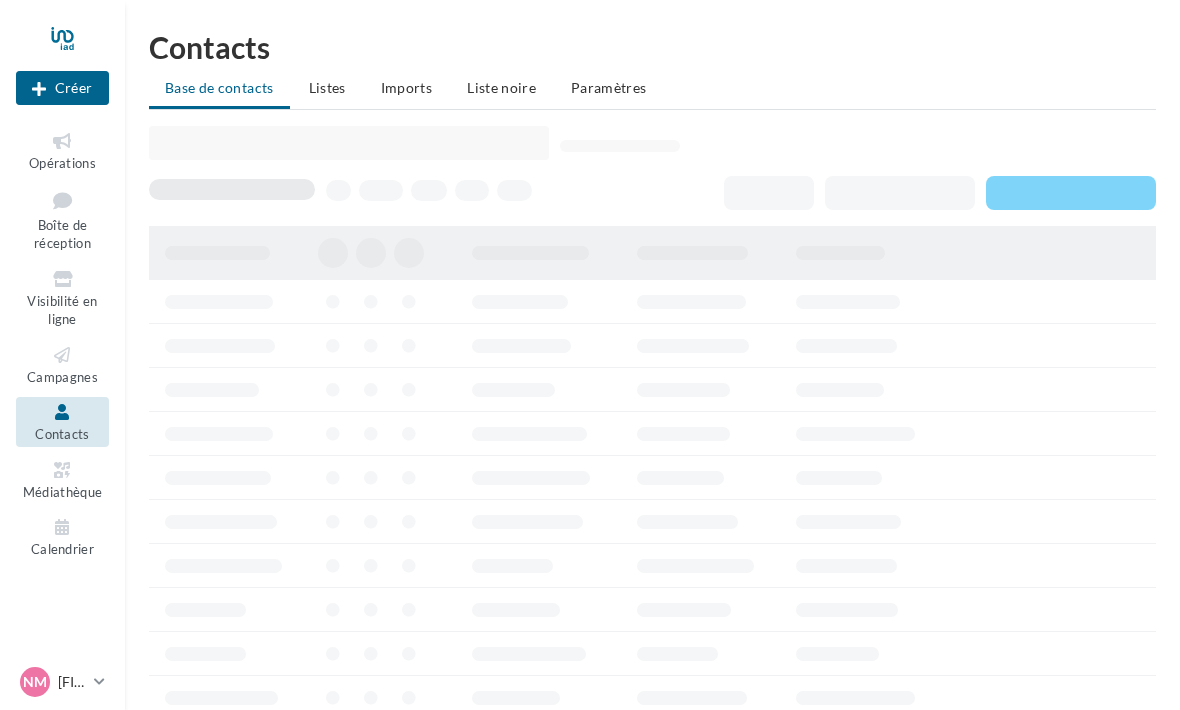scroll, scrollTop: 0, scrollLeft: 0, axis: both 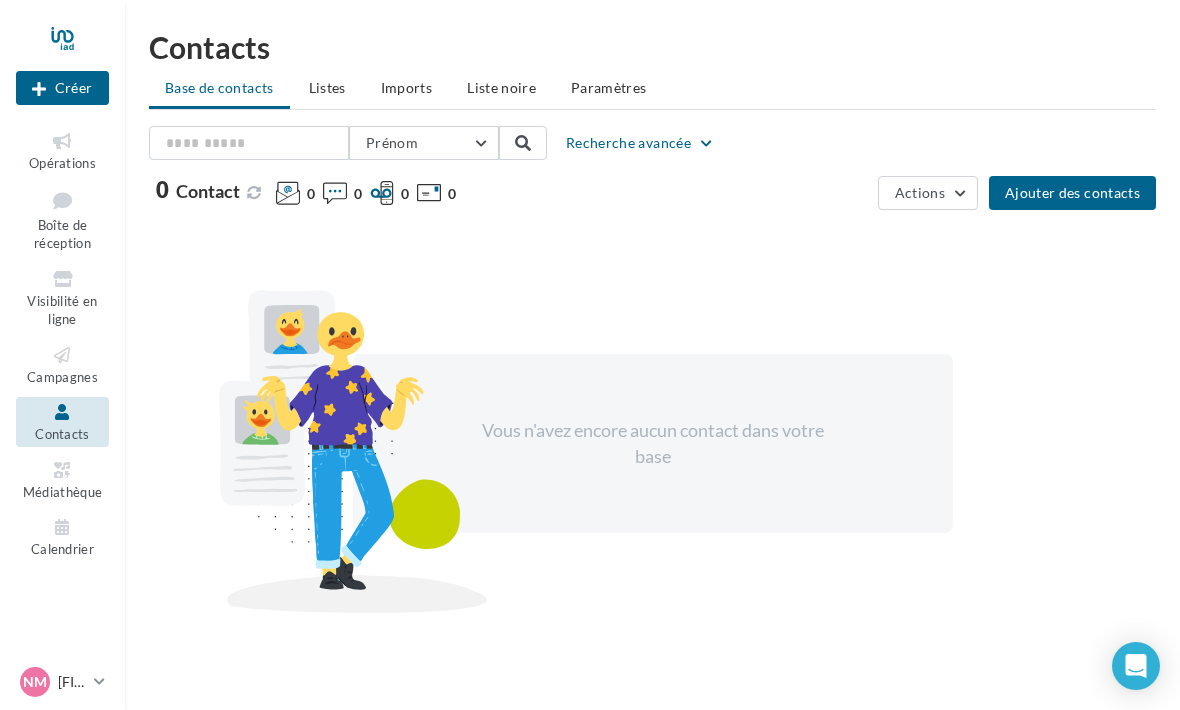 click on "Médiathèque" at bounding box center [62, 479] 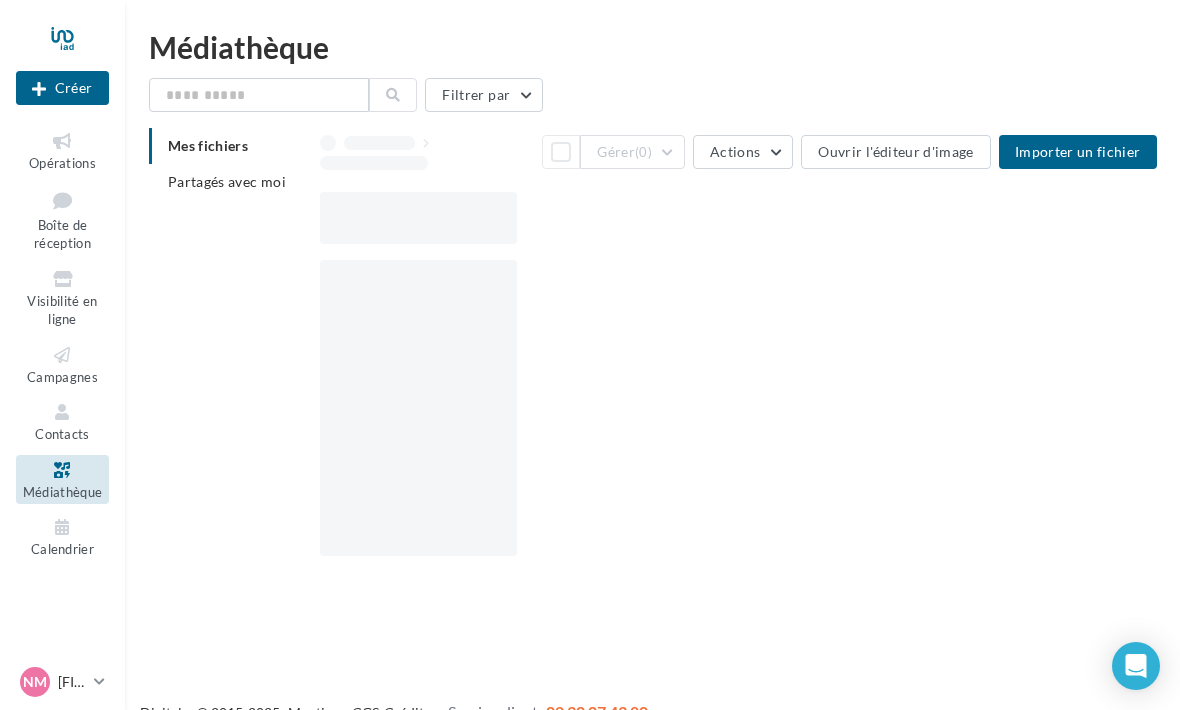 scroll, scrollTop: 0, scrollLeft: 0, axis: both 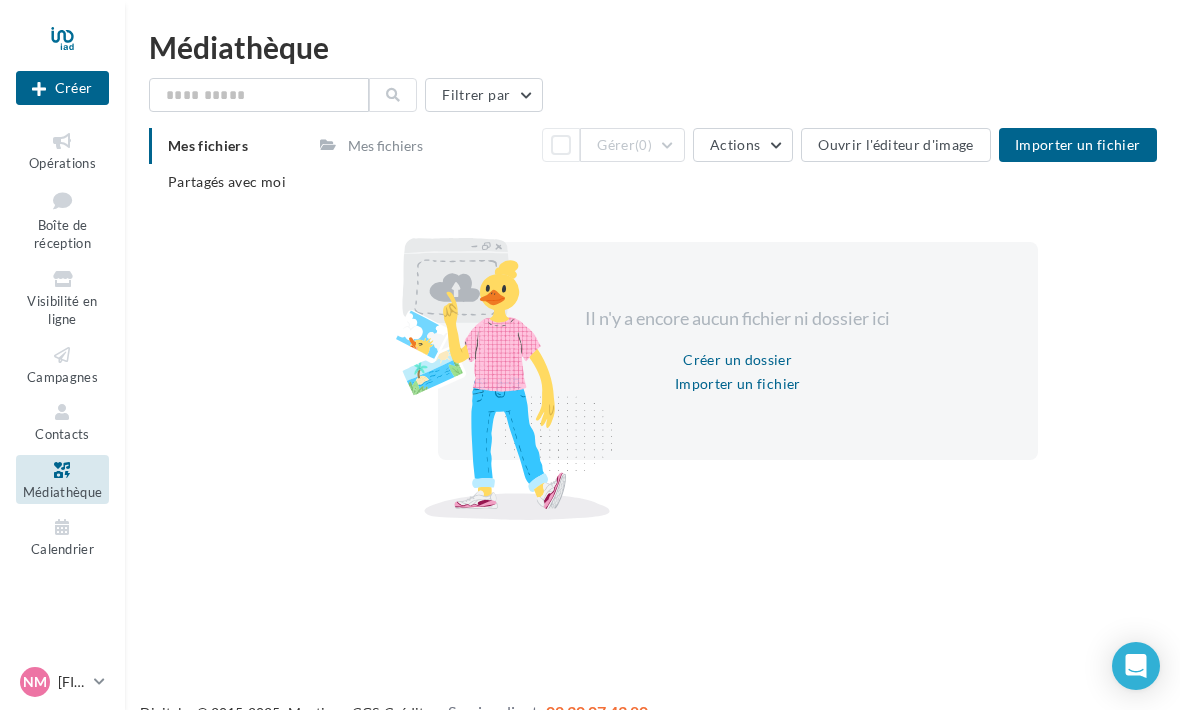 click on "Opérations" at bounding box center (62, 163) 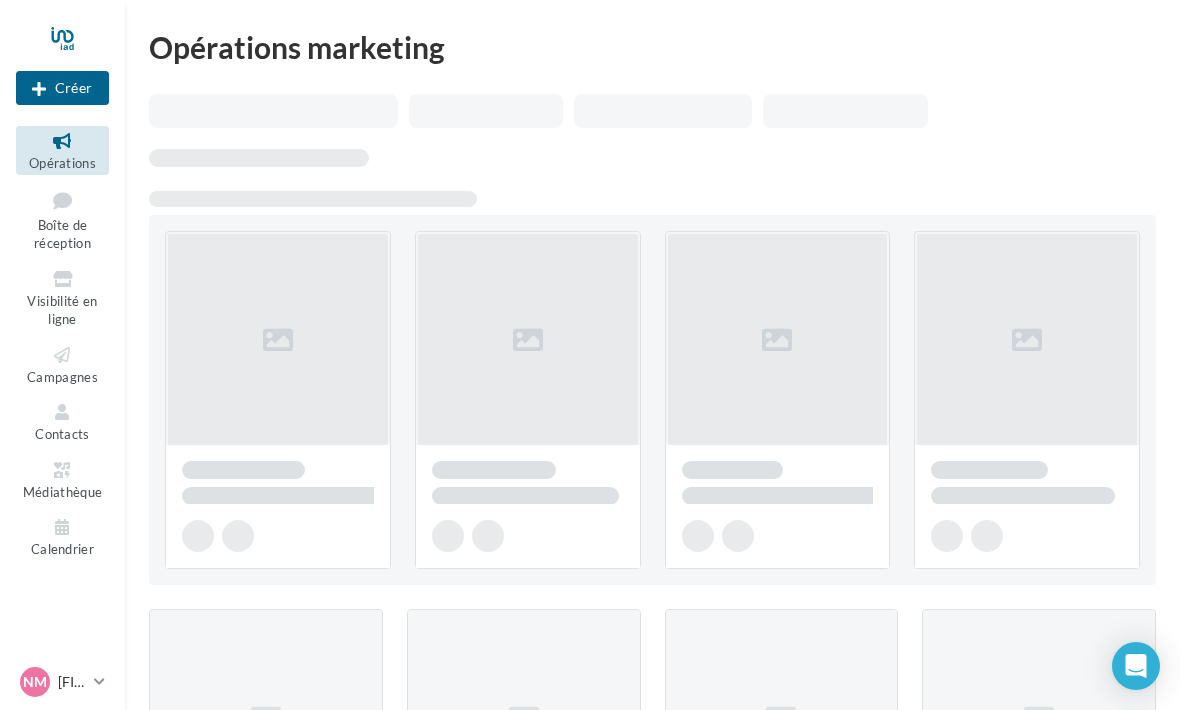 scroll, scrollTop: 0, scrollLeft: 0, axis: both 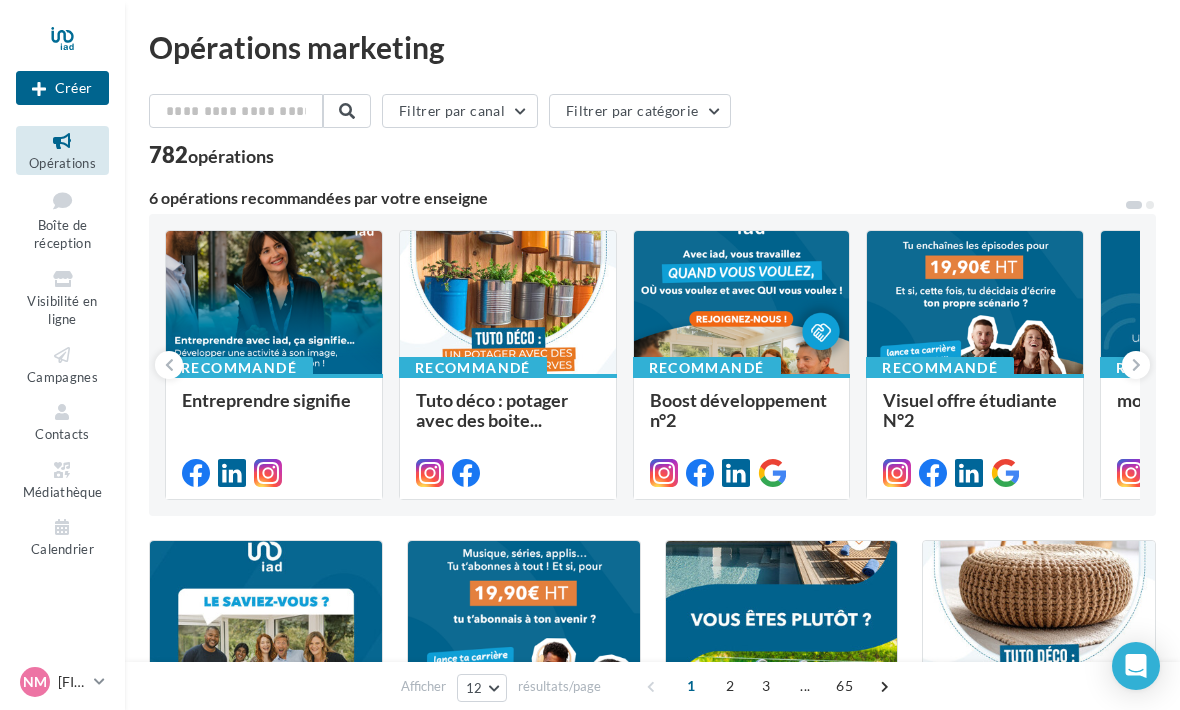 click at bounding box center [39, 89] 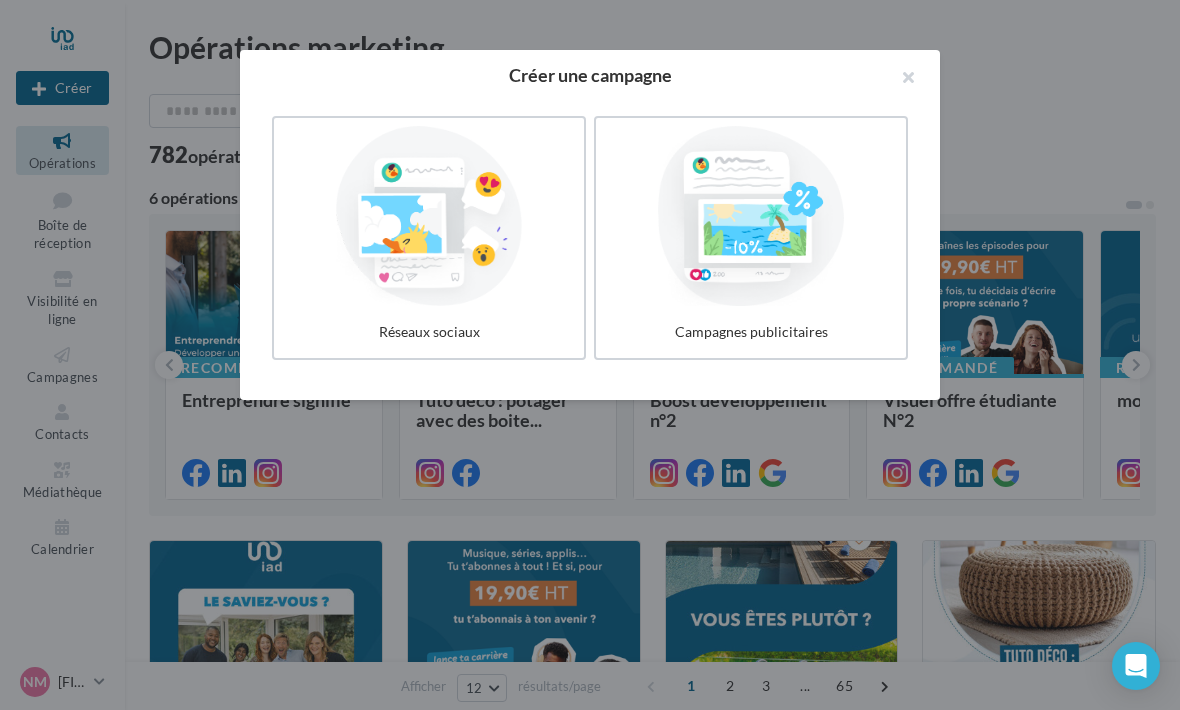 click at bounding box center (429, 216) 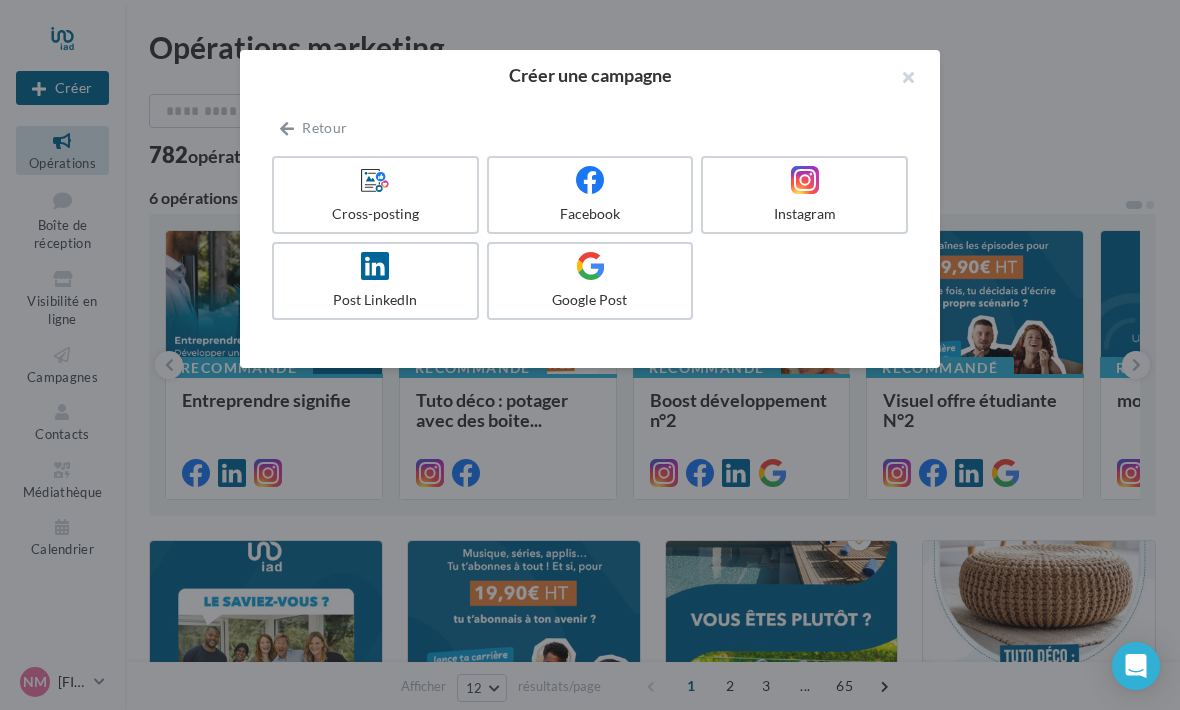 click on "Facebook" at bounding box center [590, 195] 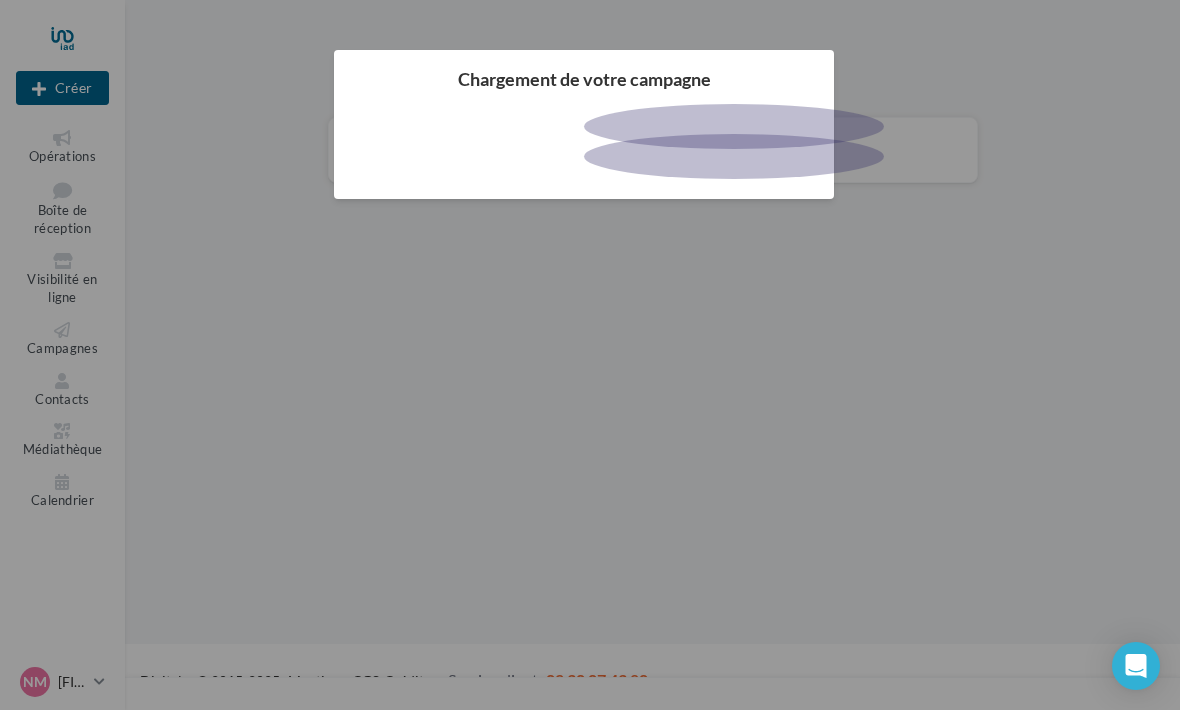 scroll, scrollTop: 0, scrollLeft: 0, axis: both 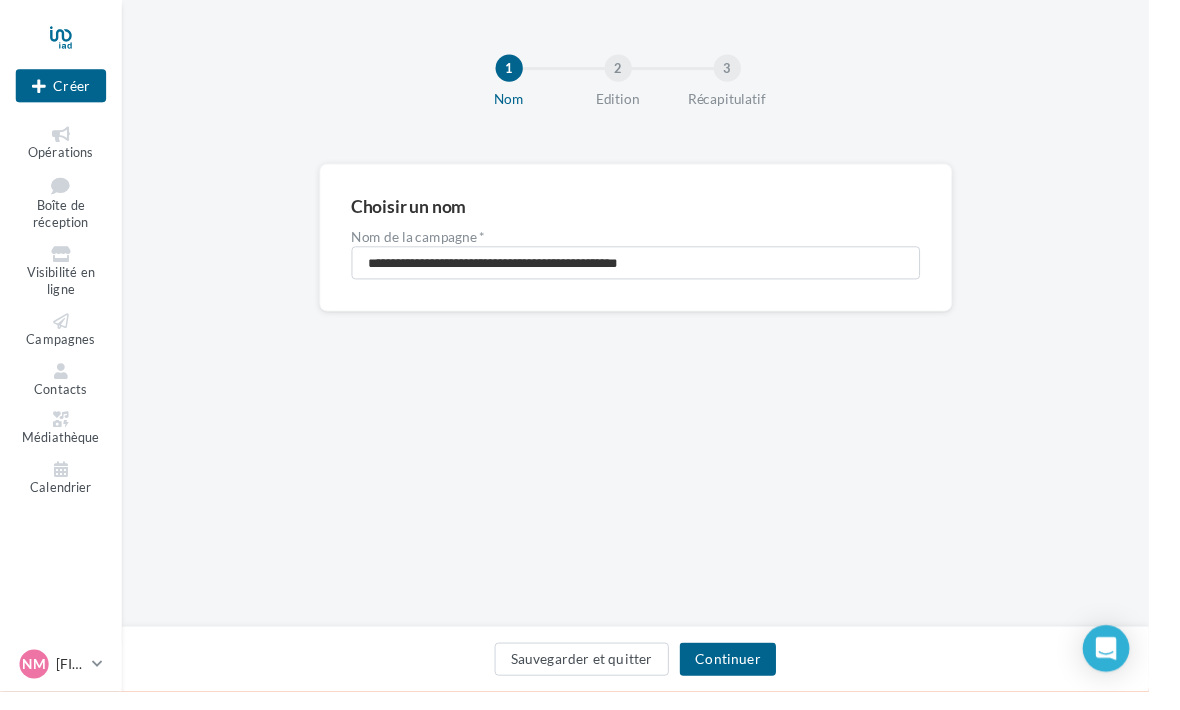 click at bounding box center (62, 138) 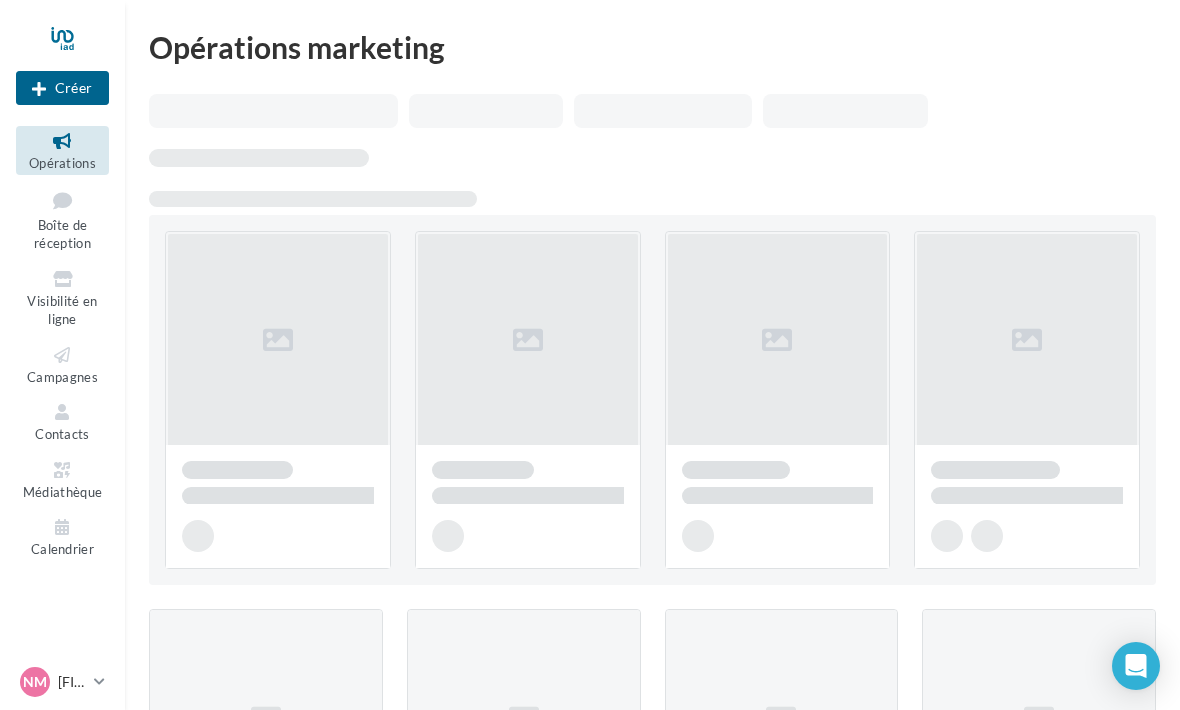 scroll, scrollTop: 0, scrollLeft: 0, axis: both 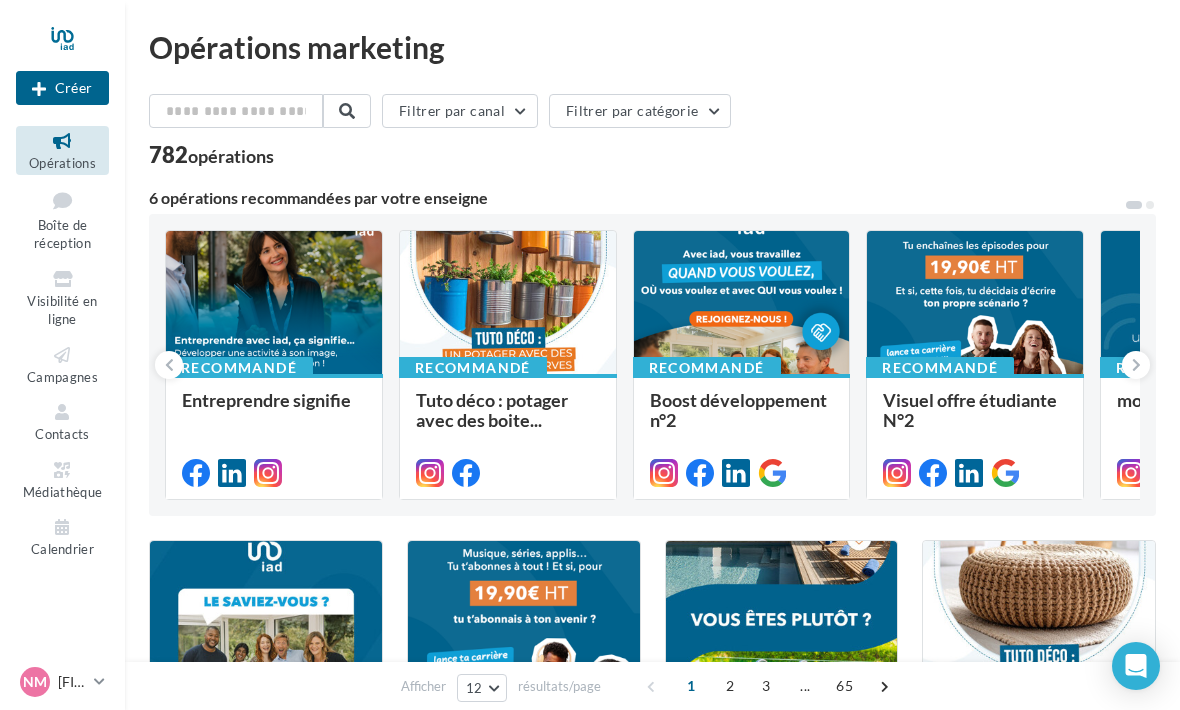 click on "Visuel offre étudiante N°2" at bounding box center [970, 410] 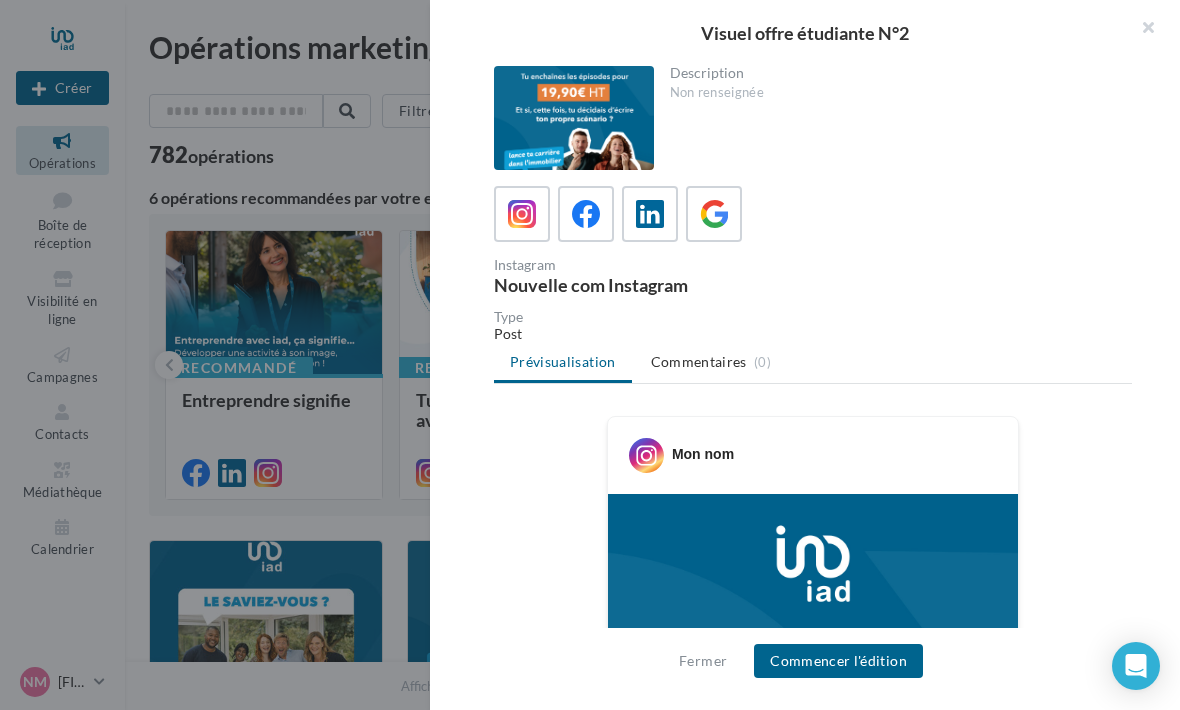 click at bounding box center [586, 214] 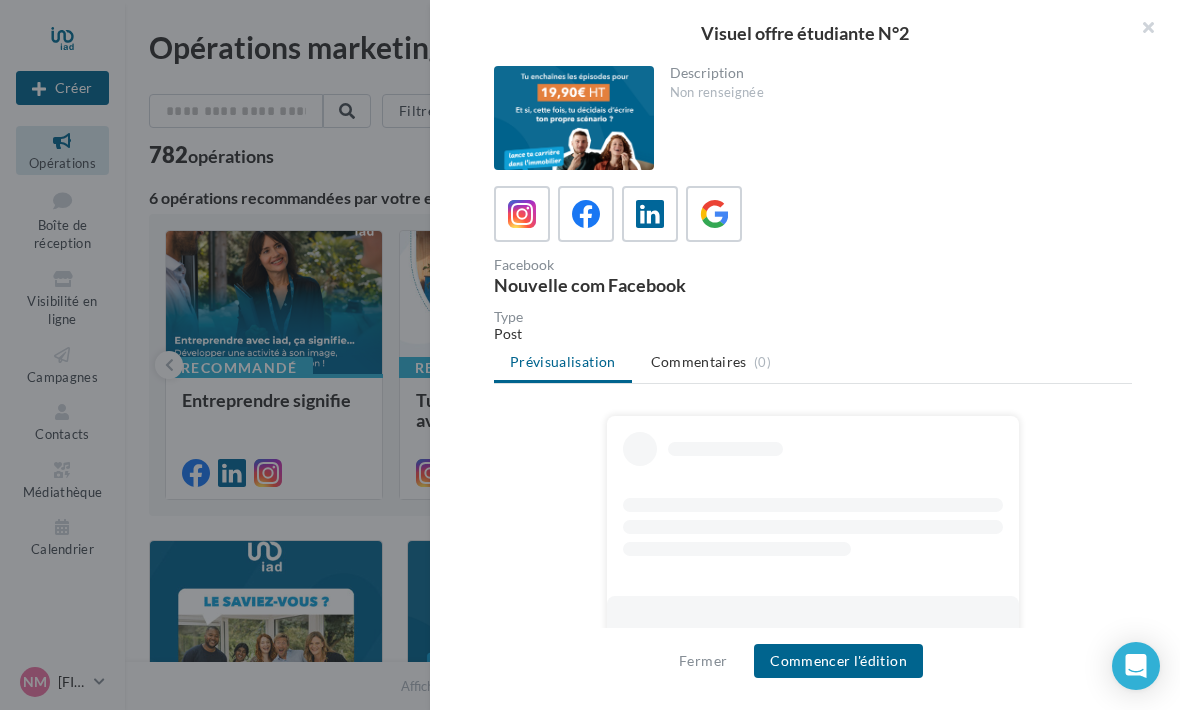 click on "Commencer l'édition" at bounding box center [838, 661] 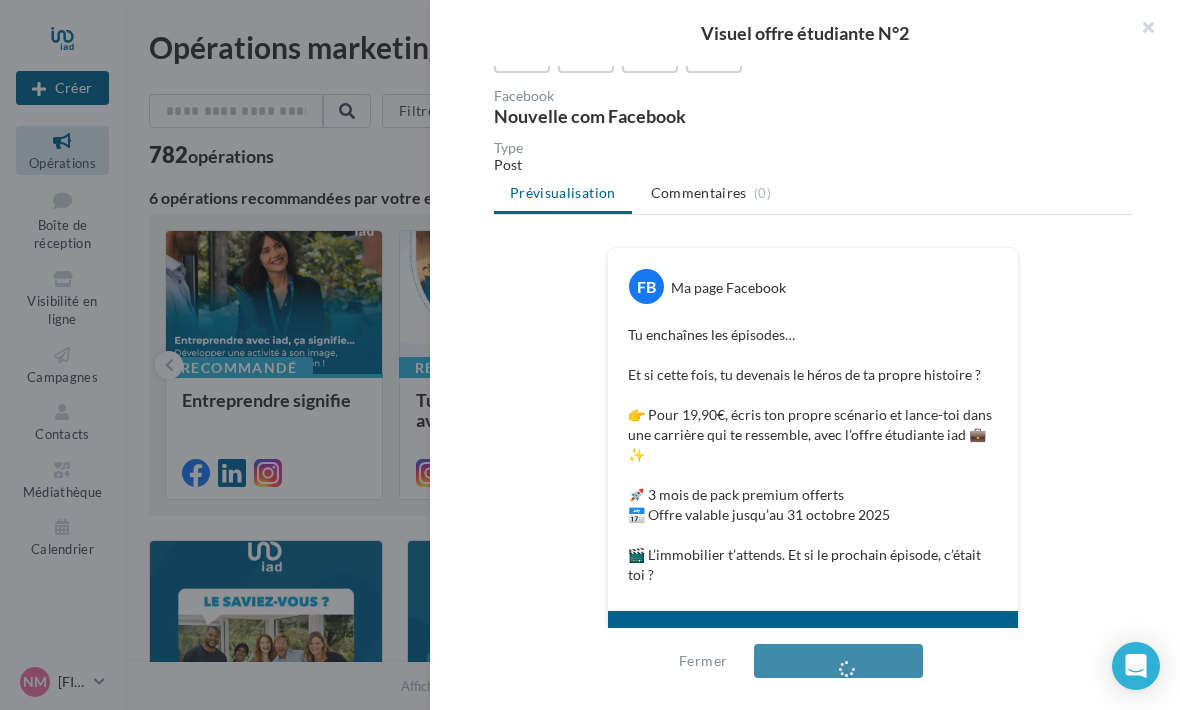scroll, scrollTop: 215, scrollLeft: 0, axis: vertical 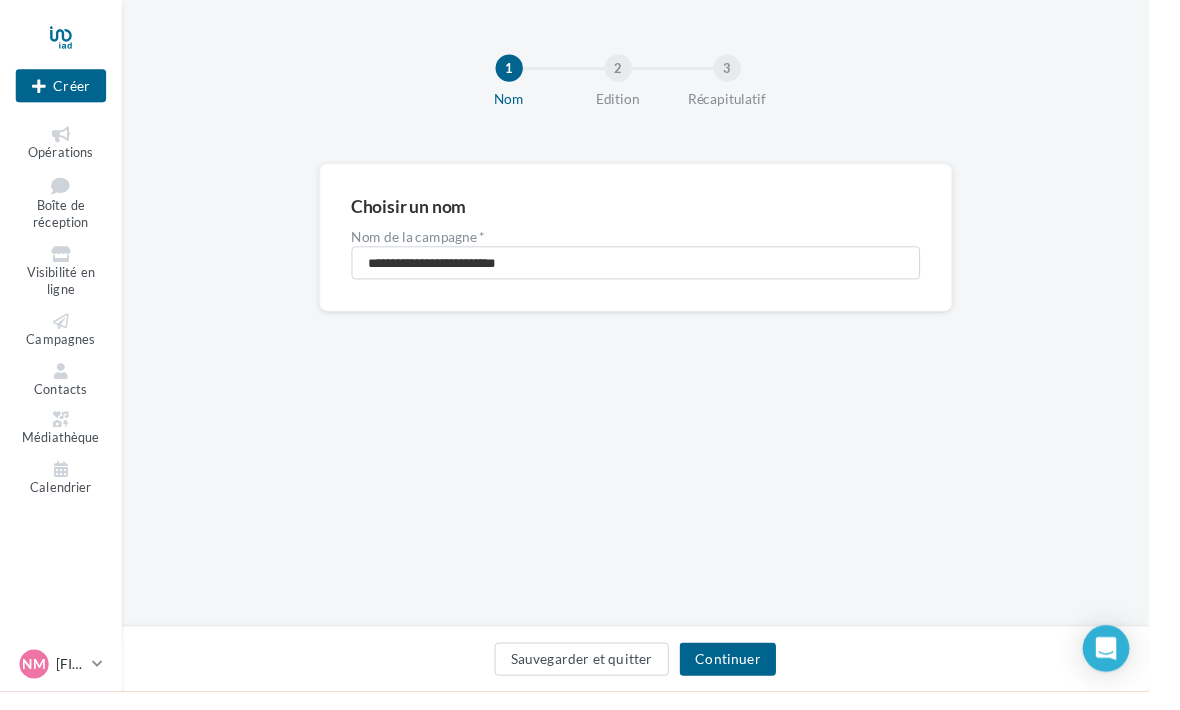 click on "Continuer" at bounding box center (747, 677) 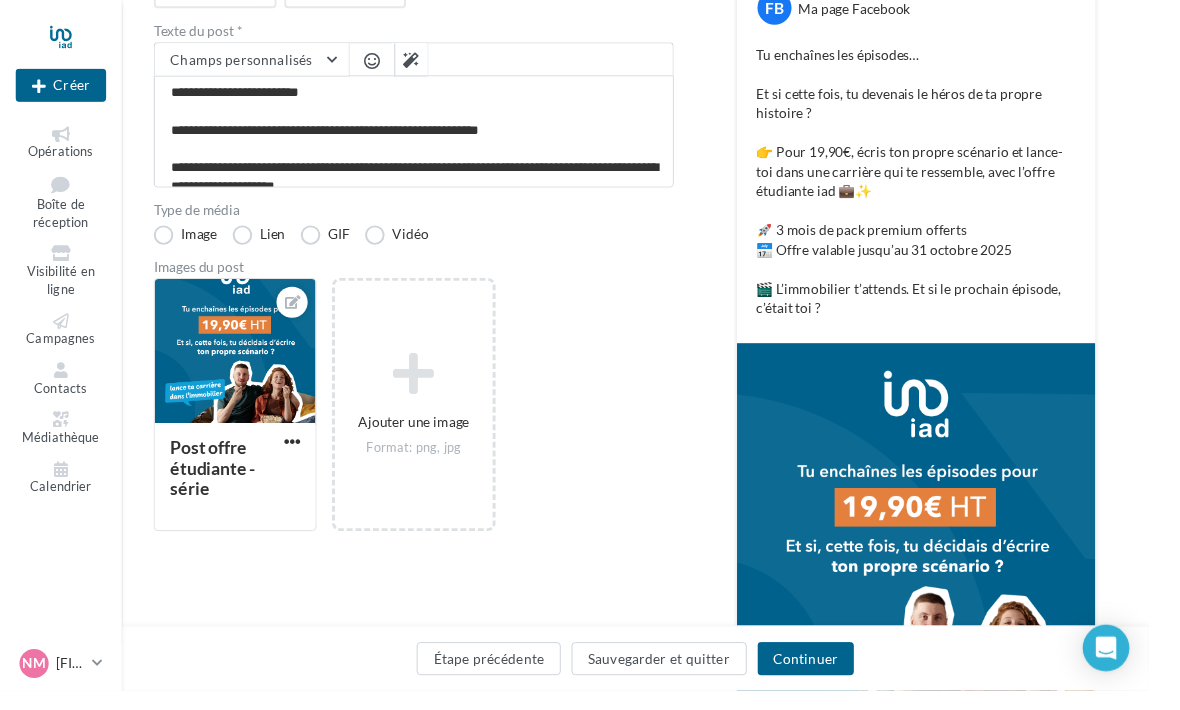 scroll, scrollTop: 280, scrollLeft: 0, axis: vertical 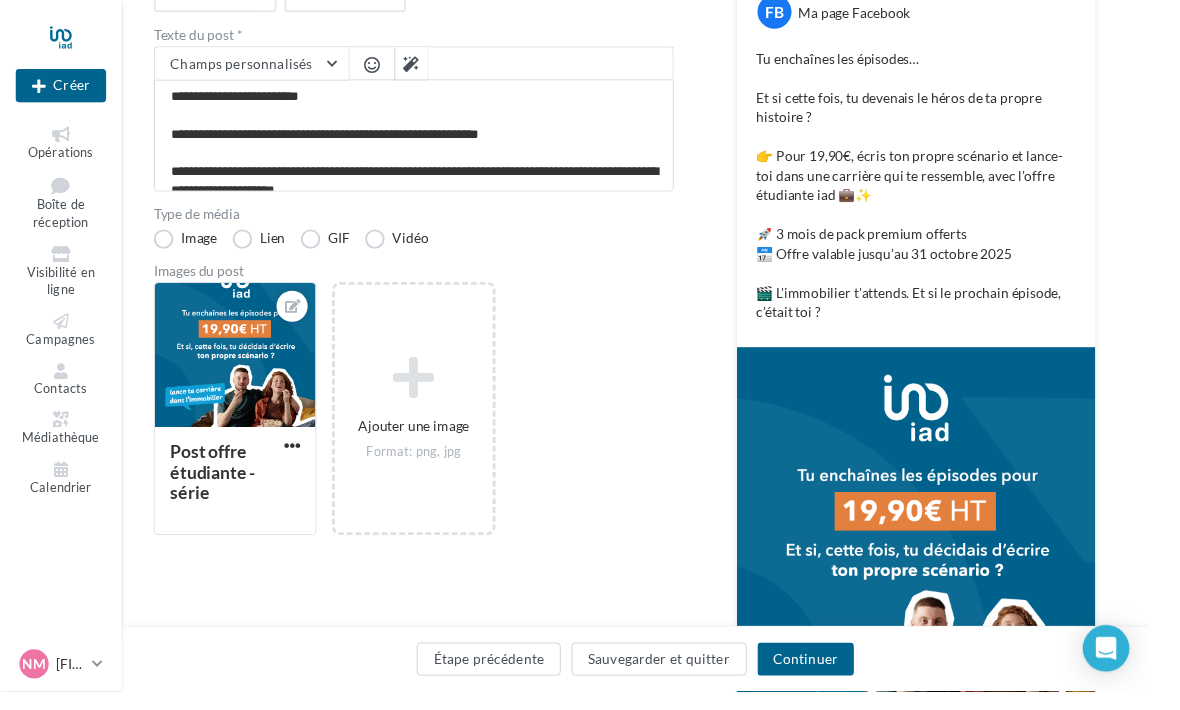 click on "Continuer" at bounding box center [827, 677] 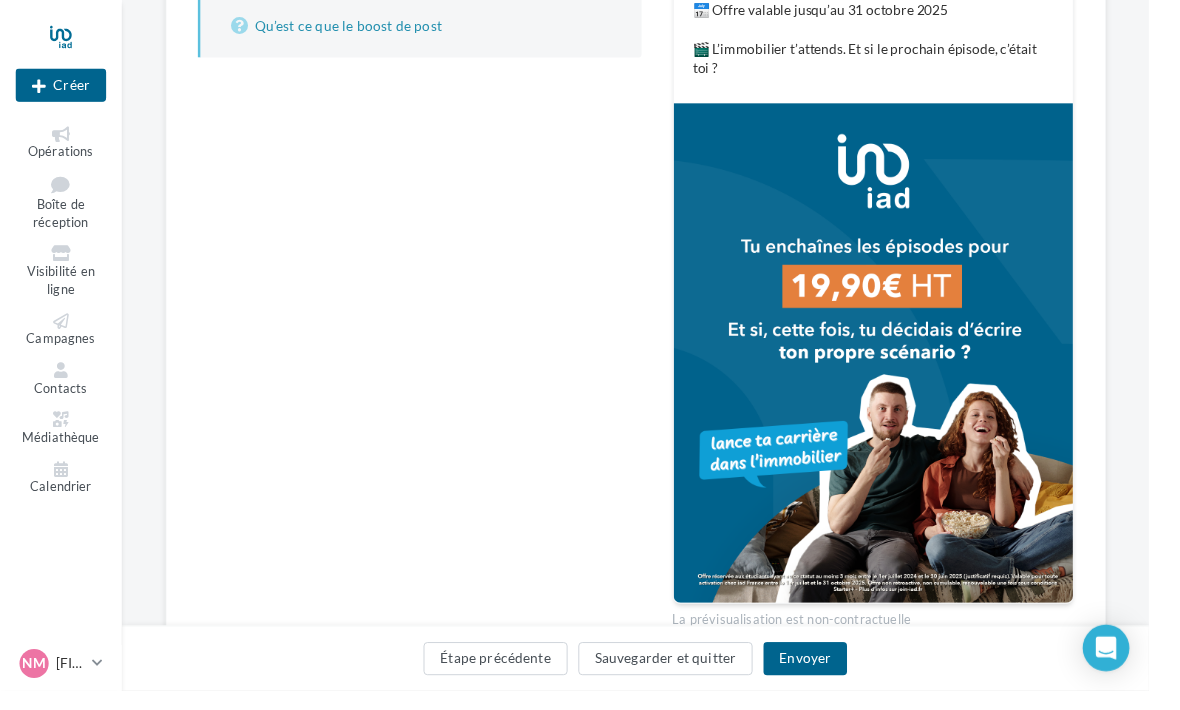 scroll, scrollTop: 524, scrollLeft: 0, axis: vertical 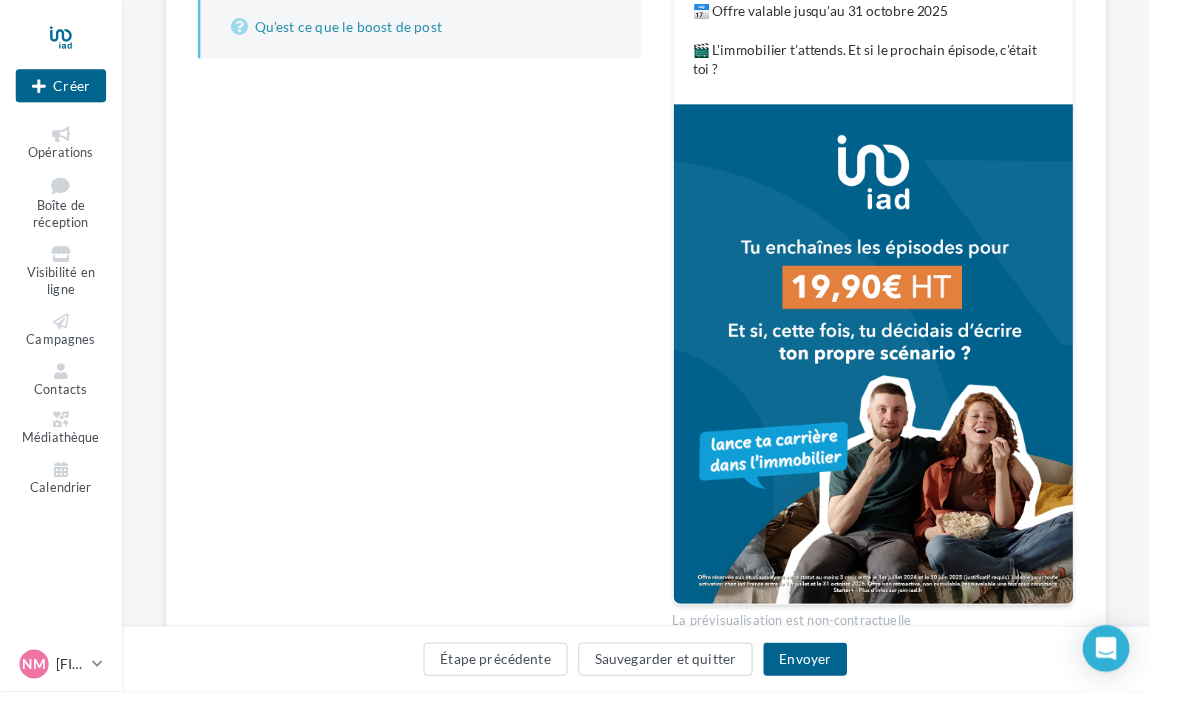 click on "Envoyer" at bounding box center [826, 677] 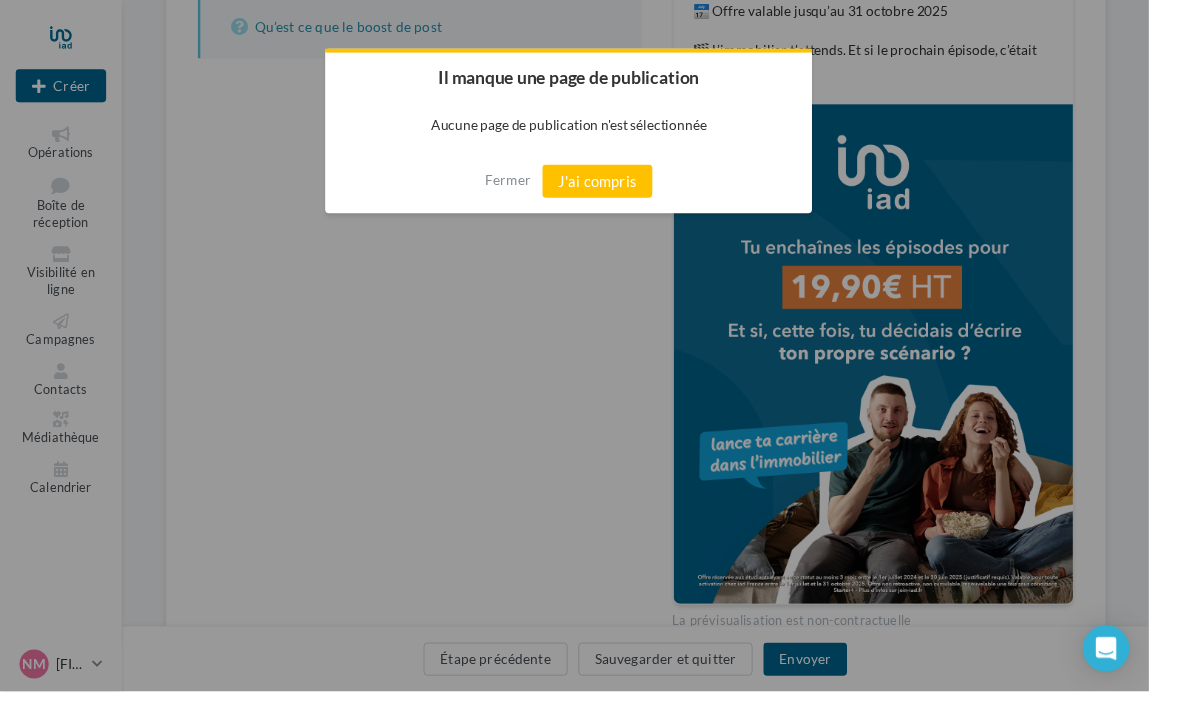 click at bounding box center (590, 355) 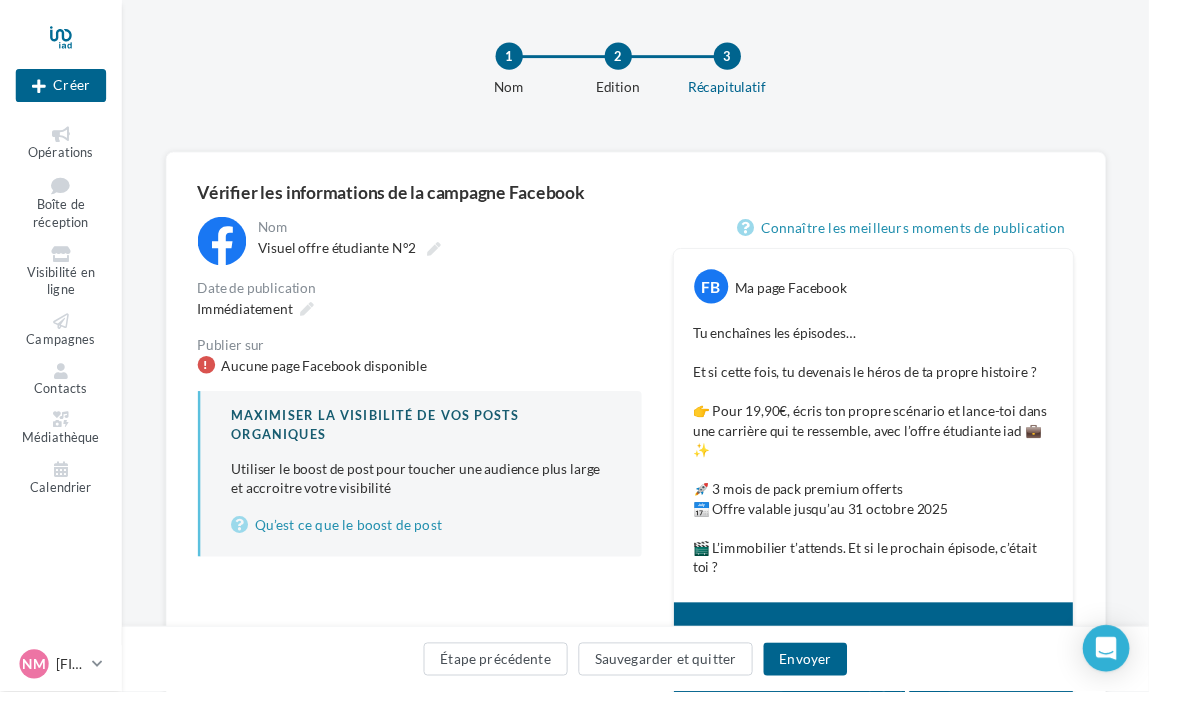 scroll, scrollTop: 0, scrollLeft: 0, axis: both 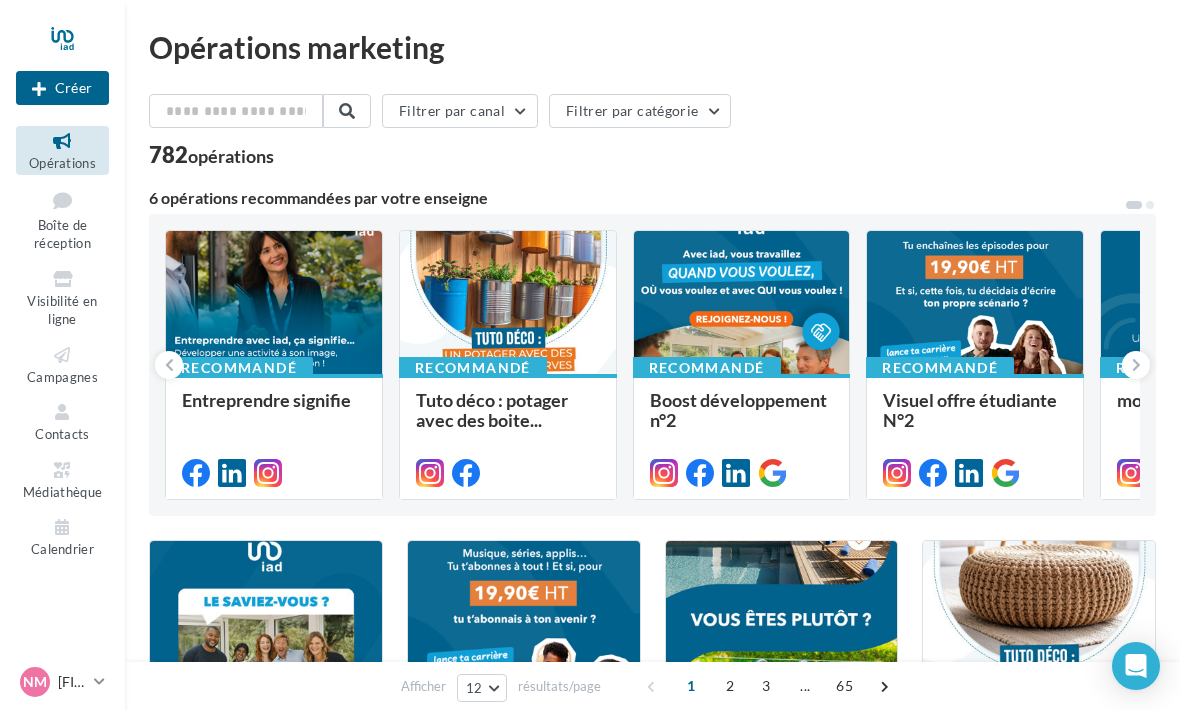 click 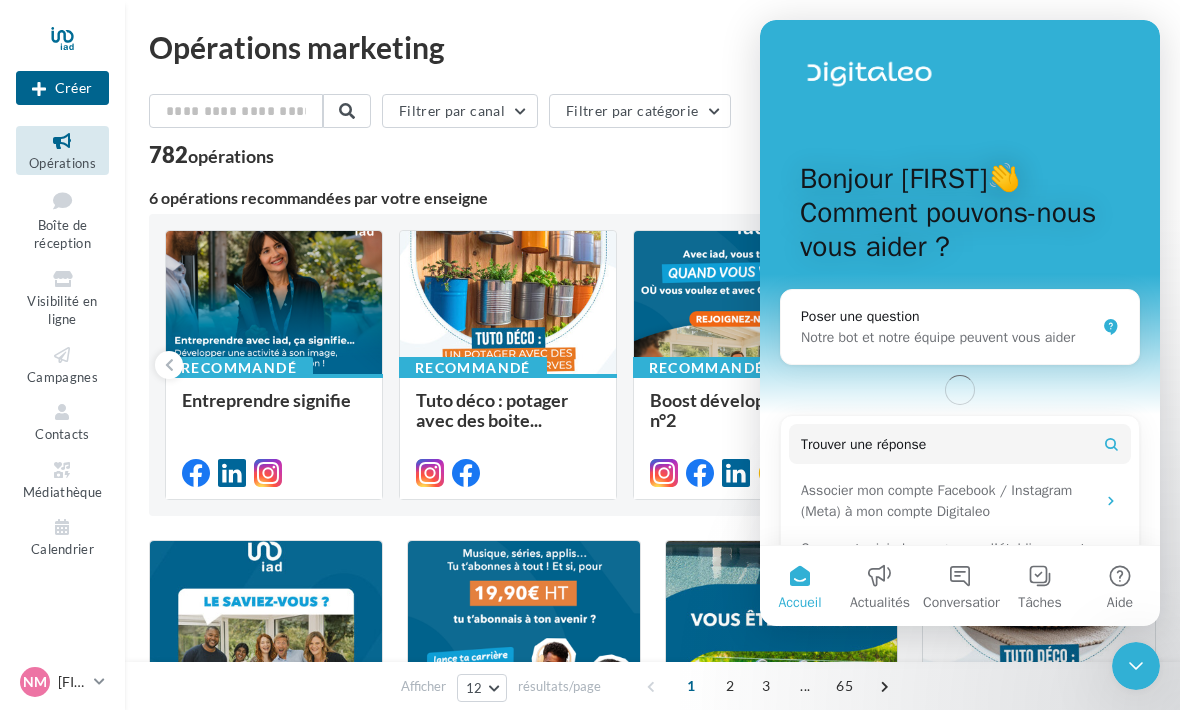 scroll, scrollTop: 0, scrollLeft: 0, axis: both 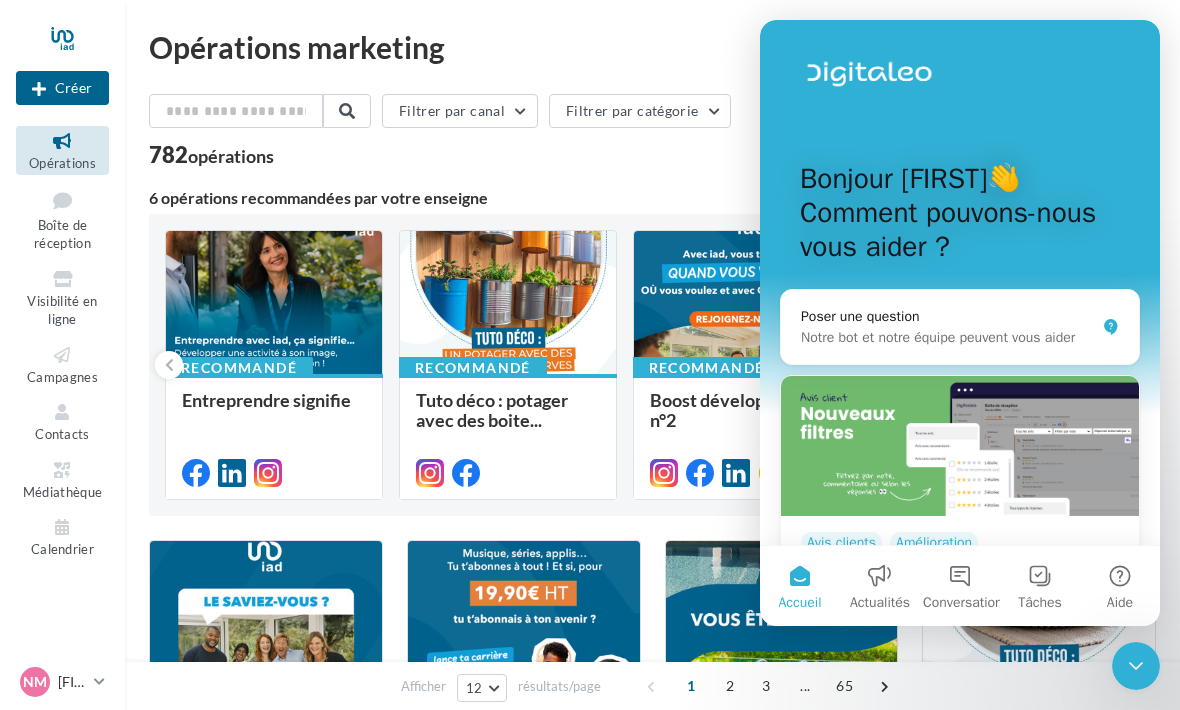 click on "Poser une question" at bounding box center [948, 316] 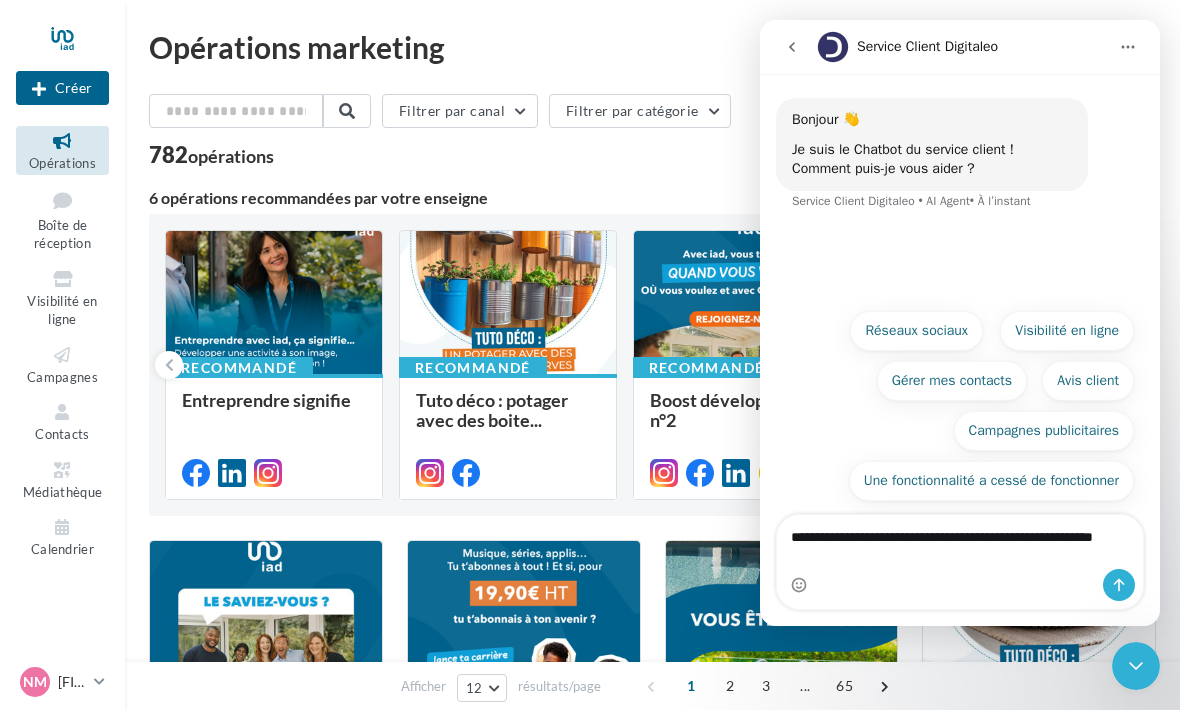 type on "**********" 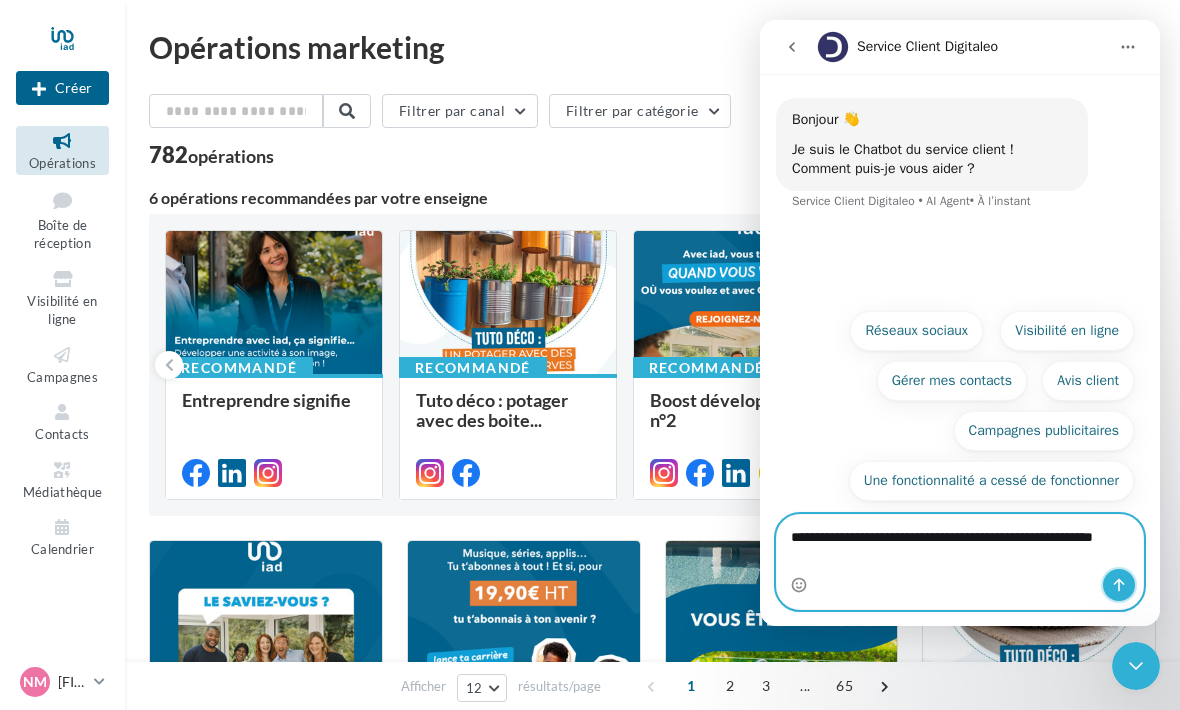 click at bounding box center [1119, 585] 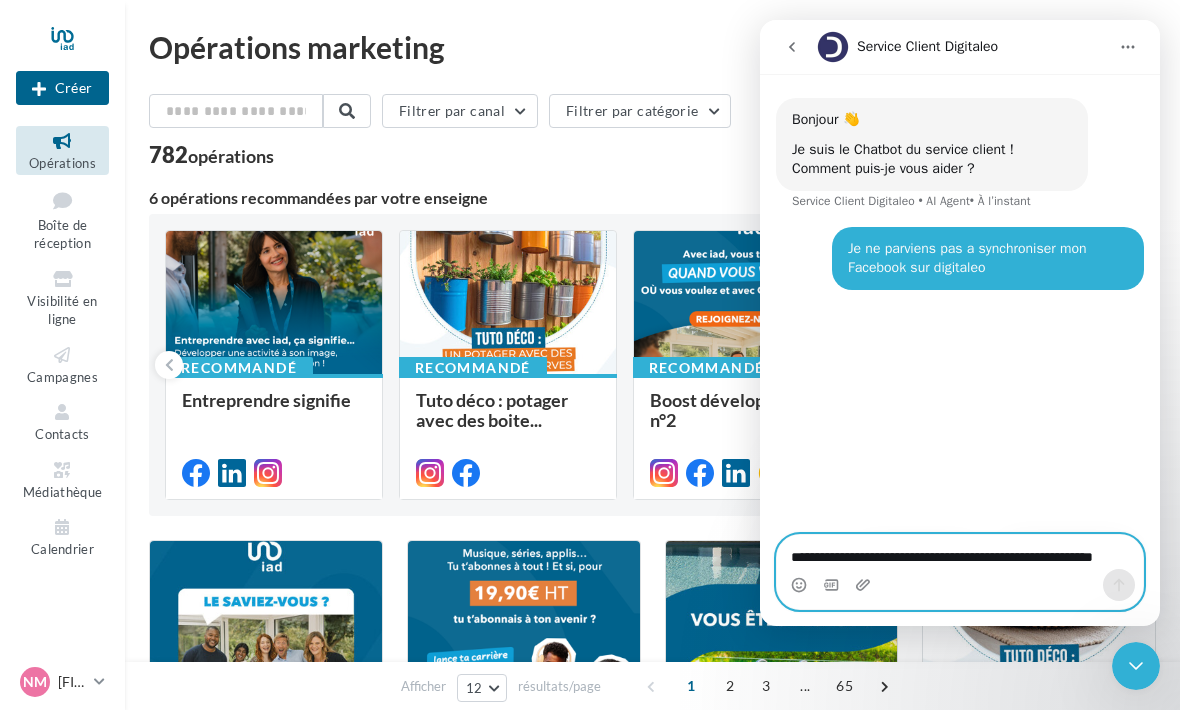 type 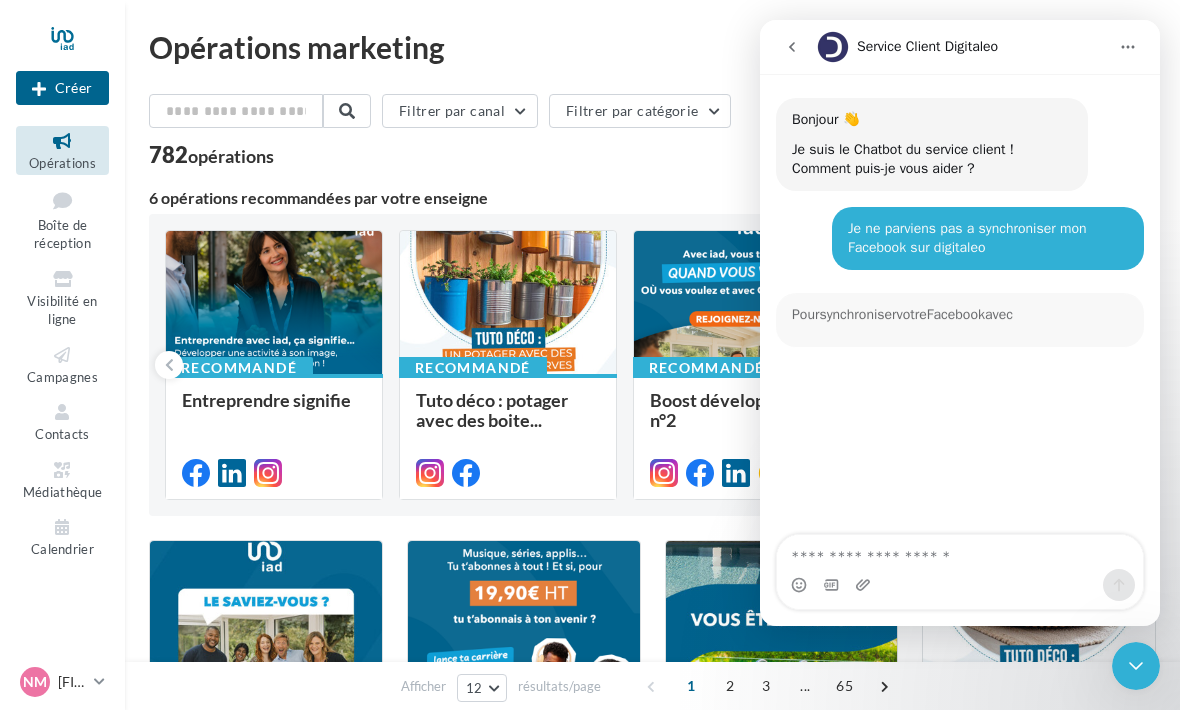 scroll, scrollTop: 3, scrollLeft: 0, axis: vertical 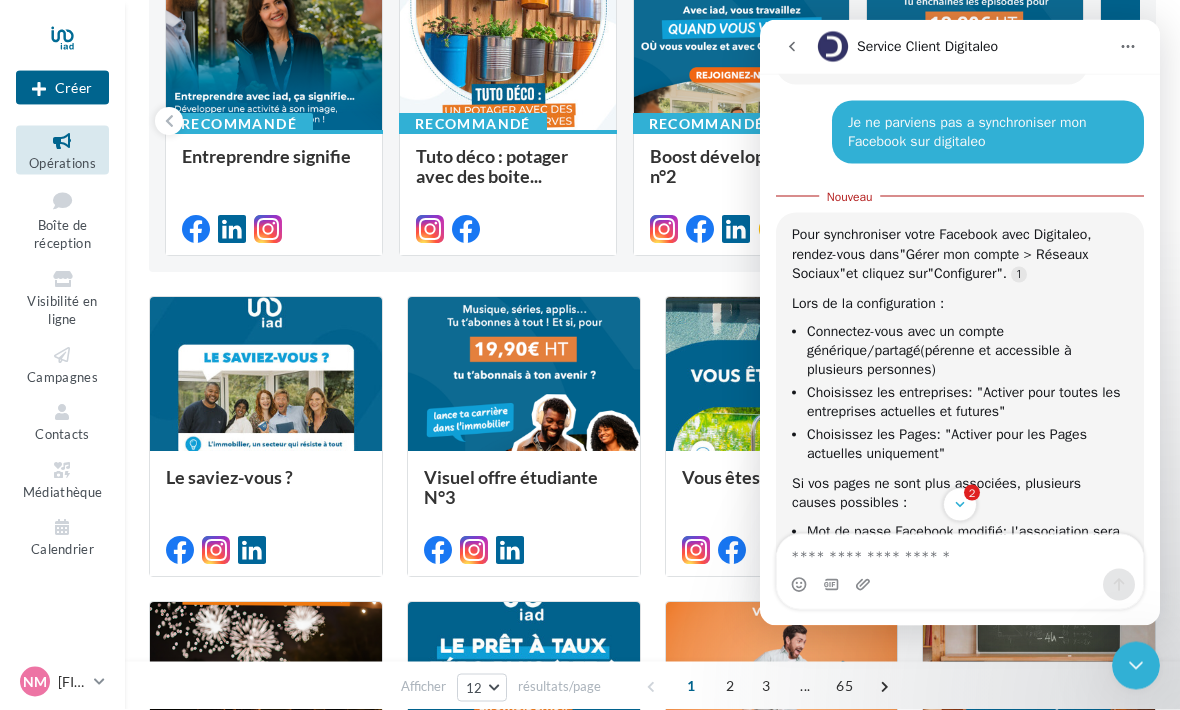 click on ""Gérer mon compte > Réseaux Sociaux"" at bounding box center (940, 263) 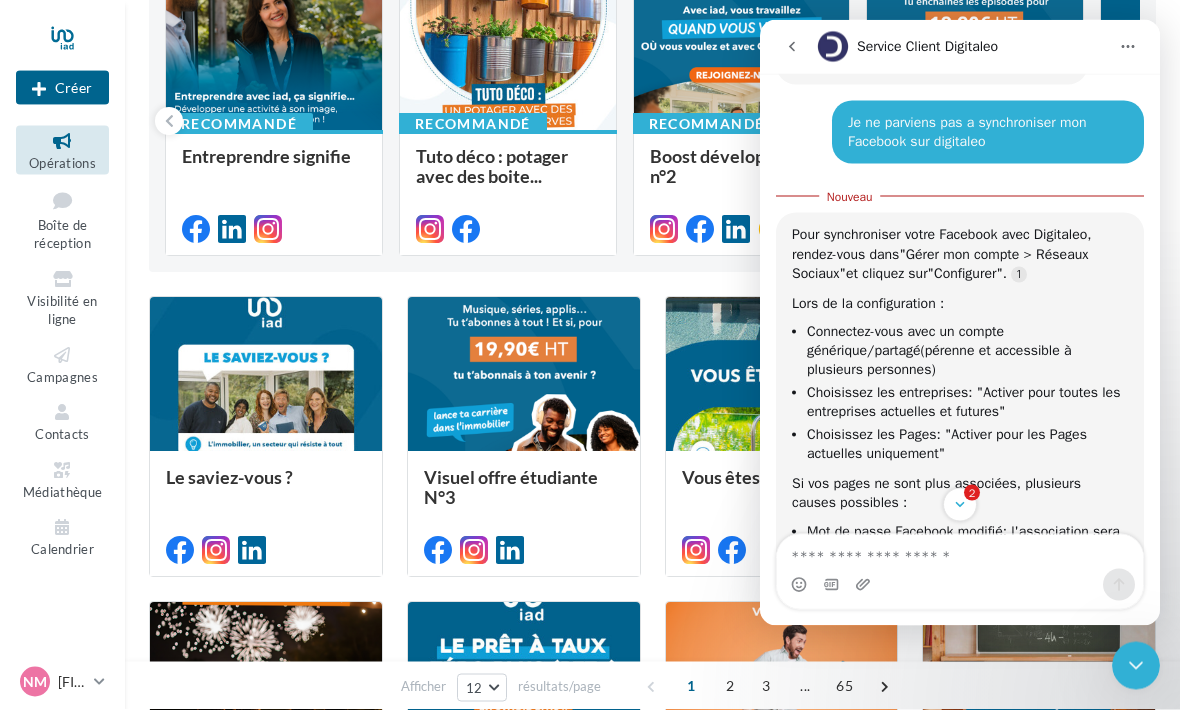 click on ""Gérer mon compte > Réseaux Sociaux"" at bounding box center (940, 263) 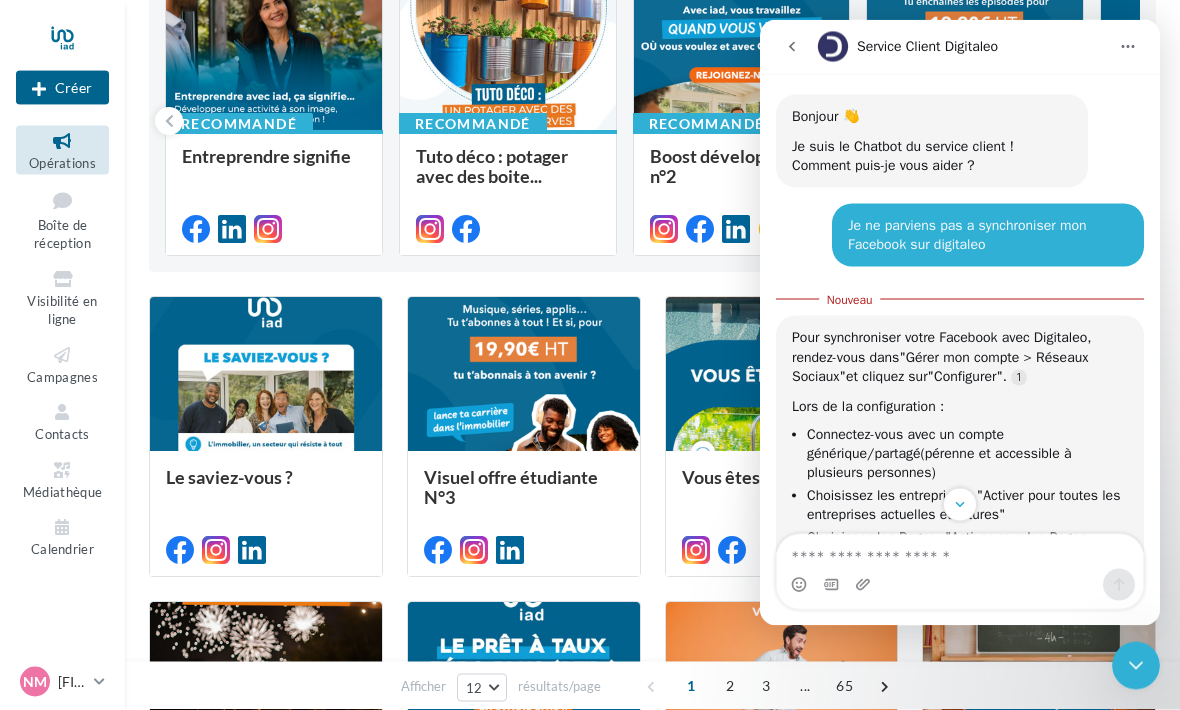 scroll, scrollTop: 0, scrollLeft: 0, axis: both 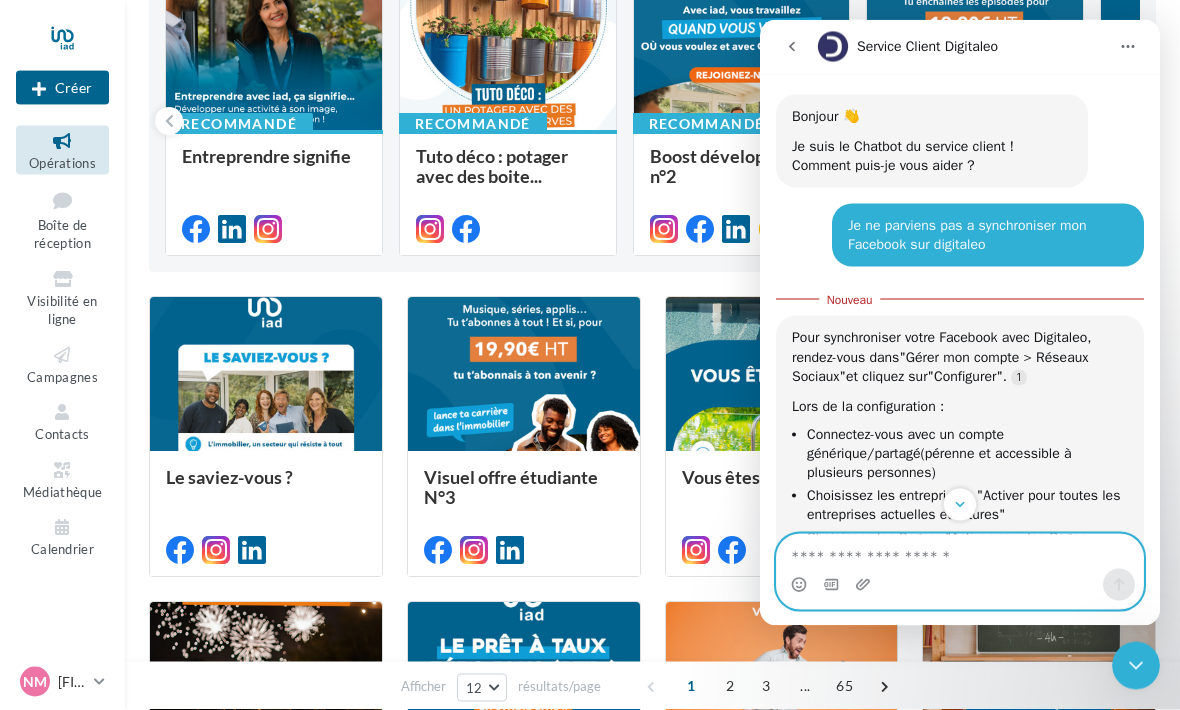 click at bounding box center [960, 551] 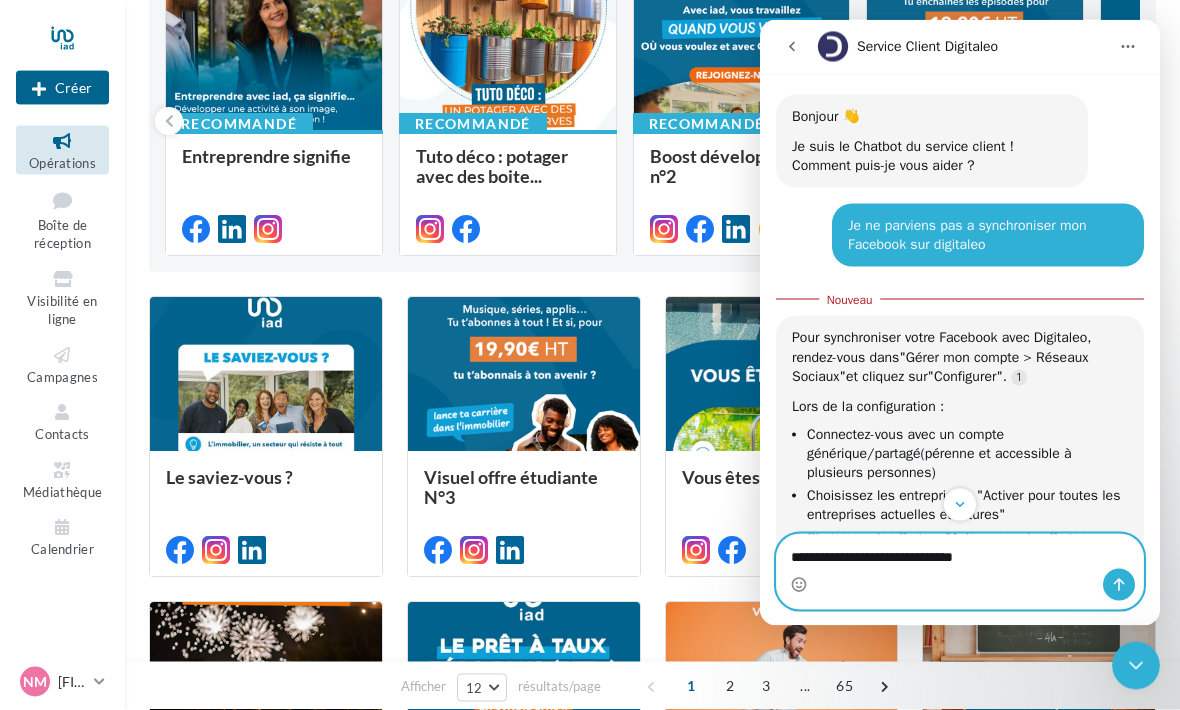 type on "**********" 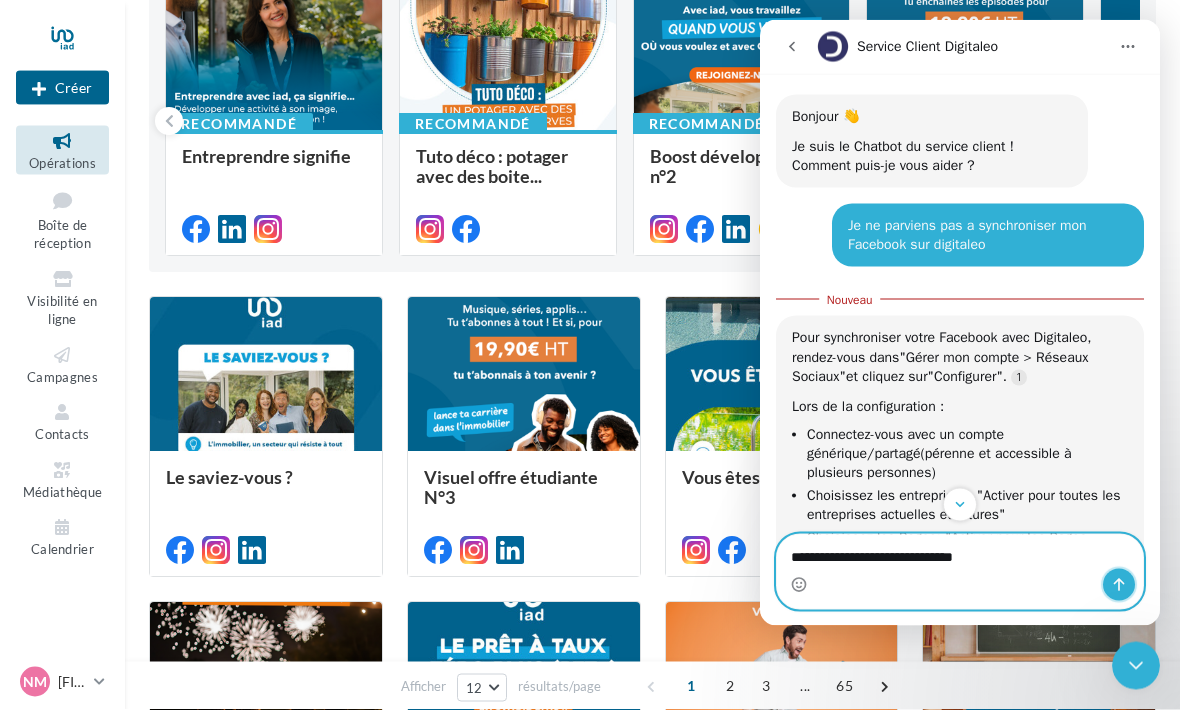 click 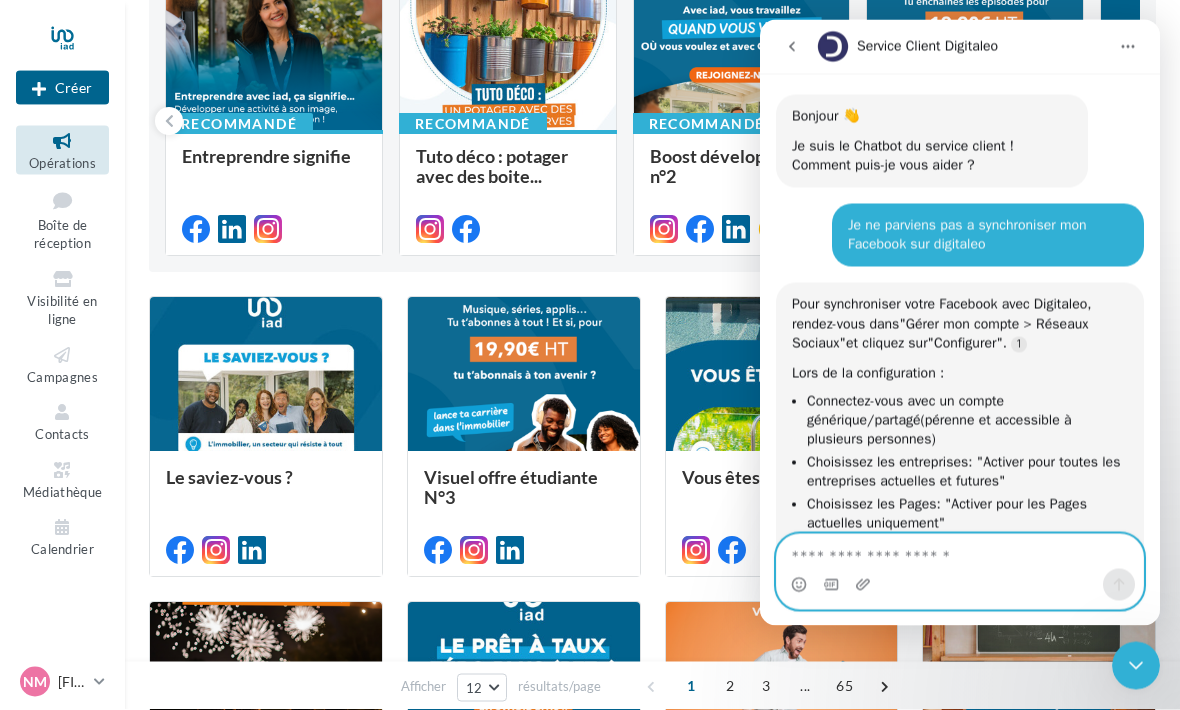 scroll, scrollTop: 226, scrollLeft: 0, axis: vertical 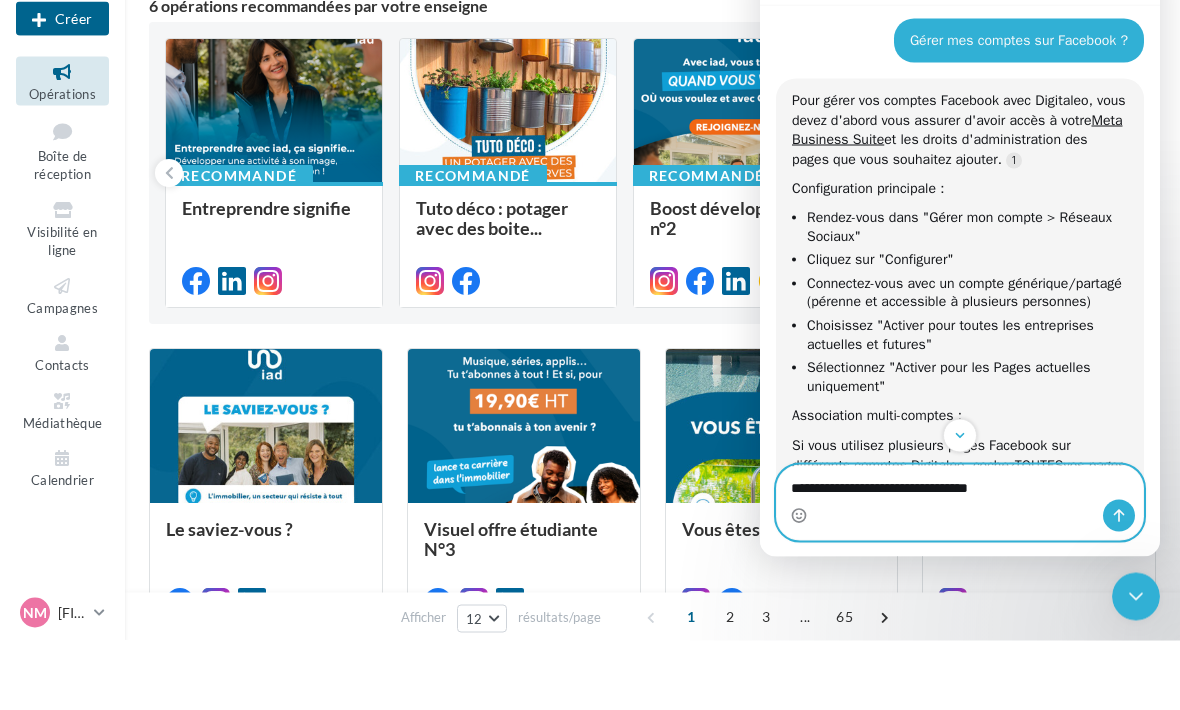 type on "**********" 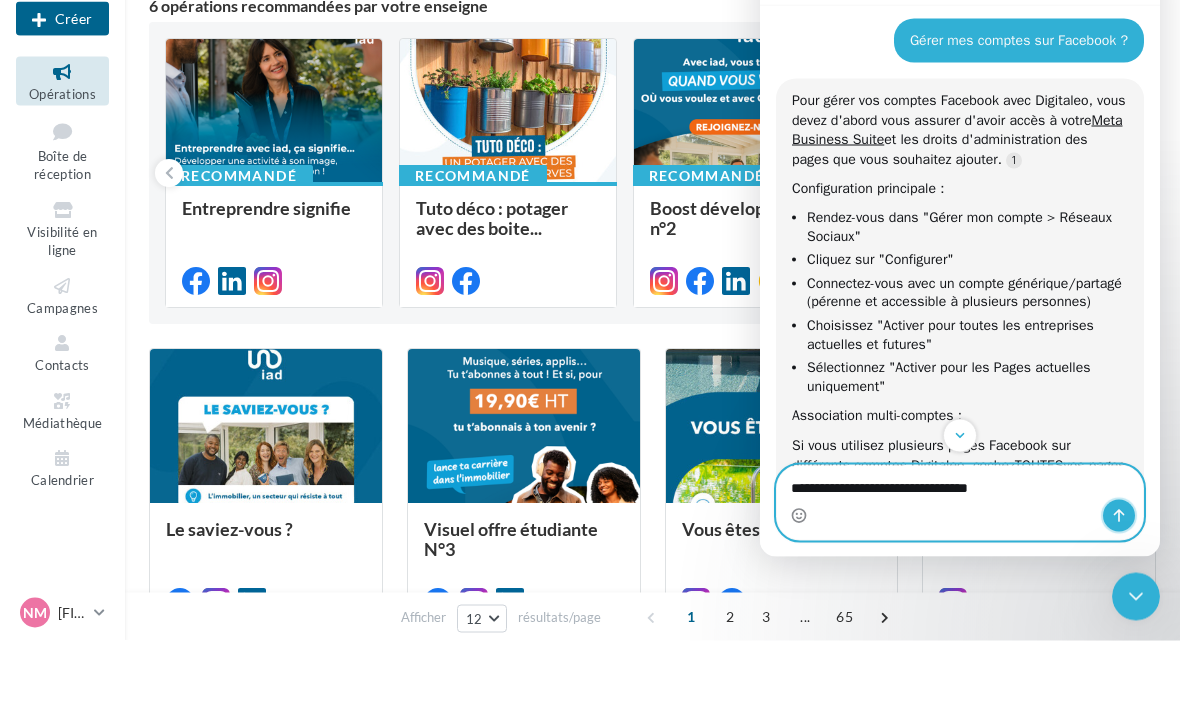 click at bounding box center [1119, 516] 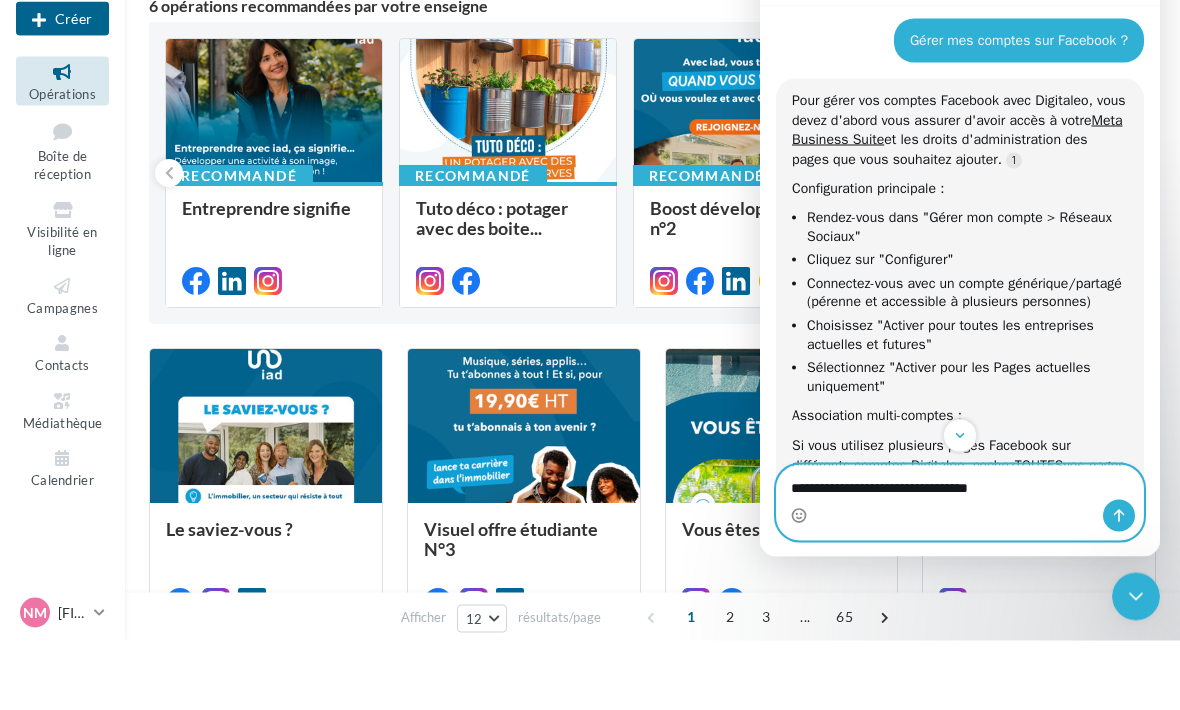 type 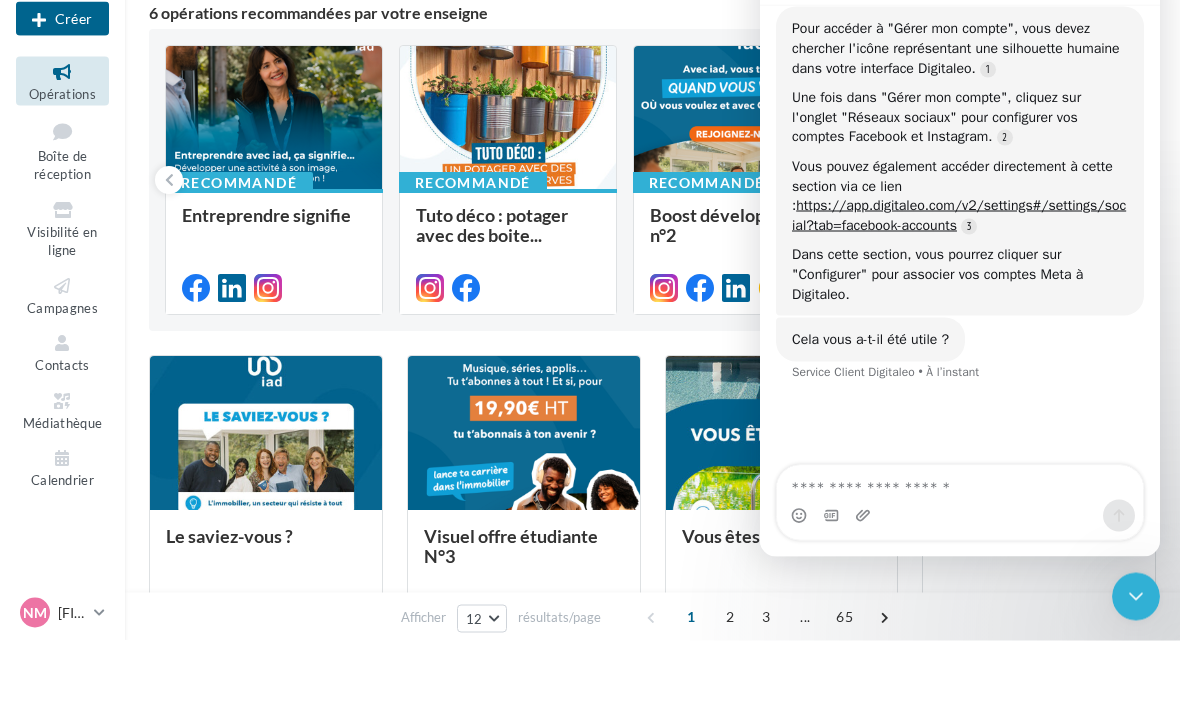 click on "https://app.digitaleo.com/v2/settings#/settings/social?tab=facebook-accounts" at bounding box center (959, 215) 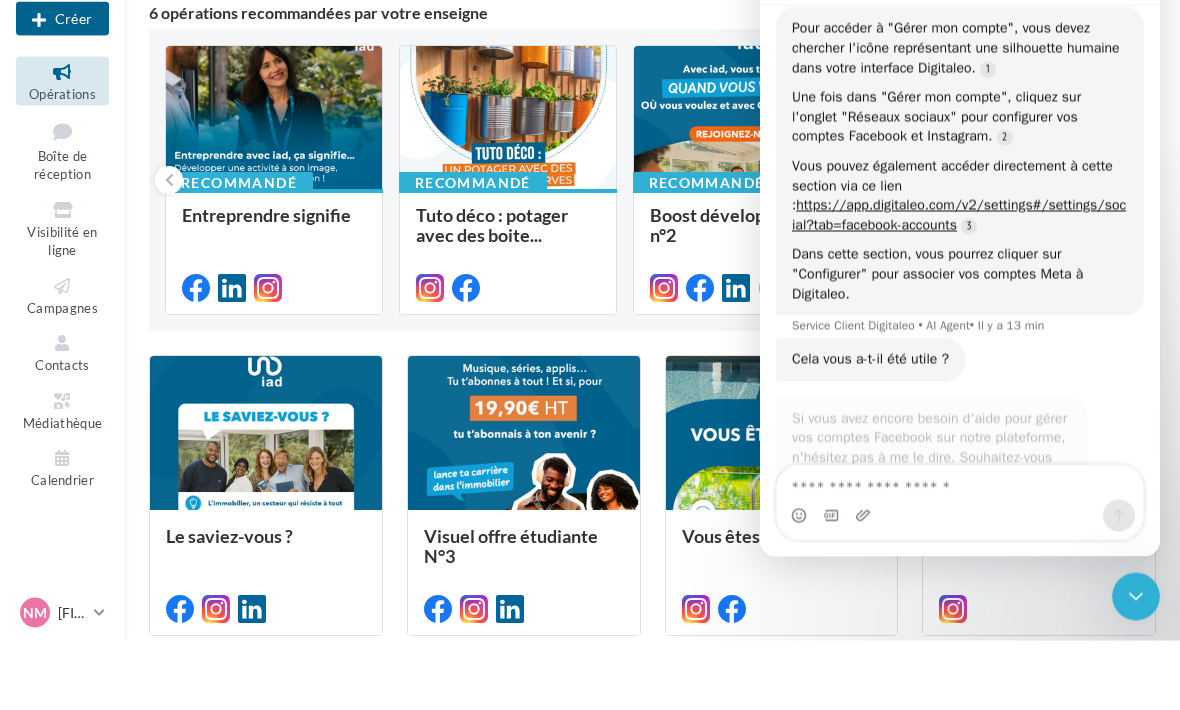 scroll, scrollTop: 1476, scrollLeft: 0, axis: vertical 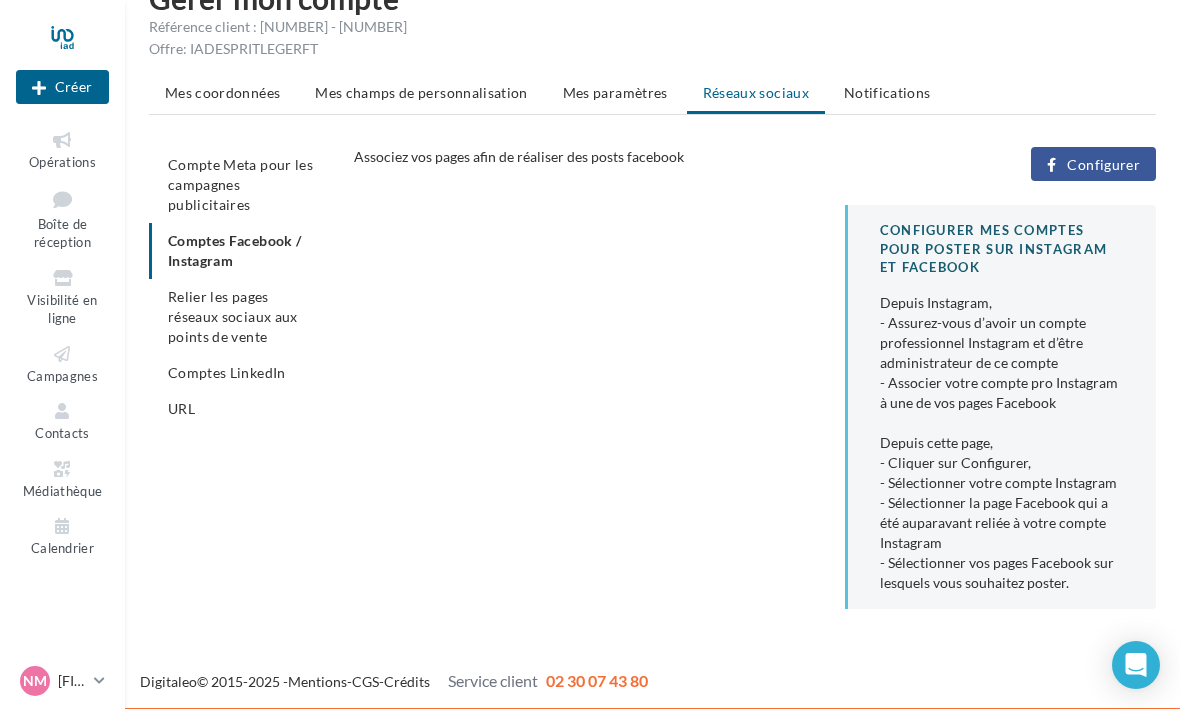 click on "Configurer" at bounding box center (1103, 166) 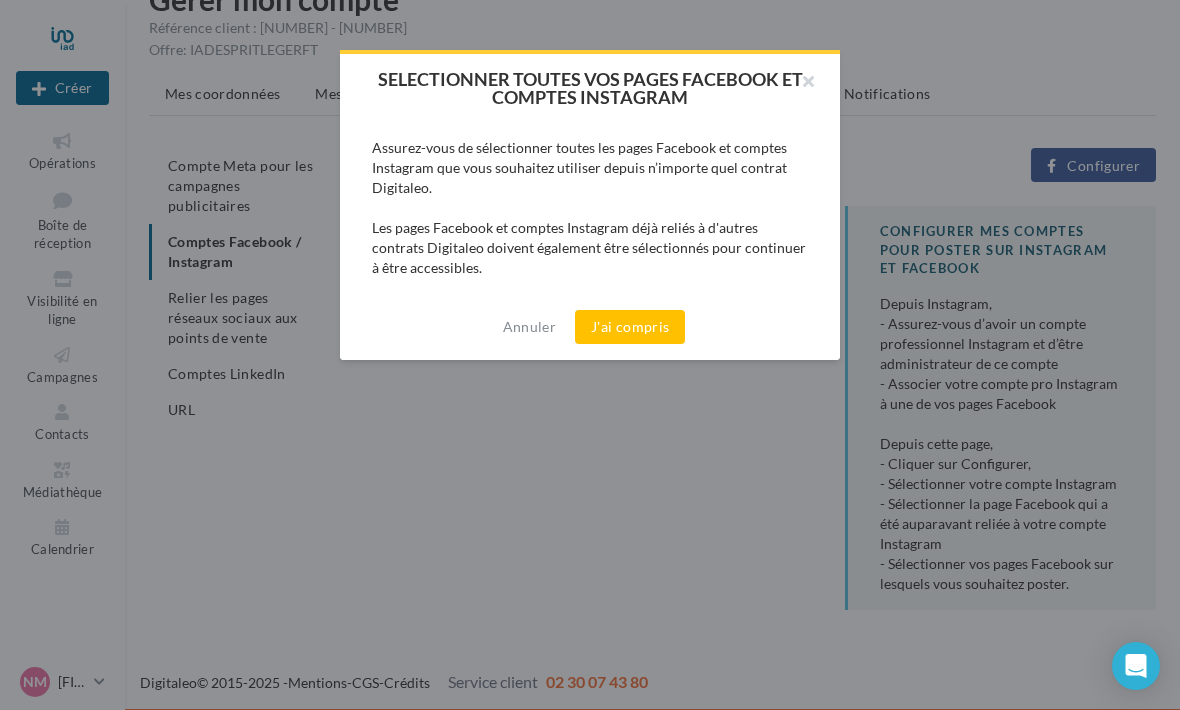 click on "J'ai compris" at bounding box center (630, 327) 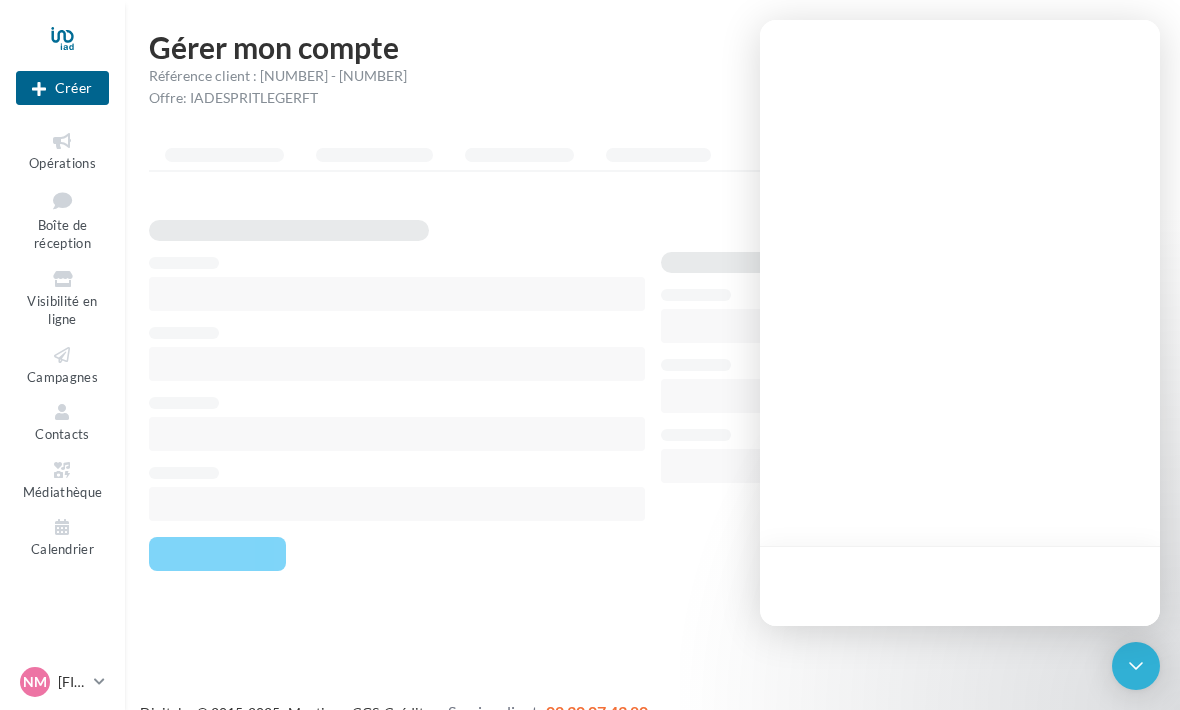 scroll, scrollTop: 0, scrollLeft: 0, axis: both 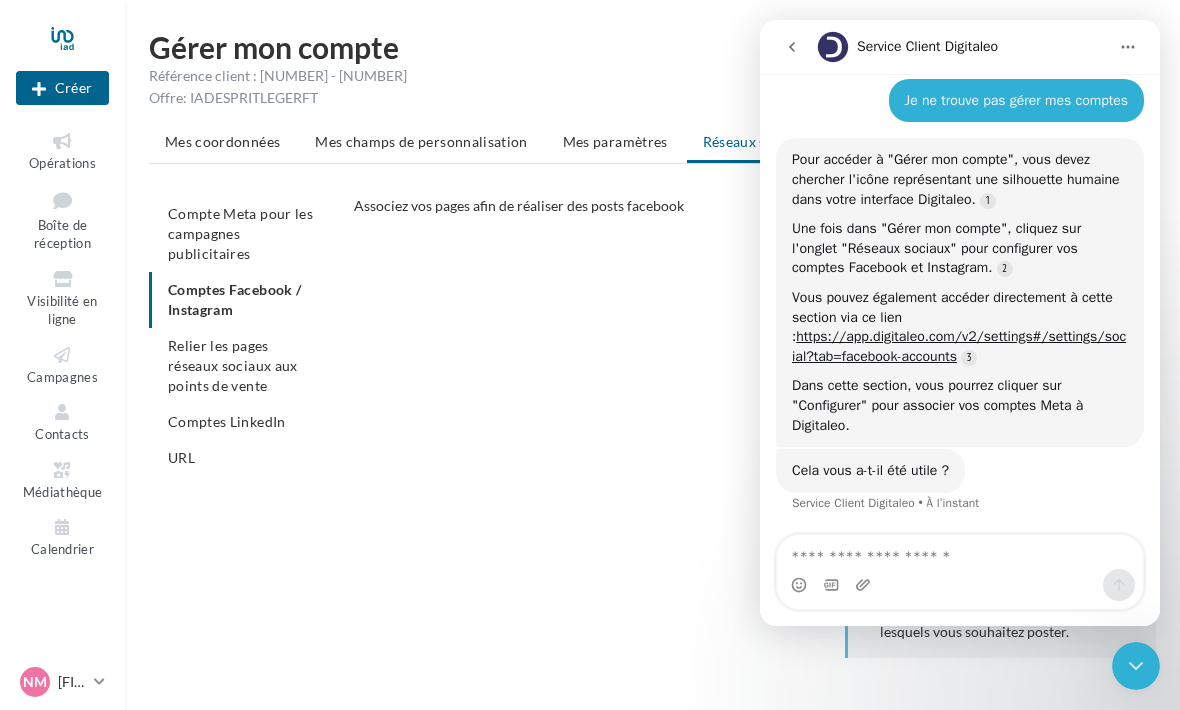 click on "Relier les pages réseaux sociaux aux points de vente" at bounding box center (233, 365) 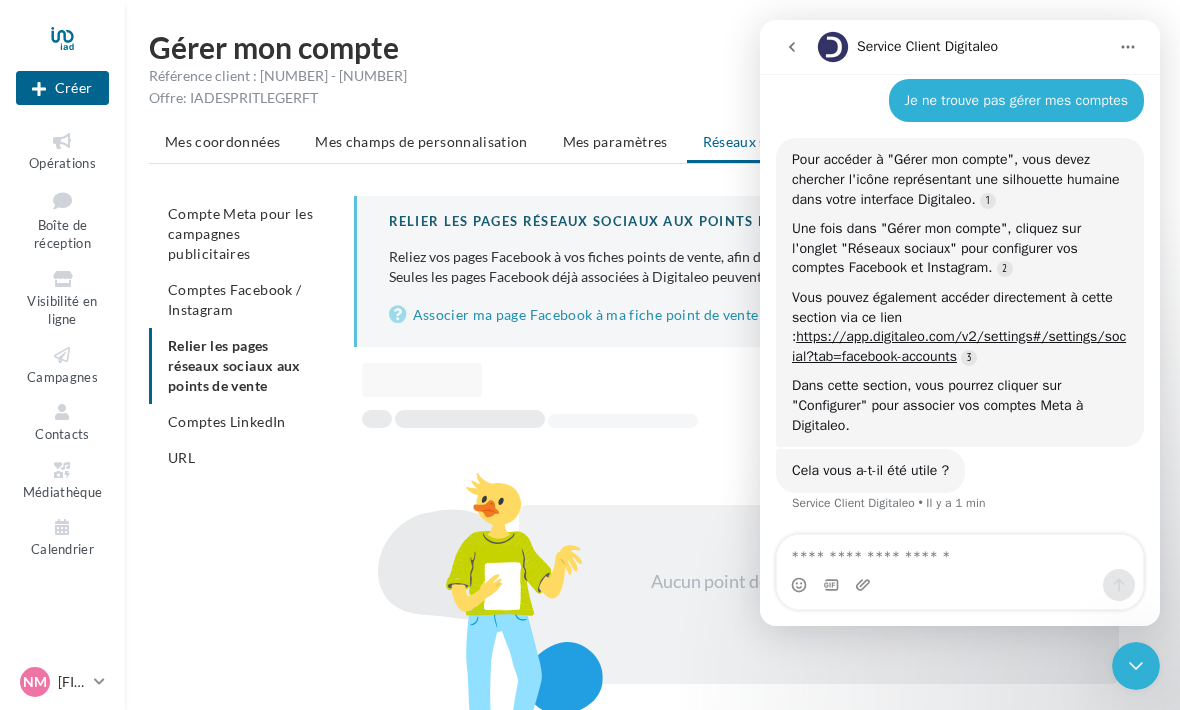 click 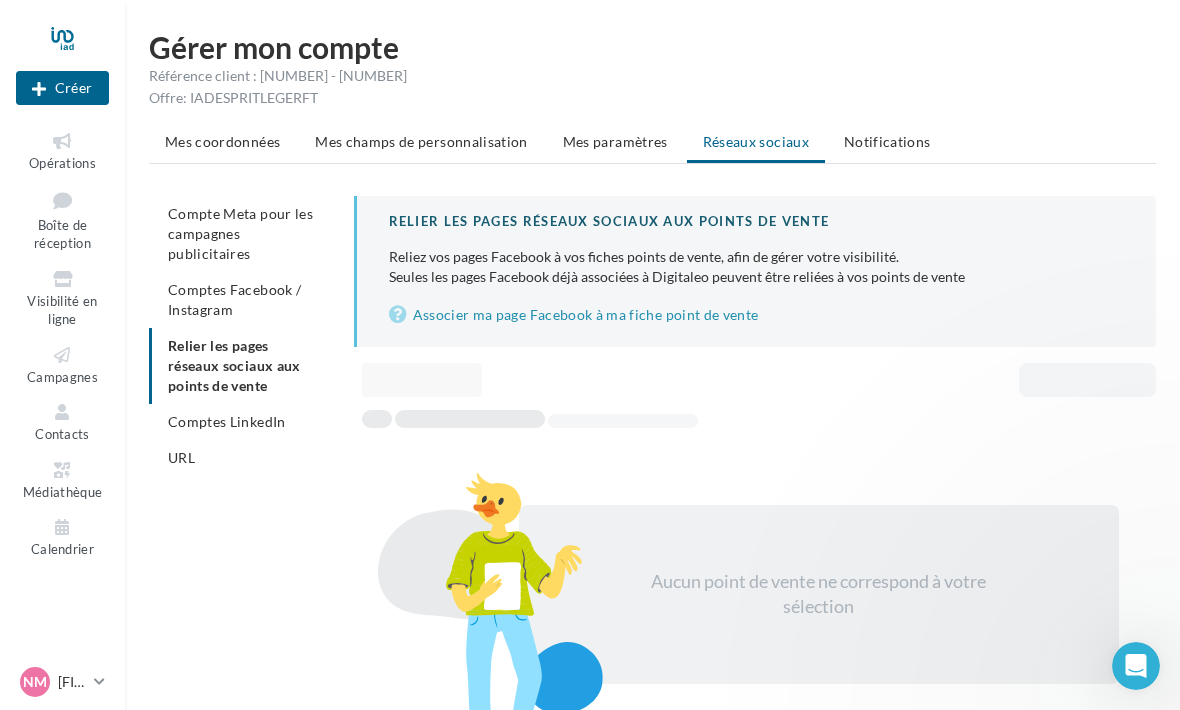 scroll, scrollTop: 0, scrollLeft: 0, axis: both 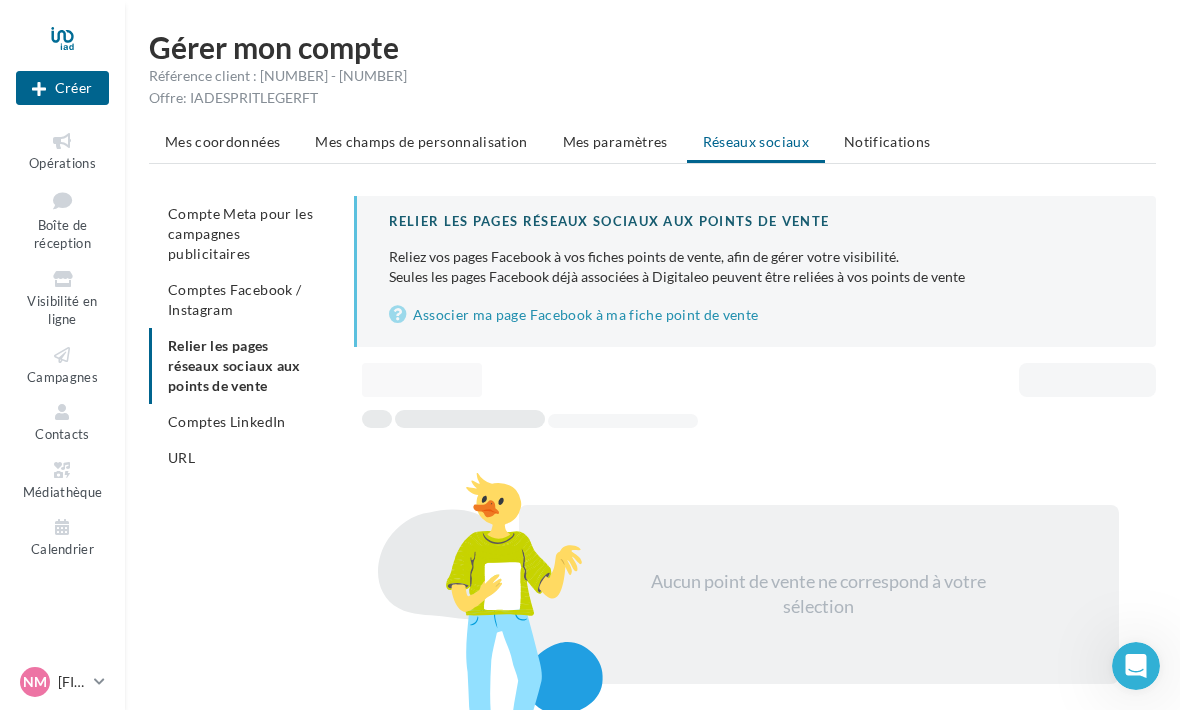 click on "Associer ma page Facebook à ma fiche point de vente" at bounding box center (756, 315) 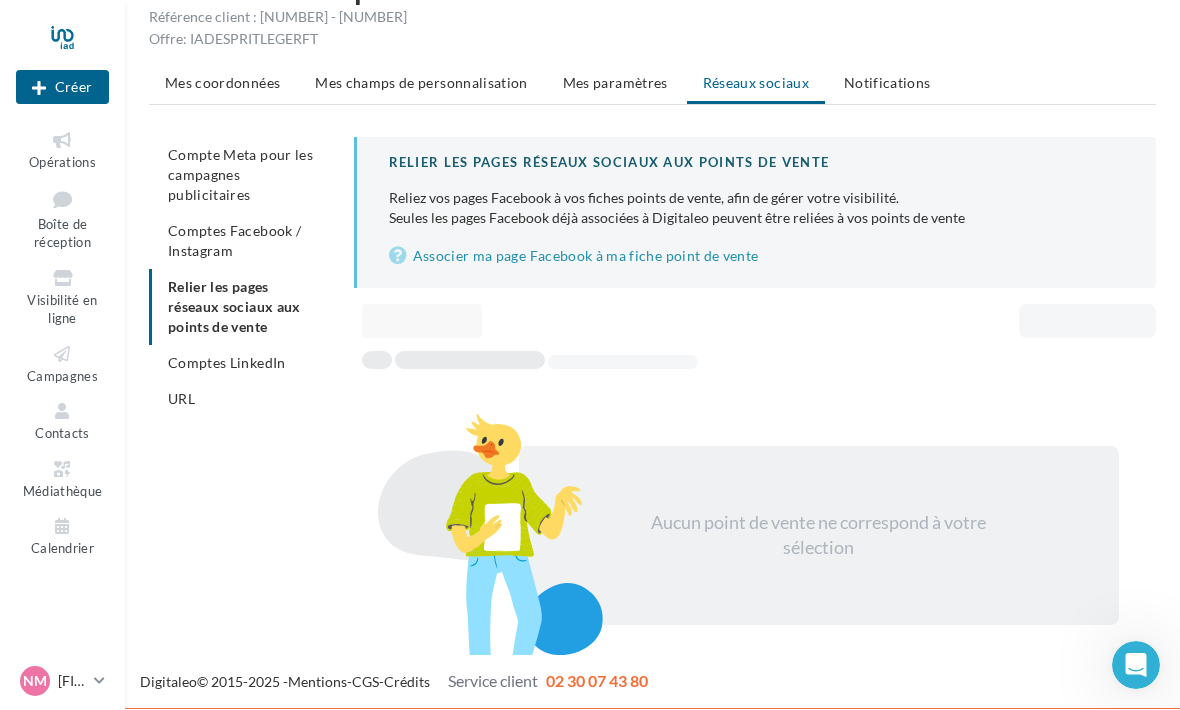 scroll, scrollTop: 0, scrollLeft: 0, axis: both 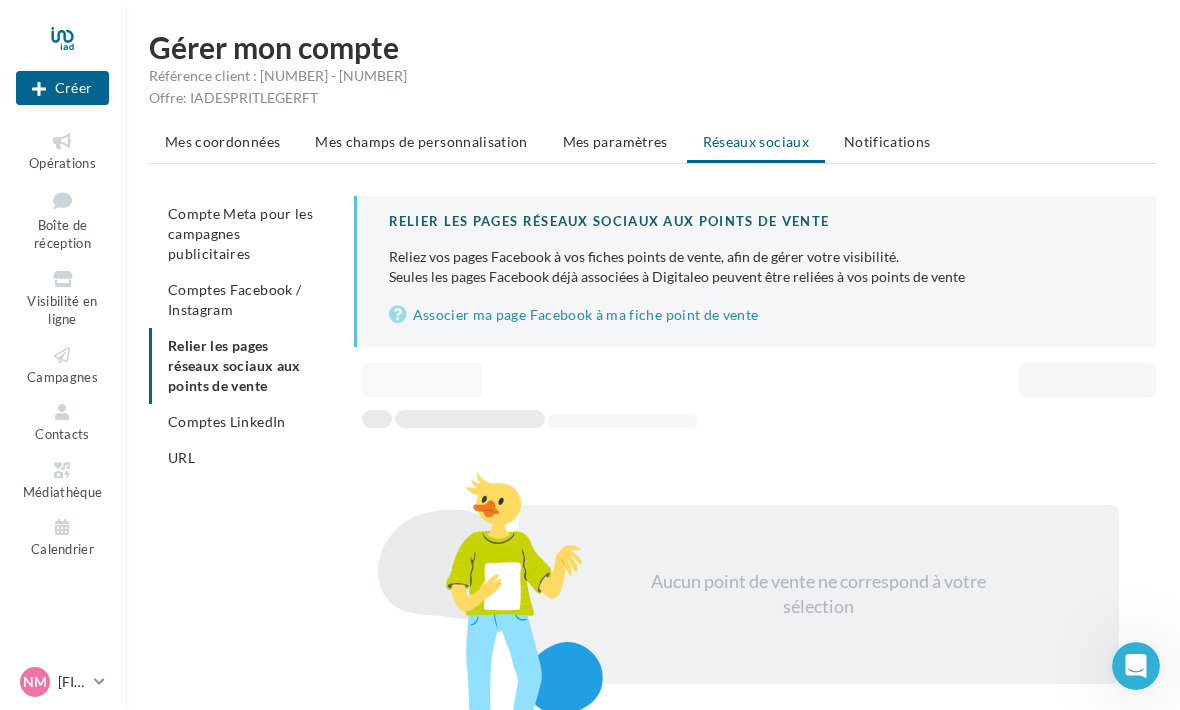 click on "Comptes Facebook / Instagram" at bounding box center (234, 299) 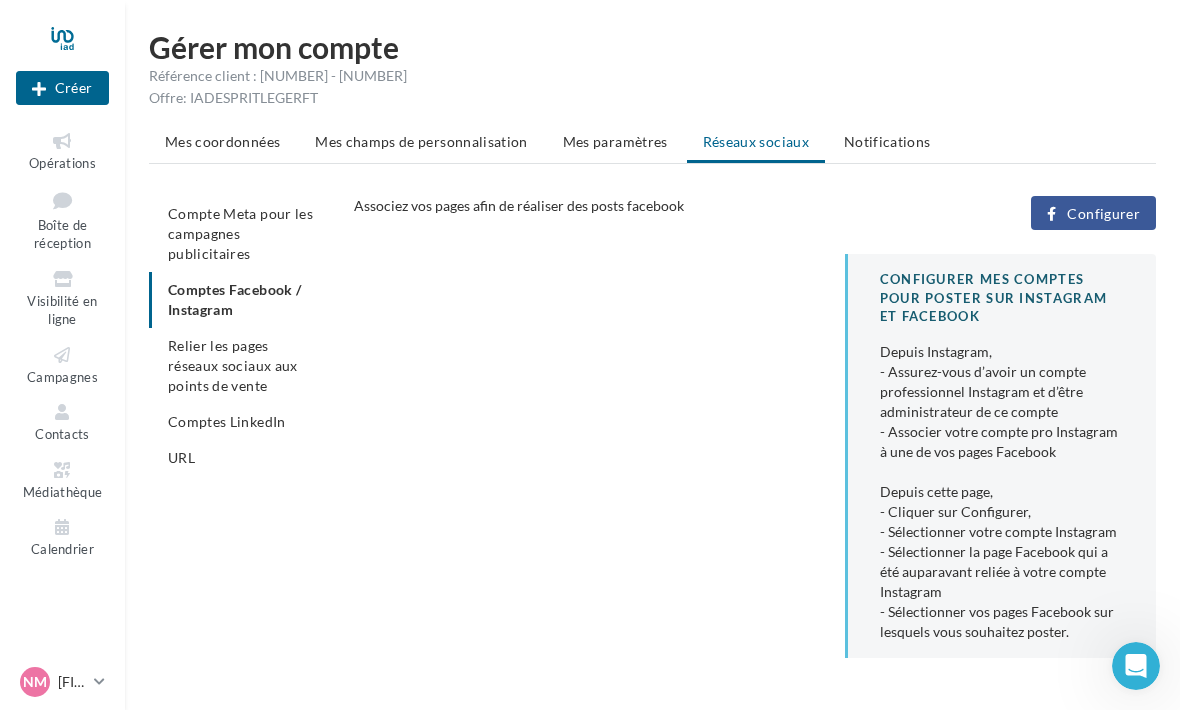 click on "Configurer" at bounding box center (1103, 214) 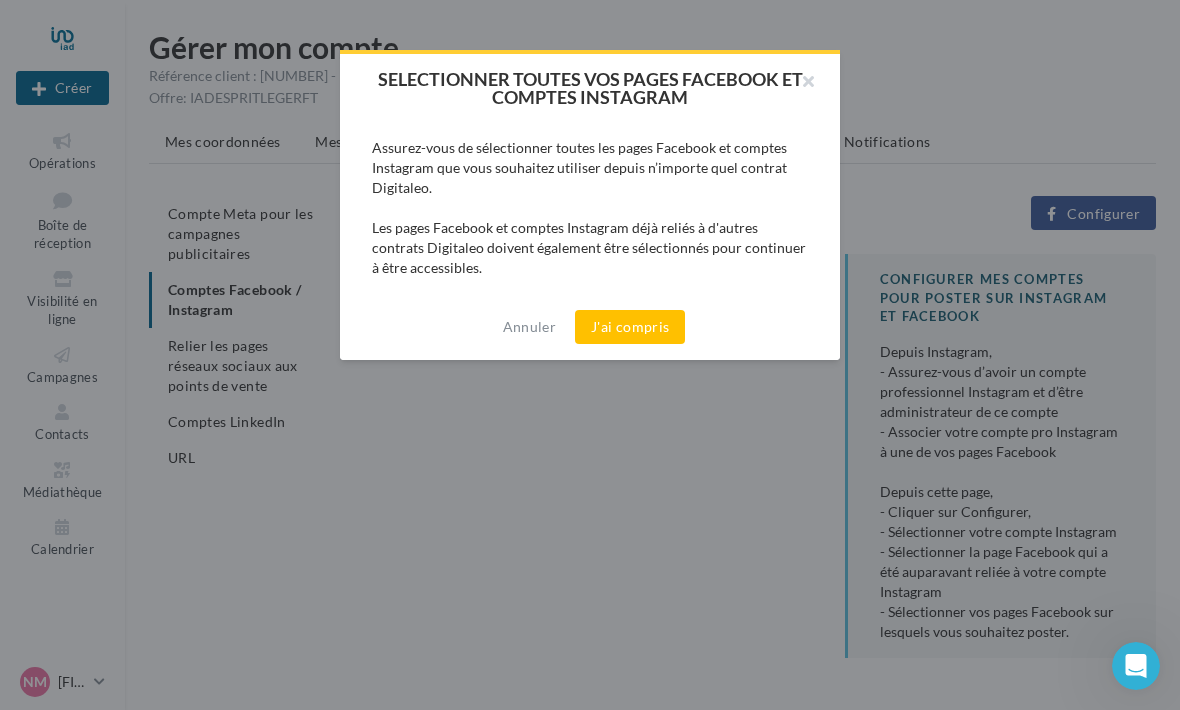 click on "J'ai compris" at bounding box center [630, 327] 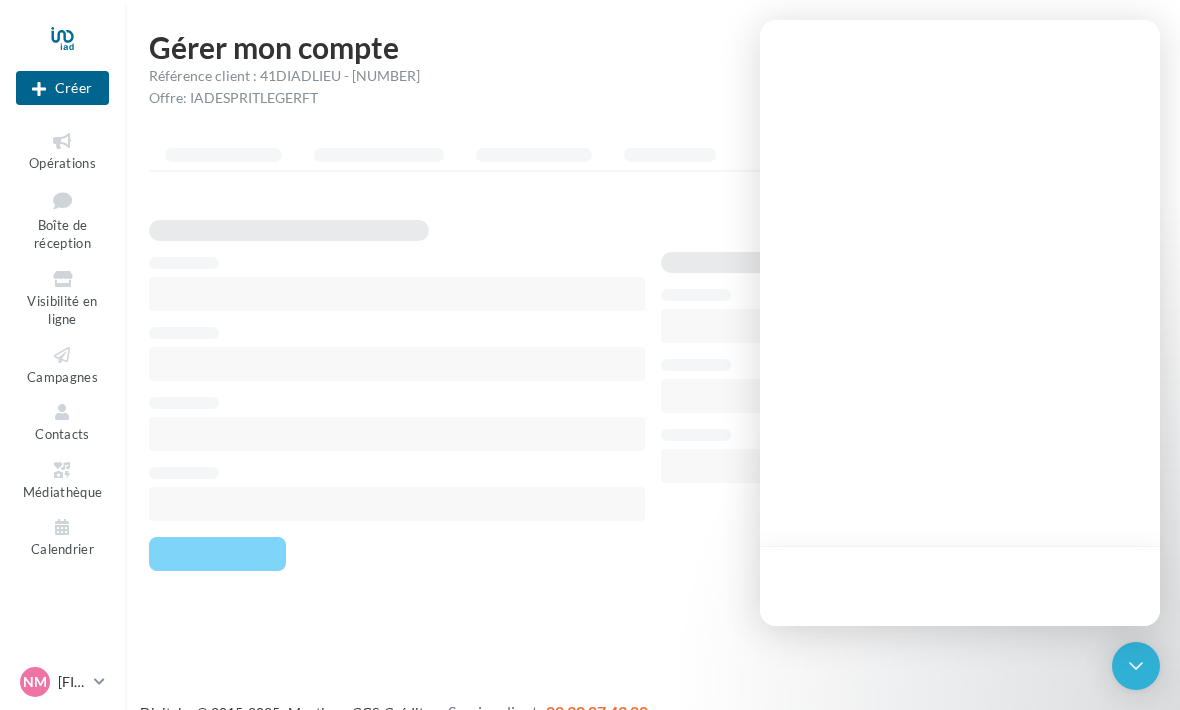 scroll, scrollTop: 0, scrollLeft: 0, axis: both 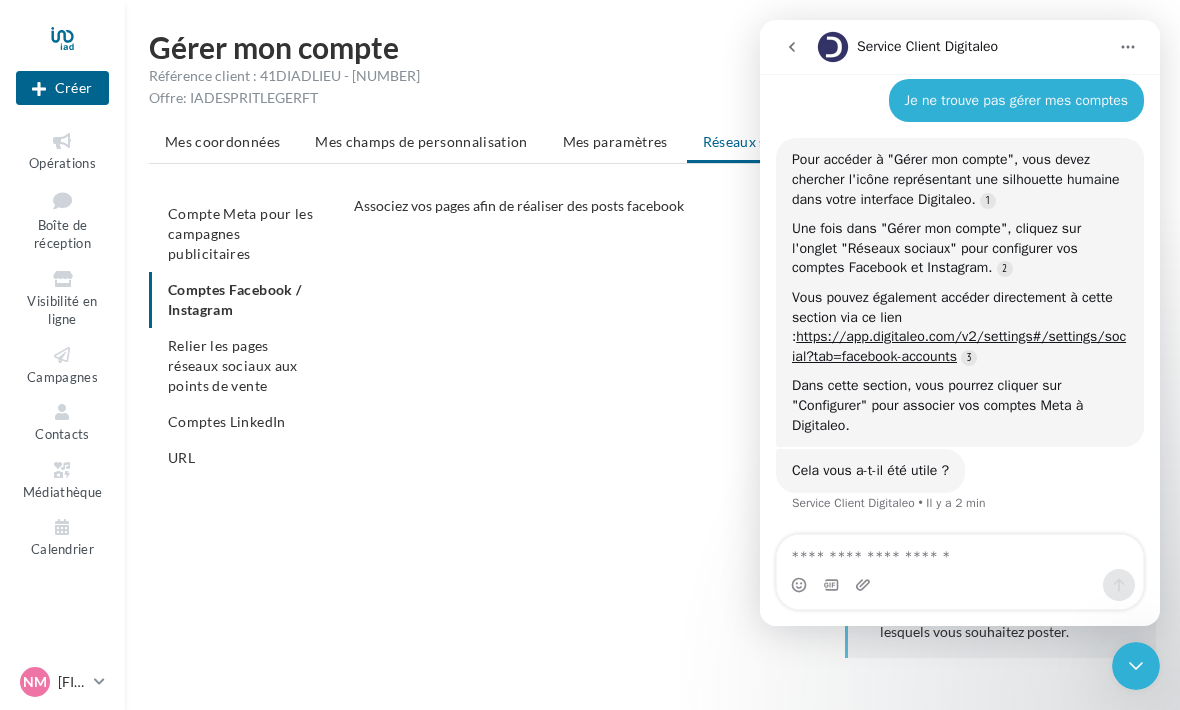 click 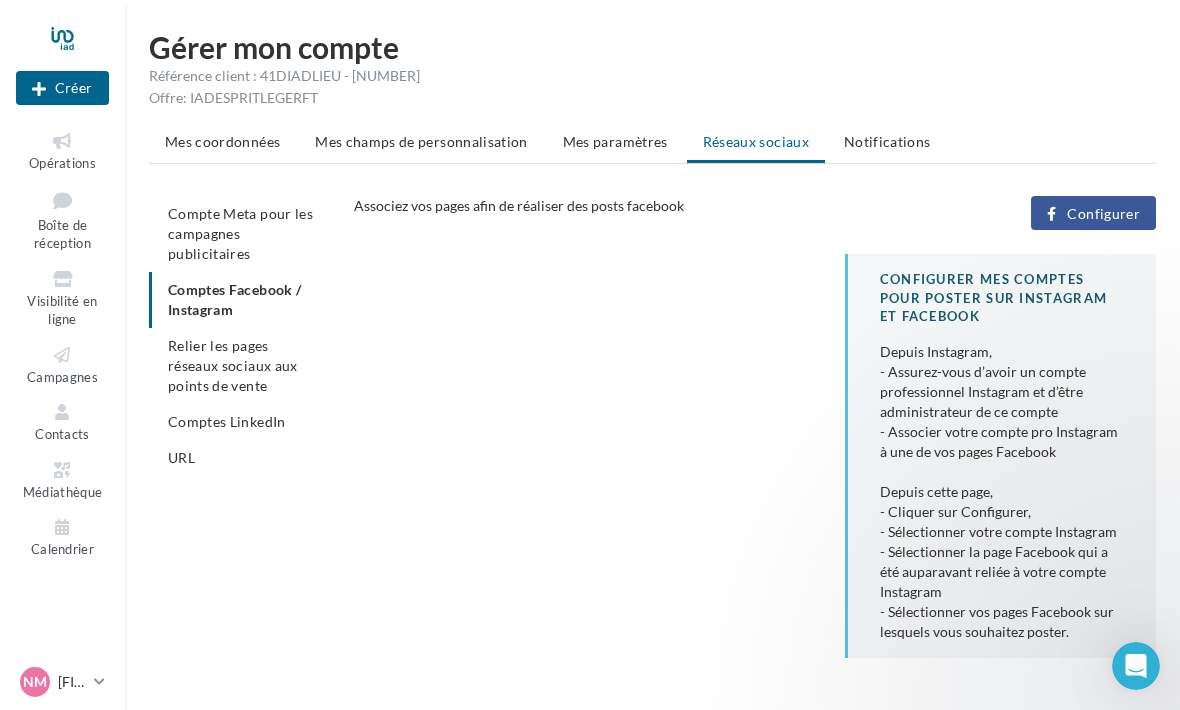 scroll, scrollTop: 0, scrollLeft: 0, axis: both 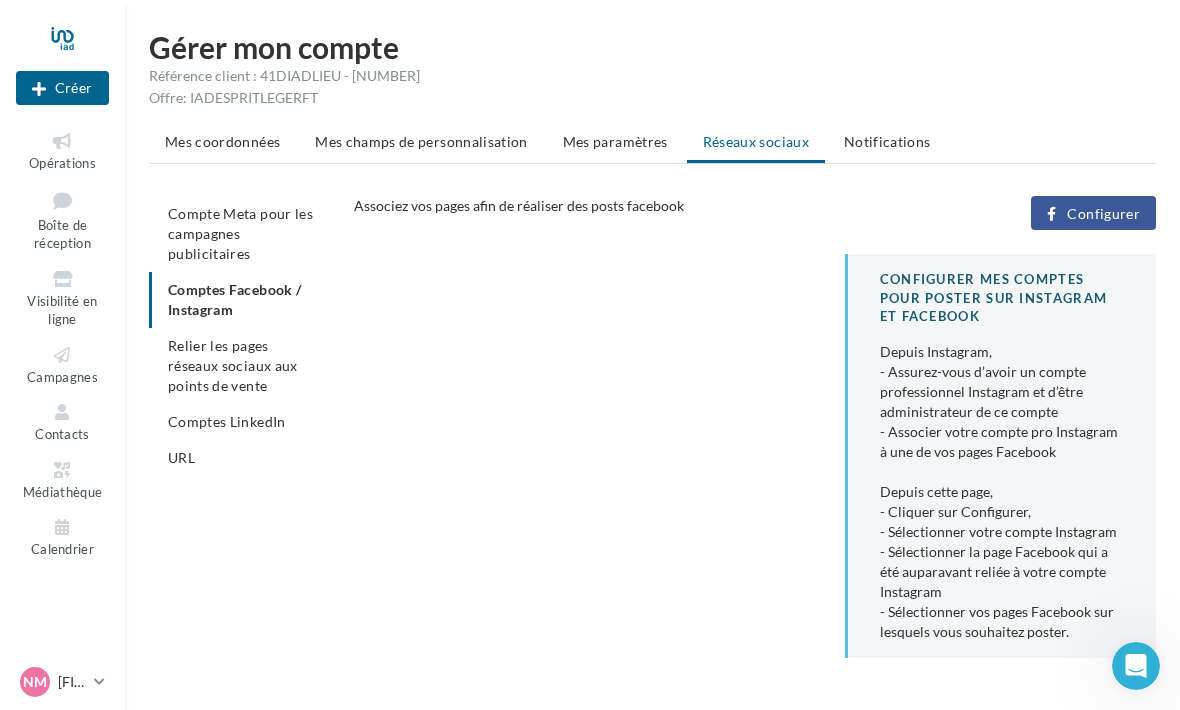 click on "Compte Meta pour les campagnes publicitaires
Comptes Facebook / Instagram
Relier les pages réseaux sociaux aux points de vente
Comptes LinkedIn
URL" at bounding box center [243, 336] 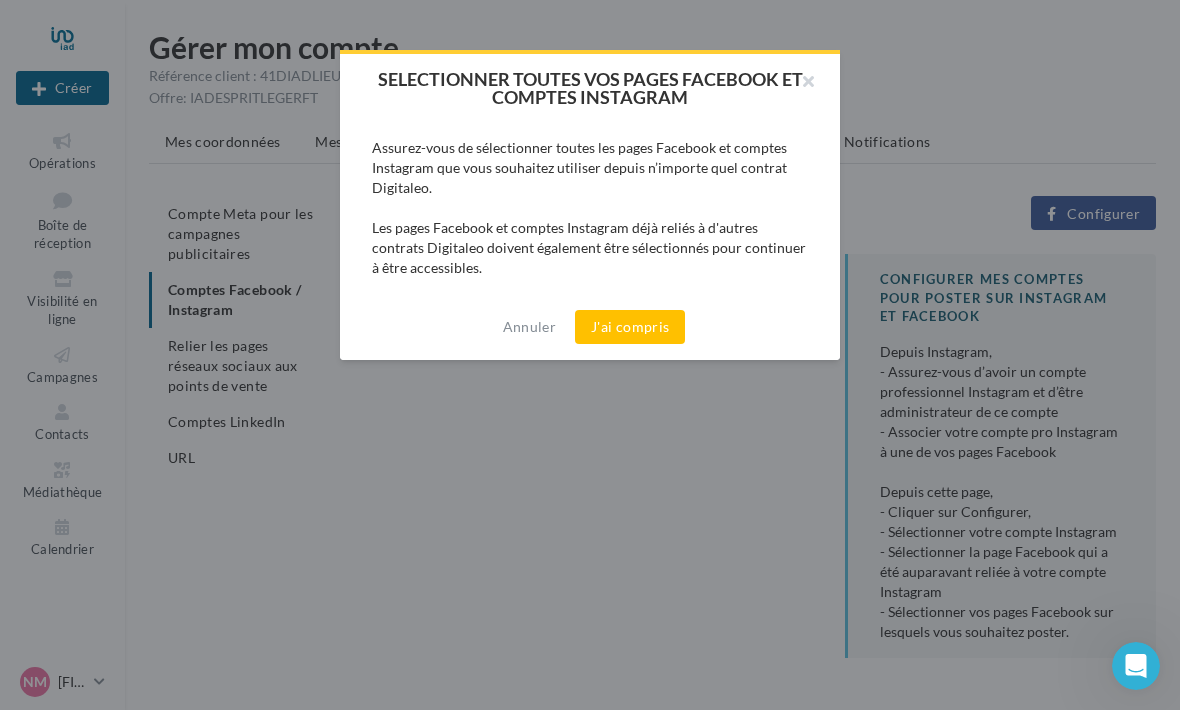 click on "J'ai compris" at bounding box center (630, 327) 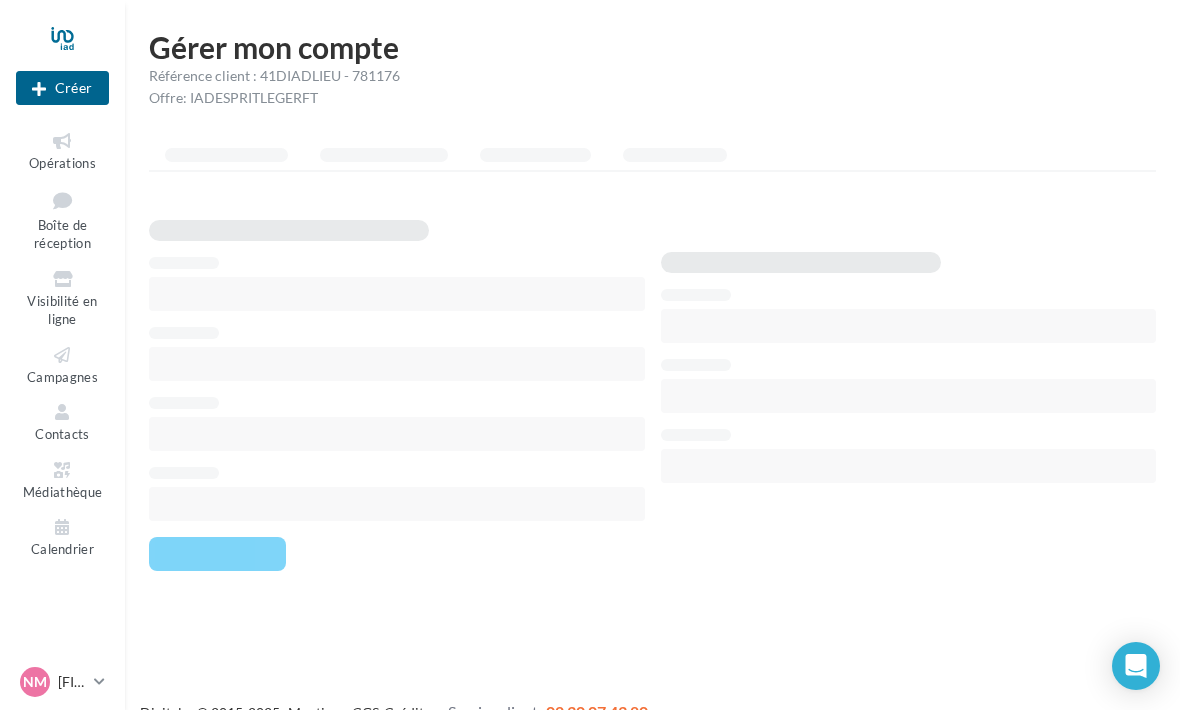 scroll, scrollTop: 0, scrollLeft: 0, axis: both 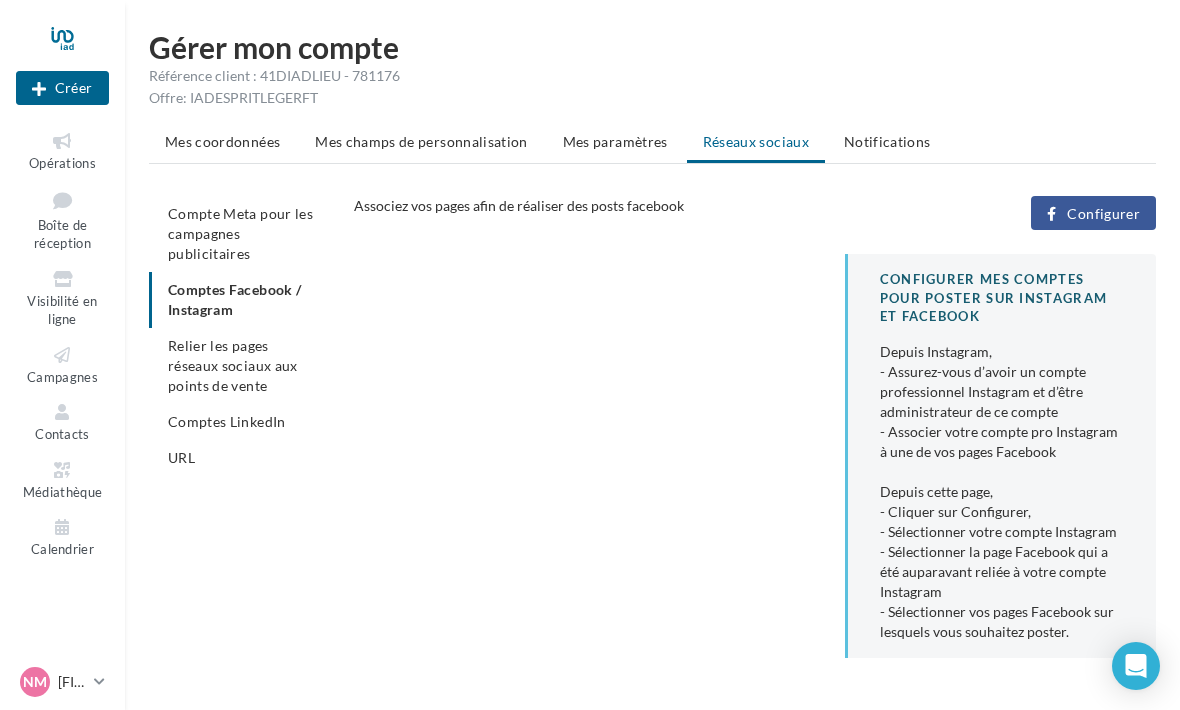 click on "Mes paramètres" at bounding box center (615, 141) 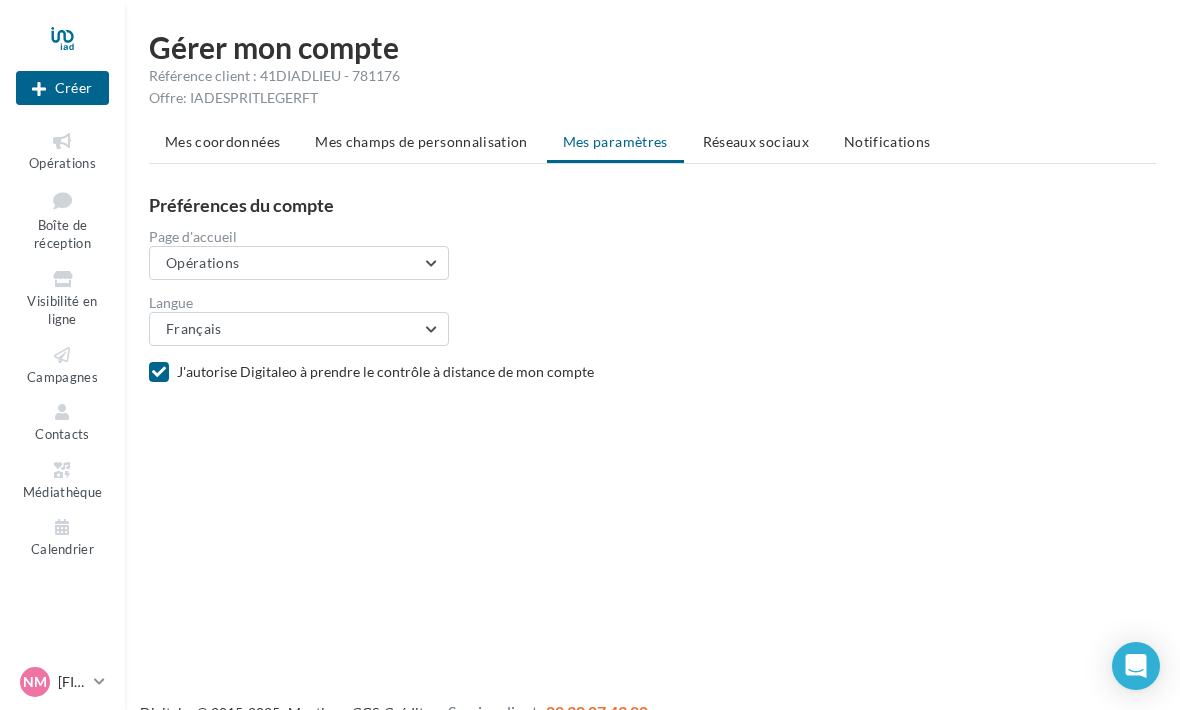 click on "Opérations" at bounding box center (203, 262) 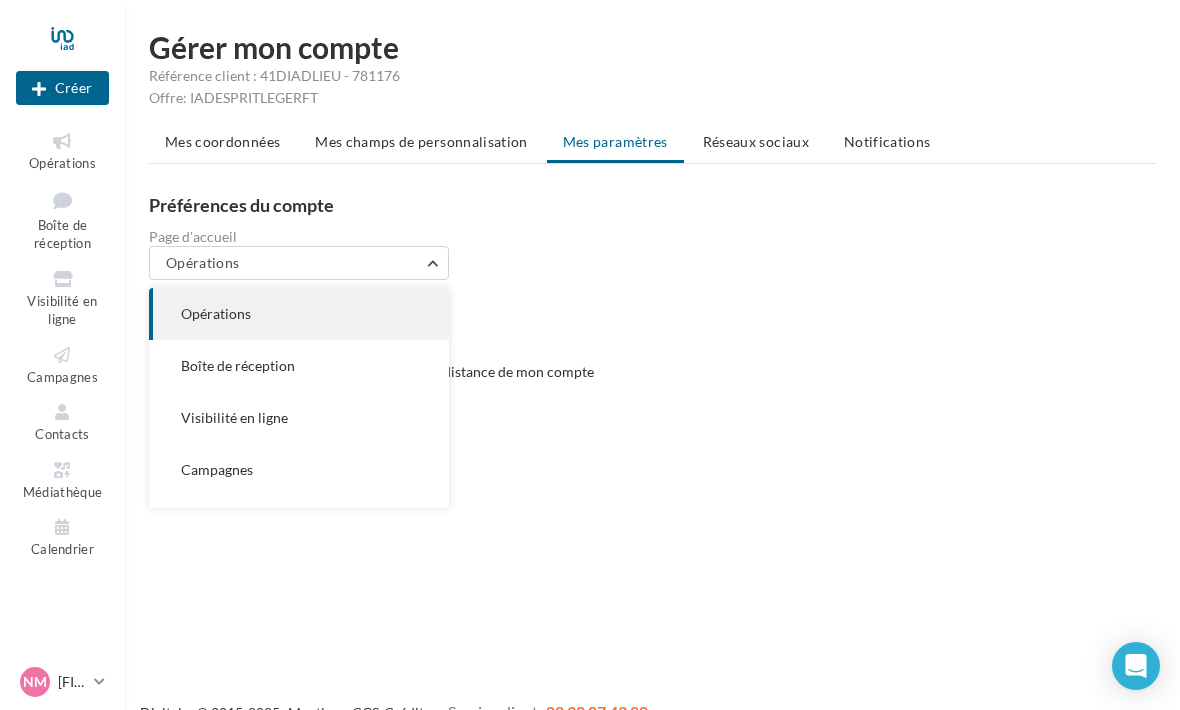 click on "Opérations" at bounding box center [203, 262] 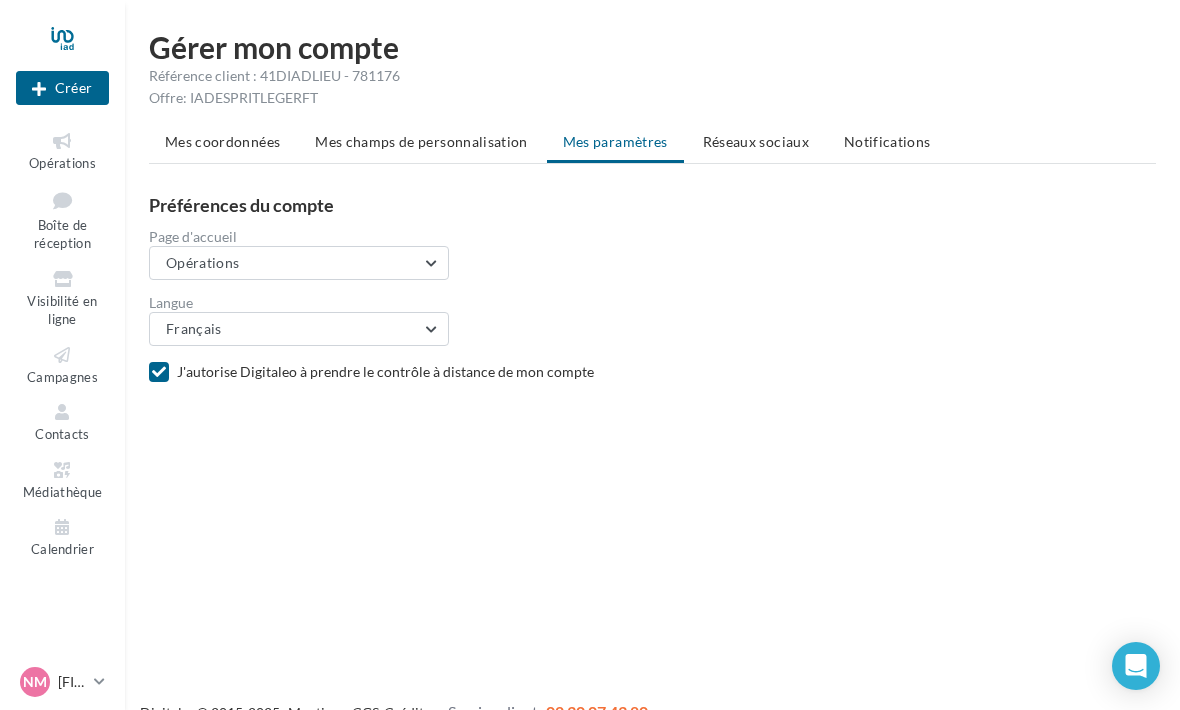 click on "Réseaux sociaux" at bounding box center (756, 141) 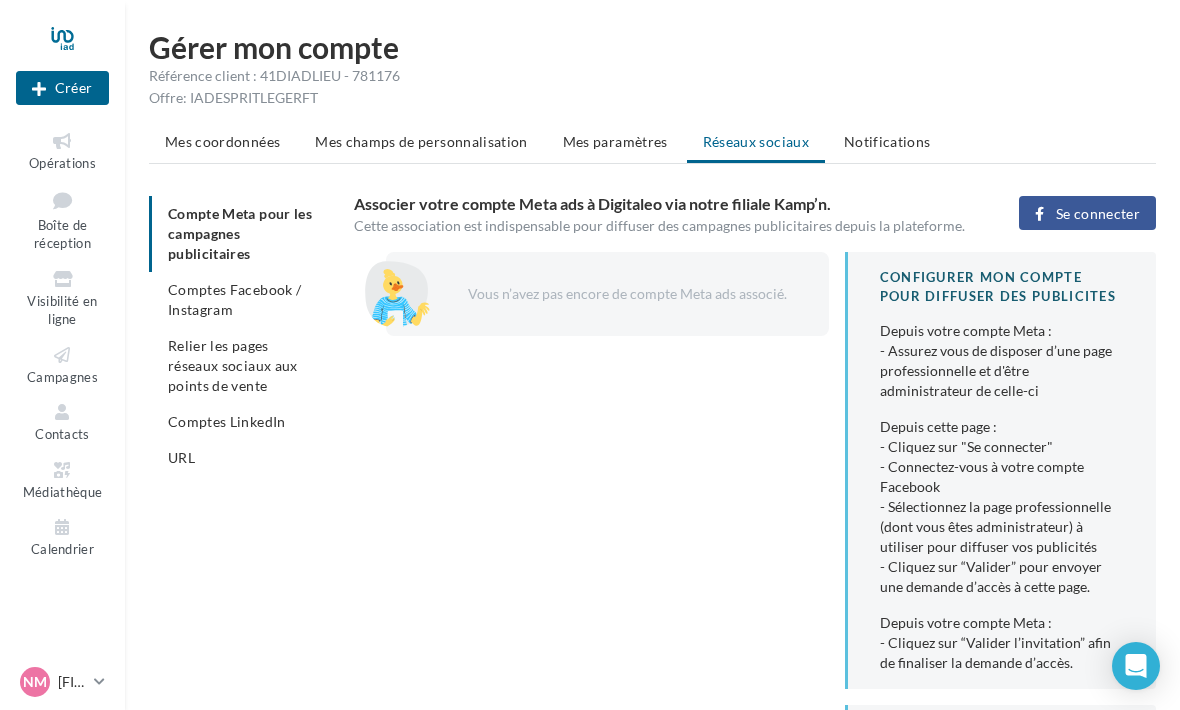 click on "Comptes LinkedIn" at bounding box center [227, 421] 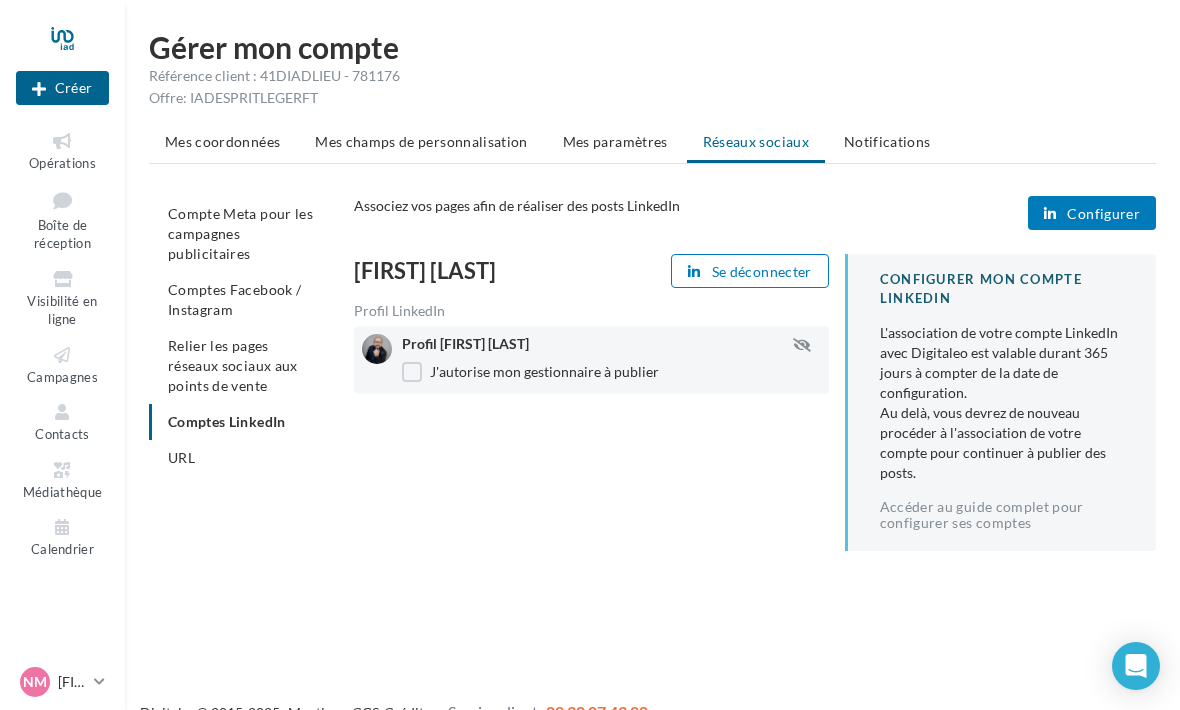 click on "Configurer" at bounding box center [1103, 214] 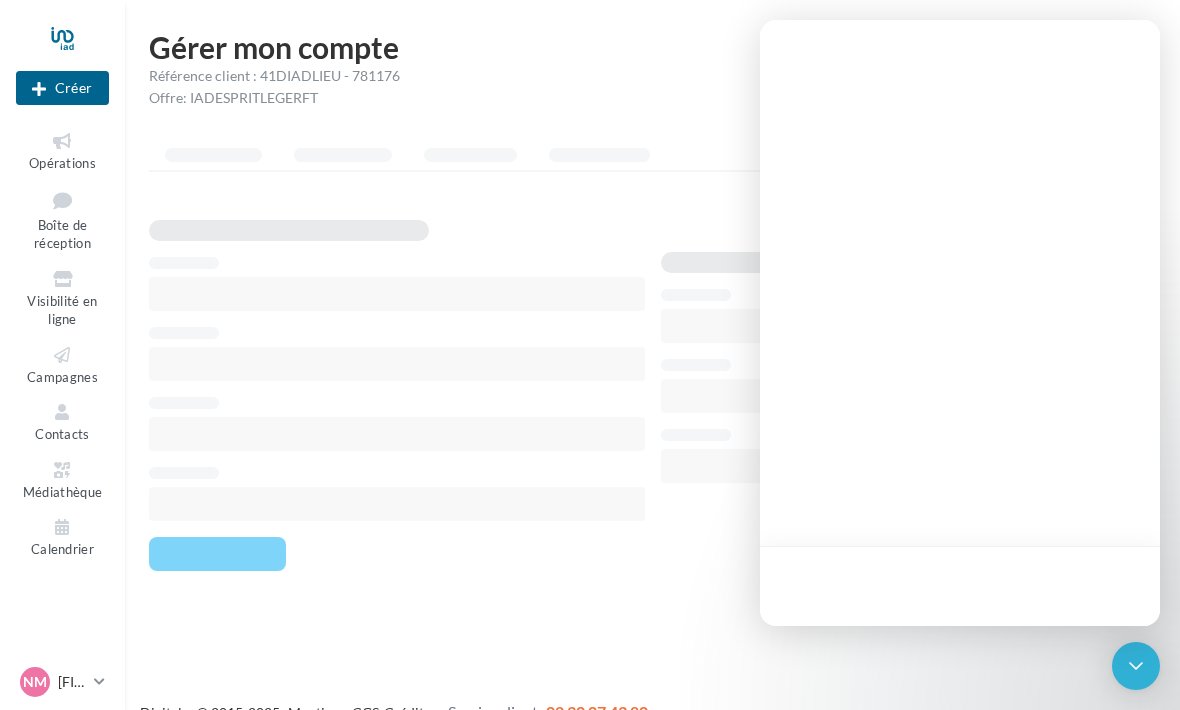 scroll, scrollTop: 0, scrollLeft: 0, axis: both 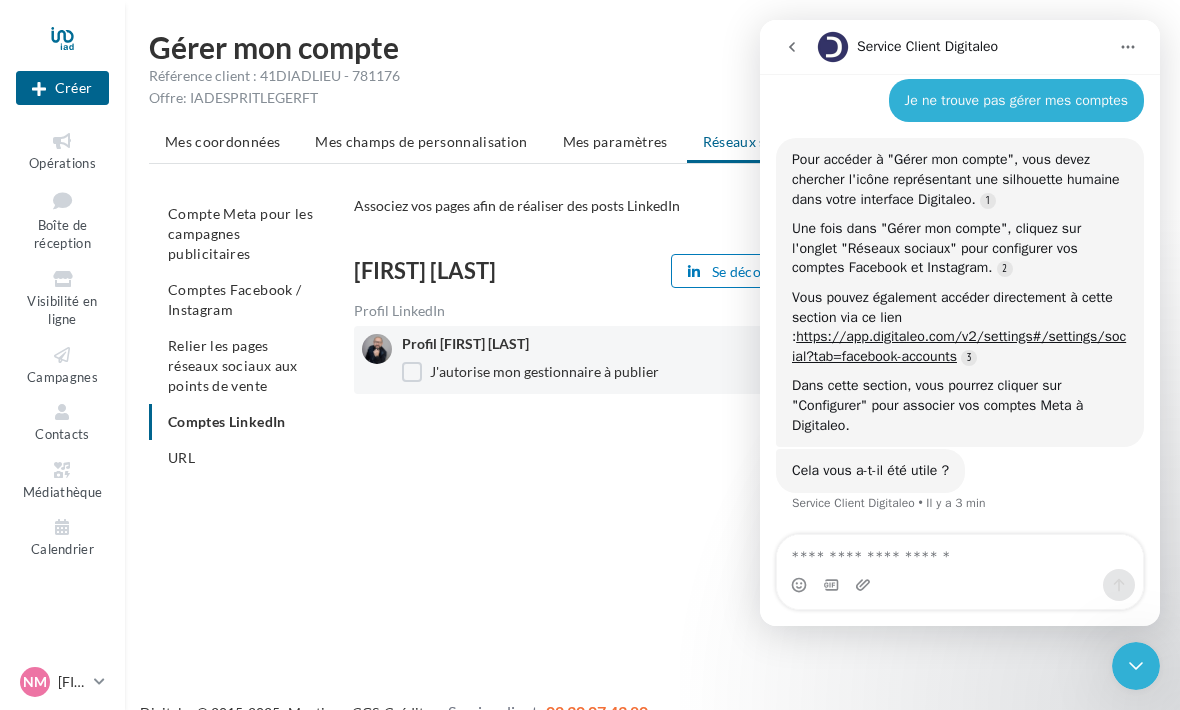 click 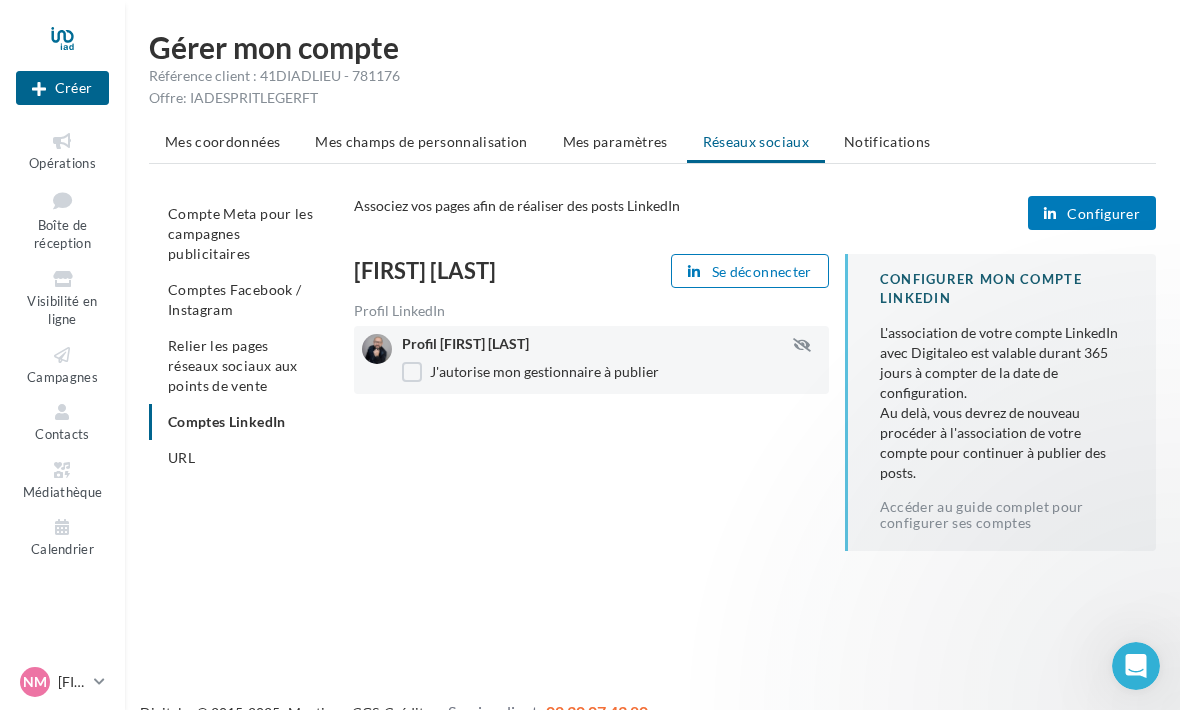 scroll, scrollTop: 0, scrollLeft: 0, axis: both 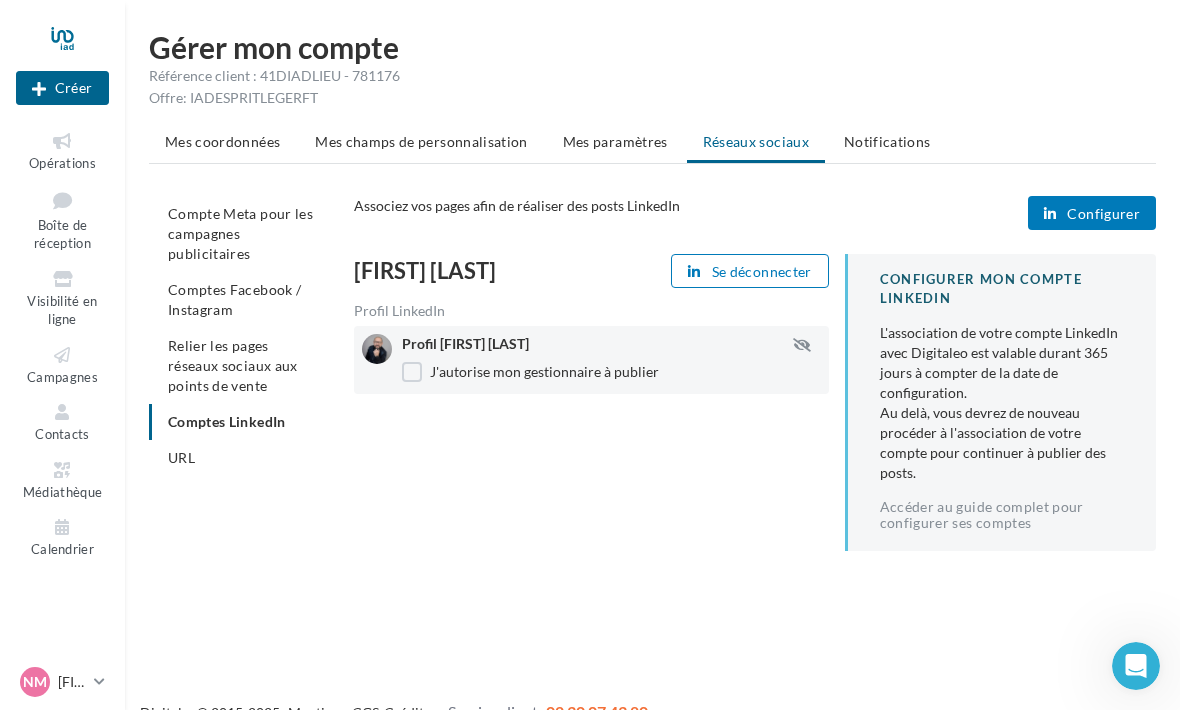 click on "Comptes Facebook / Instagram" at bounding box center (234, 299) 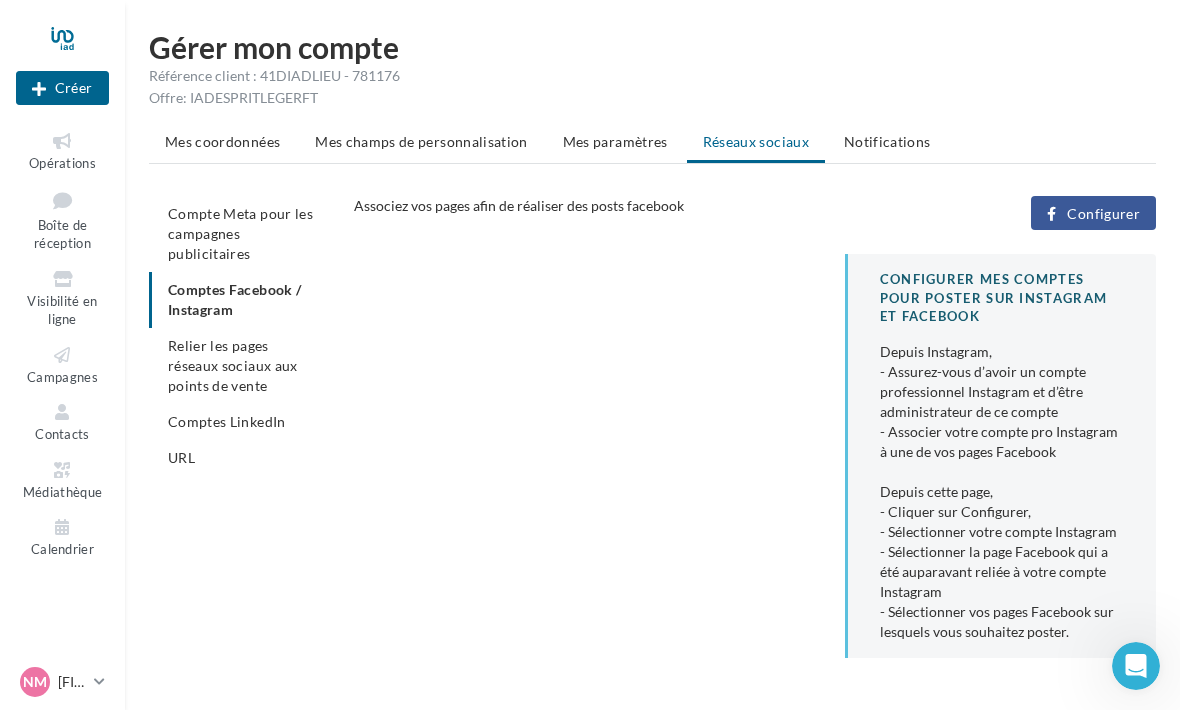 click 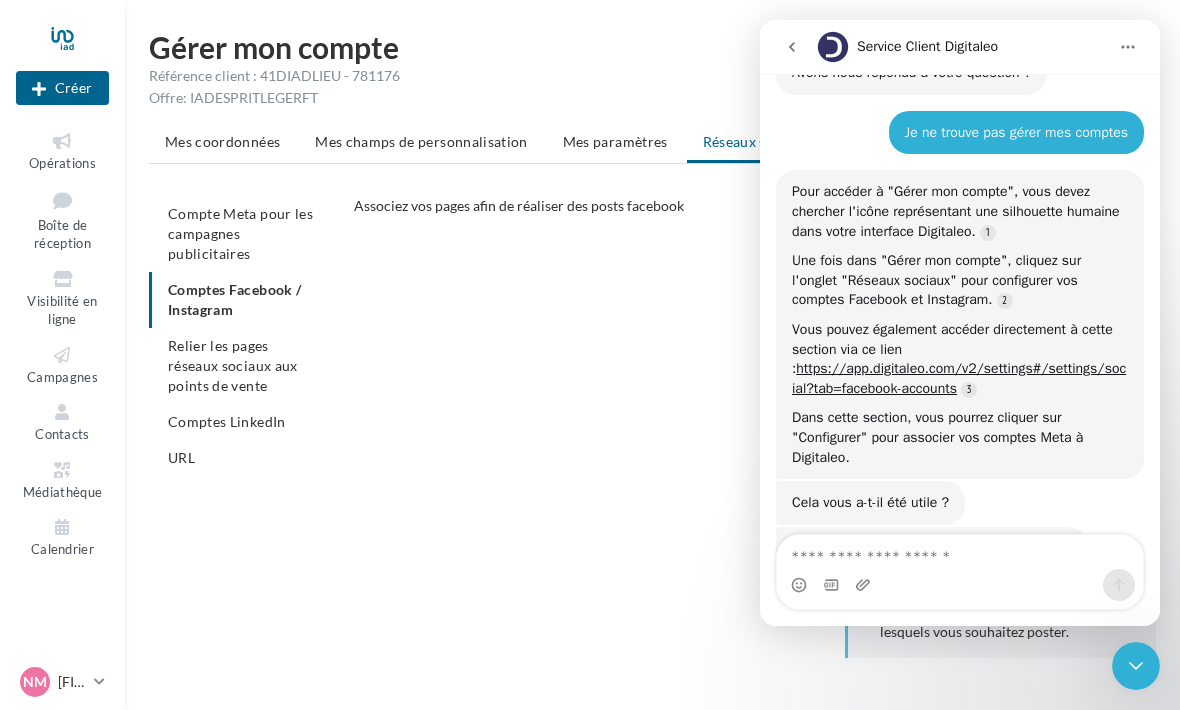 scroll, scrollTop: 1617, scrollLeft: 0, axis: vertical 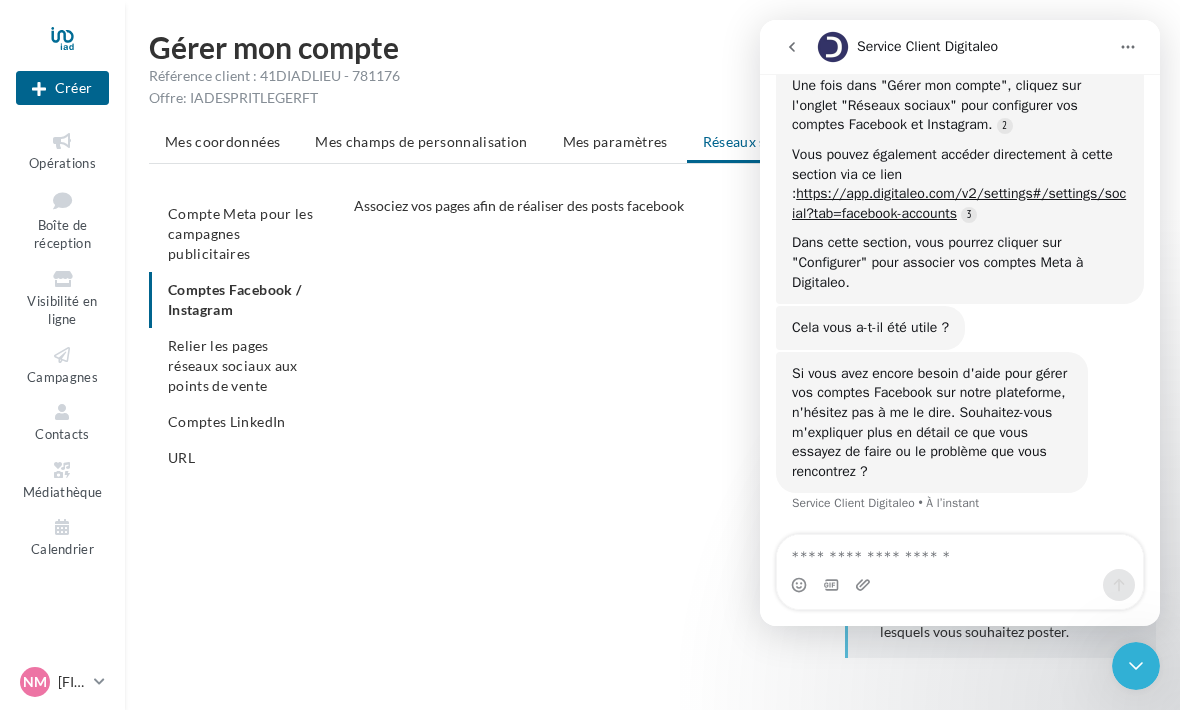 click at bounding box center (960, 552) 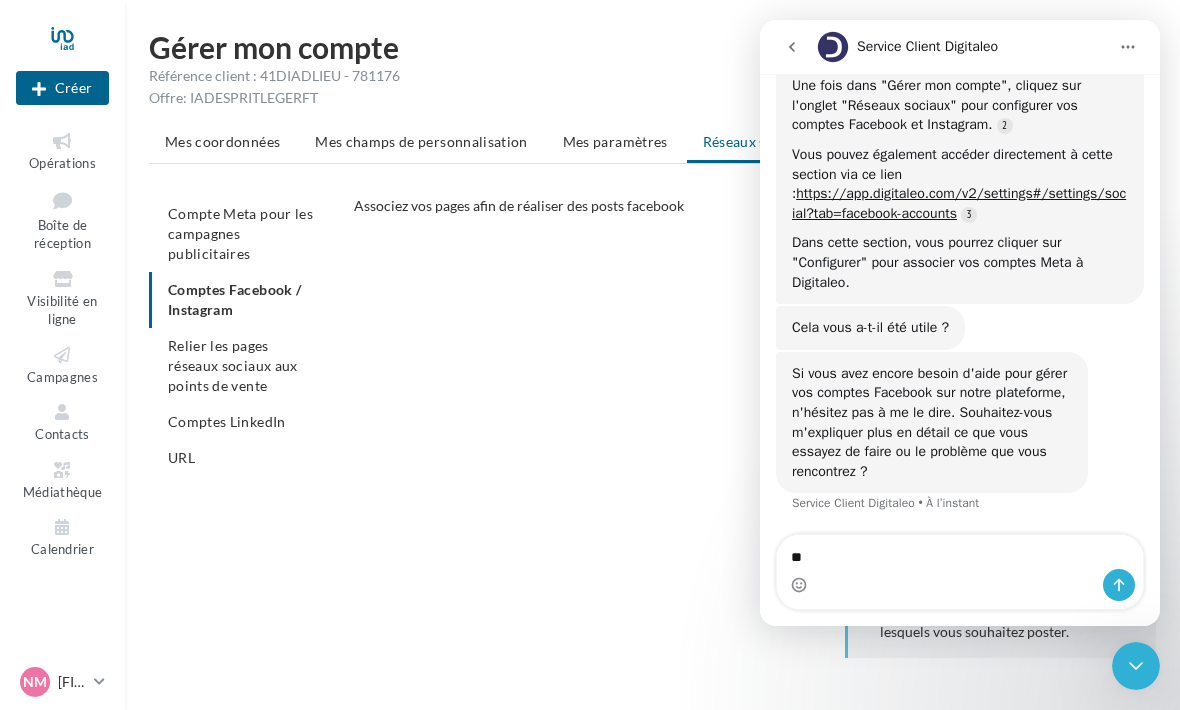 type on "*" 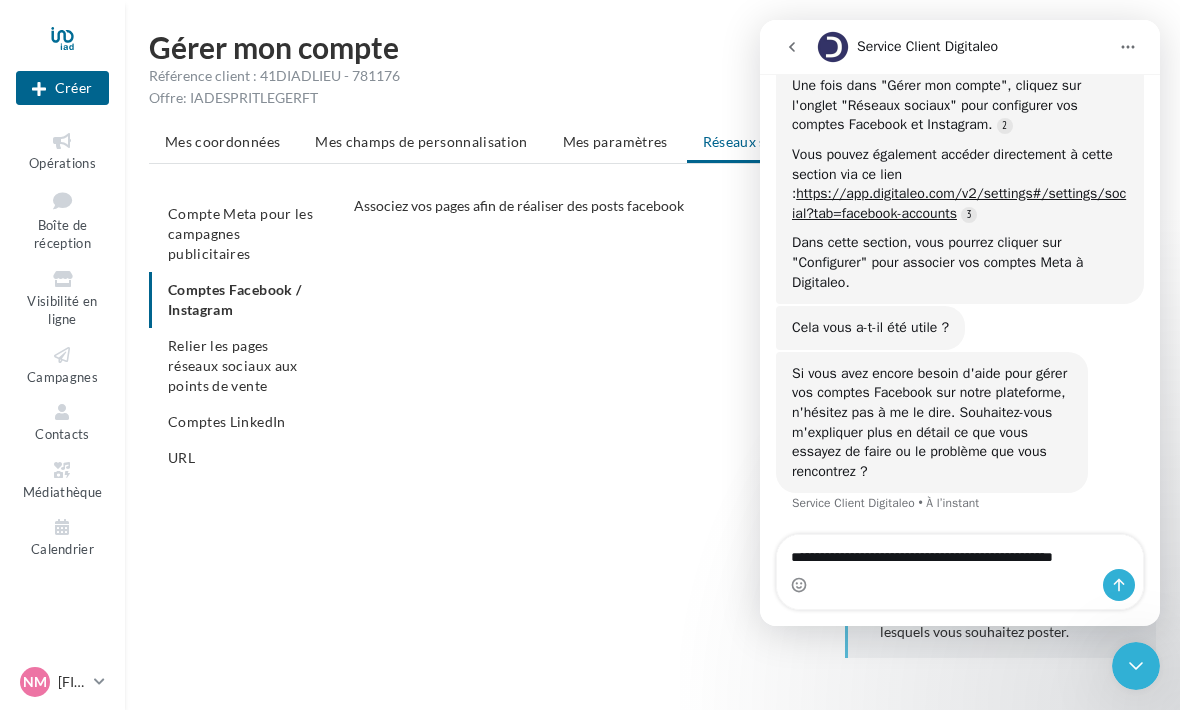 scroll, scrollTop: 1637, scrollLeft: 0, axis: vertical 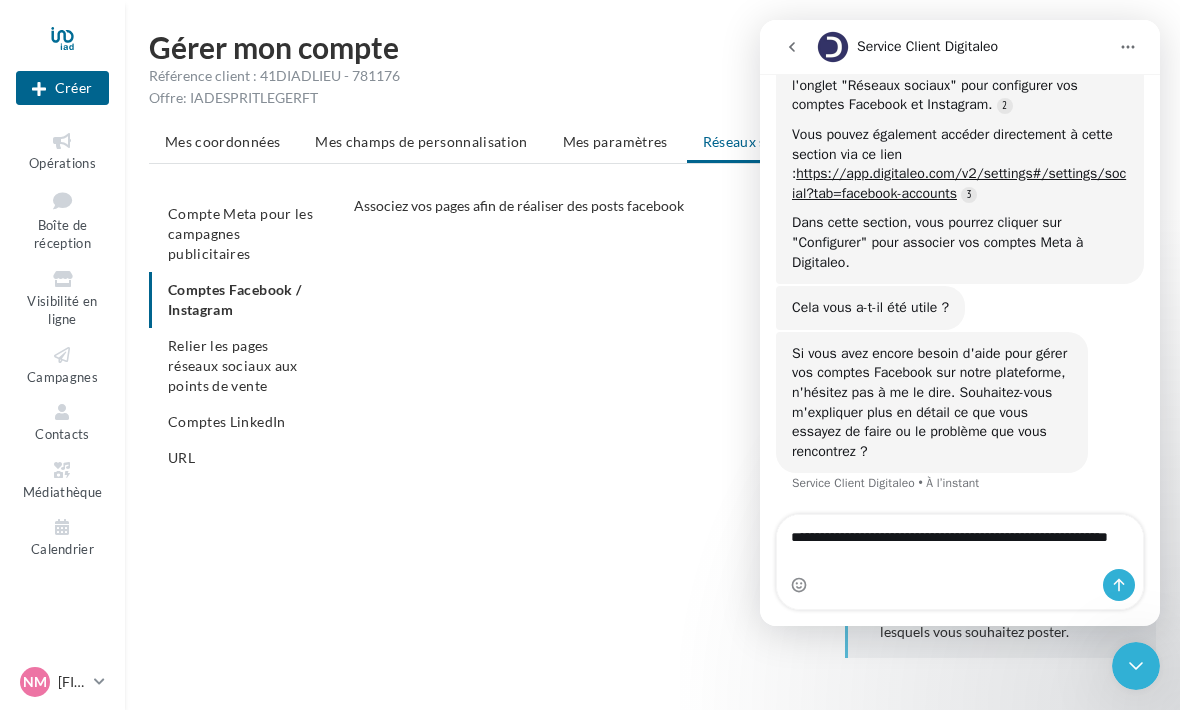 type on "**********" 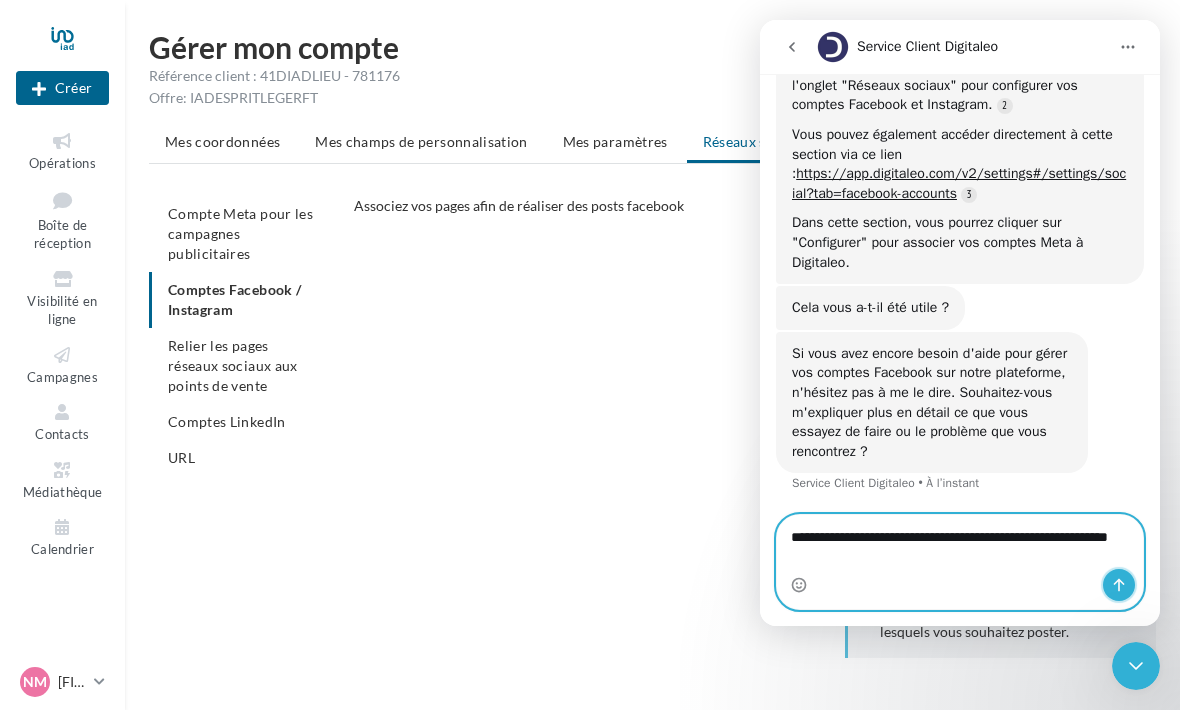 click 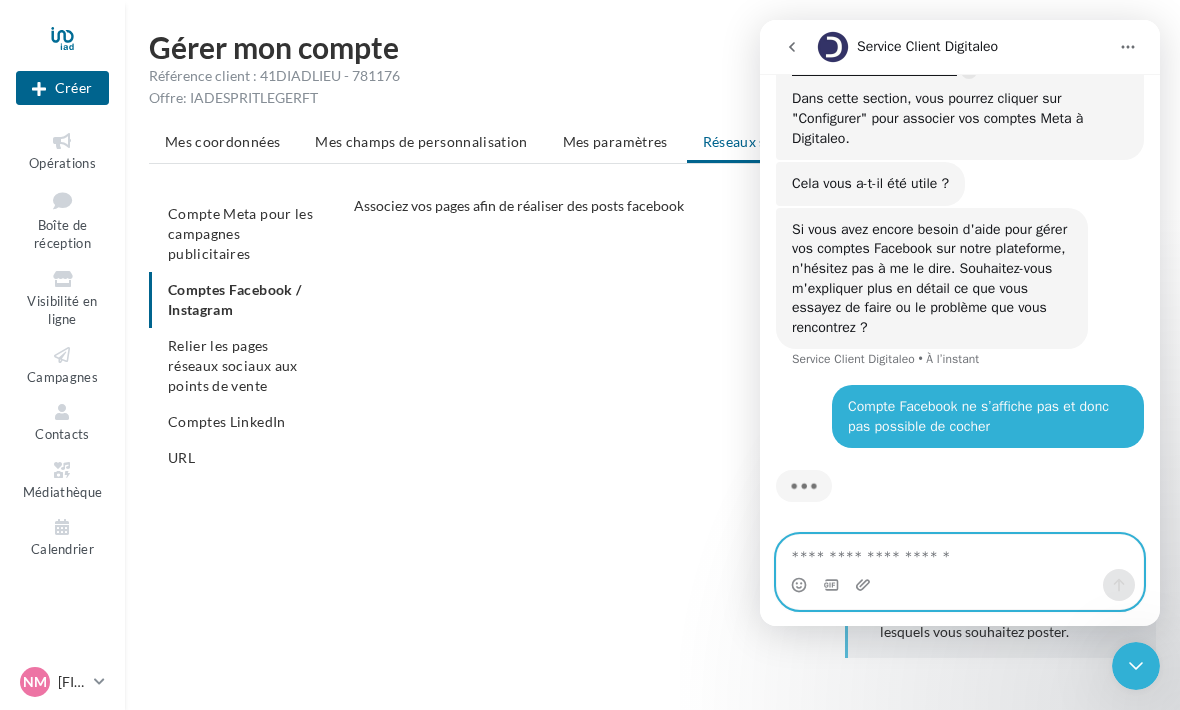 scroll, scrollTop: 1694, scrollLeft: 0, axis: vertical 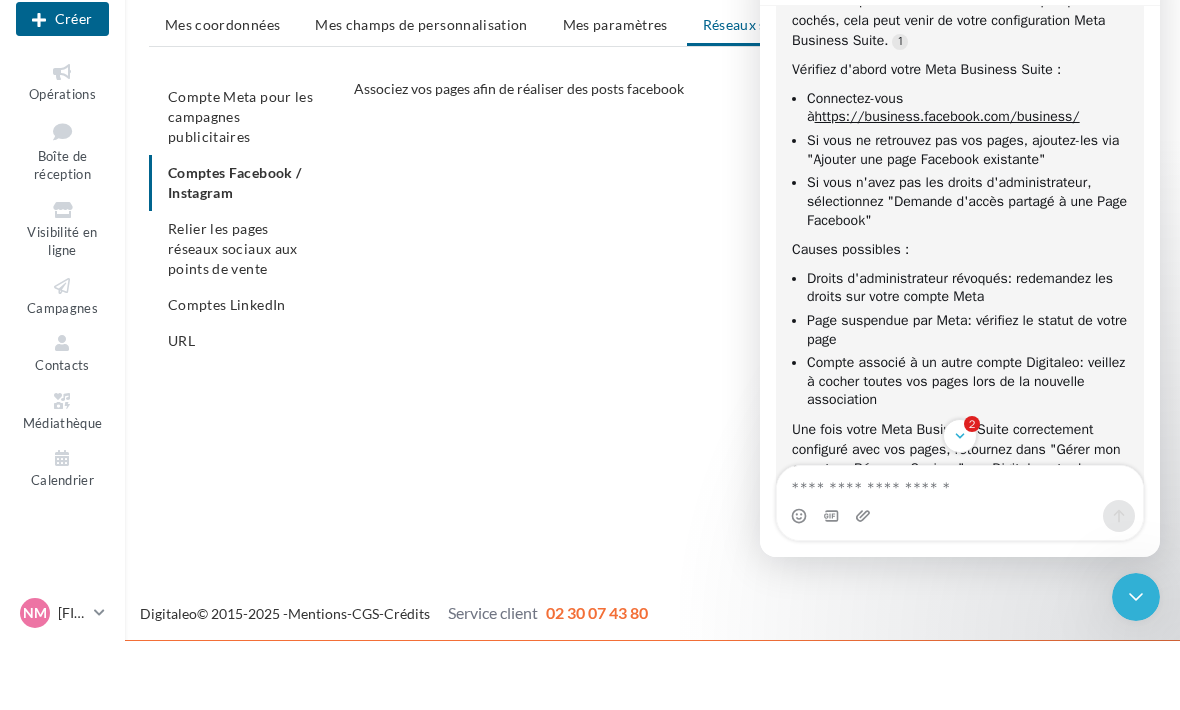 click on "https://business.facebook.com/business/" at bounding box center (947, 116) 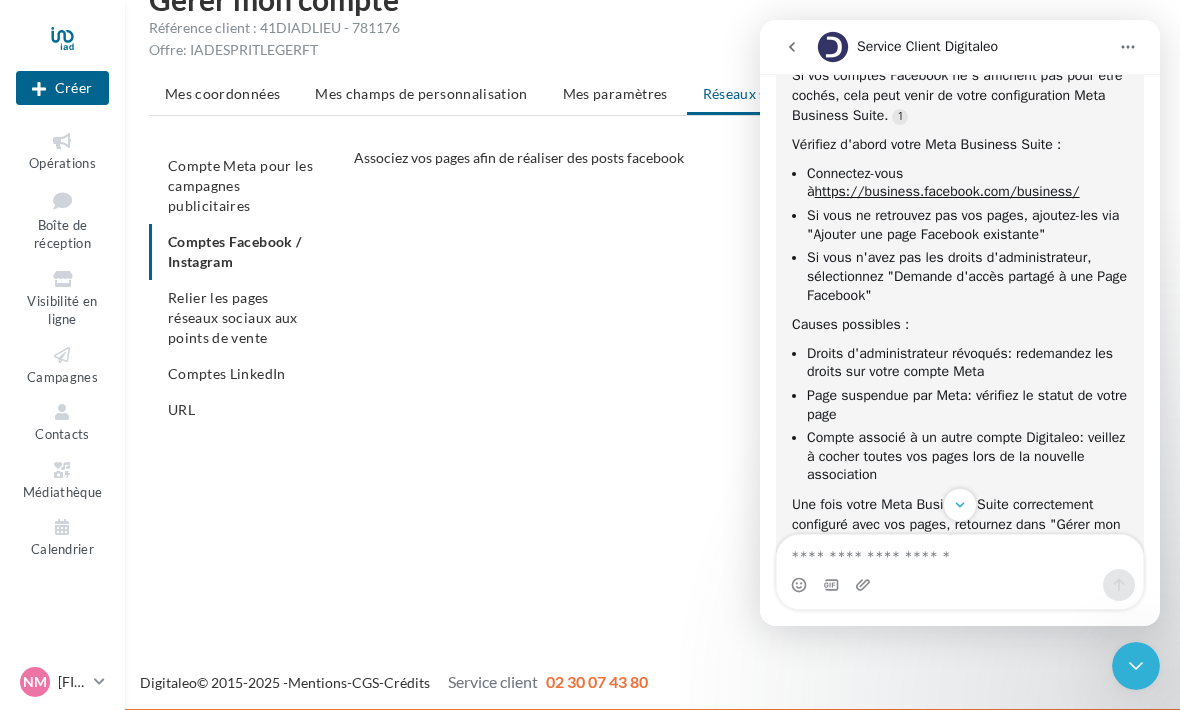 scroll, scrollTop: 2144, scrollLeft: 0, axis: vertical 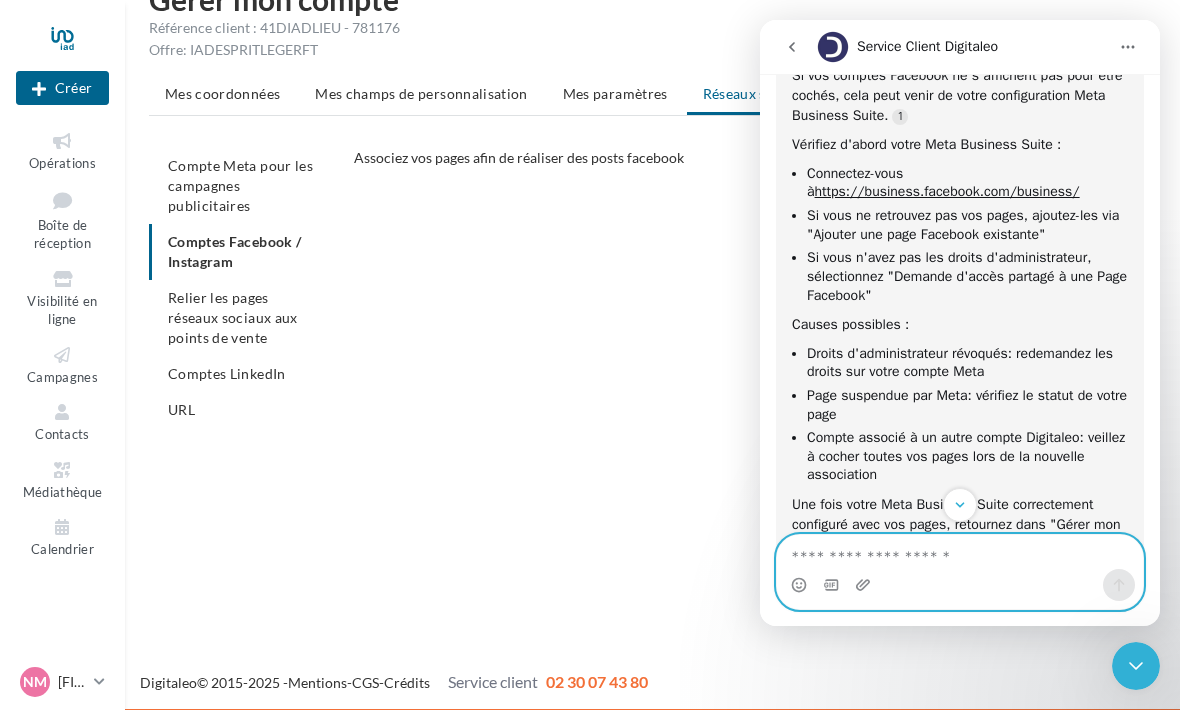 click at bounding box center (960, 552) 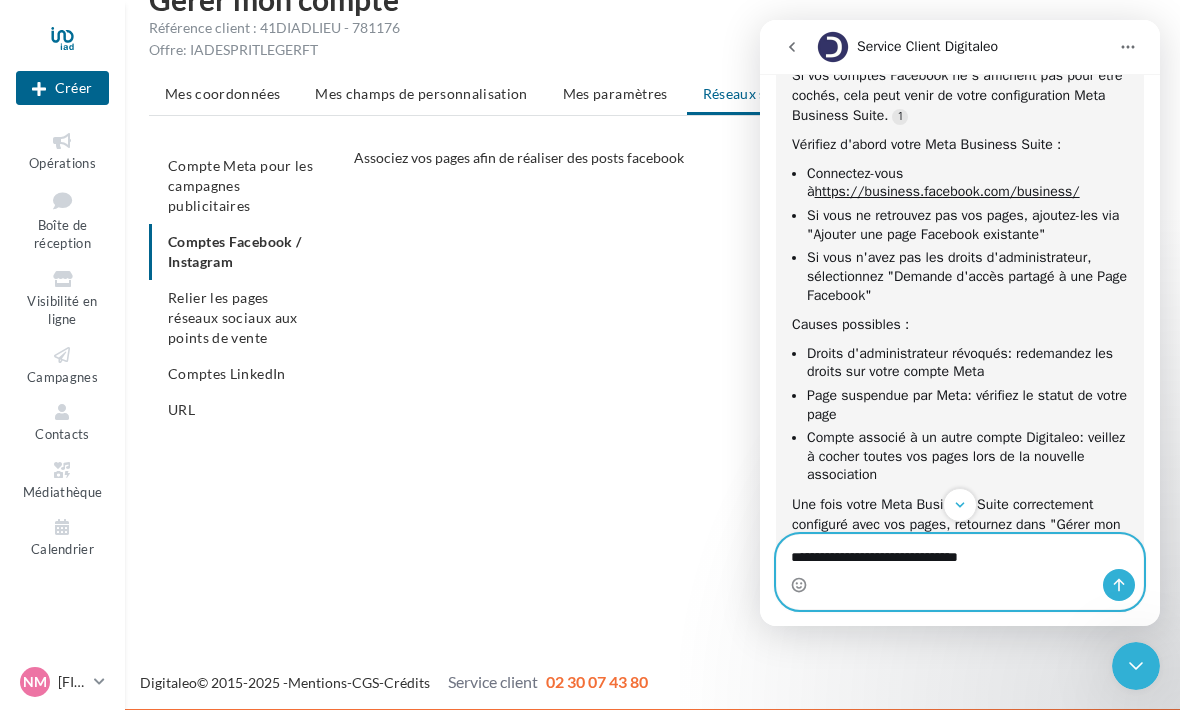 type on "**********" 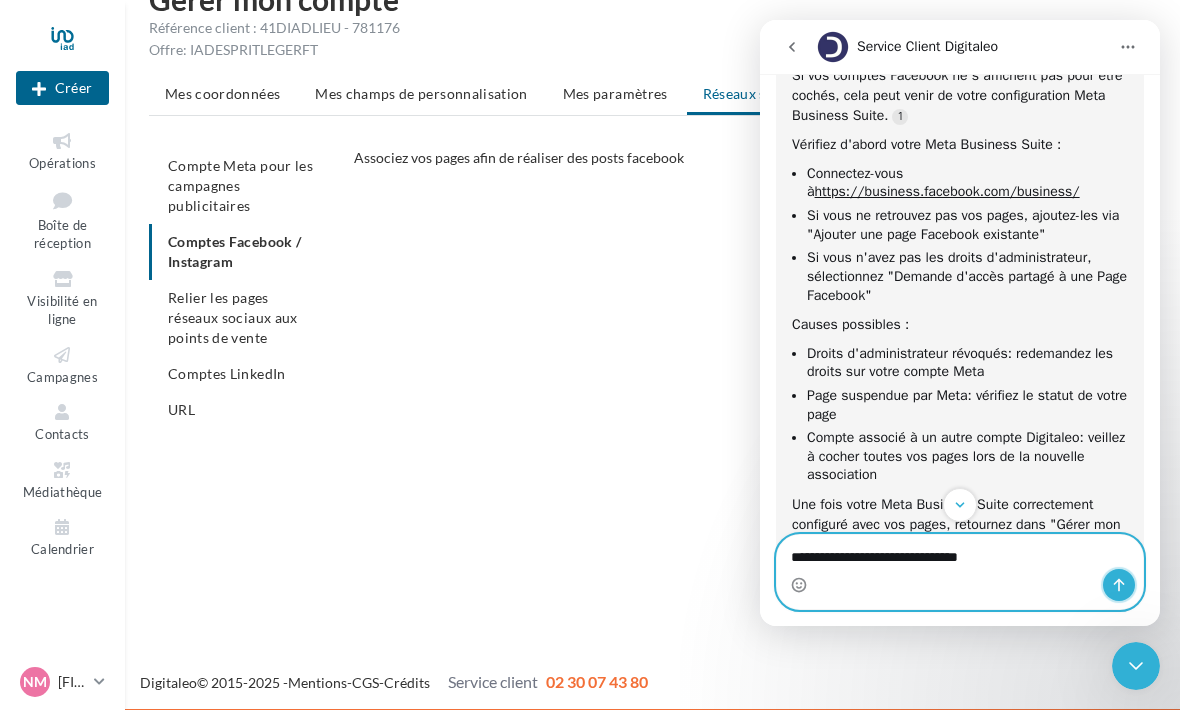 click at bounding box center (1119, 585) 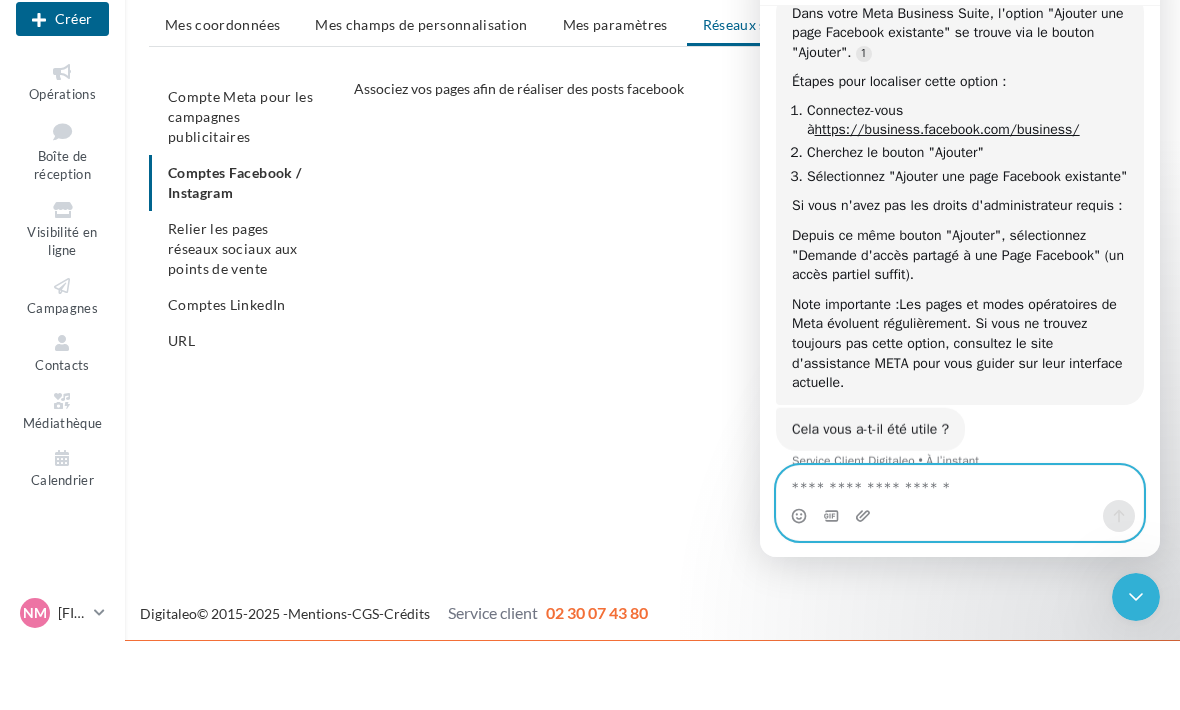 scroll, scrollTop: 2757, scrollLeft: 0, axis: vertical 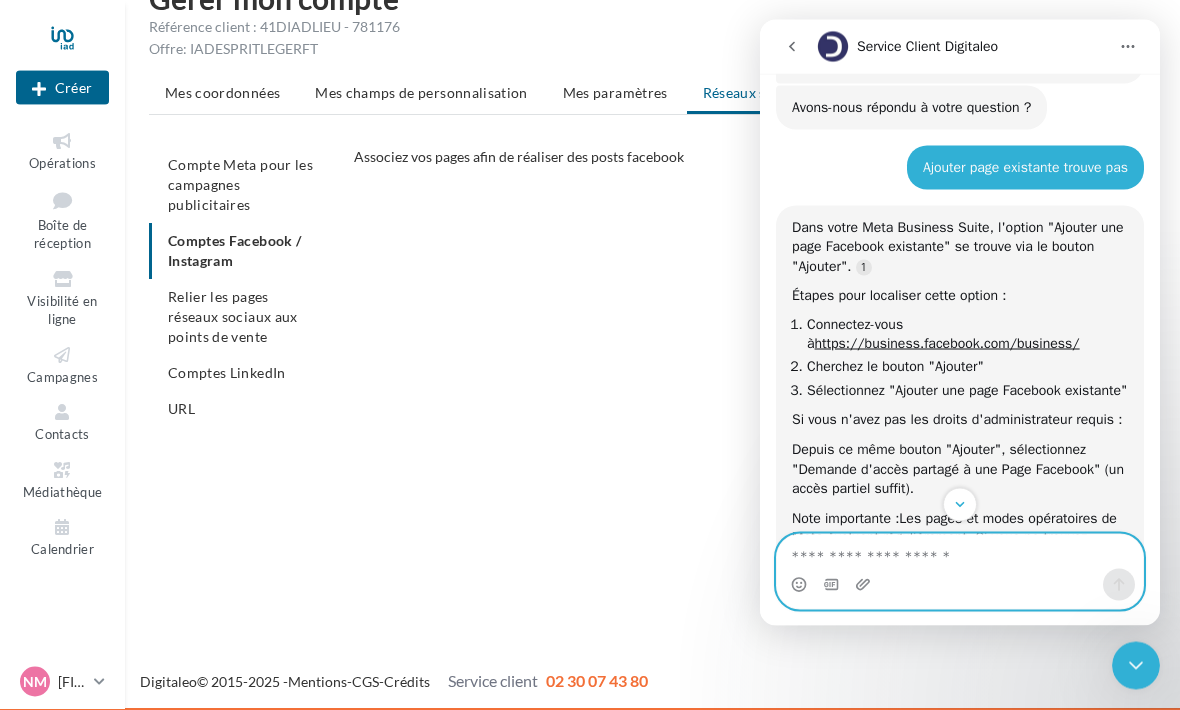 click at bounding box center [960, 551] 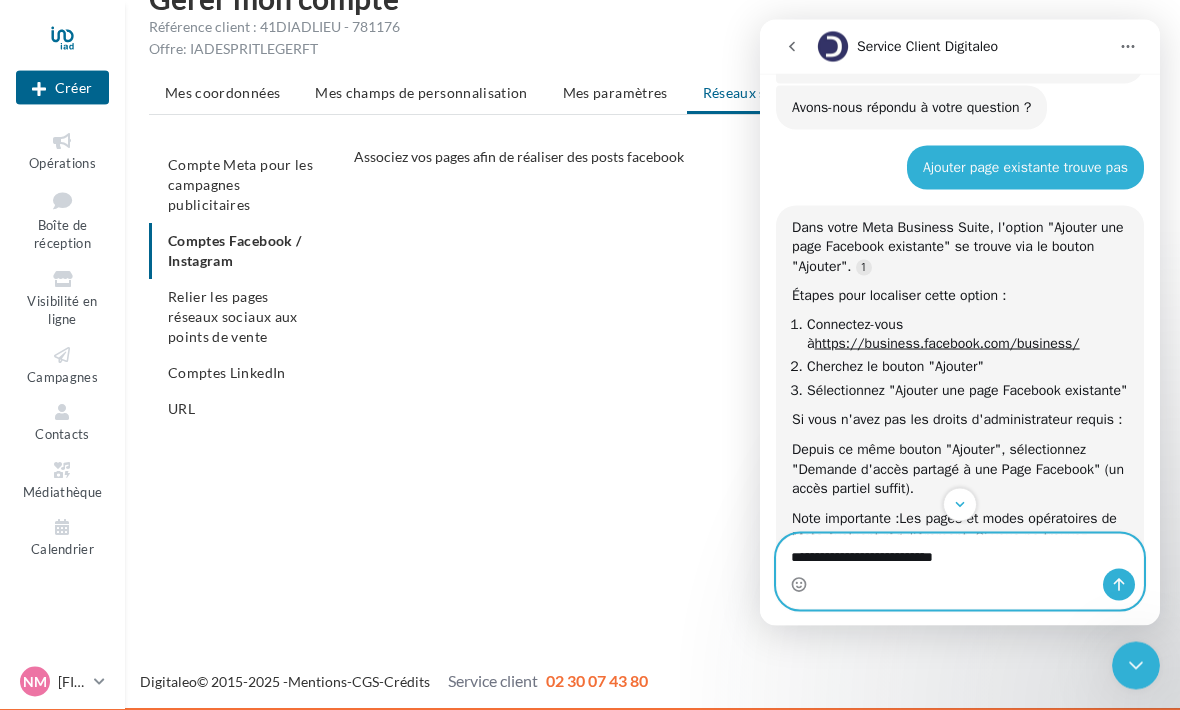 type on "**********" 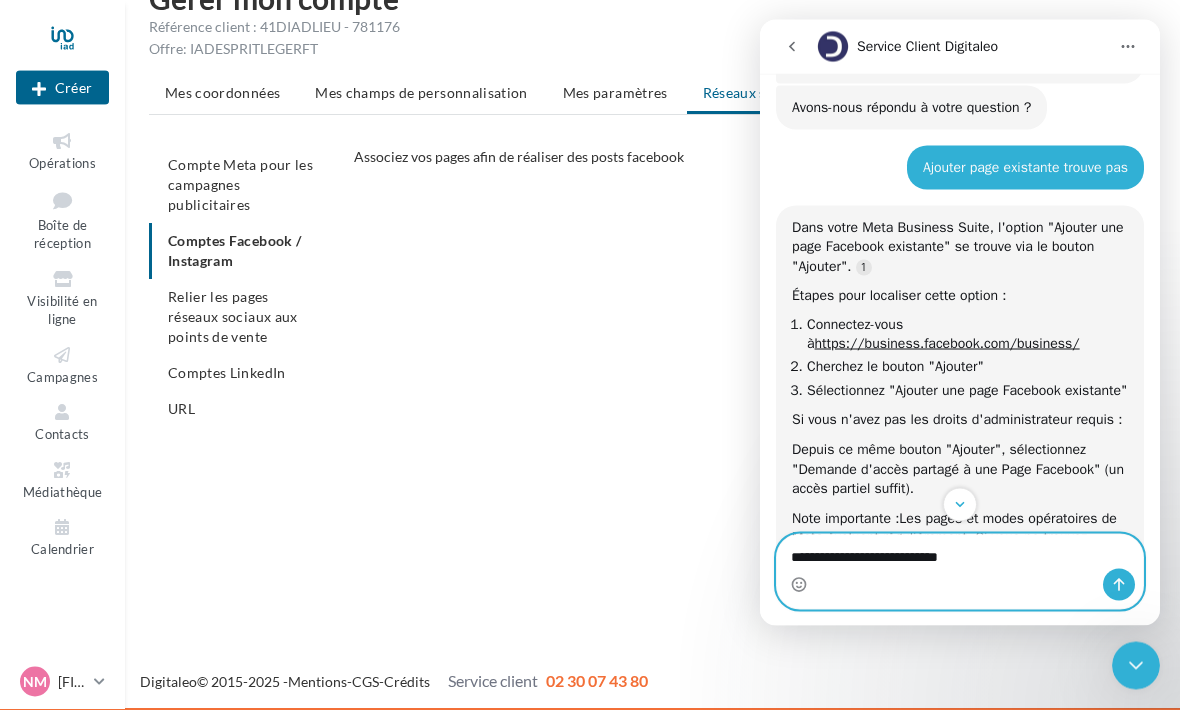 type 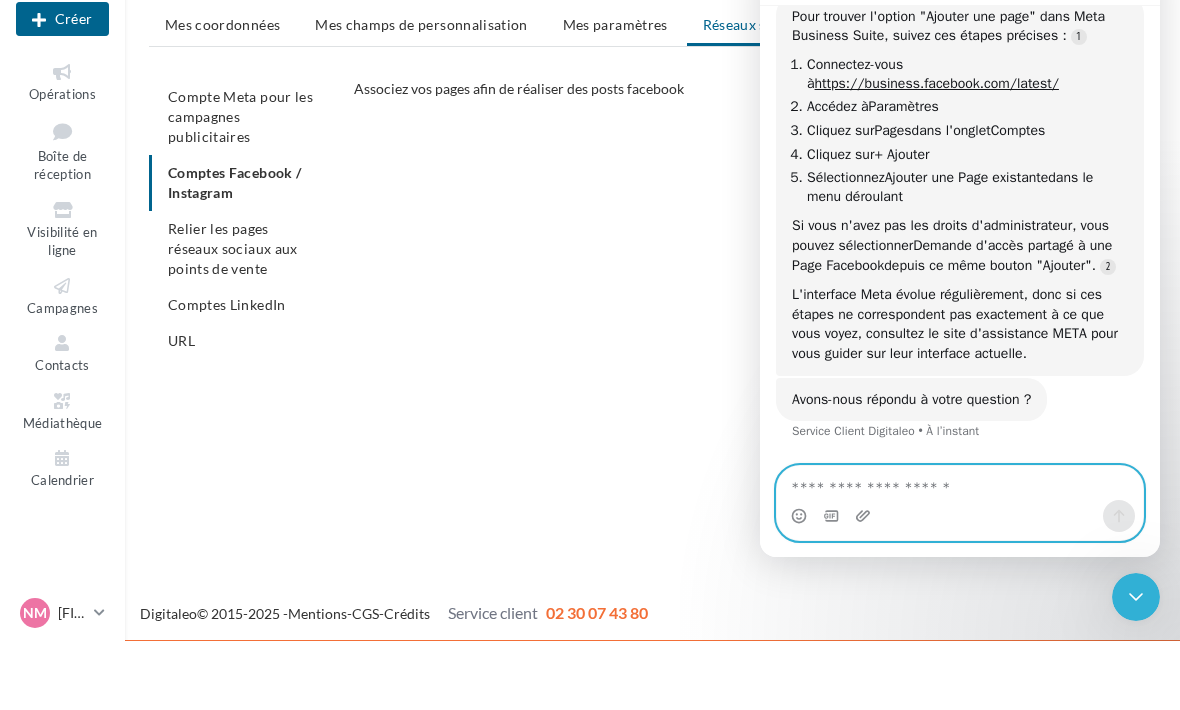 scroll, scrollTop: 3319, scrollLeft: 0, axis: vertical 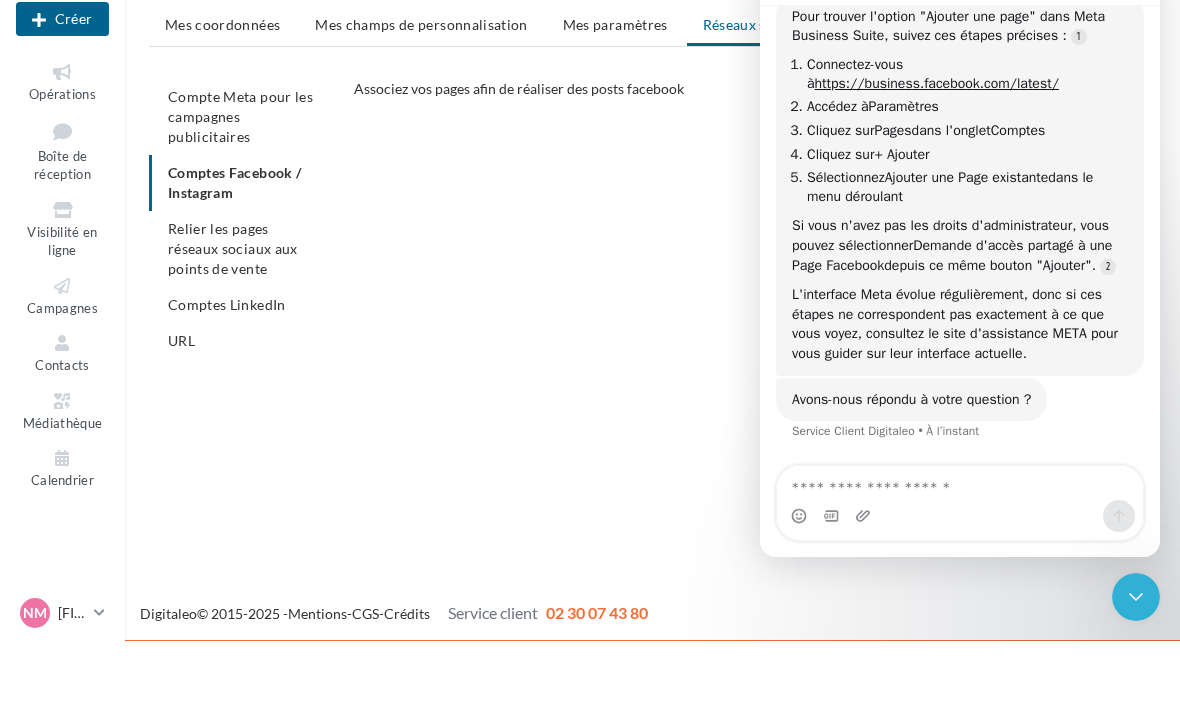click on "https://business.facebook.com/latest/" at bounding box center (937, 83) 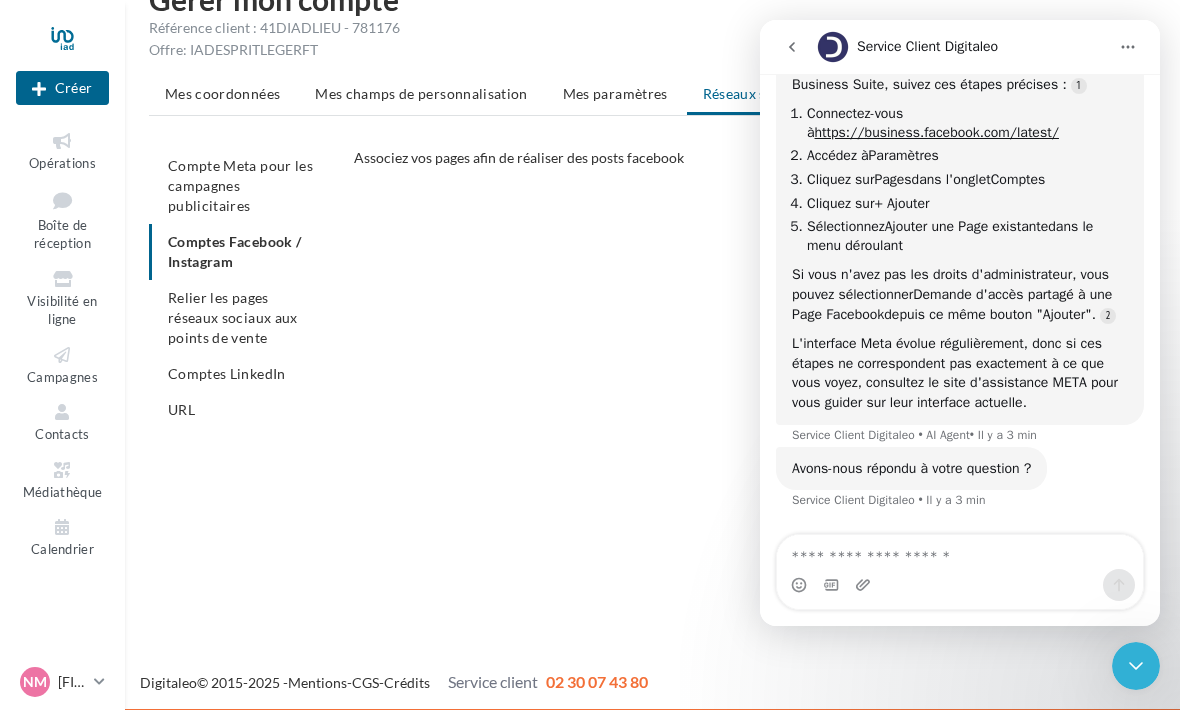 click on "Mes coordonnées" at bounding box center (222, 93) 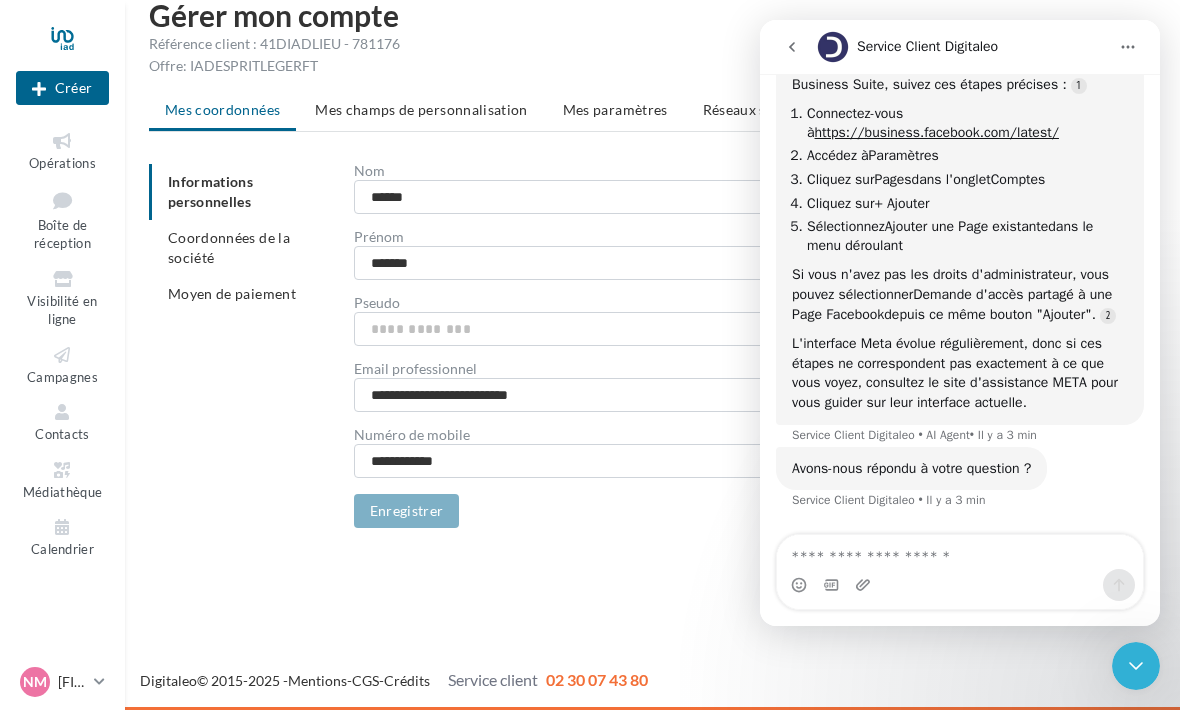 scroll, scrollTop: 32, scrollLeft: 0, axis: vertical 